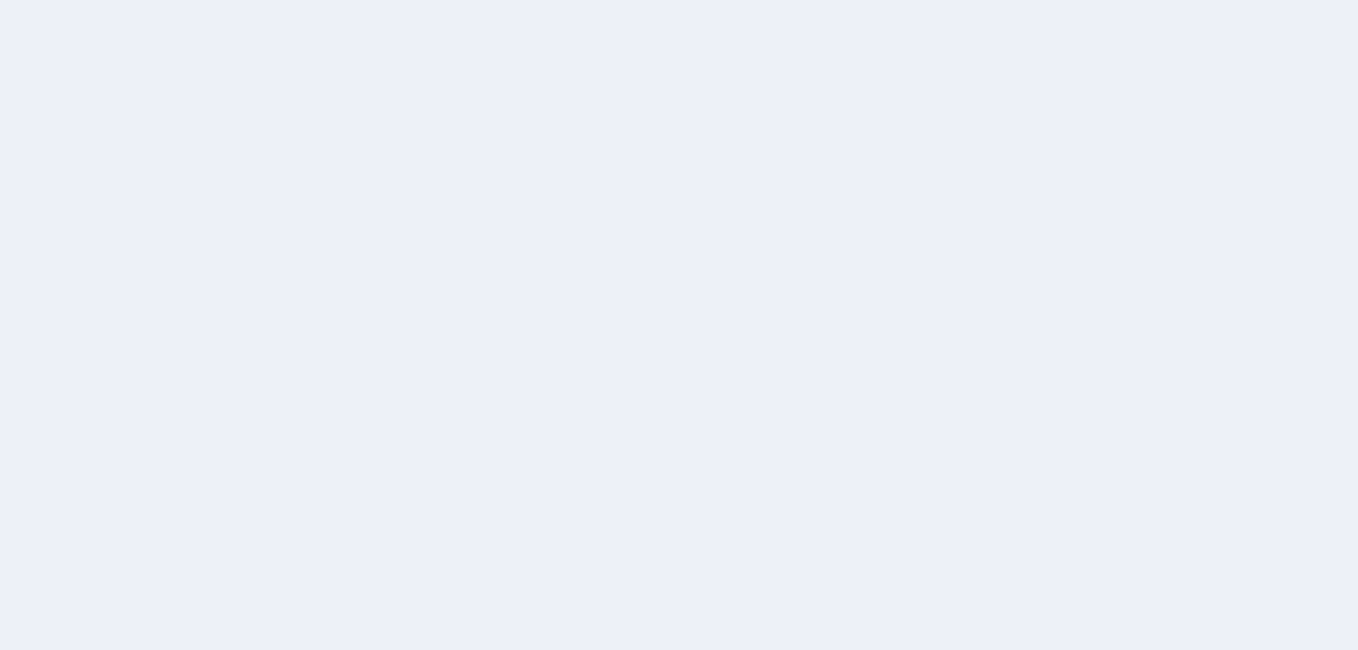 scroll, scrollTop: 0, scrollLeft: 0, axis: both 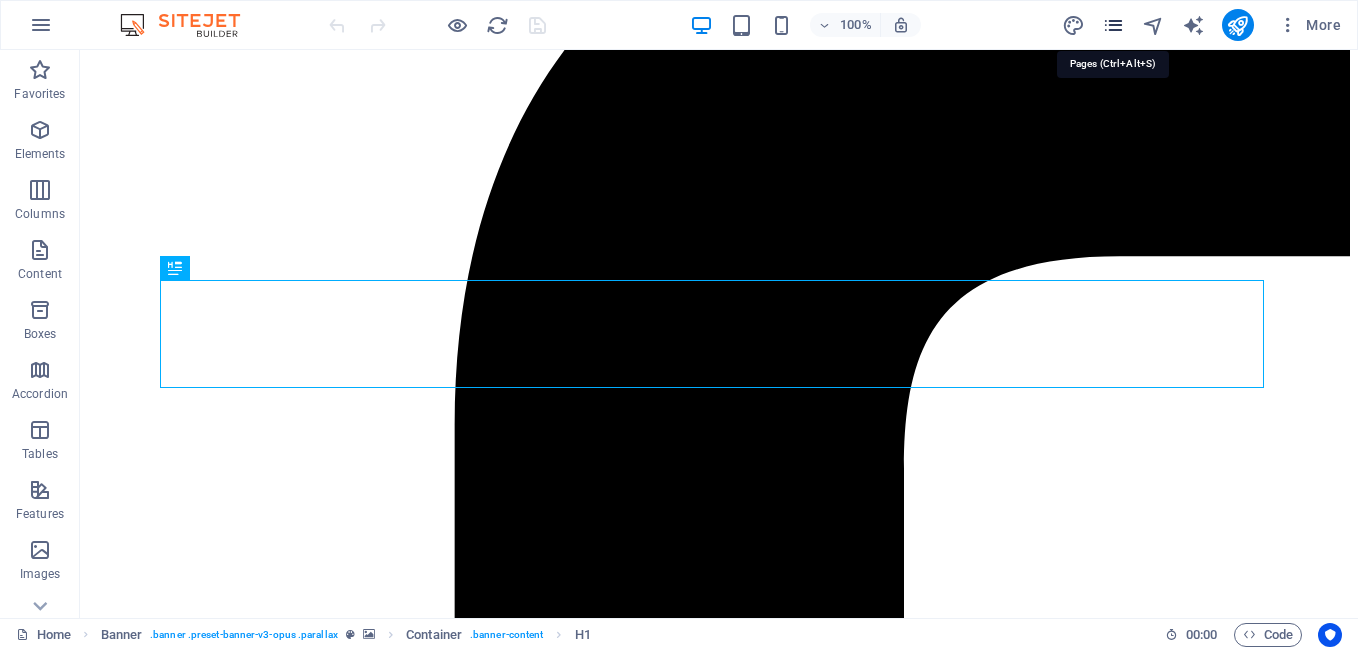 click at bounding box center [1113, 25] 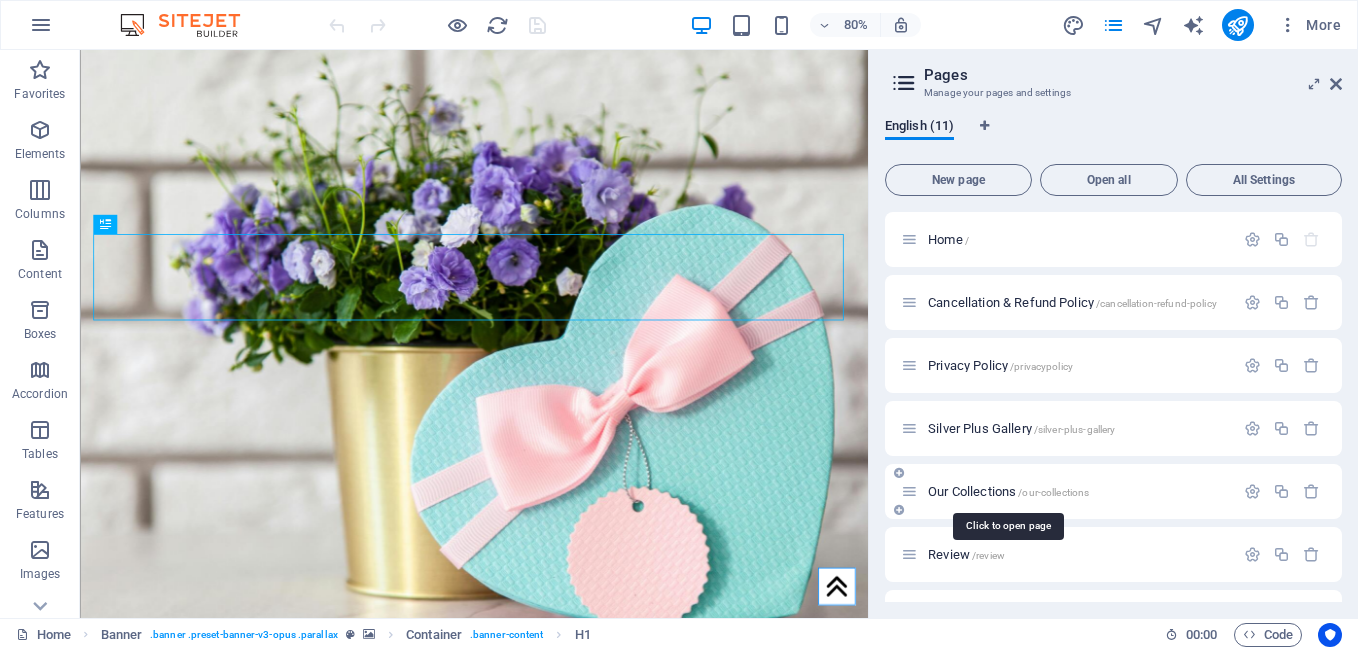 click on "Our Collections /our-collections" at bounding box center (1008, 491) 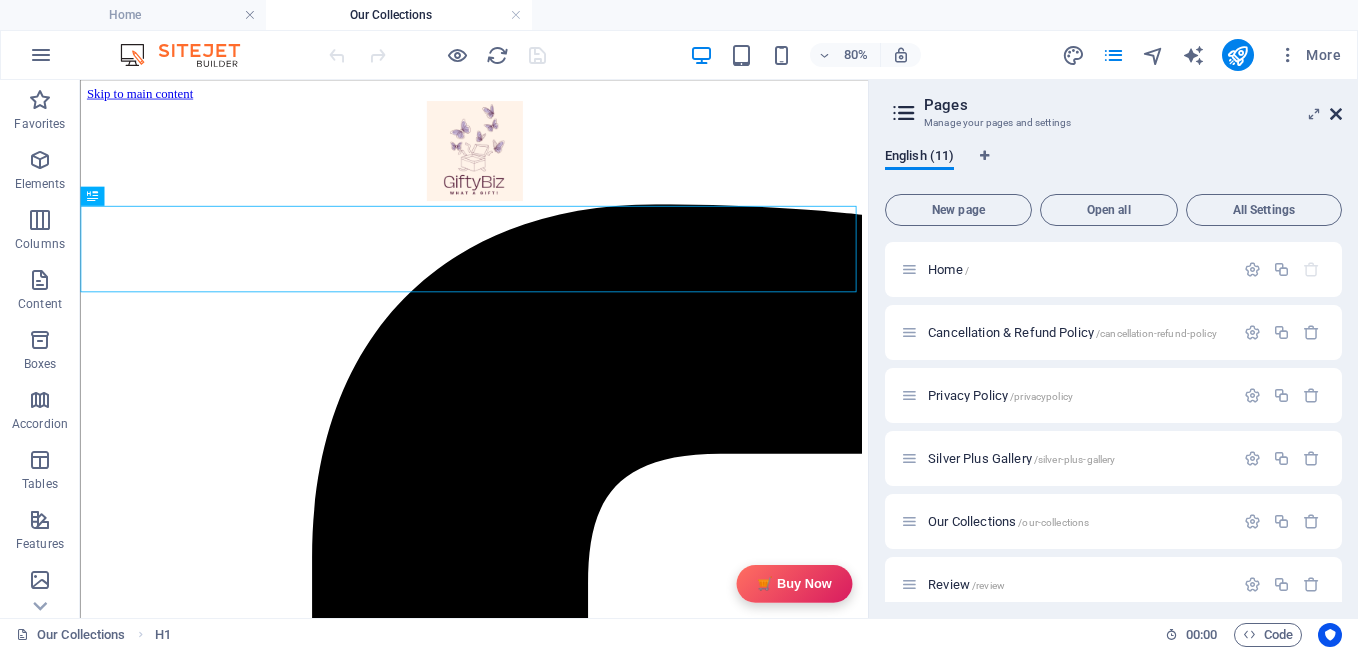 scroll, scrollTop: 0, scrollLeft: 0, axis: both 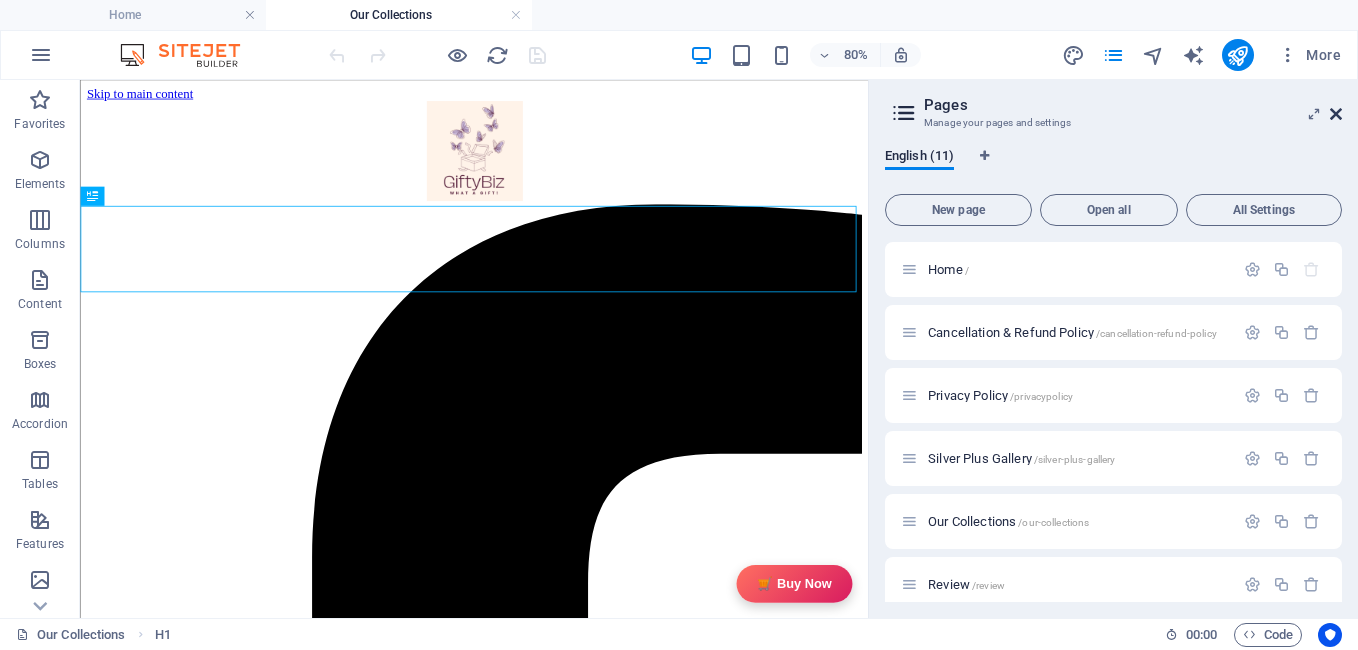 click at bounding box center [1336, 114] 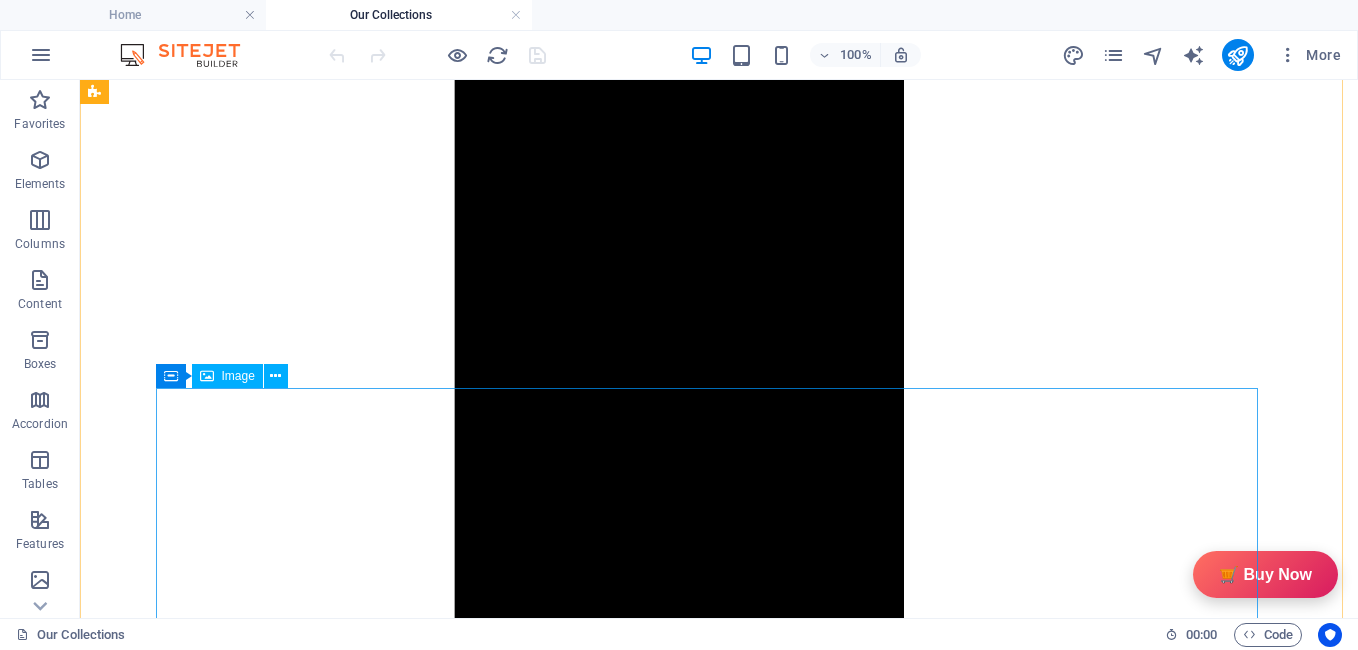 scroll, scrollTop: 1696, scrollLeft: 0, axis: vertical 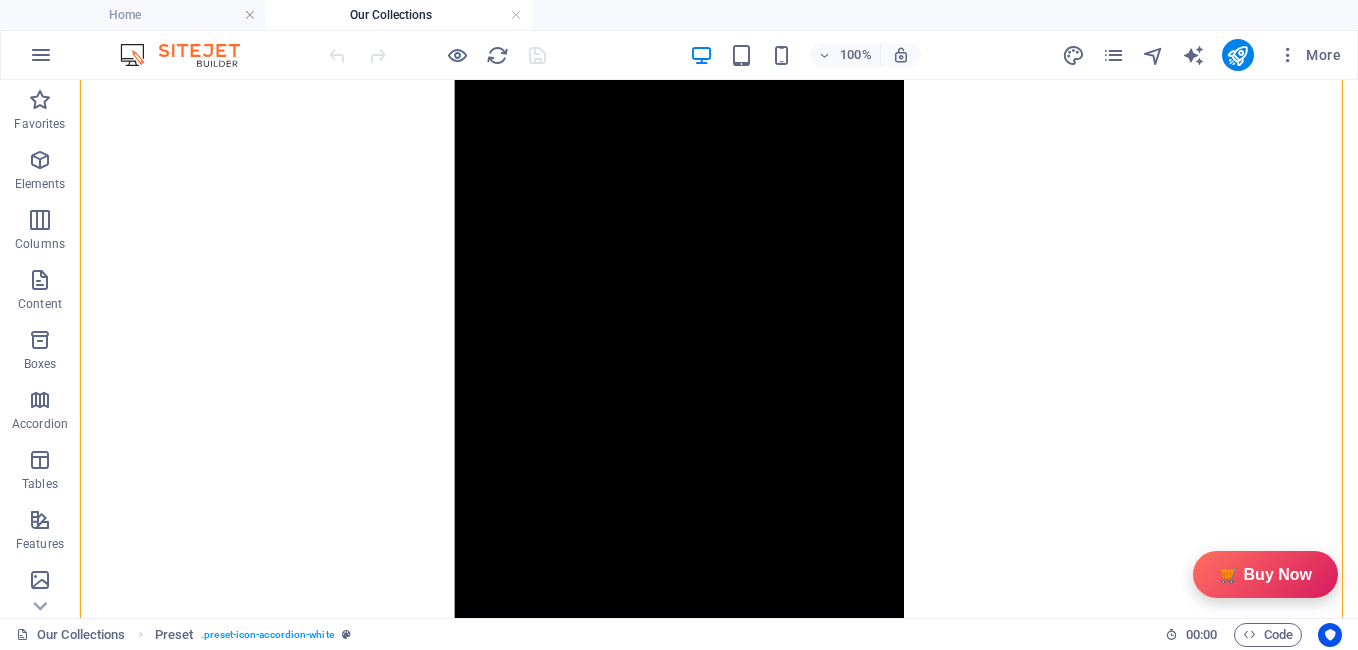 drag, startPoint x: 955, startPoint y: 336, endPoint x: 992, endPoint y: 287, distance: 61.400326 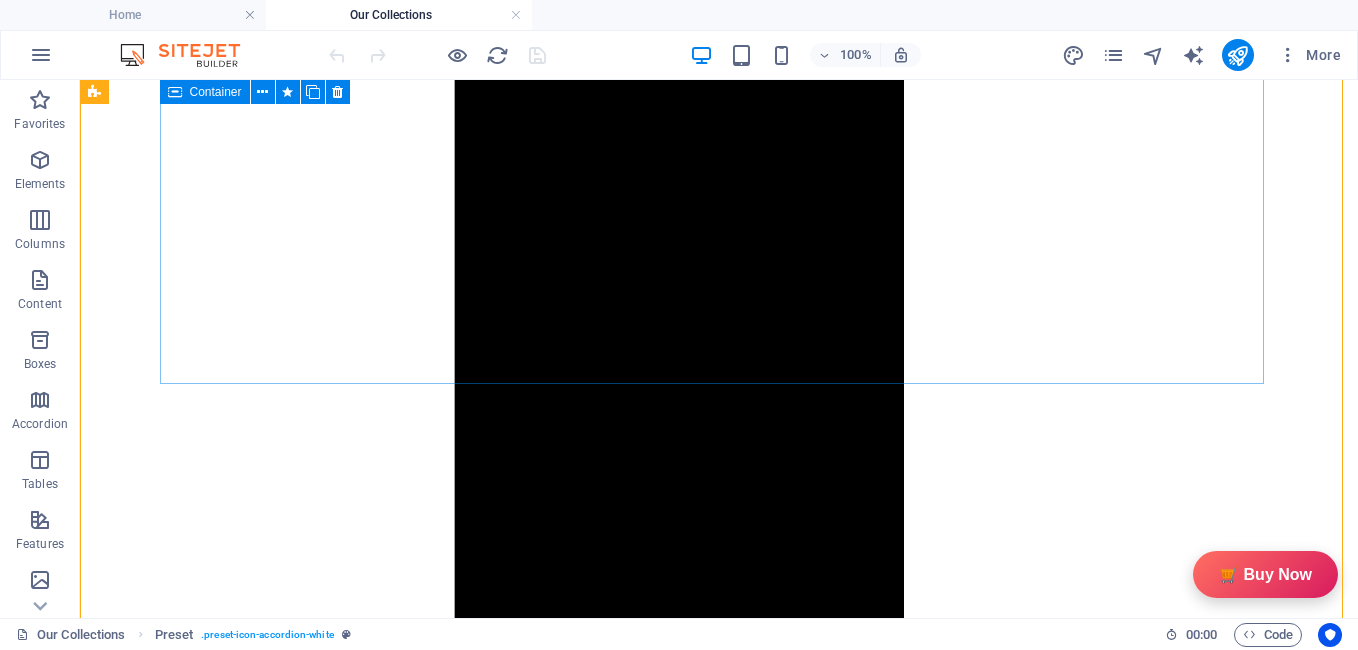 click on "Description GiftyBiz Scented Candles – Light Up Moments Hand-poured with love, GiftyBiz scented candles are crafted to bring warmth, elegance, and a touch of serenity to your space. Made from high-quality wax and infused with soothing fragrances, each candle is designed to elevate your mood and enhance any setting. Whether you're gifting or unwinding, our candles add charm, calm, and luxury in every flicker. Perfect for decor, self-care, or as a part of our curated gift boxes. Specification In The Box Sales Packages  1 Jar Candle No. of Content in Sales Packages Pack of 1 General Brand GiftyBiz Model Name Type Container Candle Series Jar Candle Ideal For Men, Women, Girls Fragrance Rose Material Soy Wax Occasion Anniversary, Birthday, Party Shape Cylindrical Burn Time 15 hrs Suitable For Home Decor, Gift Quantity 150 gm Gift Pack Nos Net Quantity 01   Review 4.7 Read our 16,564 reviews Free Google Reviews widget
Panel only seen by widget owner Edit widget Views 1%" at bounding box center [719, 8905] 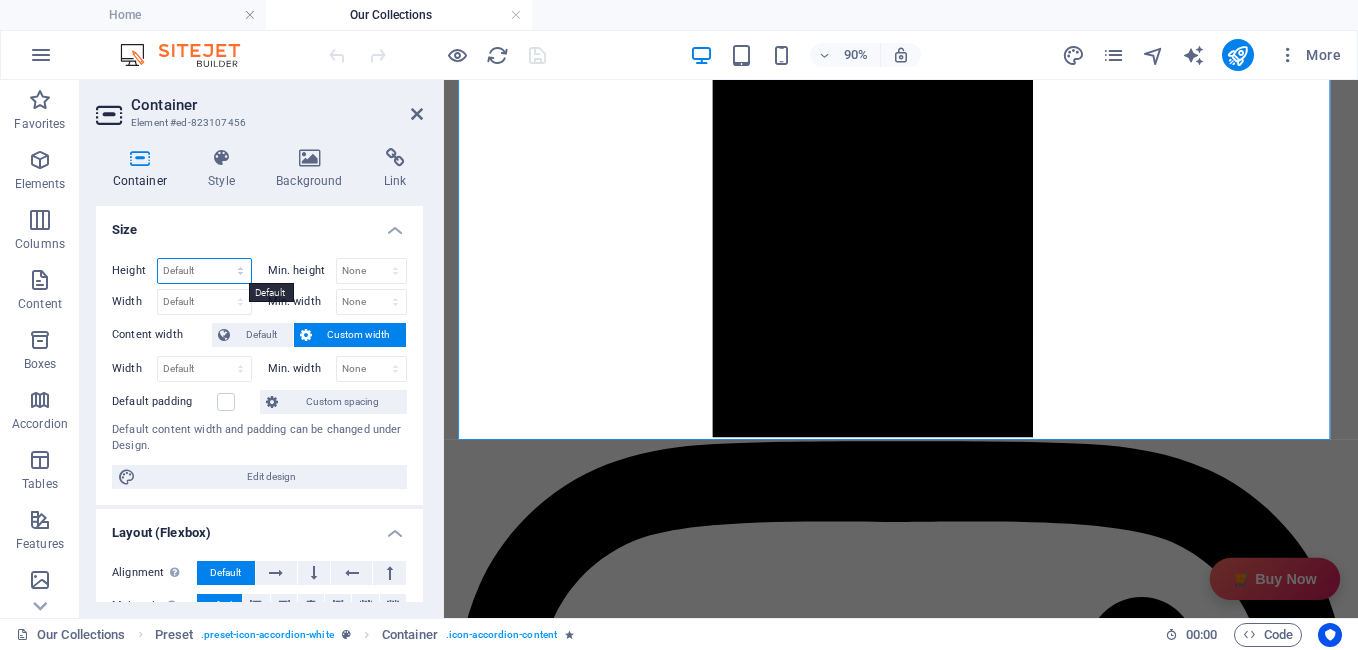 click on "Default px rem % vh vw" at bounding box center [204, 271] 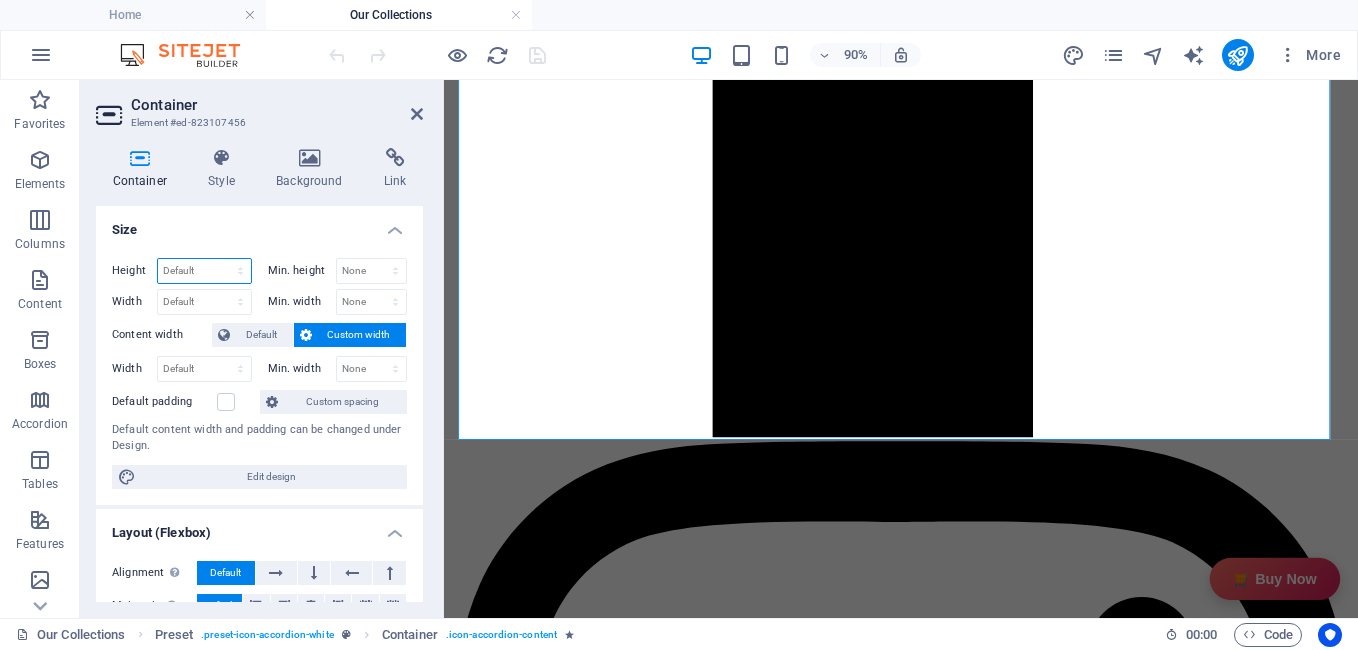 select on "px" 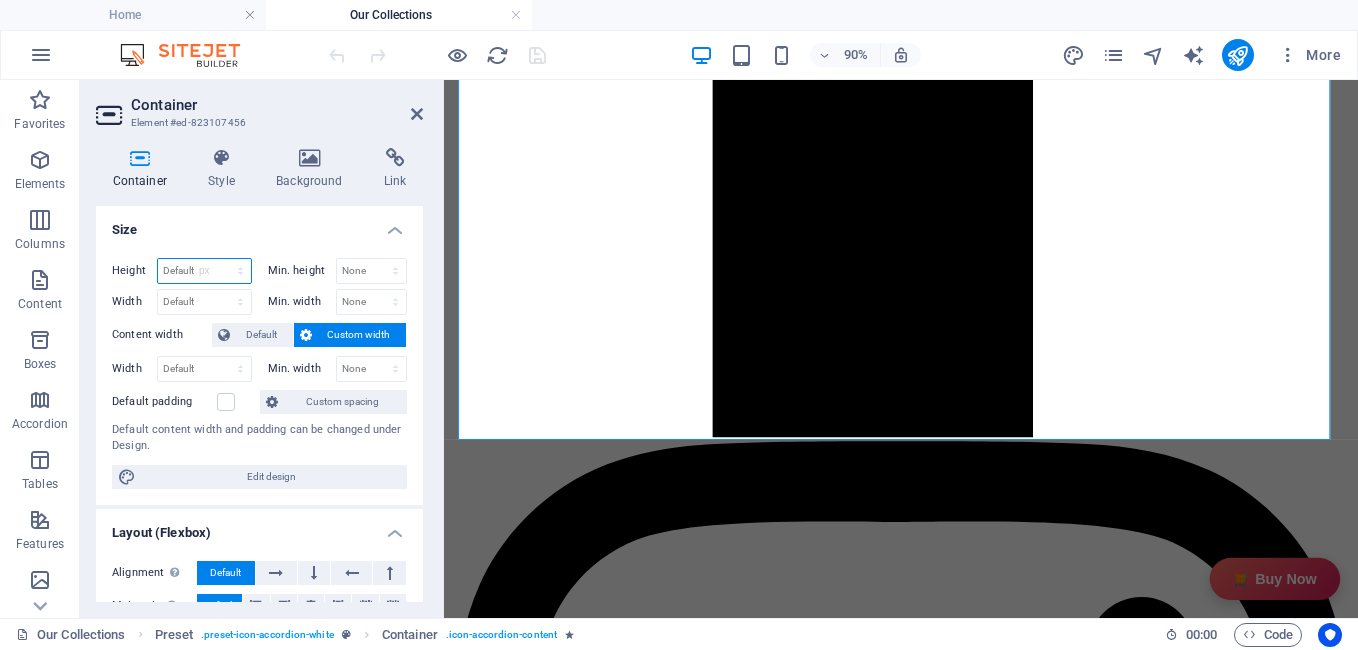 click on "Default px rem % vh vw" at bounding box center [204, 271] 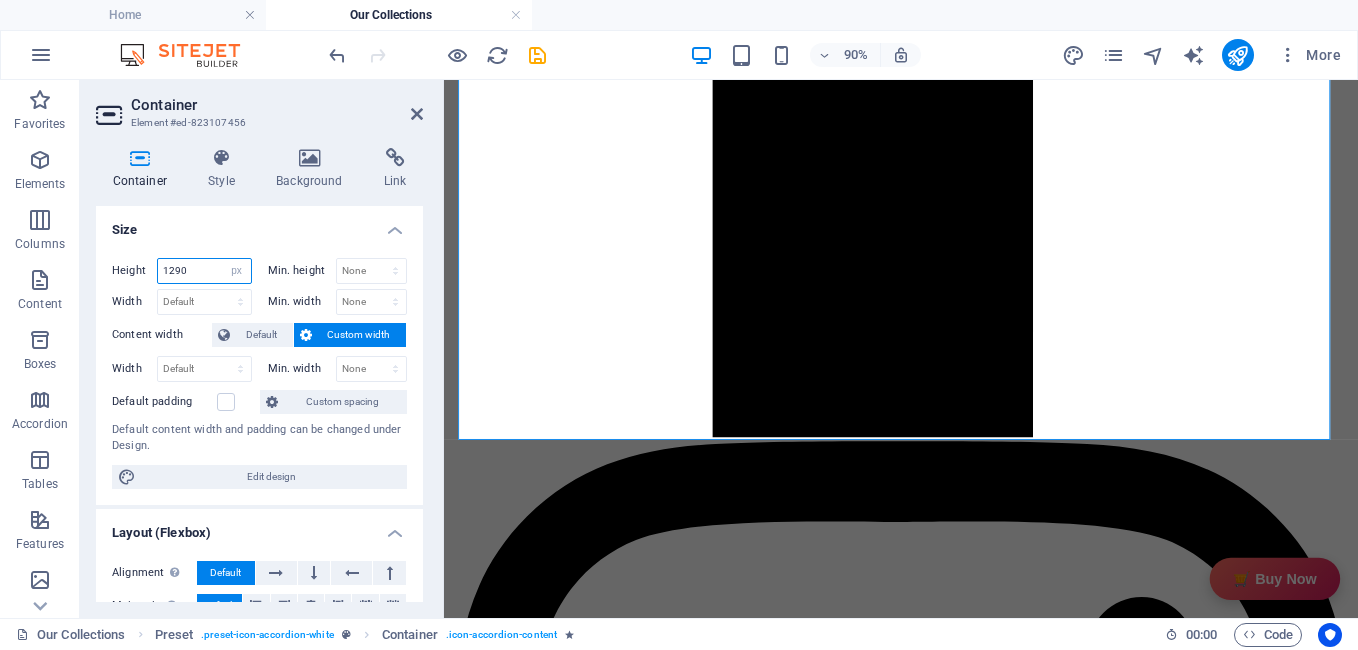 click on "1290" at bounding box center (204, 271) 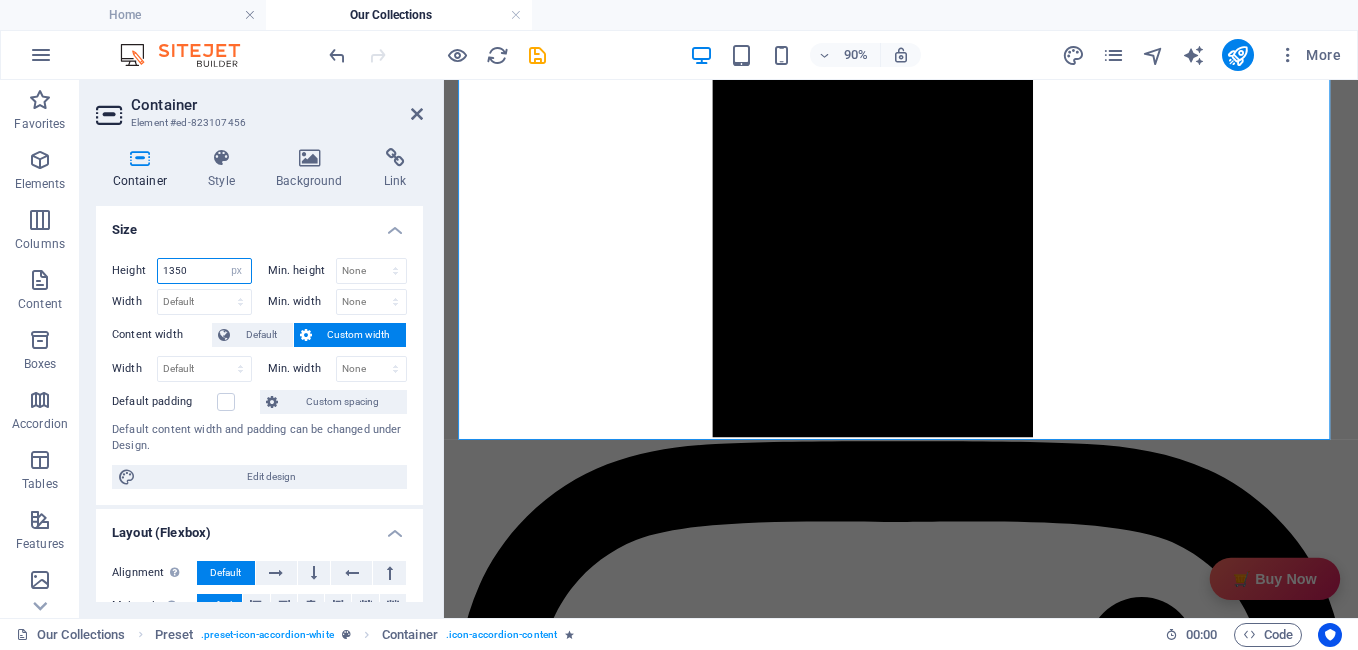 click on "1350" at bounding box center (204, 271) 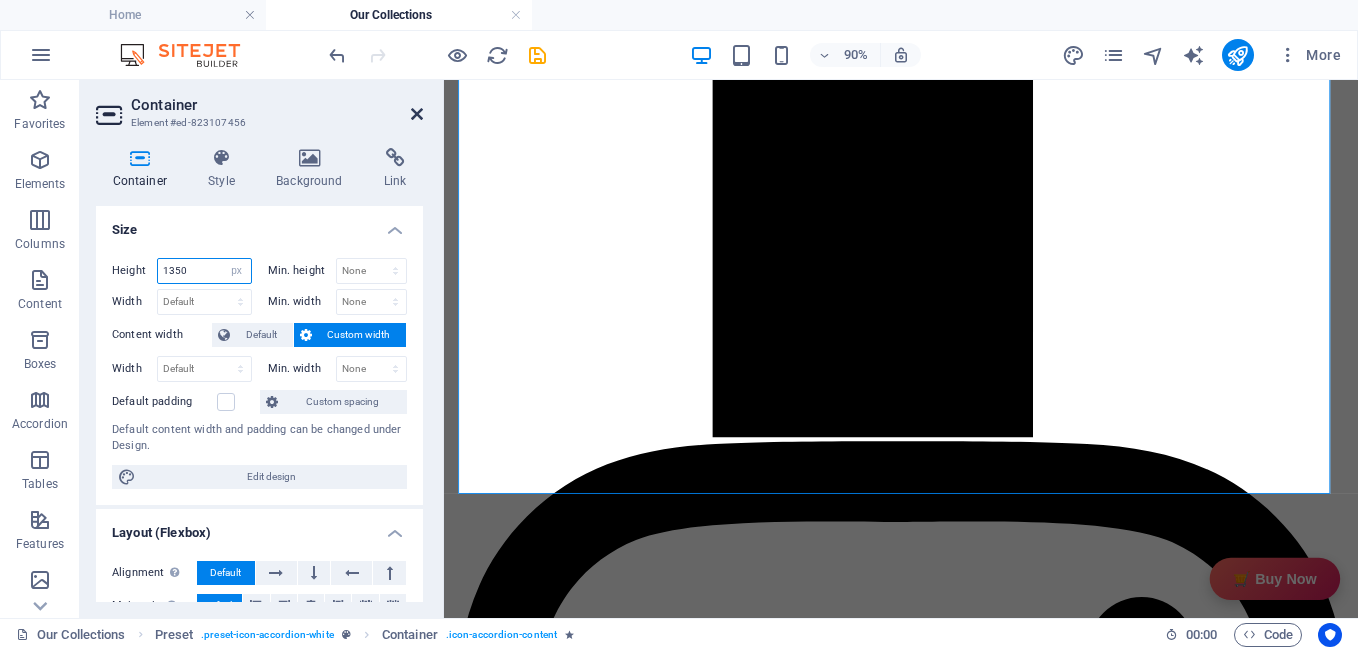 type on "1350" 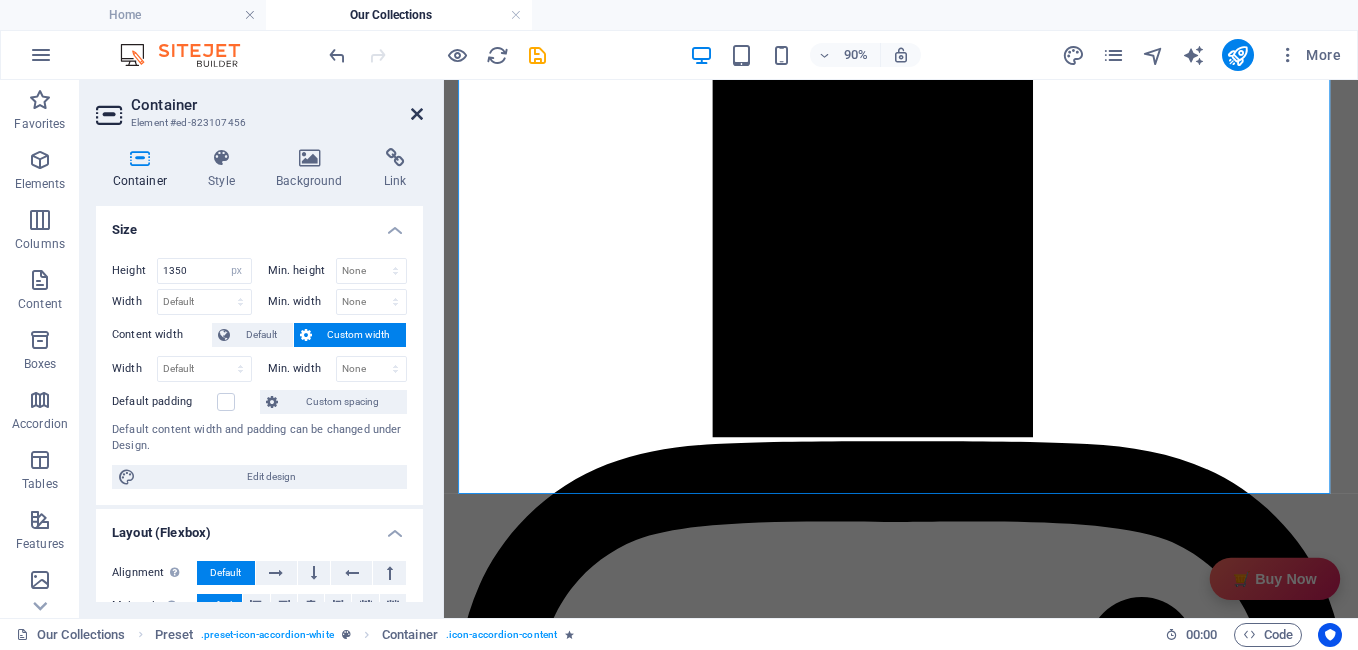 click at bounding box center (417, 114) 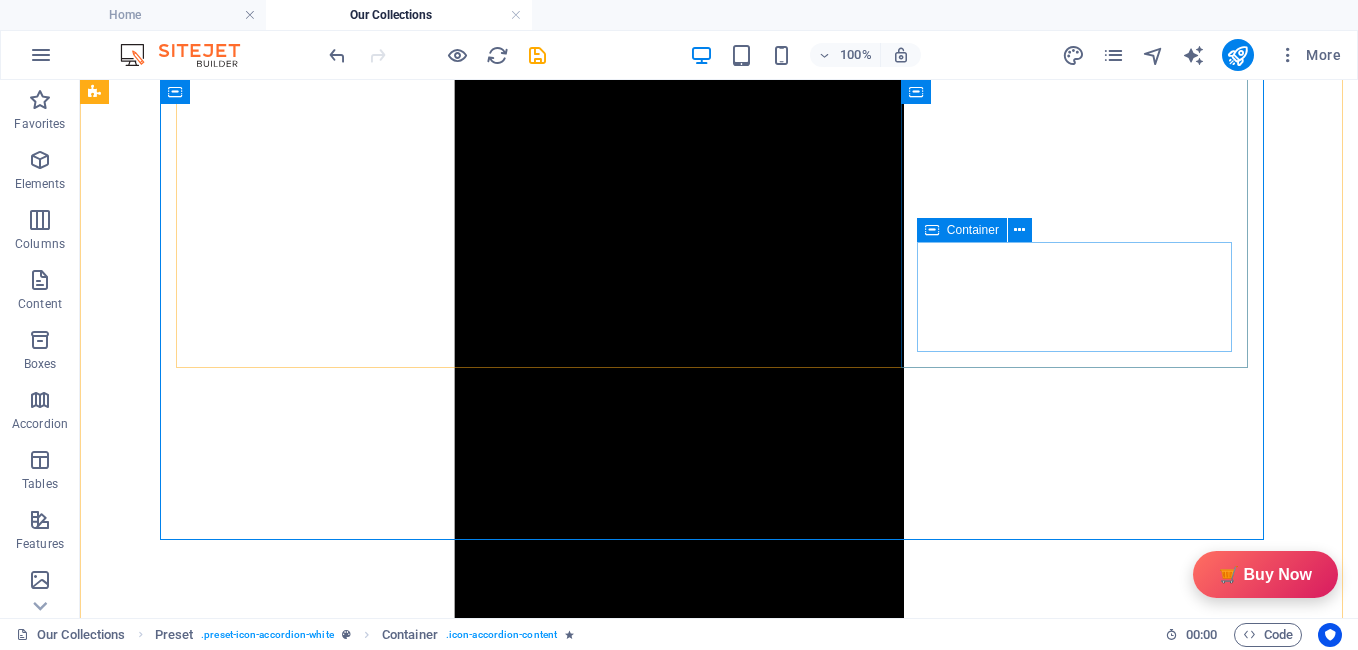 click at bounding box center [932, 230] 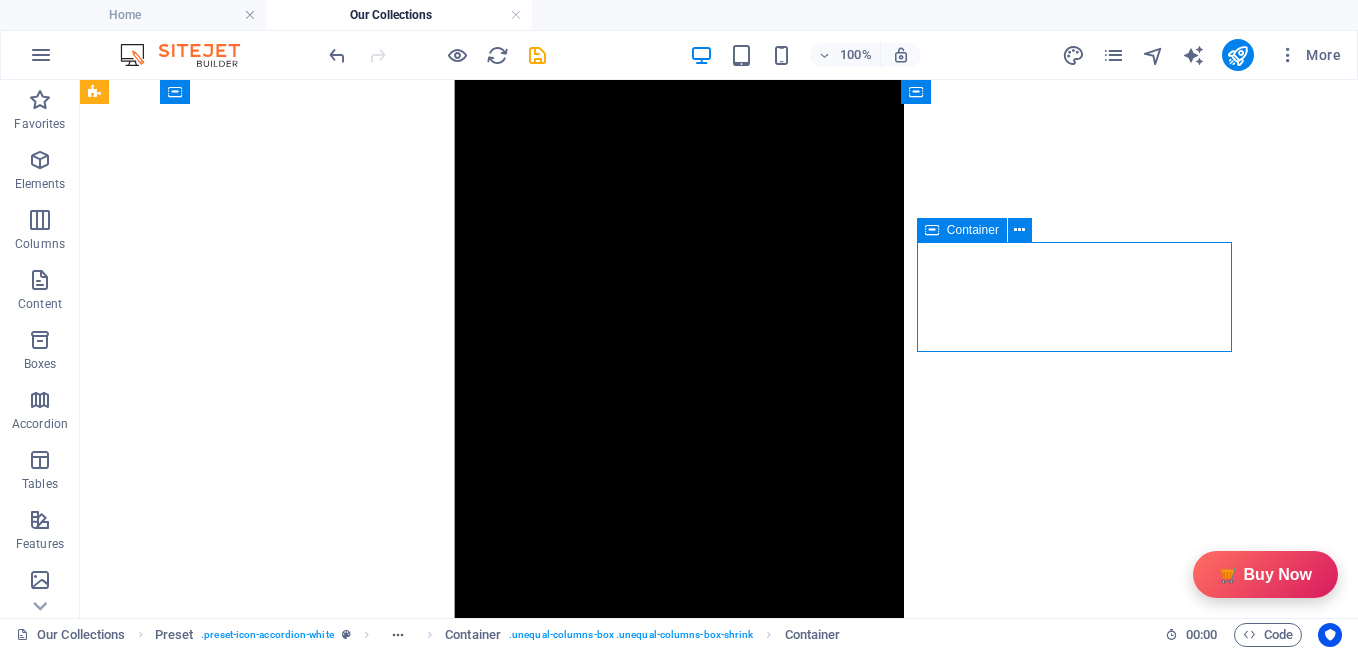 click at bounding box center [932, 230] 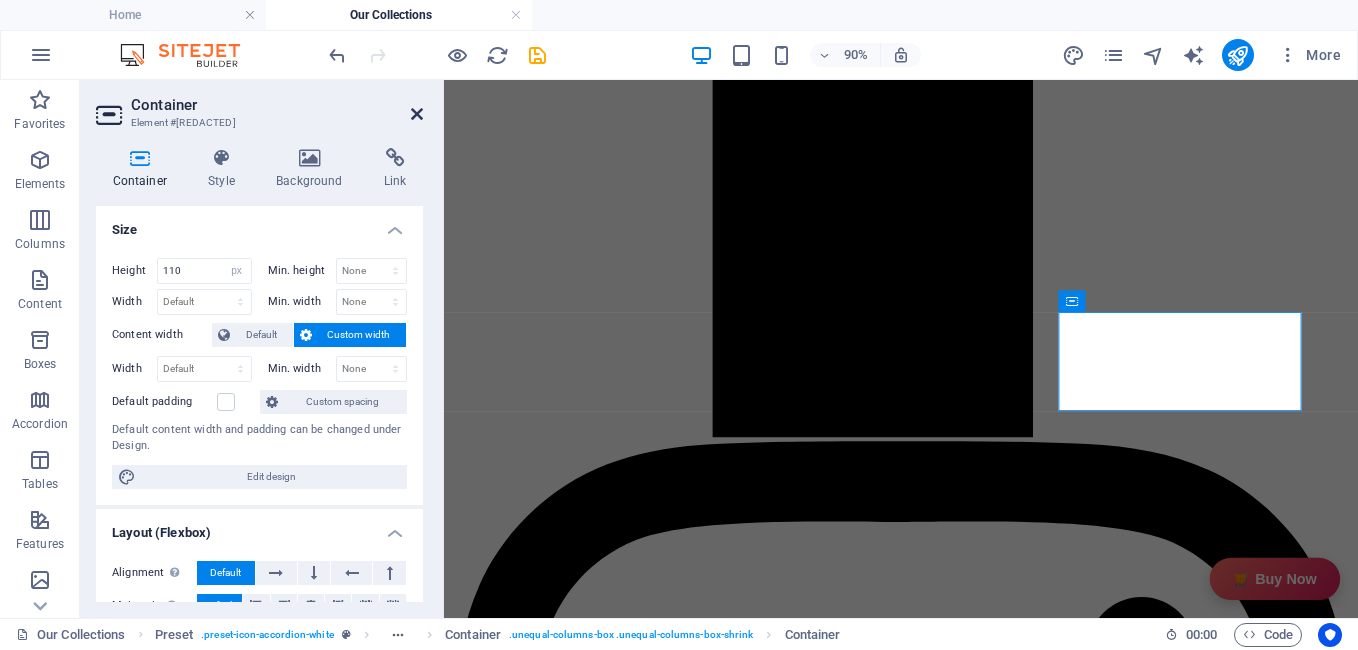 click at bounding box center [417, 114] 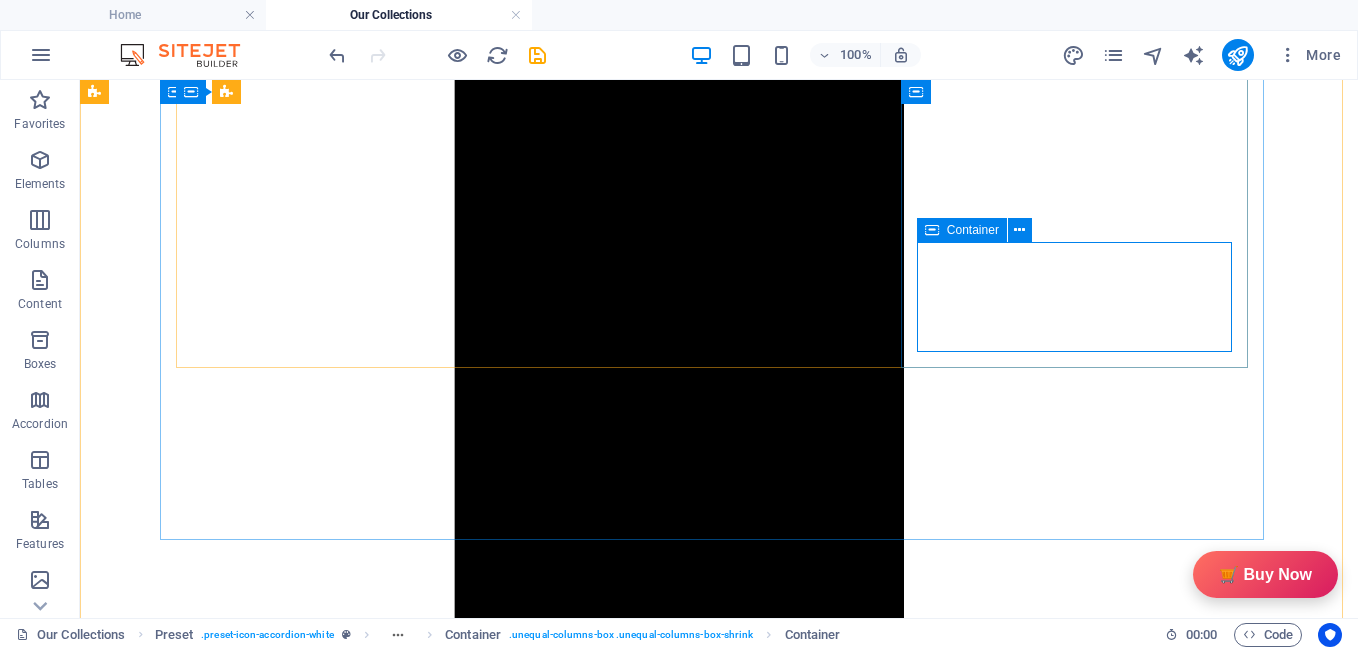 click at bounding box center [932, 230] 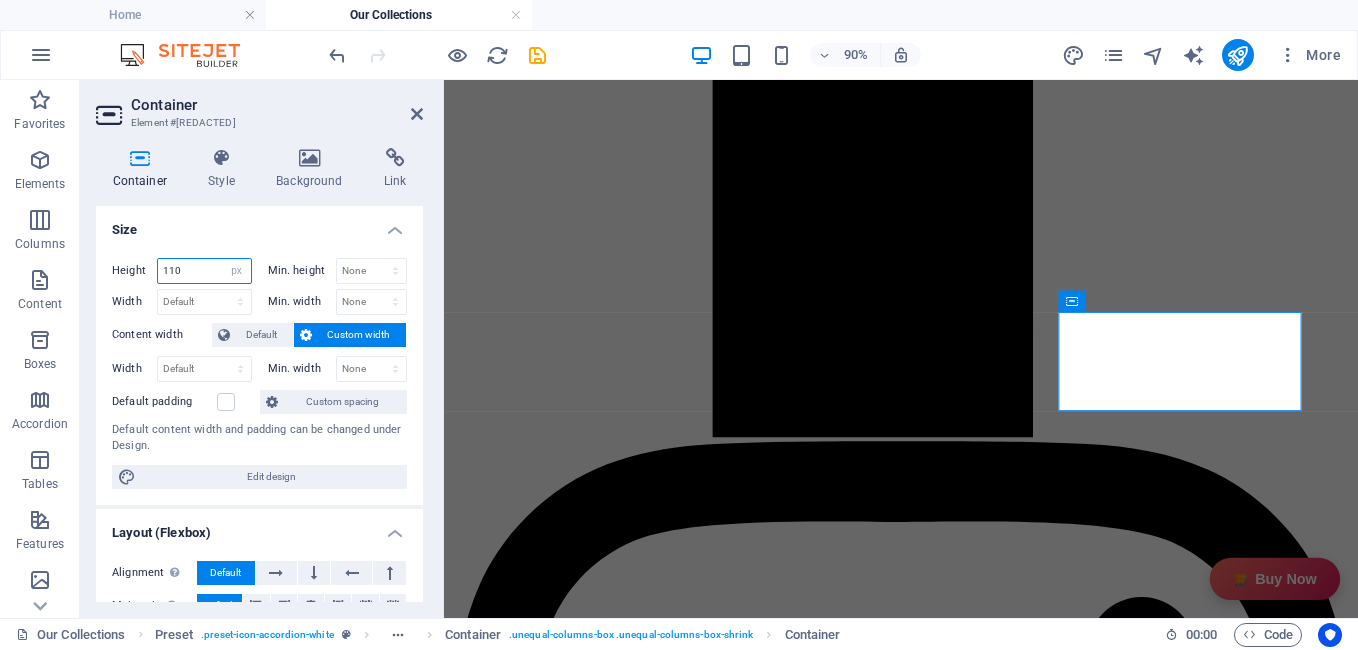 click on "110" at bounding box center (204, 271) 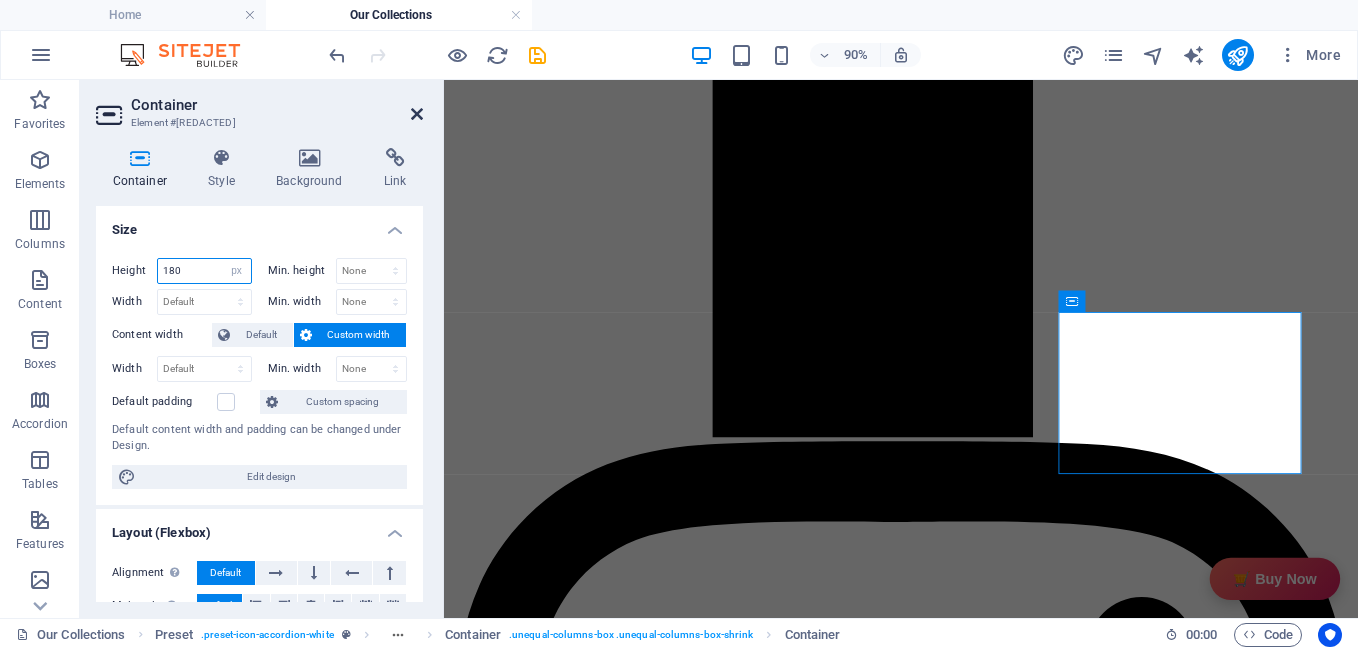 type on "180" 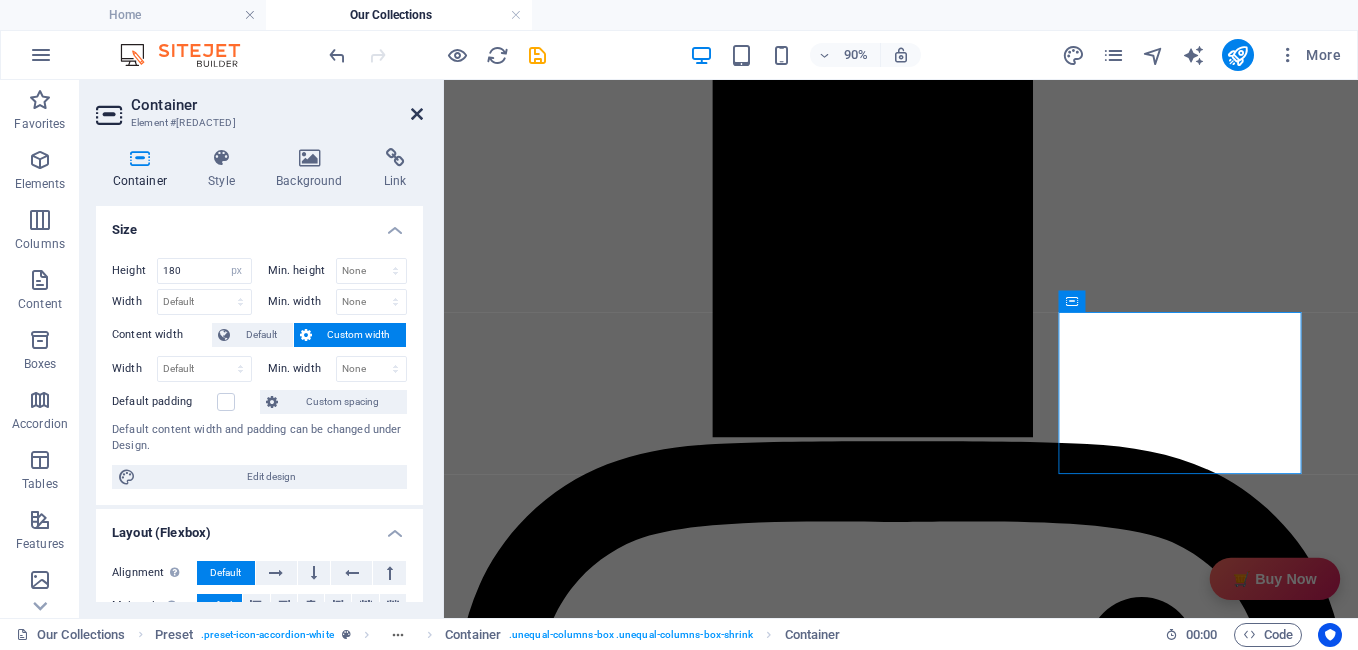 click at bounding box center [417, 114] 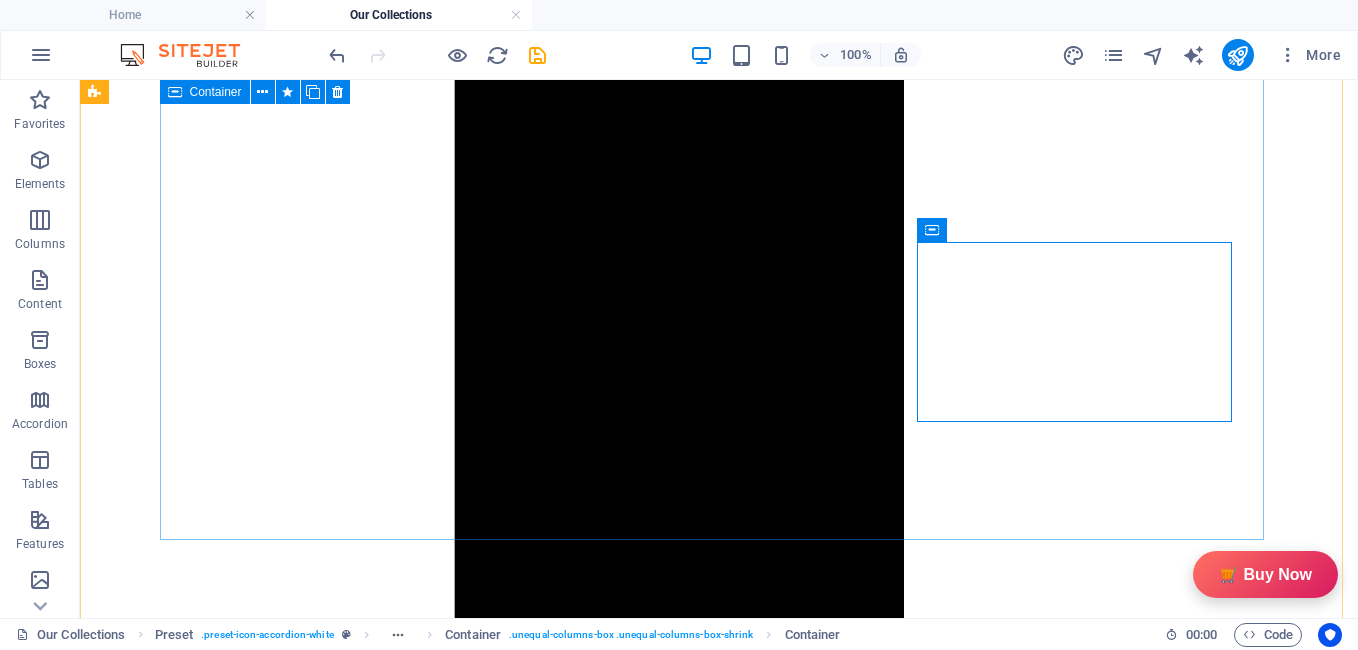 click on "Description GiftyBiz Scented Candles – Light Up Moments Hand-poured with love, GiftyBiz scented candles are crafted to bring warmth, elegance, and a touch of serenity to your space. Made from high-quality wax and infused with soothing fragrances, each candle is designed to elevate your mood and enhance any setting. Whether you're gifting or unwinding, our candles add charm, calm, and luxury in every flicker. Perfect for decor, self-care, or as a part of our curated gift boxes. Specification In The Box Sales Packages  1 Jar Candle No. of Content in Sales Packages Pack of 1 General Brand GiftyBiz Model Name Type Container Candle Series Jar Candle Ideal For Men, Women, Girls Fragrance Rose Material Soy Wax Occasion Anniversary, Birthday, Party Shape Cylindrical Burn Time 15 hrs Suitable For Home Decor, Gift Quantity 150 gm Gift Pack Nos Net Quantity 01   Review 4.7 Read our 16,564 reviews Free Google Reviews widget
Panel only seen by widget owner Edit widget Views 1%" at bounding box center (719, 8745) 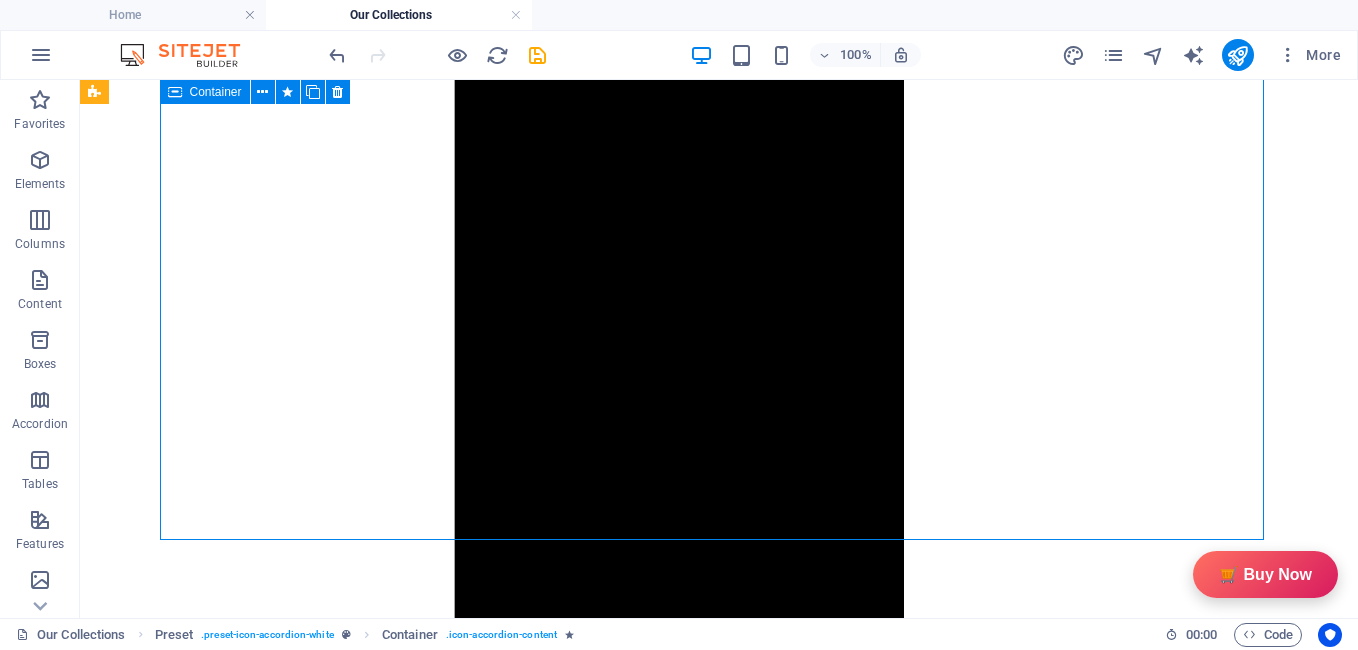 click on "Description GiftyBiz Scented Candles – Light Up Moments Hand-poured with love, GiftyBiz scented candles are crafted to bring warmth, elegance, and a touch of serenity to your space. Made from high-quality wax and infused with soothing fragrances, each candle is designed to elevate your mood and enhance any setting. Whether you're gifting or unwinding, our candles add charm, calm, and luxury in every flicker. Perfect for decor, self-care, or as a part of our curated gift boxes. Specification In The Box Sales Packages  1 Jar Candle No. of Content in Sales Packages Pack of 1 General Brand GiftyBiz Model Name Type Container Candle Series Jar Candle Ideal For Men, Women, Girls Fragrance Rose Material Soy Wax Occasion Anniversary, Birthday, Party Shape Cylindrical Burn Time 15 hrs Suitable For Home Decor, Gift Quantity 150 gm Gift Pack Nos Net Quantity 01   Review 4.7 Read our 16,564 reviews Free Google Reviews widget
Panel only seen by widget owner Edit widget Views 1%" at bounding box center [719, 8745] 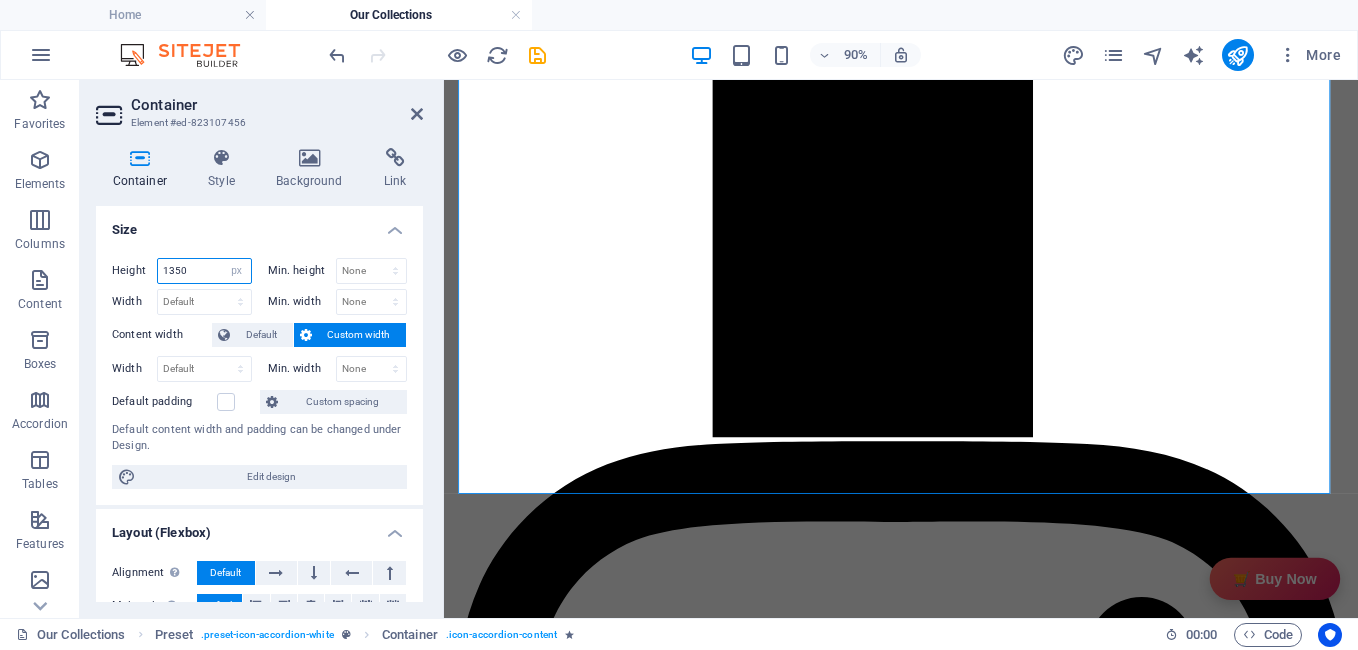 click on "1350" at bounding box center (204, 271) 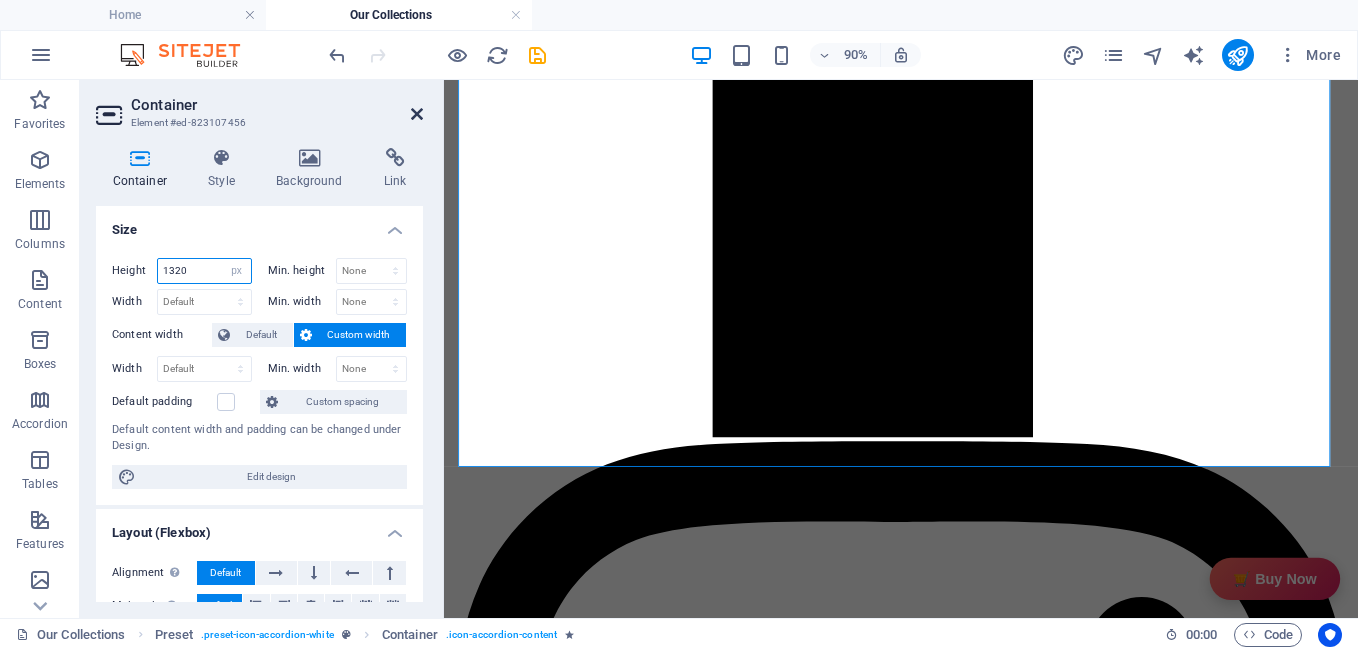type on "1320" 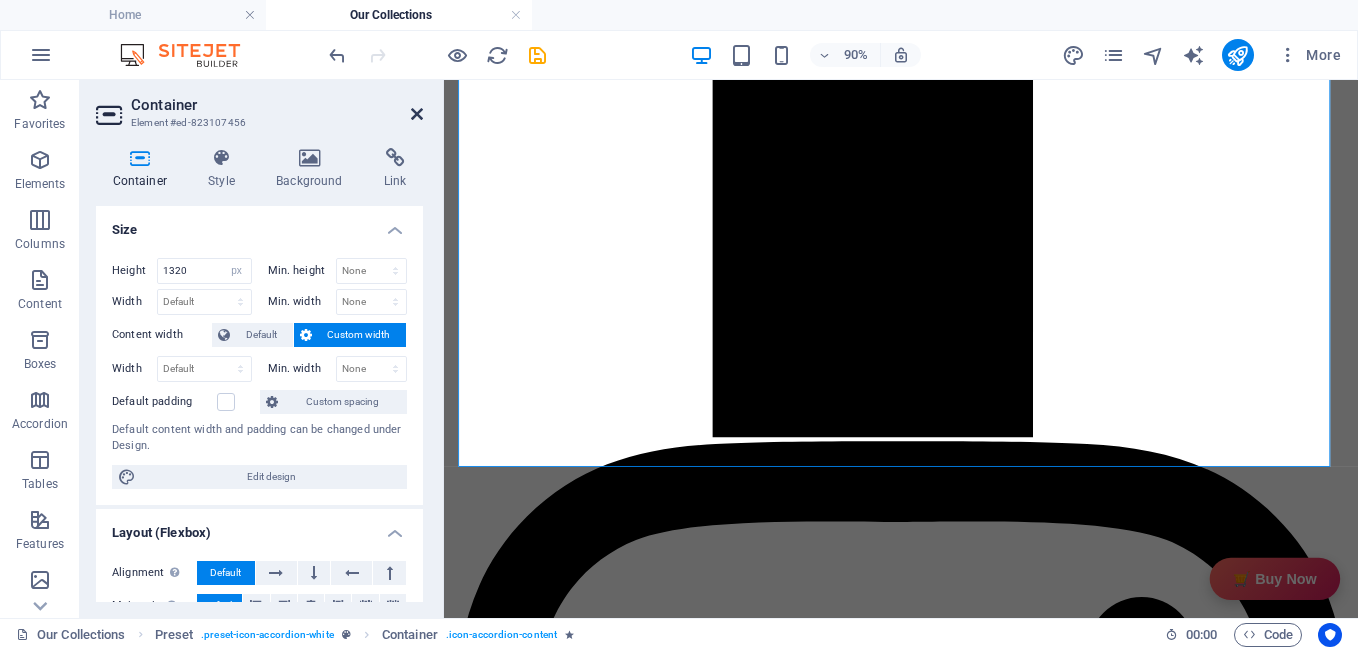 click at bounding box center [417, 114] 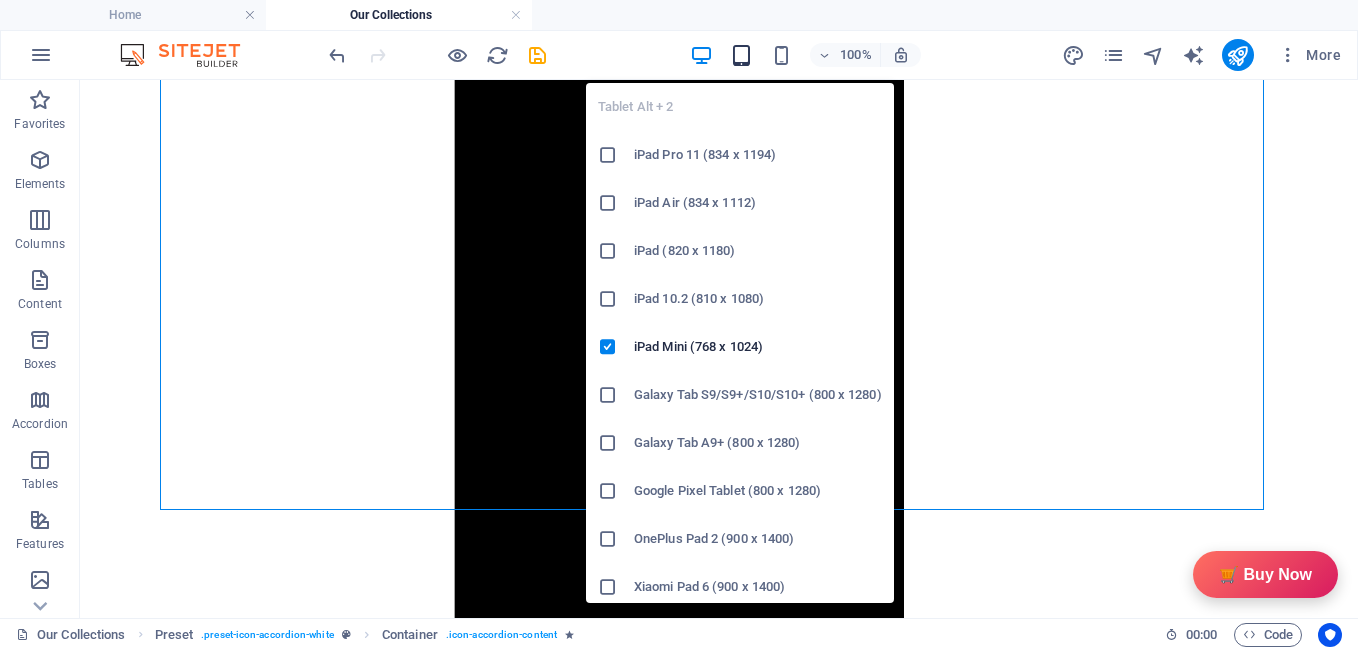 click at bounding box center (741, 55) 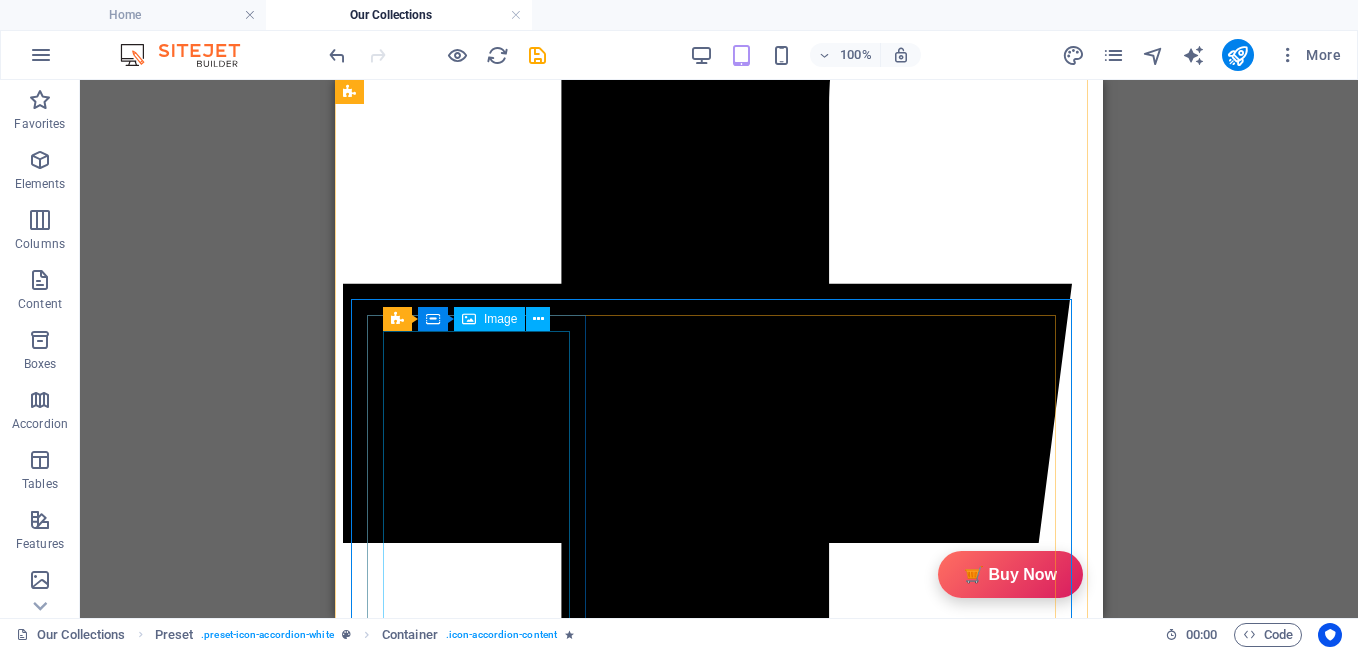 scroll, scrollTop: 497, scrollLeft: 0, axis: vertical 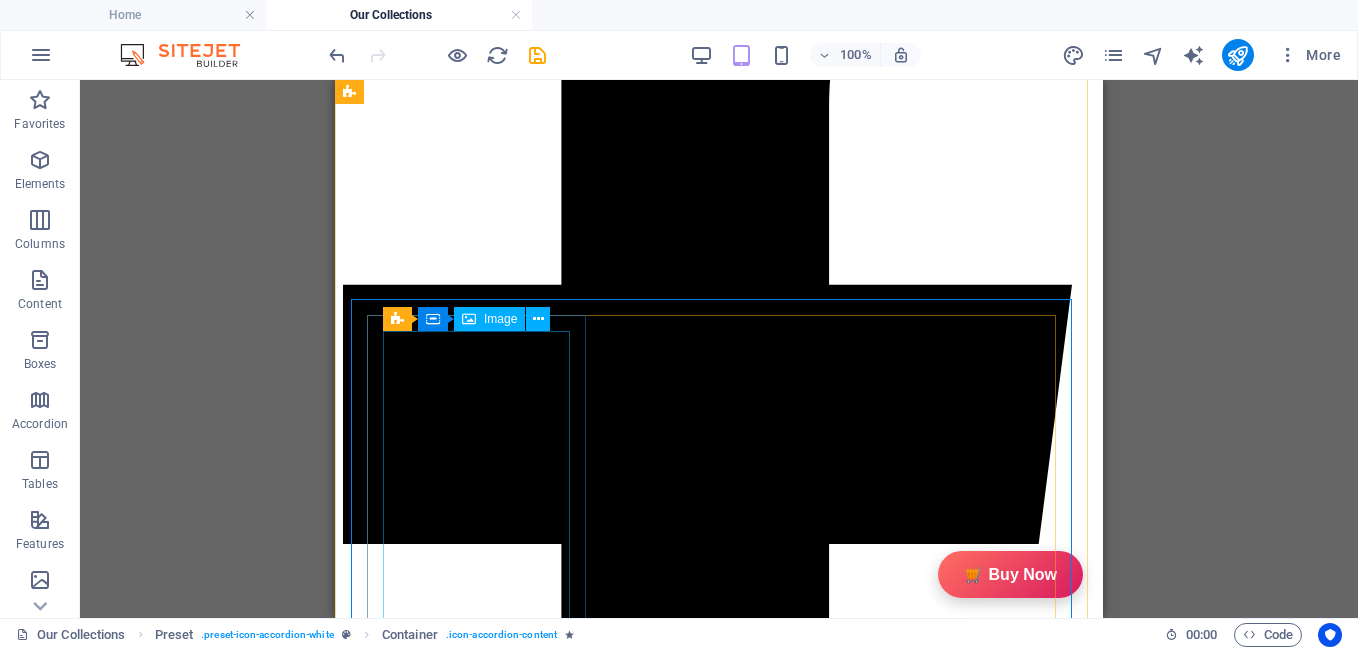 click at bounding box center [719, 5842] 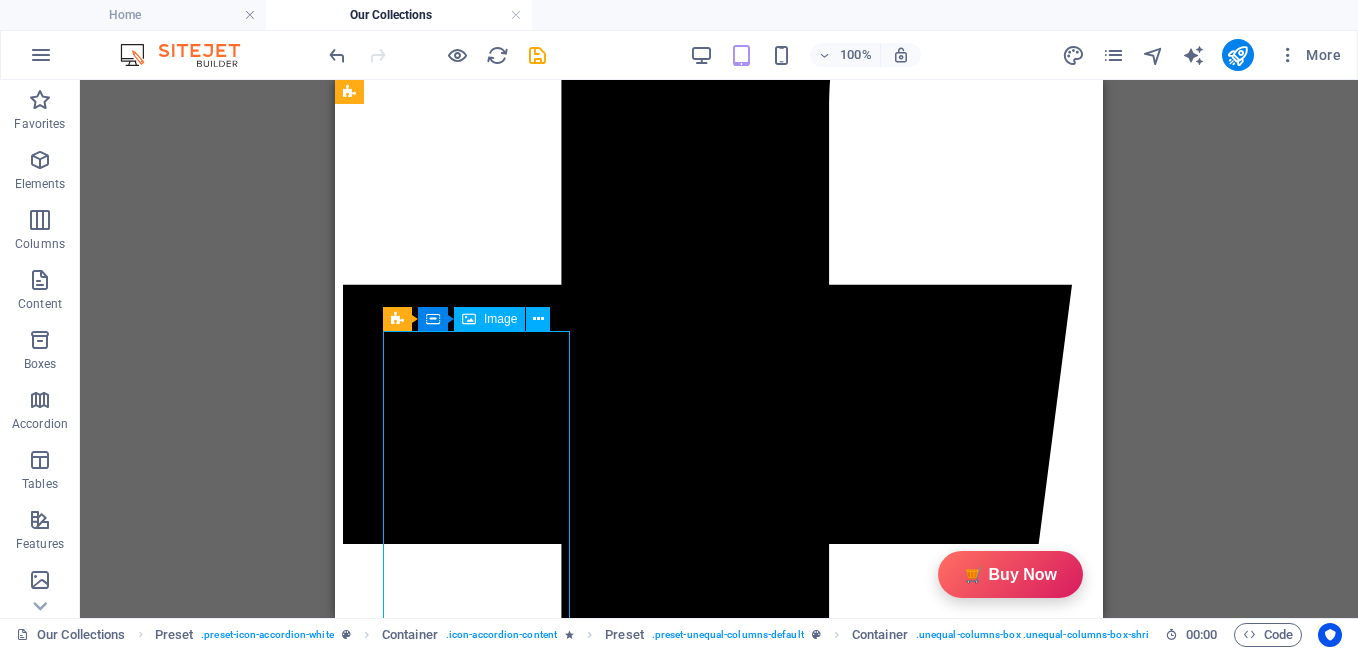 click at bounding box center [719, 5842] 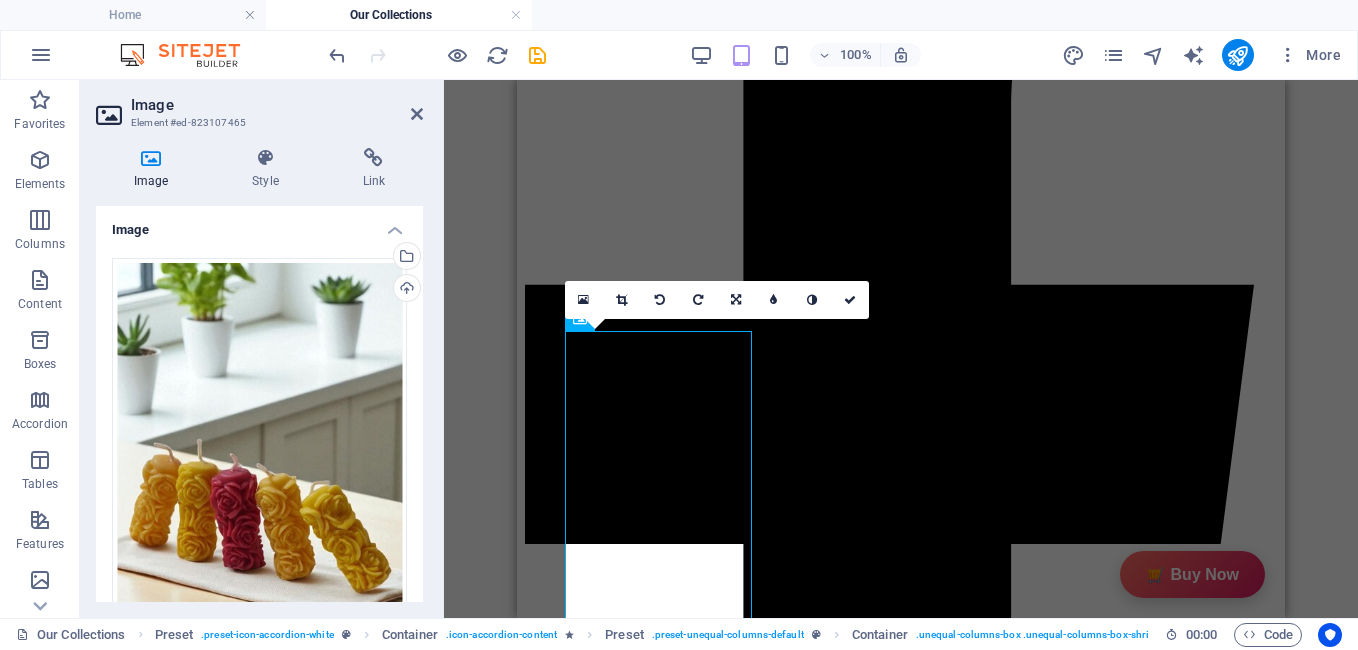 click on "16:10 16:9 4:3 1:1 1:2 0" at bounding box center [717, 300] 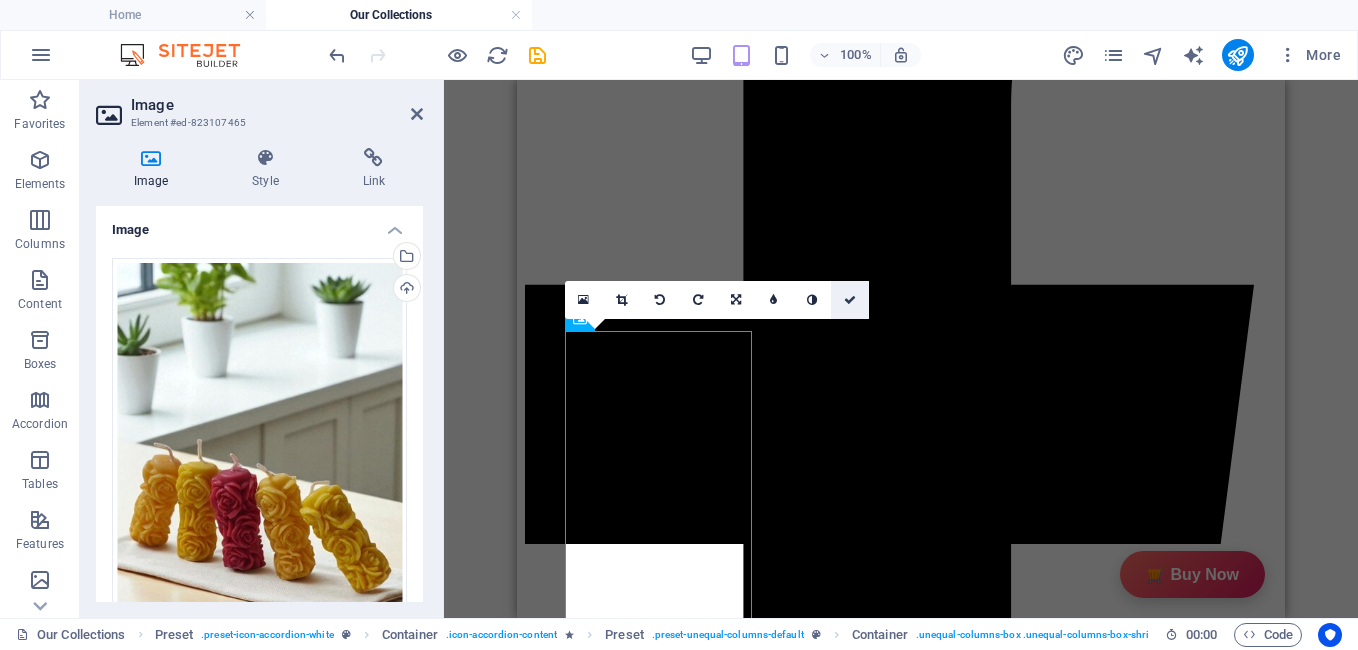 click at bounding box center (850, 300) 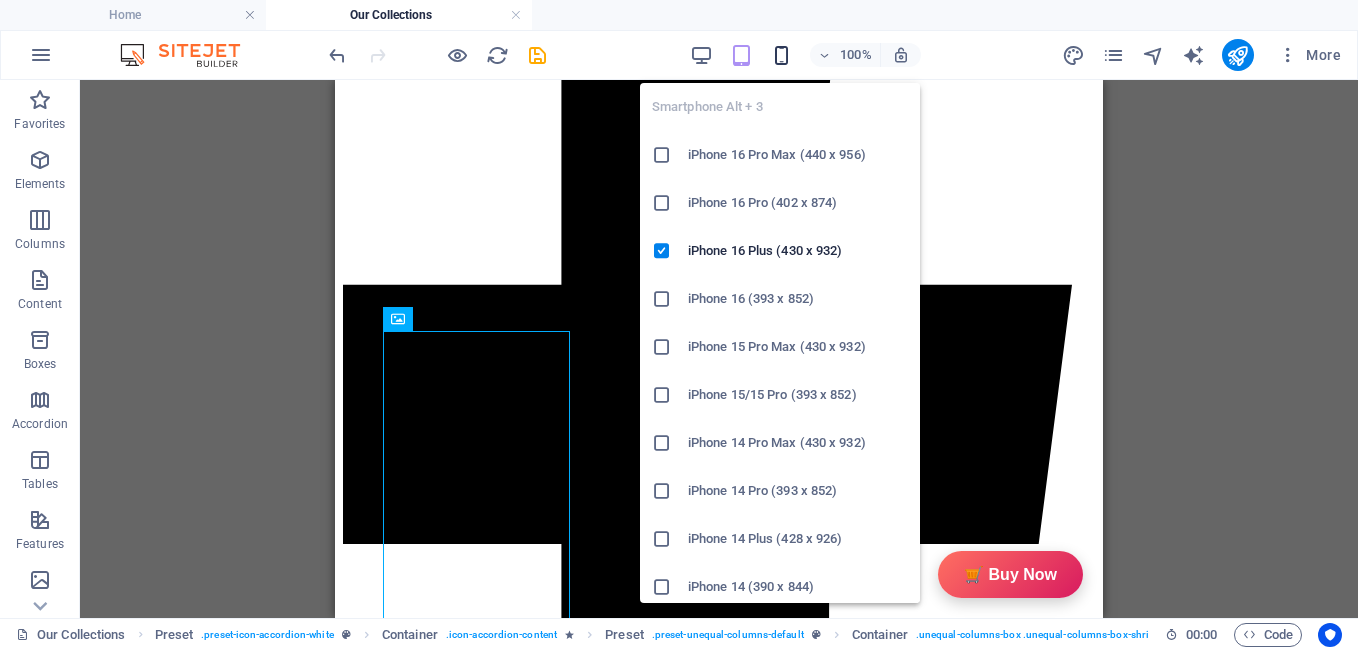 click at bounding box center (781, 55) 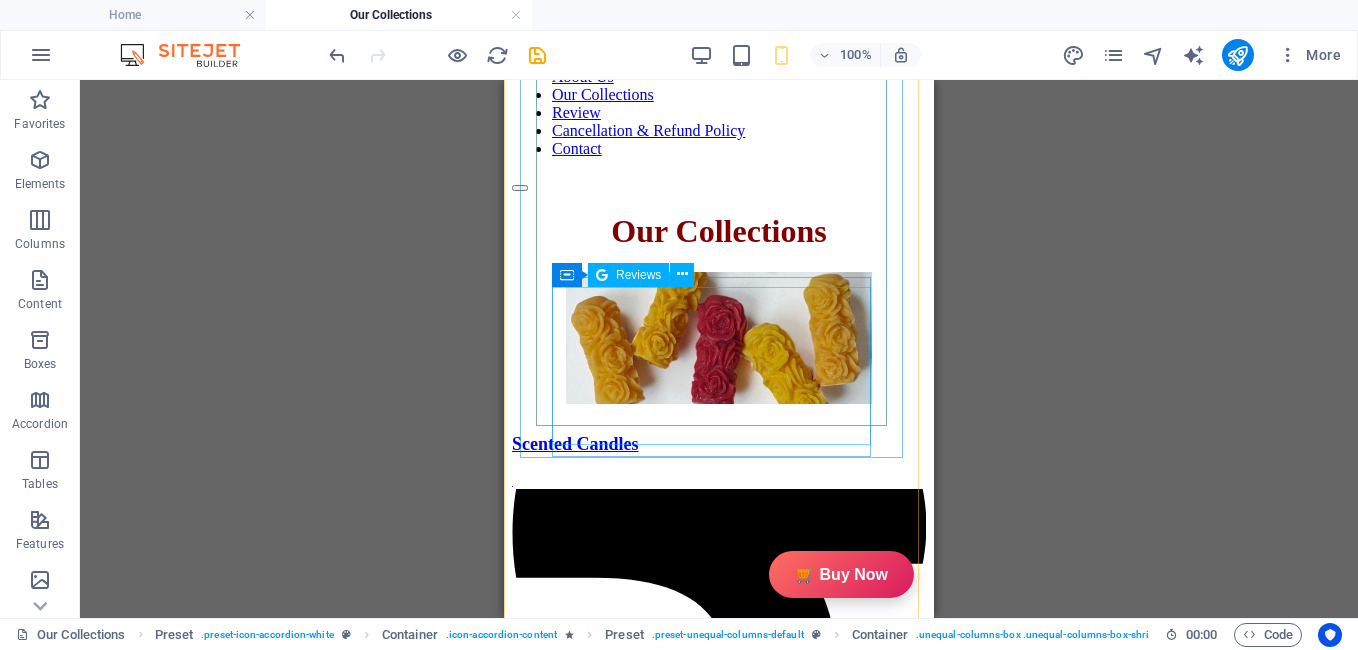 scroll, scrollTop: 1793, scrollLeft: 0, axis: vertical 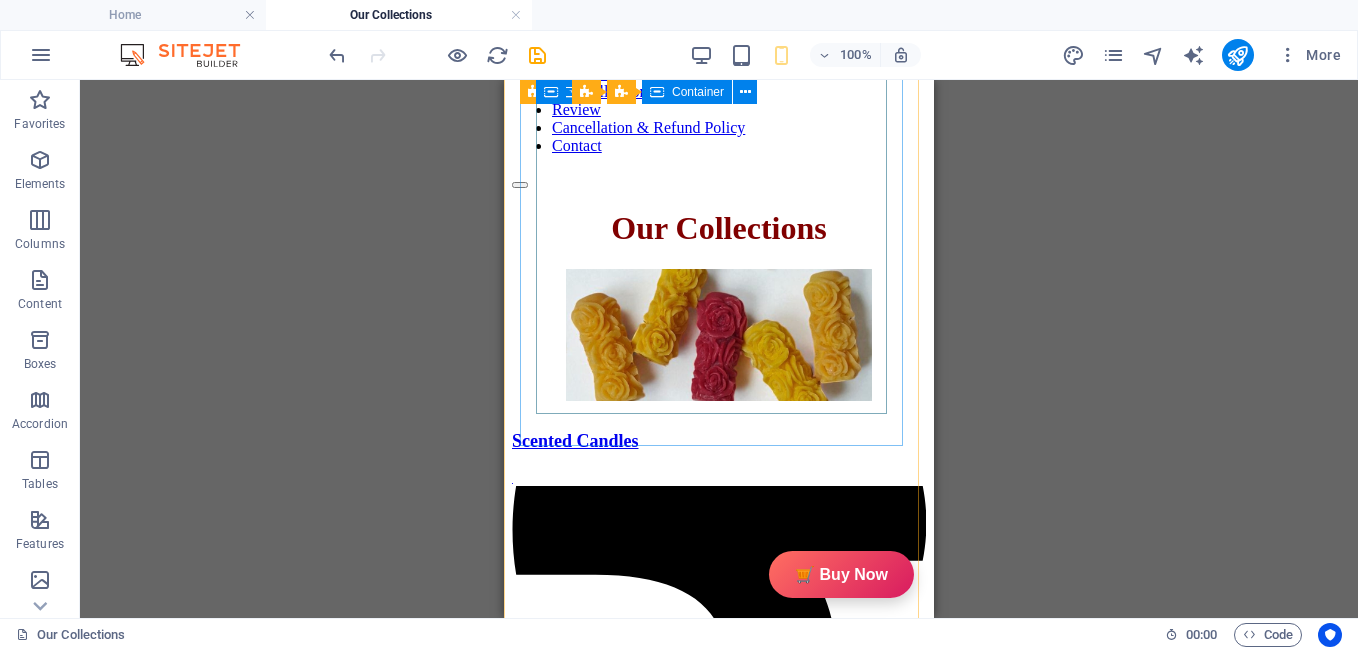 click on "Description GiftyBiz Scented Candles – Light Up Moments Hand-poured with love, GiftyBiz scented candles are crafted to bring warmth, elegance, and a touch of serenity to your space. Made from high-quality wax and infused with soothing fragrances, each candle is designed to elevate your mood and enhance any setting. Whether you're gifting or unwinding, our candles add charm, calm, and luxury in every flicker. Perfect for decor, self-care, or as a part of our curated gift boxes. Specification In The Box Sales Packages  1 Jar Candle No. of Content in Sales Packages Pack of 1 General Brand GiftyBiz Model Name Type Container Candle Series Jar Candle Ideal For Men, Women, Girls Fragrance Rose Material Soy Wax Occasion Anniversary, Birthday, Party Shape Cylindrical Burn Time 15 hrs Suitable For Home Decor, Gift Quantity 150 gm Gift Pack Nos Net Quantity 01   Review 4.7 Read our 16,564 reviews Free Google Reviews widget
Panel only seen by widget owner Edit widget Views 1%" at bounding box center (687, 2848) 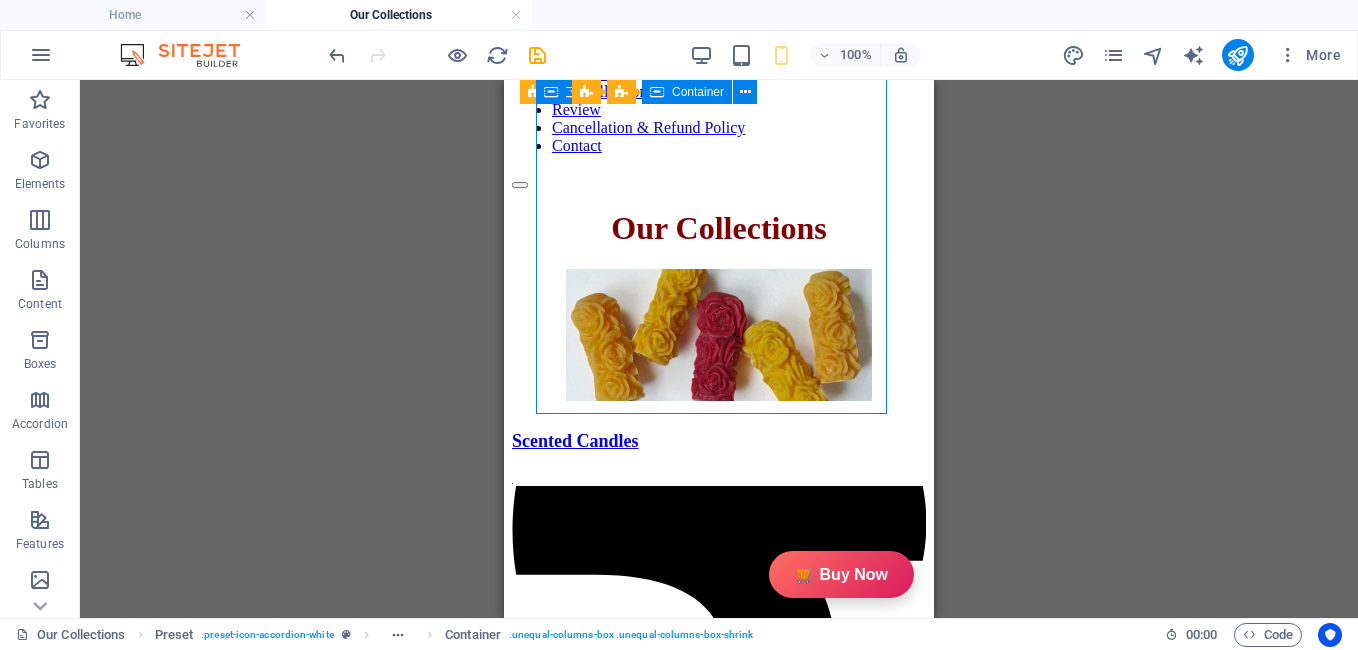 click on "Description GiftyBiz Scented Candles – Light Up Moments Hand-poured with love, GiftyBiz scented candles are crafted to bring warmth, elegance, and a touch of serenity to your space. Made from high-quality wax and infused with soothing fragrances, each candle is designed to elevate your mood and enhance any setting. Whether you're gifting or unwinding, our candles add charm, calm, and luxury in every flicker. Perfect for decor, self-care, or as a part of our curated gift boxes. Specification In The Box Sales Packages  1 Jar Candle No. of Content in Sales Packages Pack of 1 General Brand GiftyBiz Model Name Type Container Candle Series Jar Candle Ideal For Men, Women, Girls Fragrance Rose Material Soy Wax Occasion Anniversary, Birthday, Party Shape Cylindrical Burn Time 15 hrs Suitable For Home Decor, Gift Quantity 150 gm Gift Pack Nos Net Quantity 01   Review 4.7 Read our 16,564 reviews Free Google Reviews widget
Panel only seen by widget owner Edit widget Views 1%" at bounding box center [687, 2848] 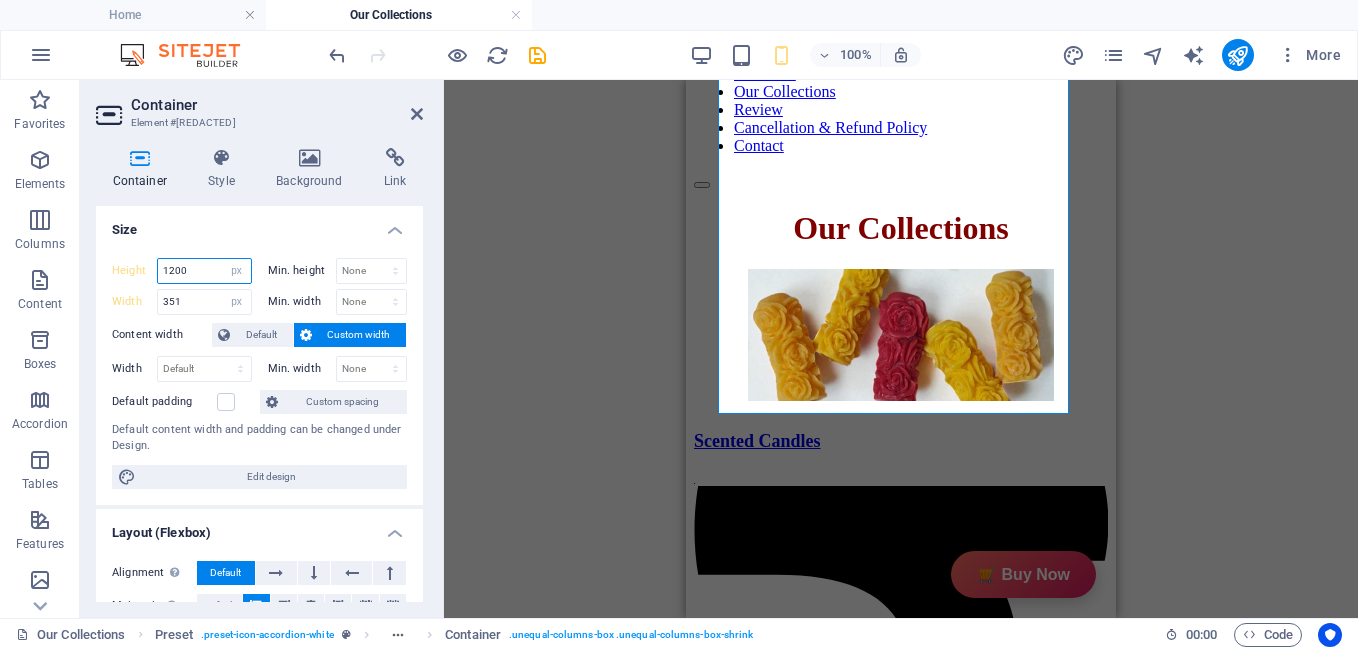 click on "1200" at bounding box center [204, 271] 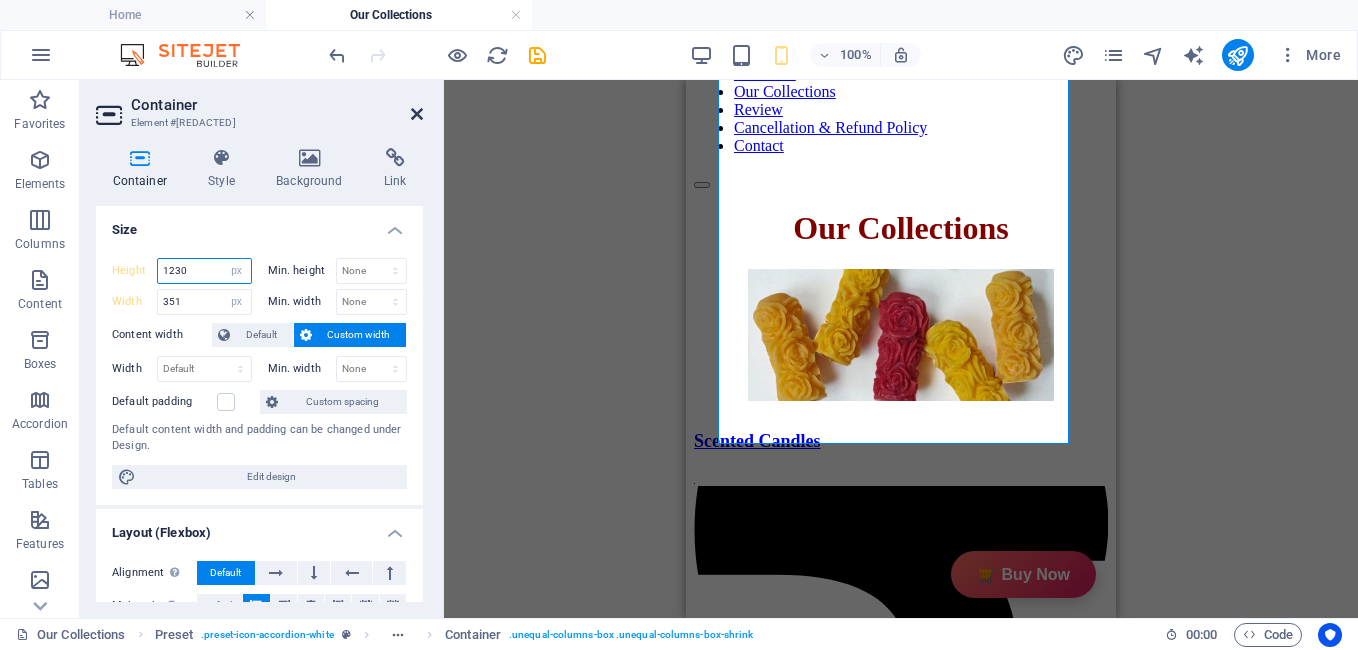 type on "1230" 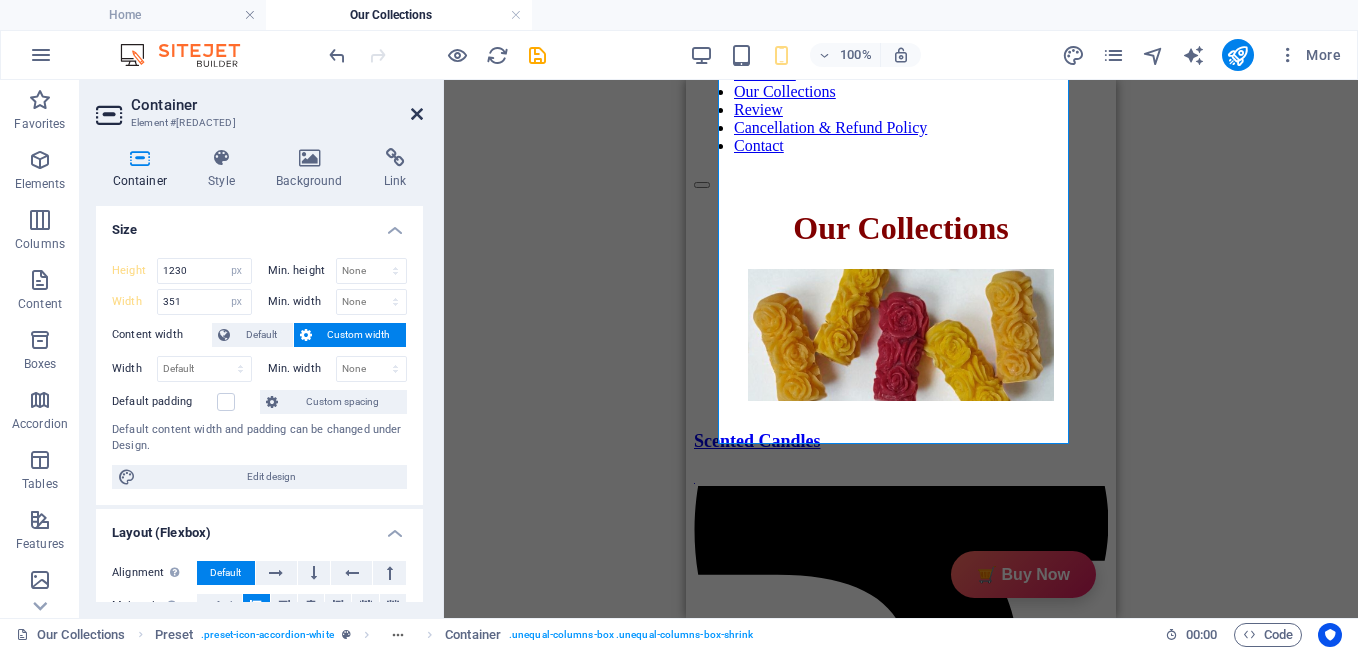 click at bounding box center [417, 114] 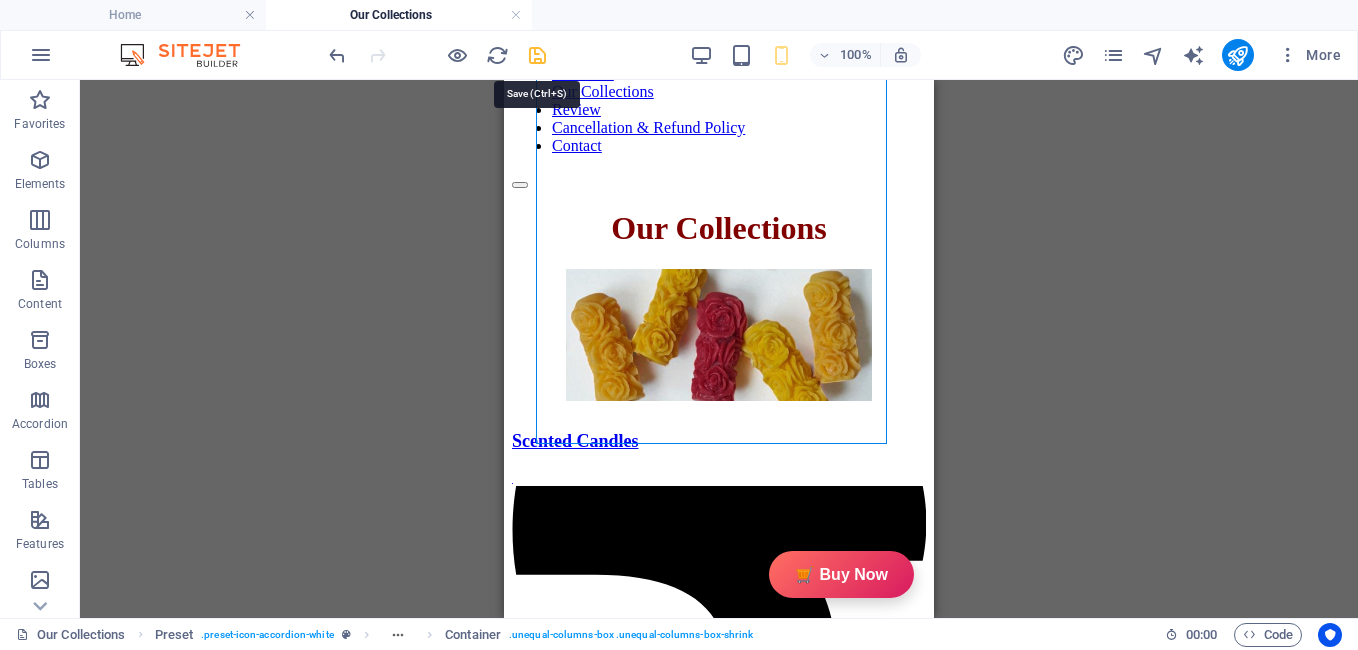 click at bounding box center [537, 55] 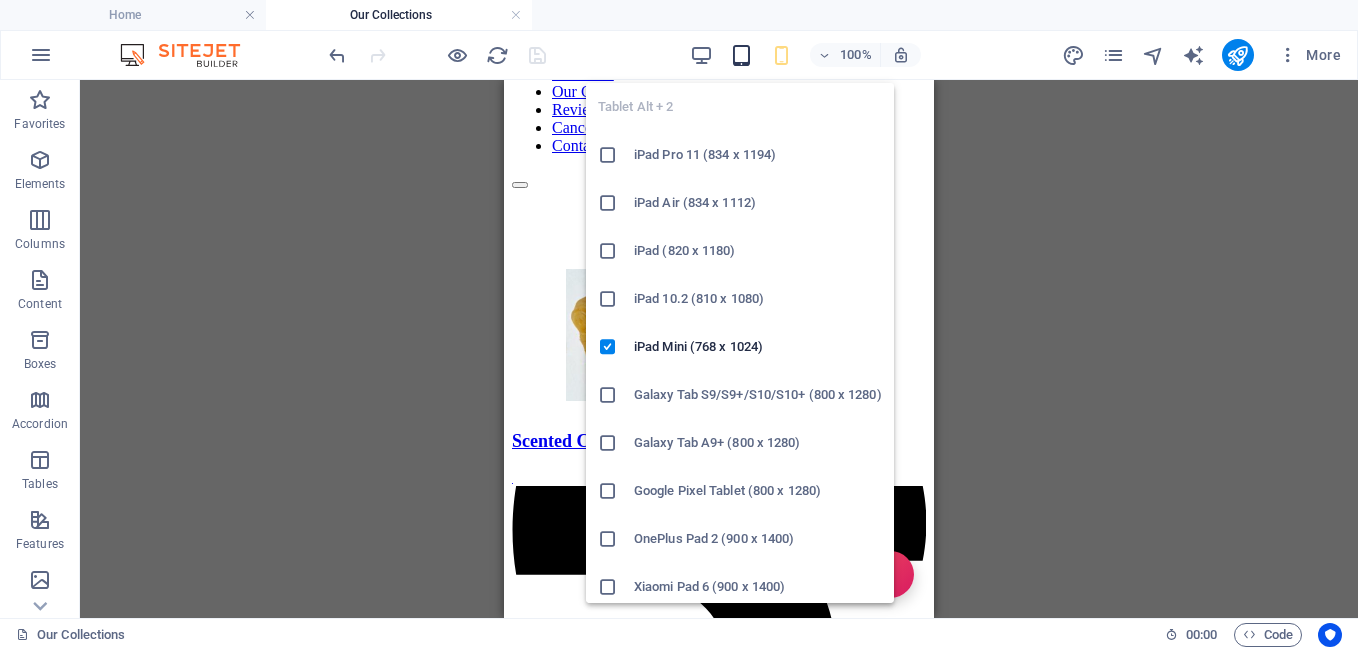 click at bounding box center (741, 55) 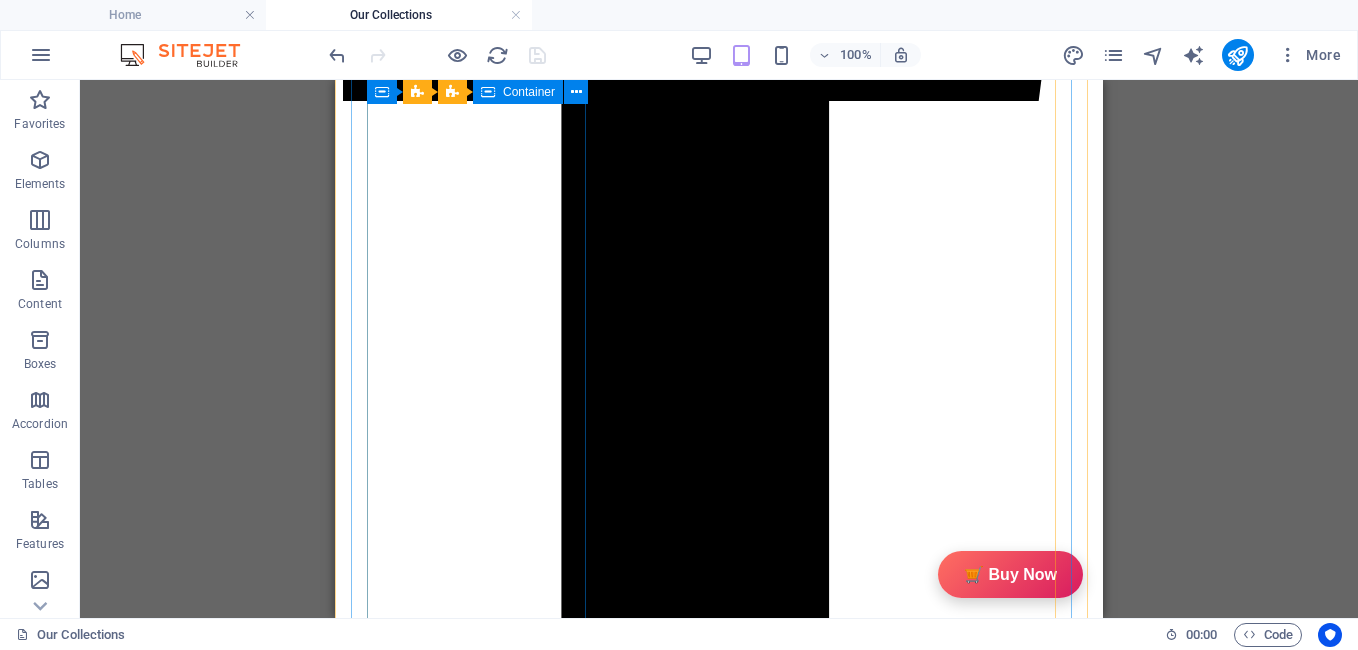 scroll, scrollTop: 939, scrollLeft: 0, axis: vertical 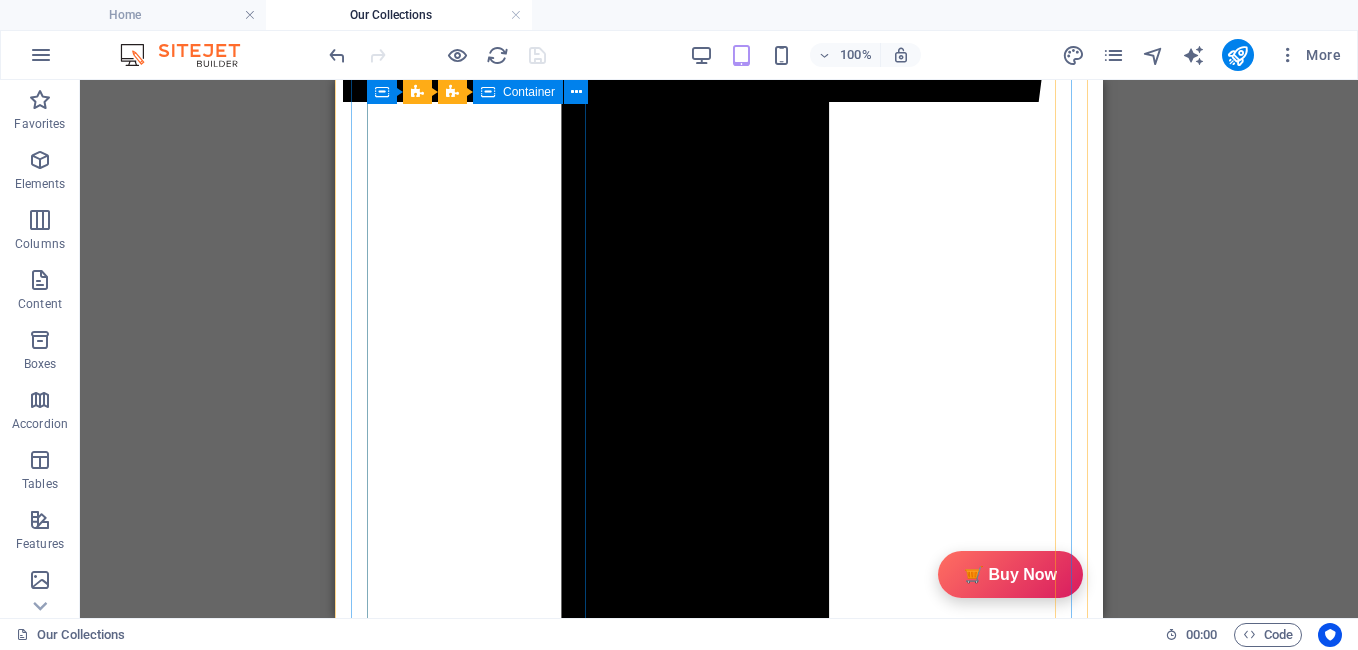 click at bounding box center (719, 5425) 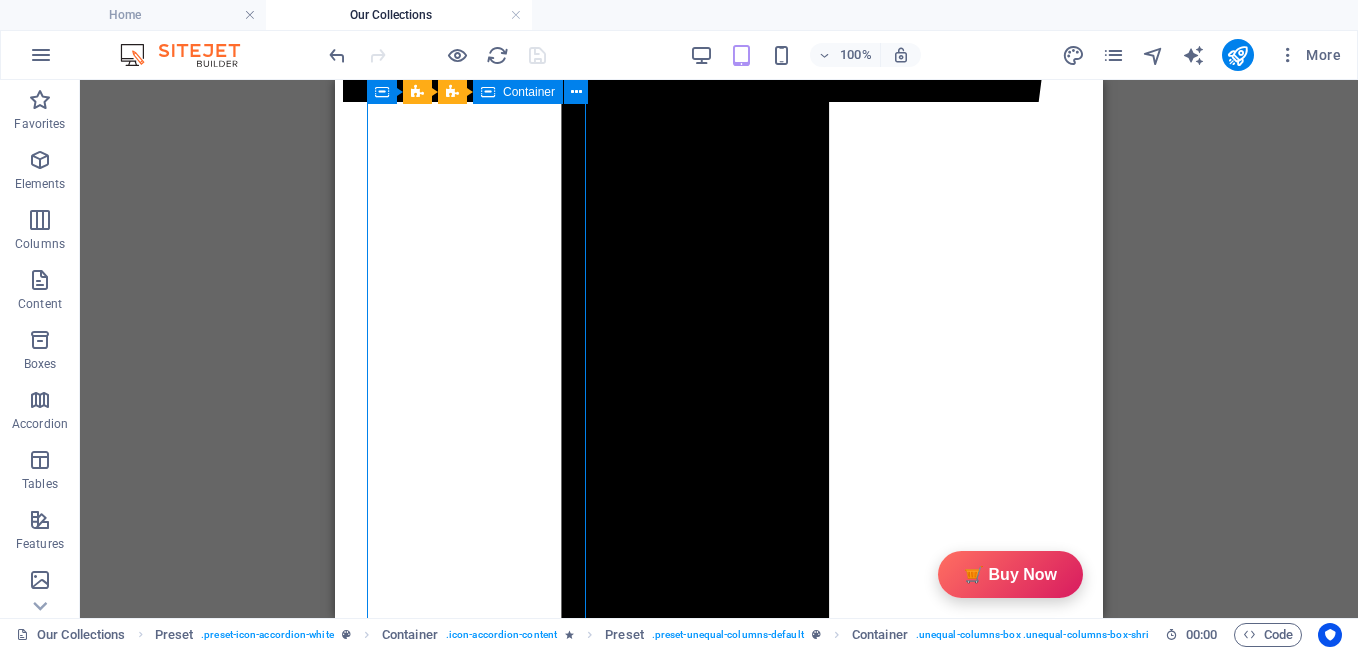 click at bounding box center [719, 5425] 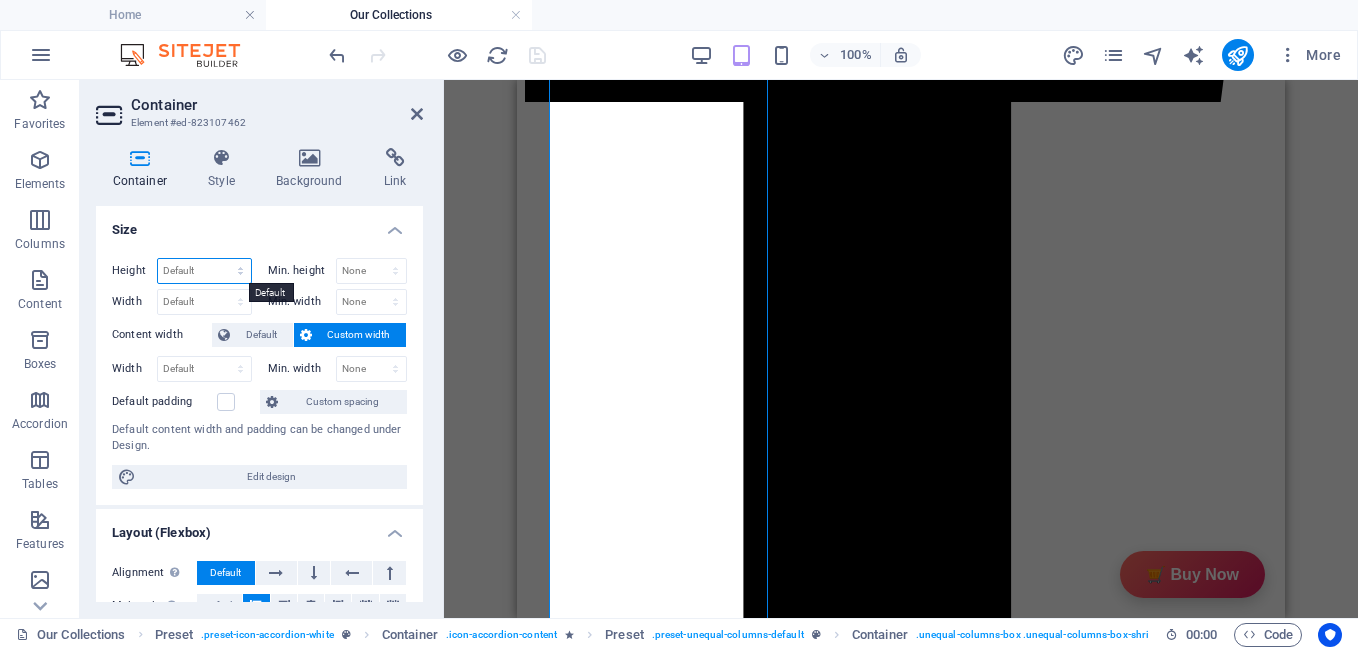 click on "Default px rem % vh vw" at bounding box center (204, 271) 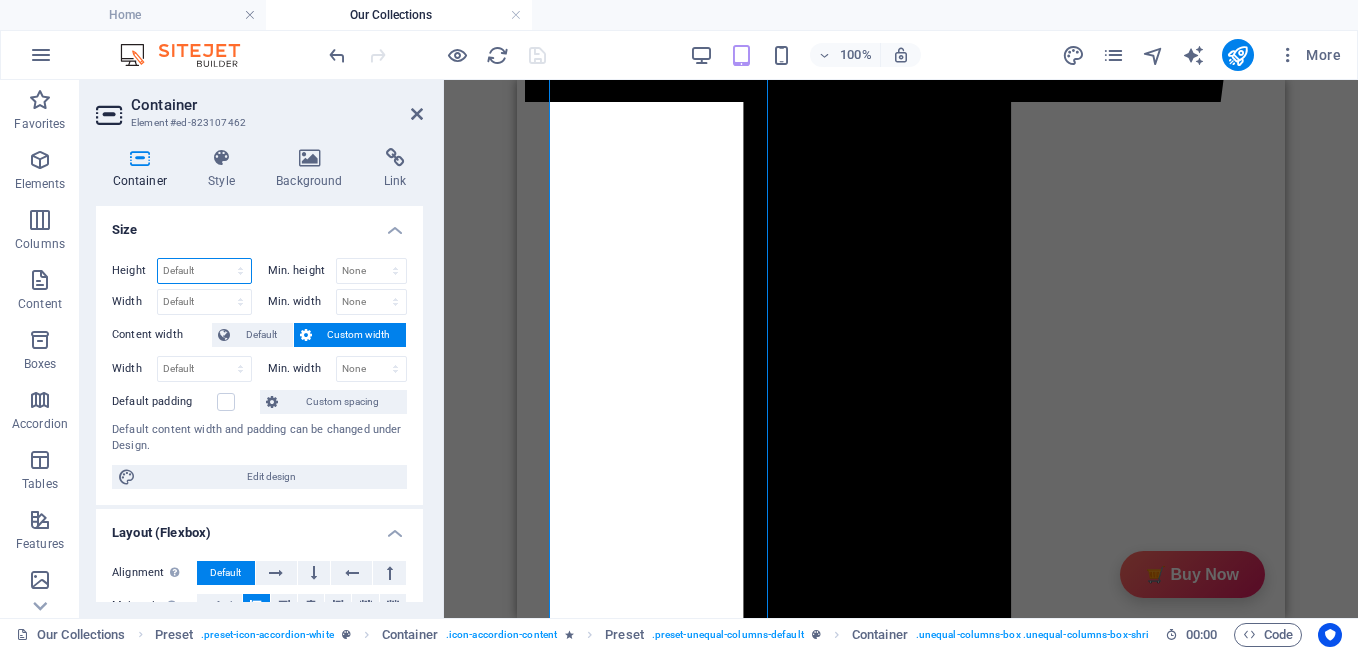 select on "px" 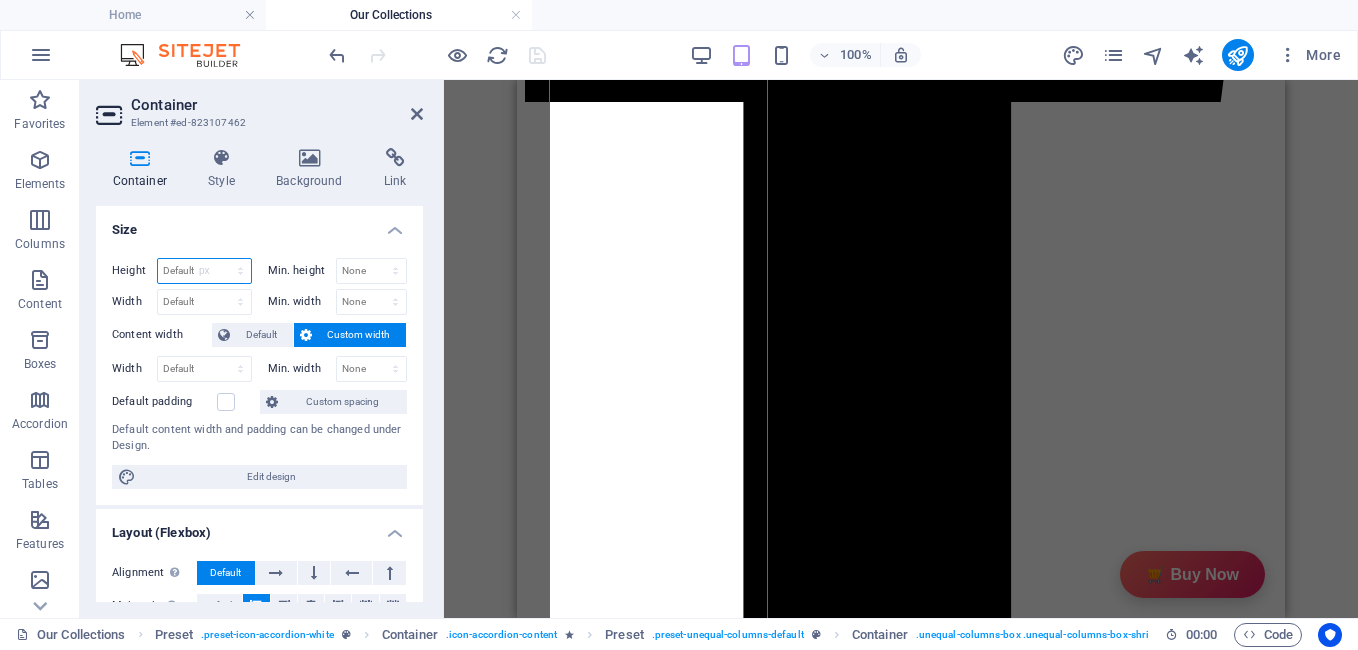 click on "Default px rem % vh vw" at bounding box center [204, 271] 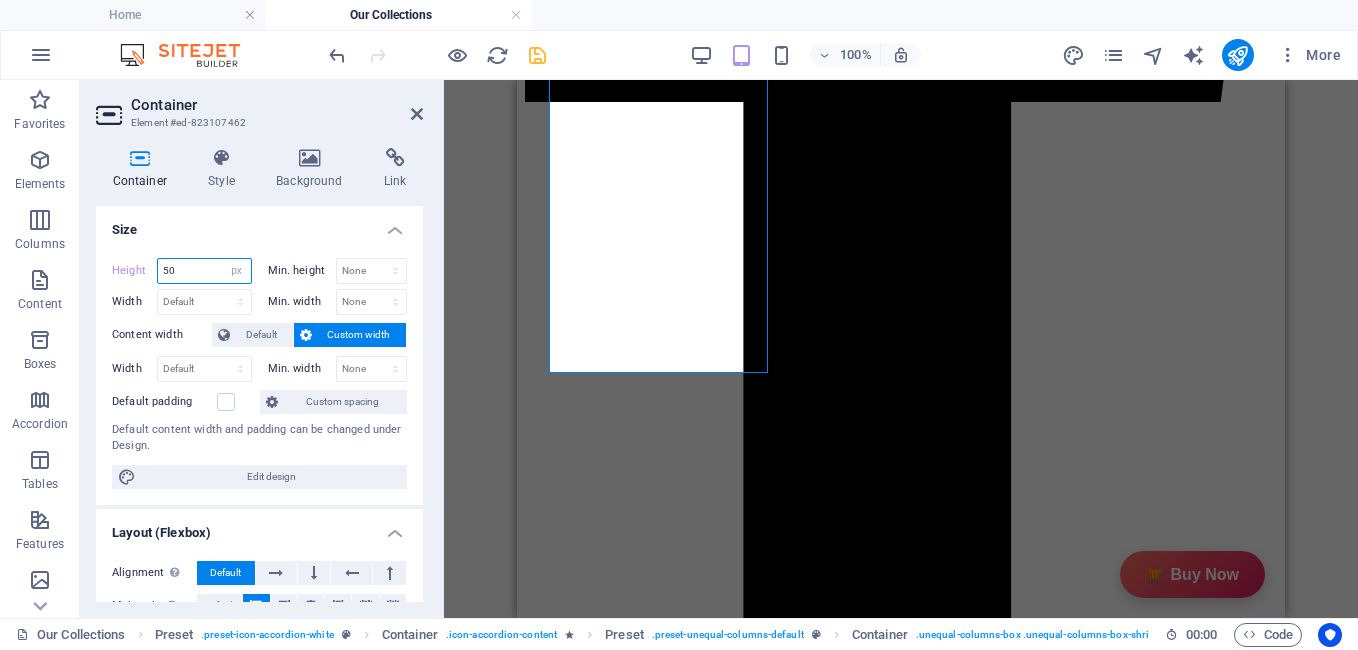 type on "5" 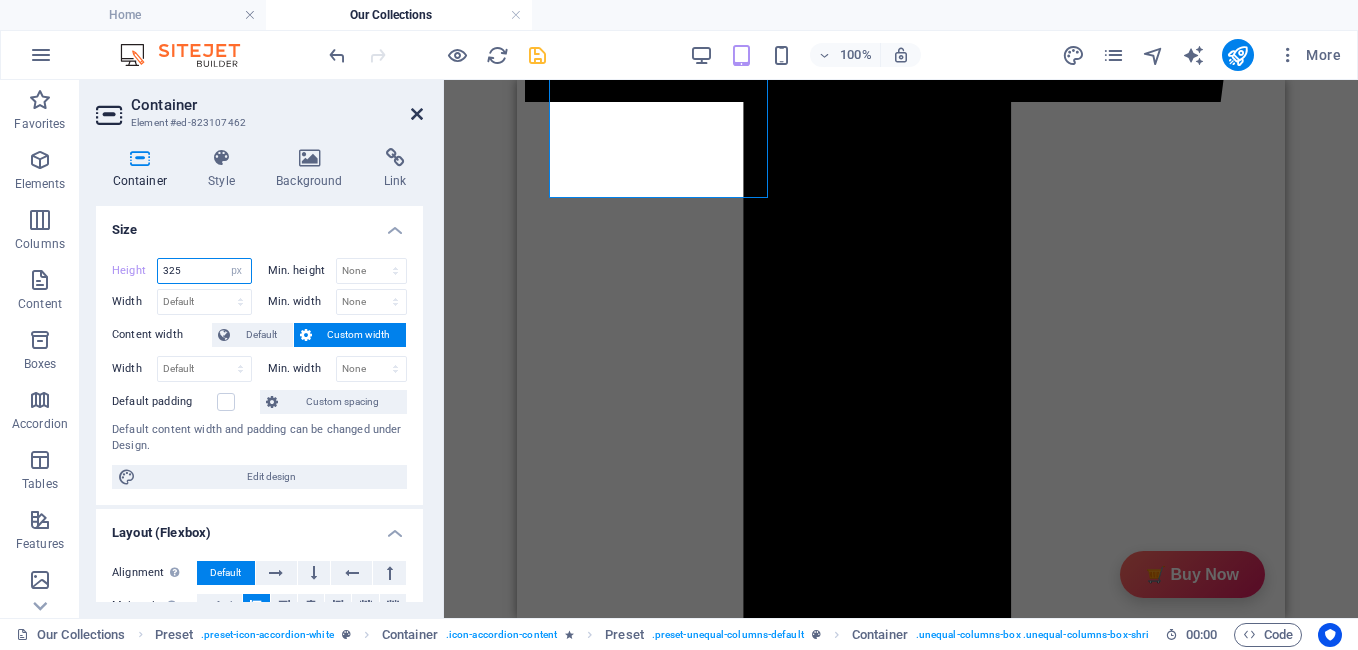 type on "325" 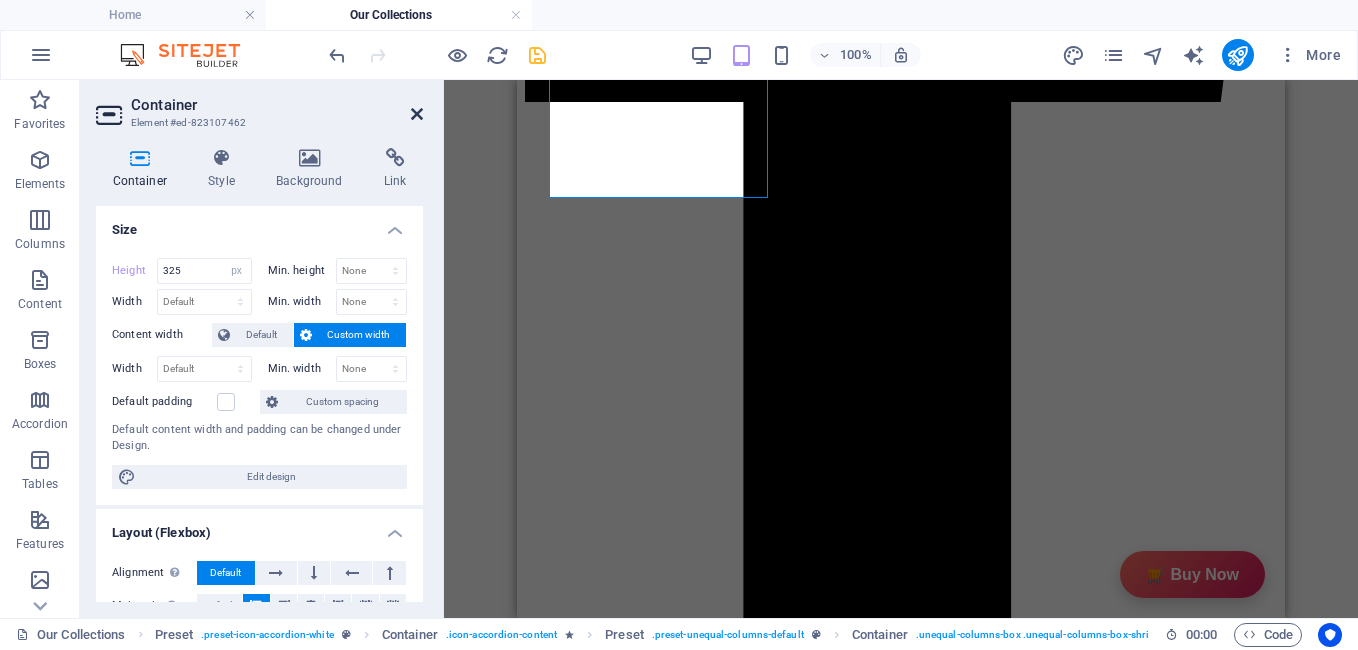 click at bounding box center (417, 114) 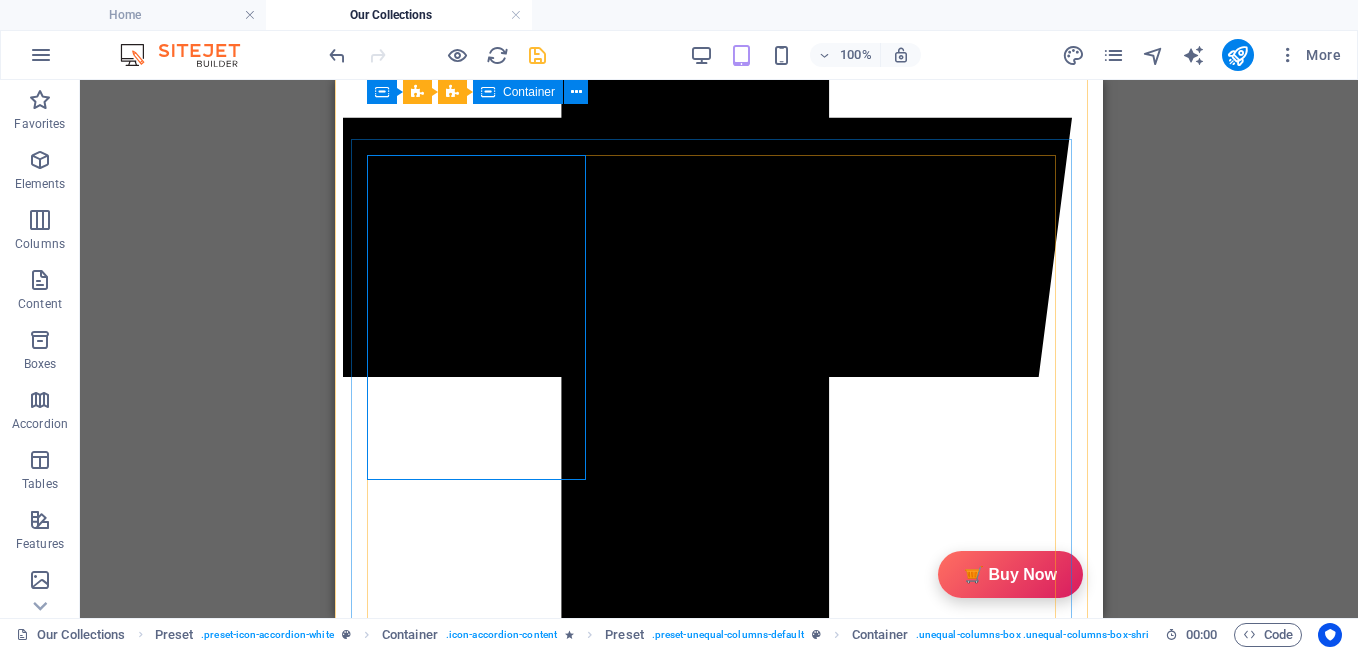 scroll, scrollTop: 656, scrollLeft: 0, axis: vertical 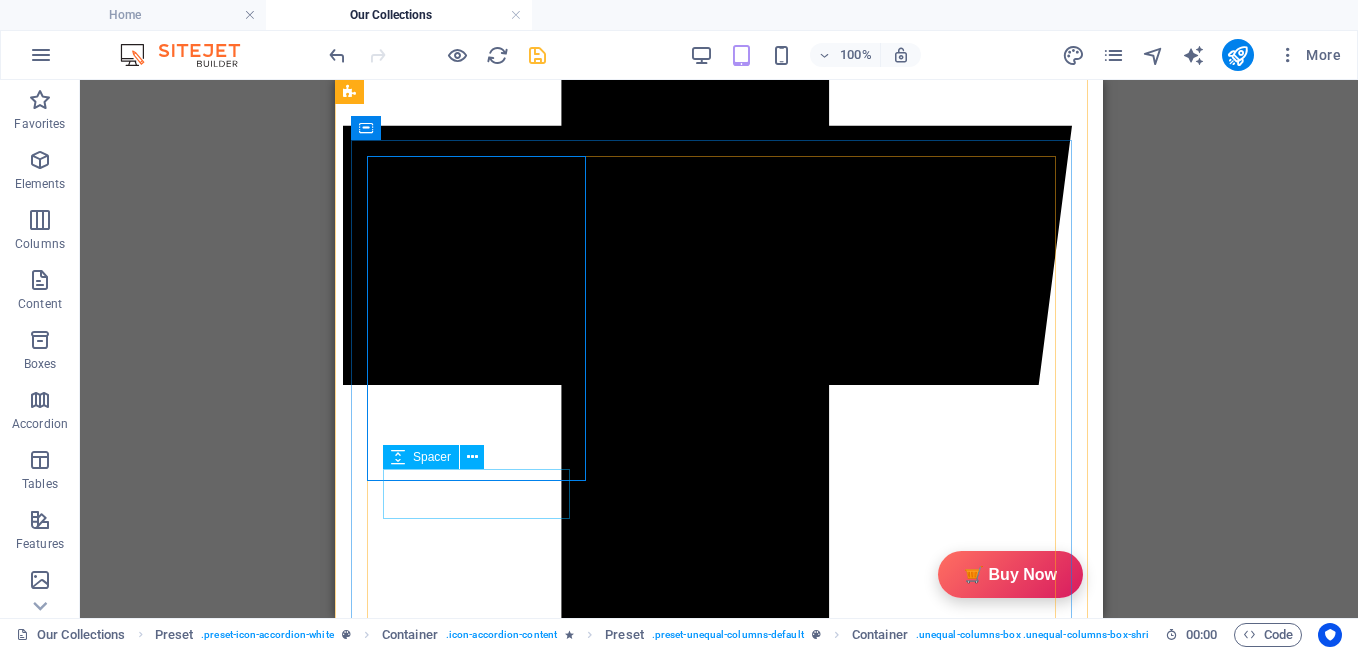 click at bounding box center (719, 5859) 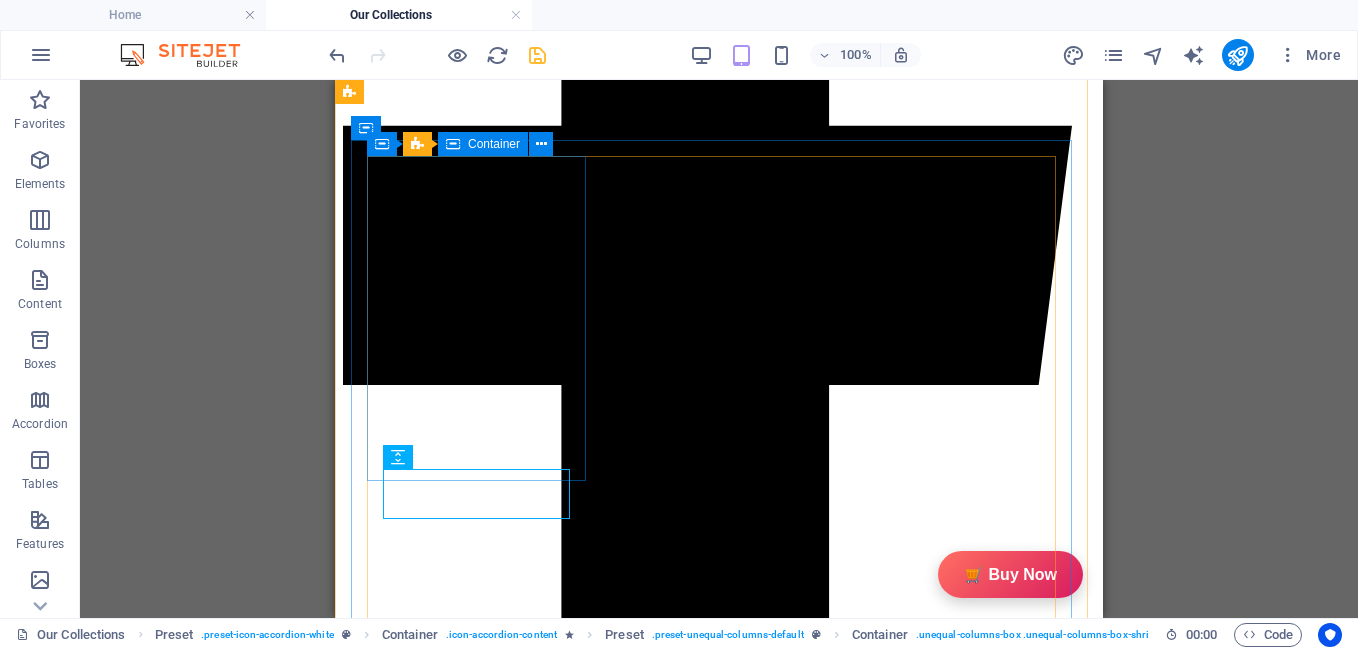 click at bounding box center [719, 5695] 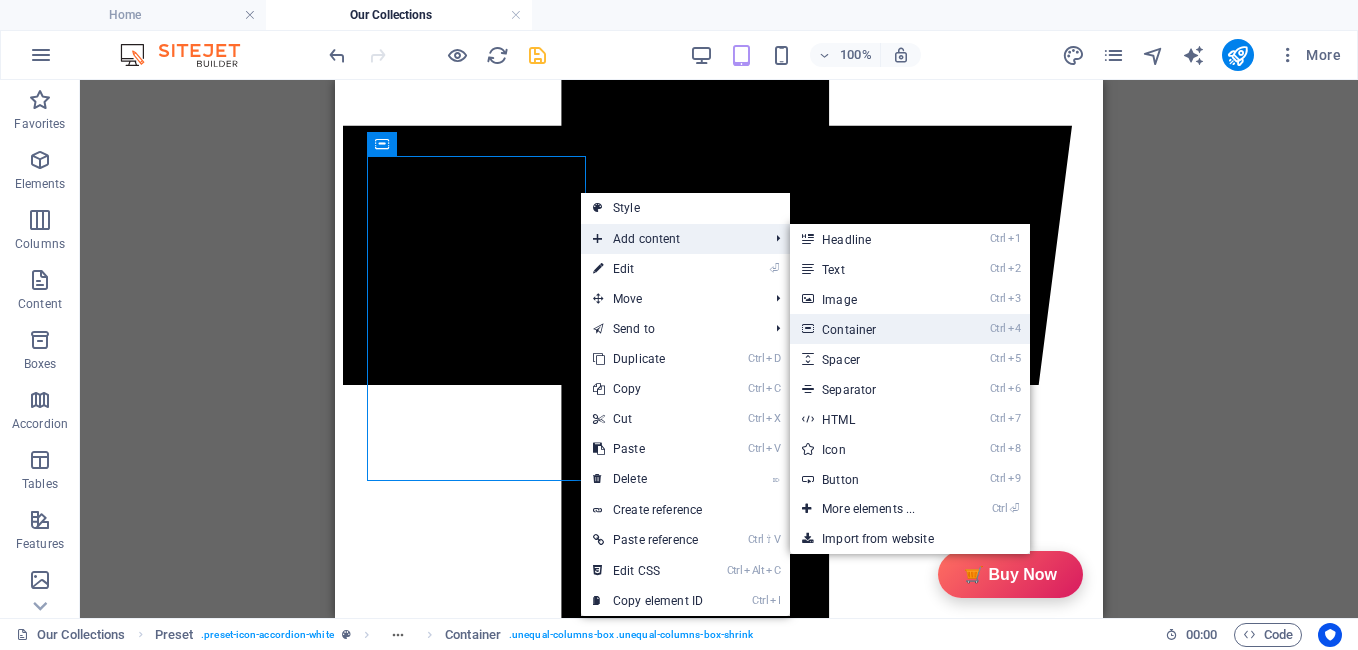 click on "Ctrl 4  Container" at bounding box center [872, 329] 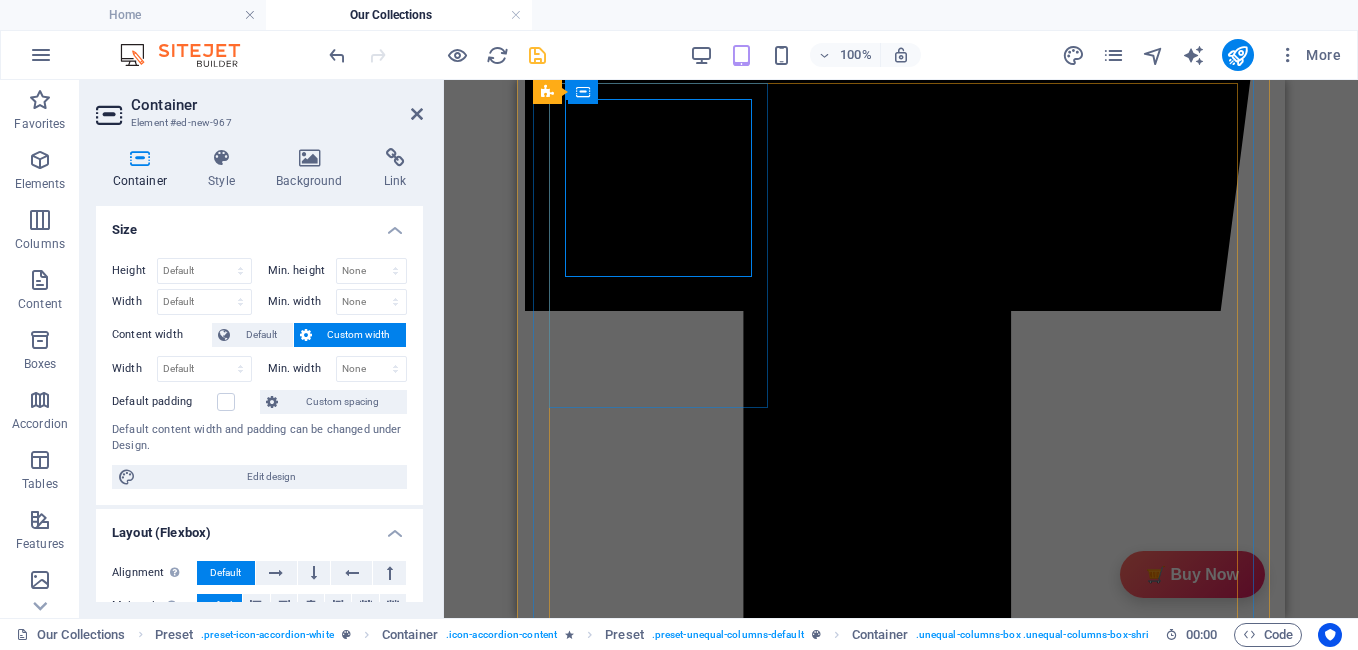 scroll, scrollTop: 731, scrollLeft: 0, axis: vertical 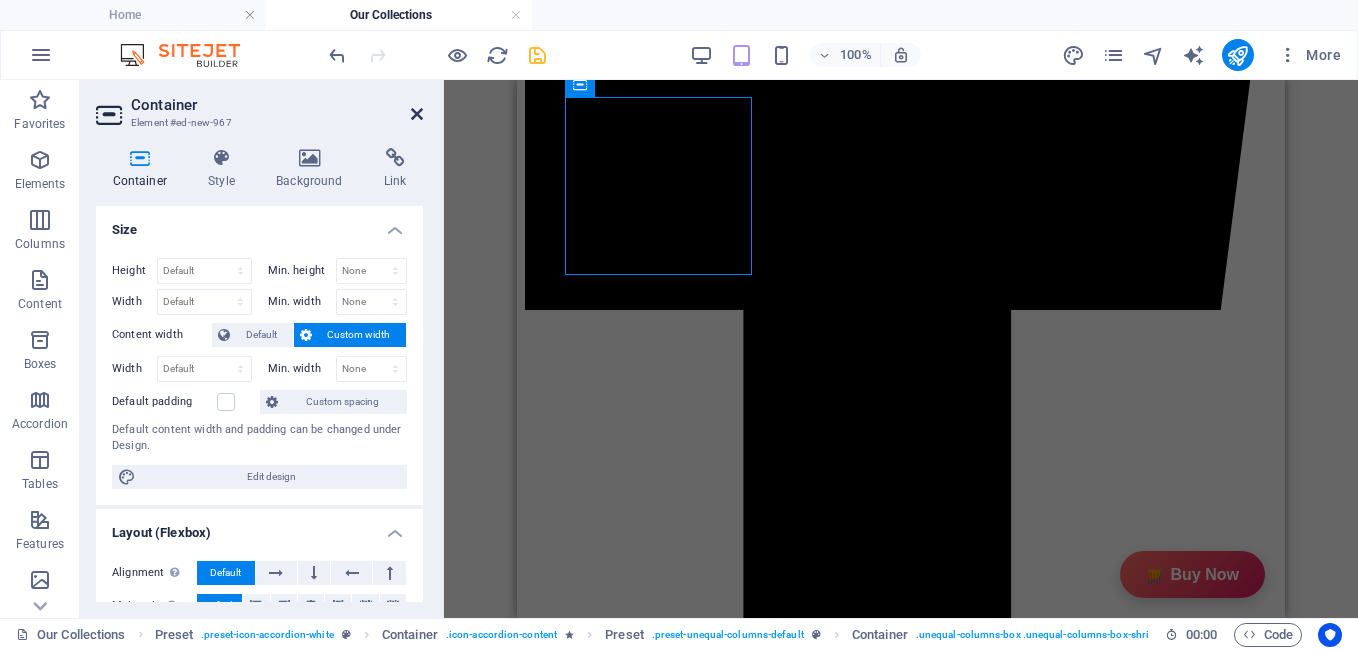 click at bounding box center [417, 114] 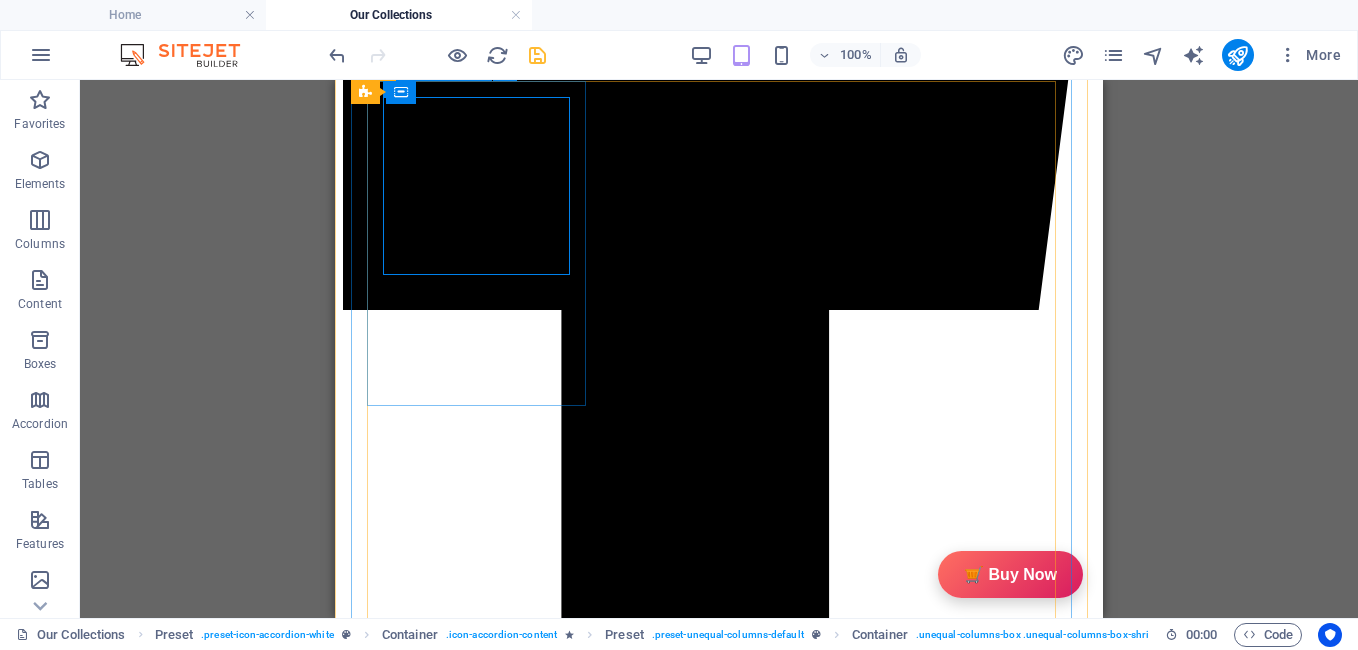 click on "Drop content here or  Add elements  Paste clipboard" at bounding box center (719, 5620) 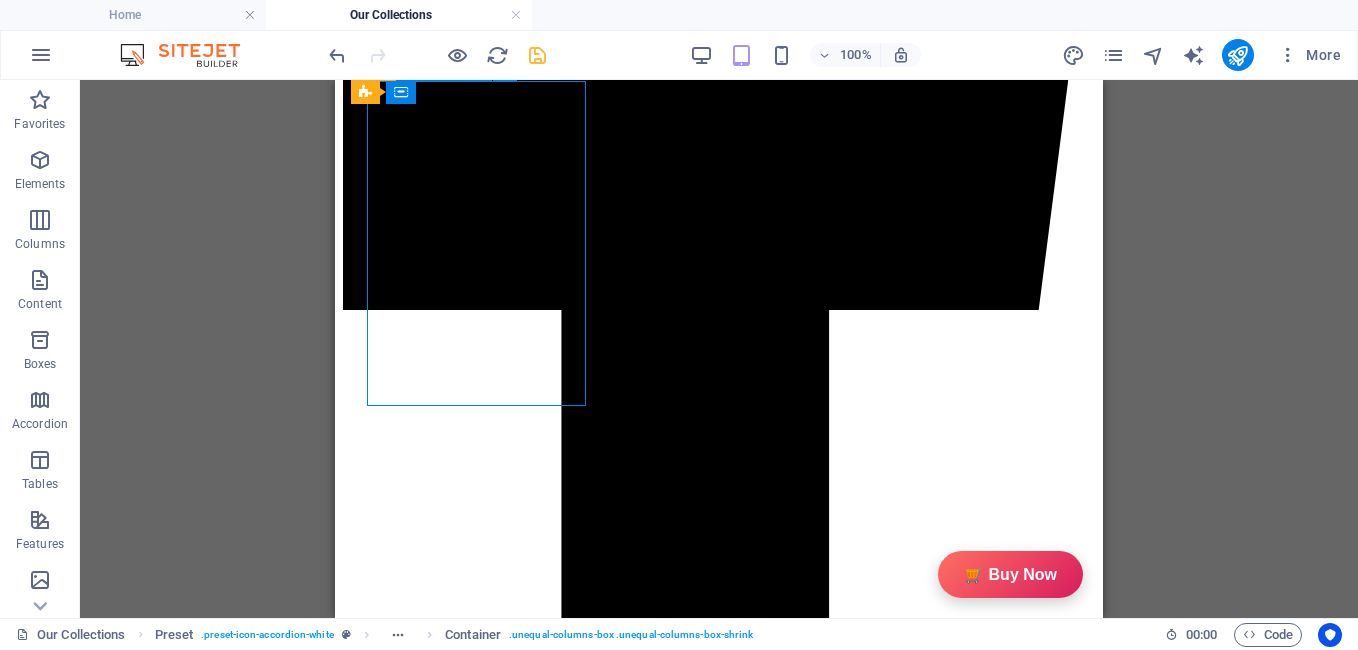 click on "Drop content here or  Add elements  Paste clipboard" at bounding box center [719, 5620] 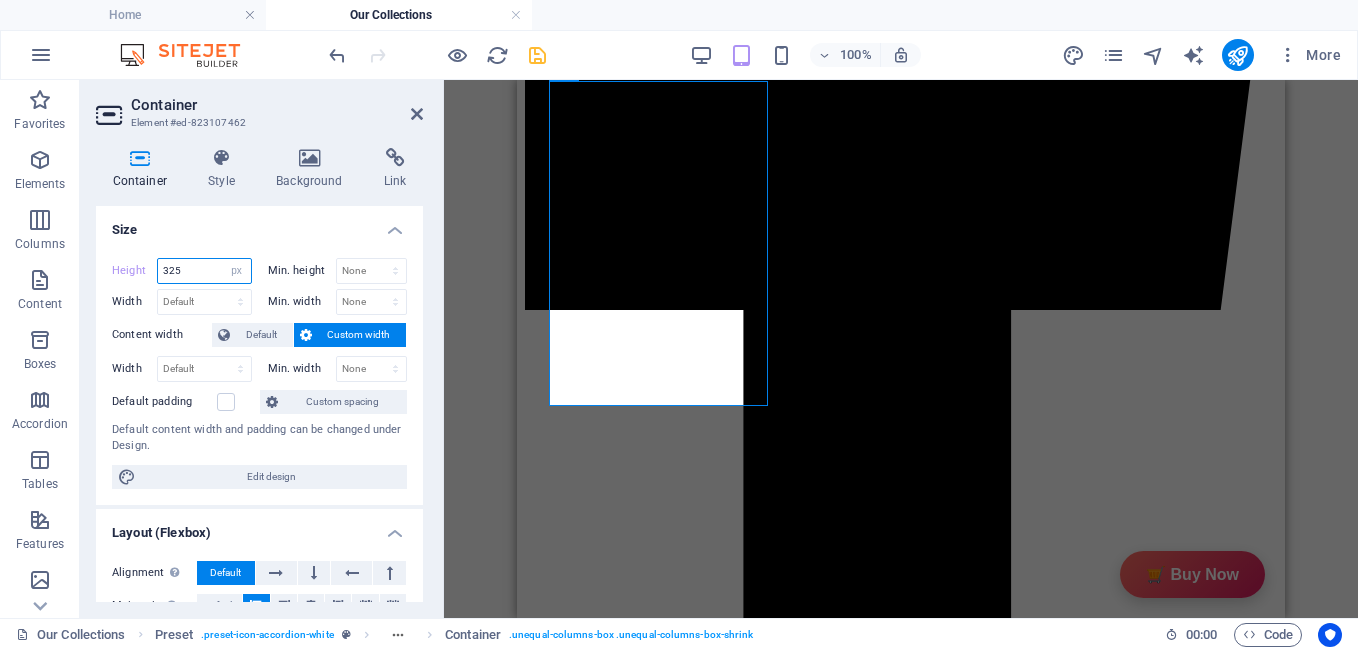 click on "325" at bounding box center (204, 271) 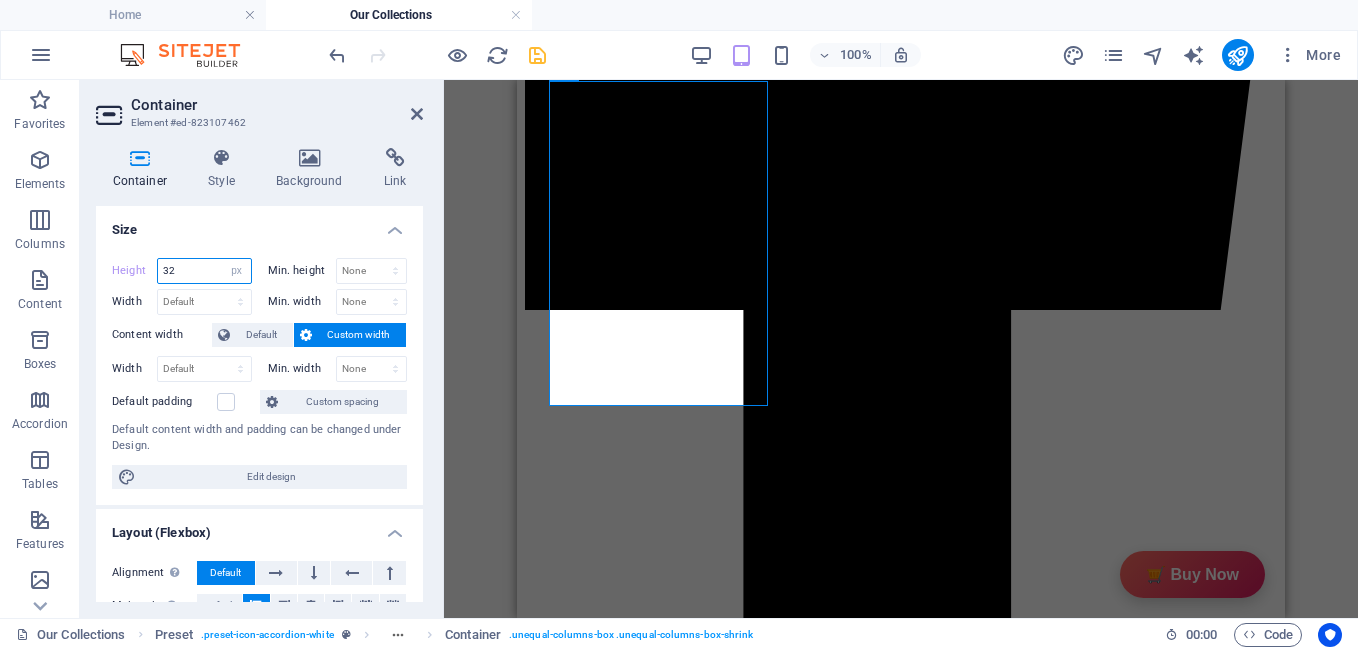 type on "3" 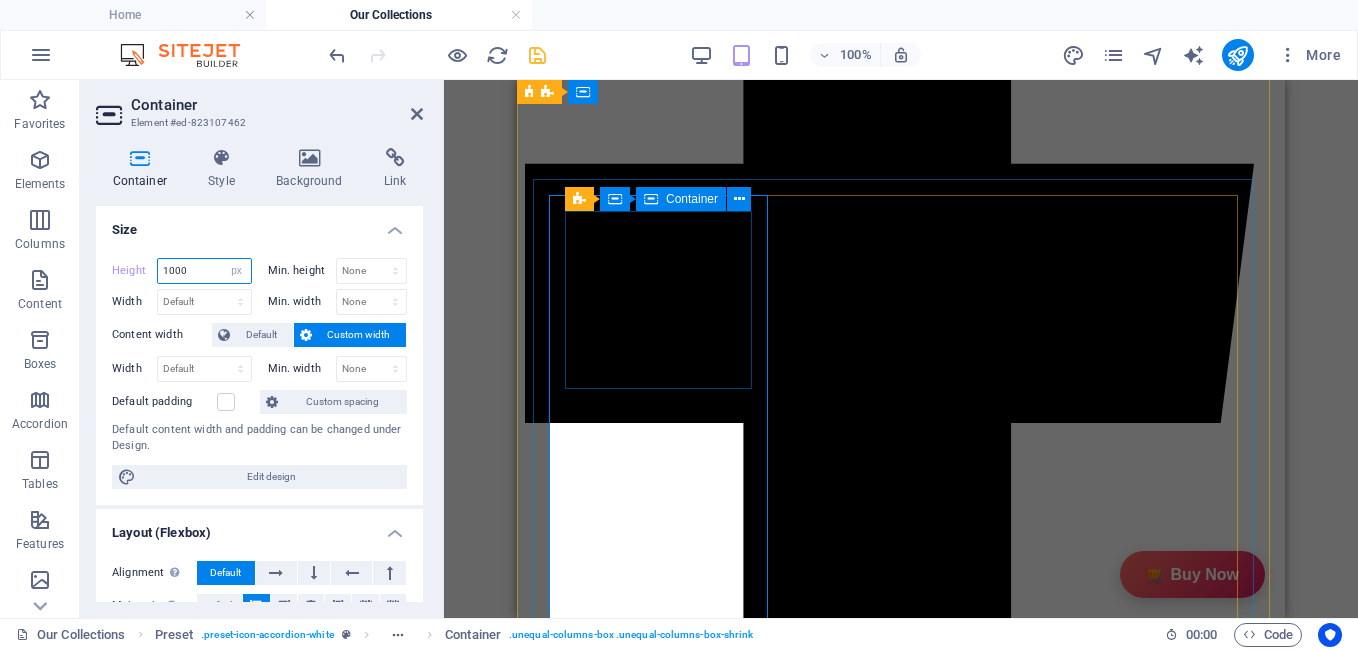scroll, scrollTop: 617, scrollLeft: 0, axis: vertical 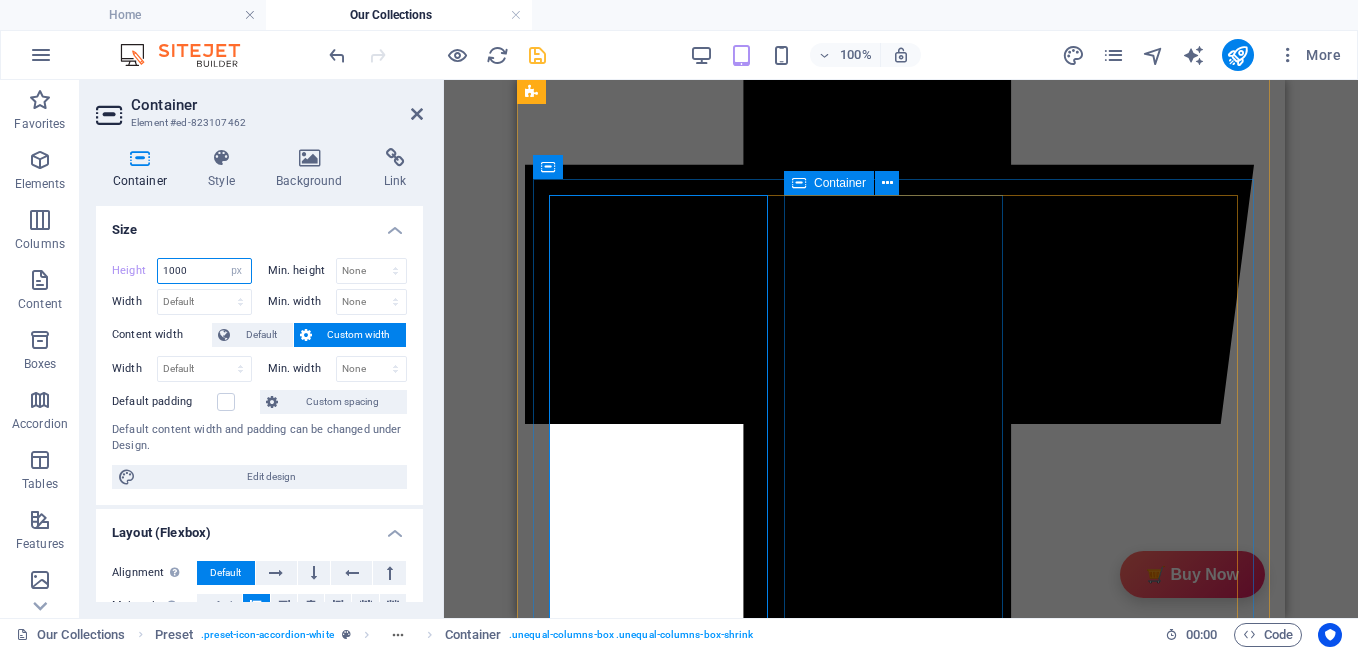 click on "Container" at bounding box center (829, 183) 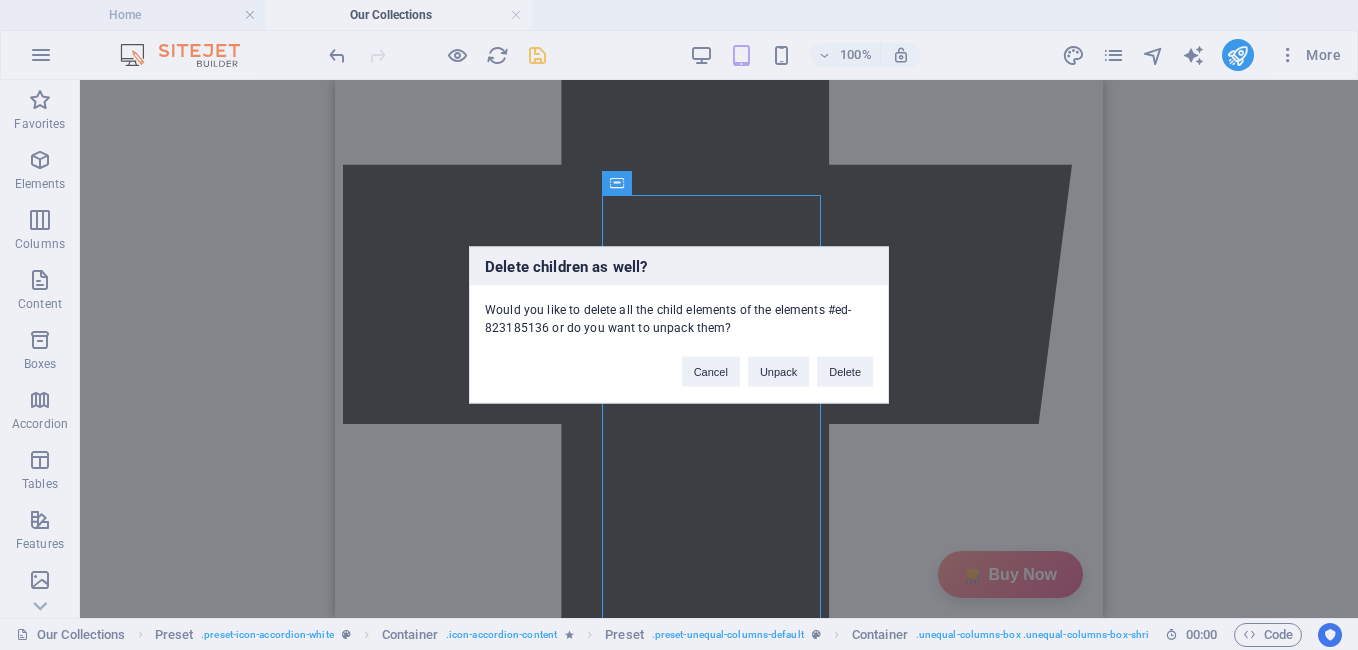 type 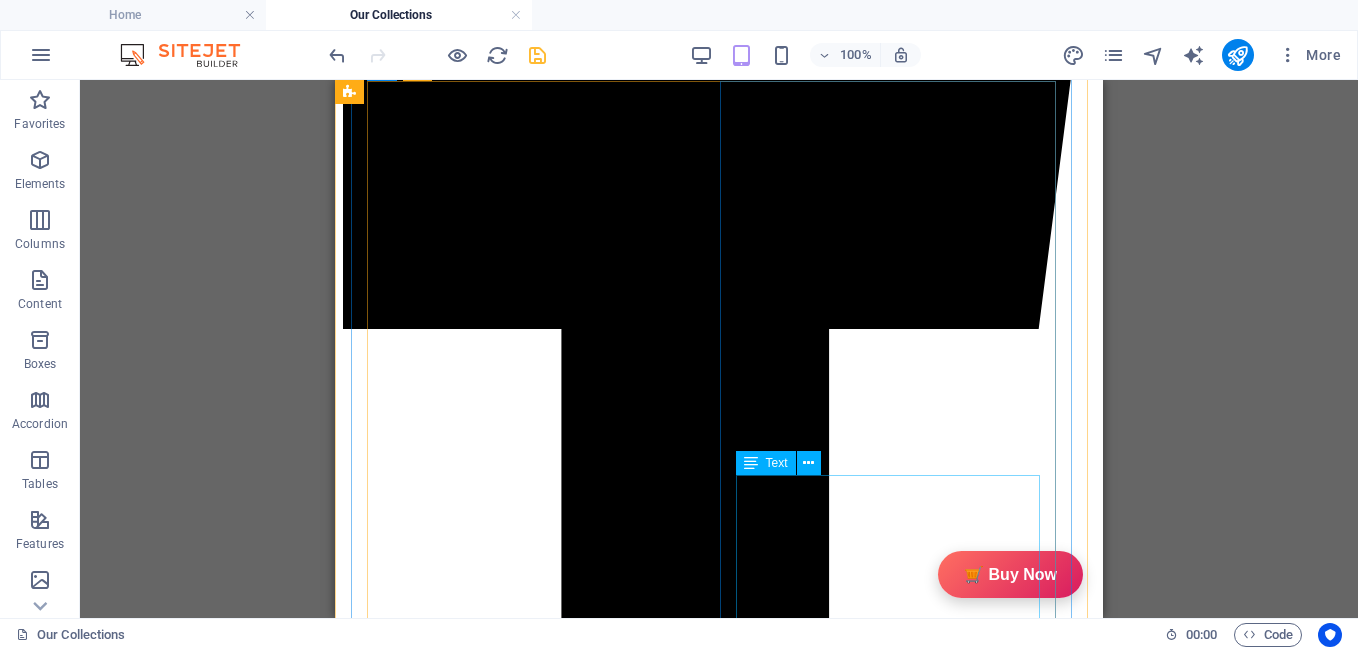 scroll, scrollTop: 749, scrollLeft: 0, axis: vertical 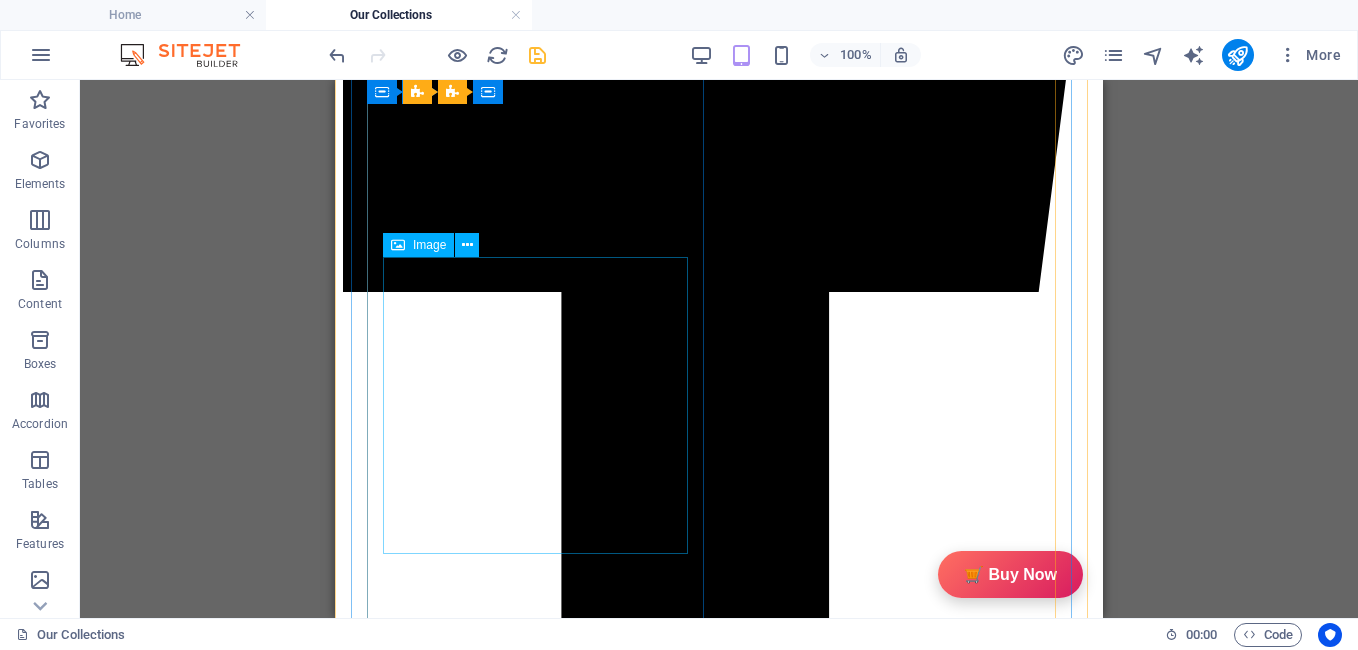 click at bounding box center [719, 5732] 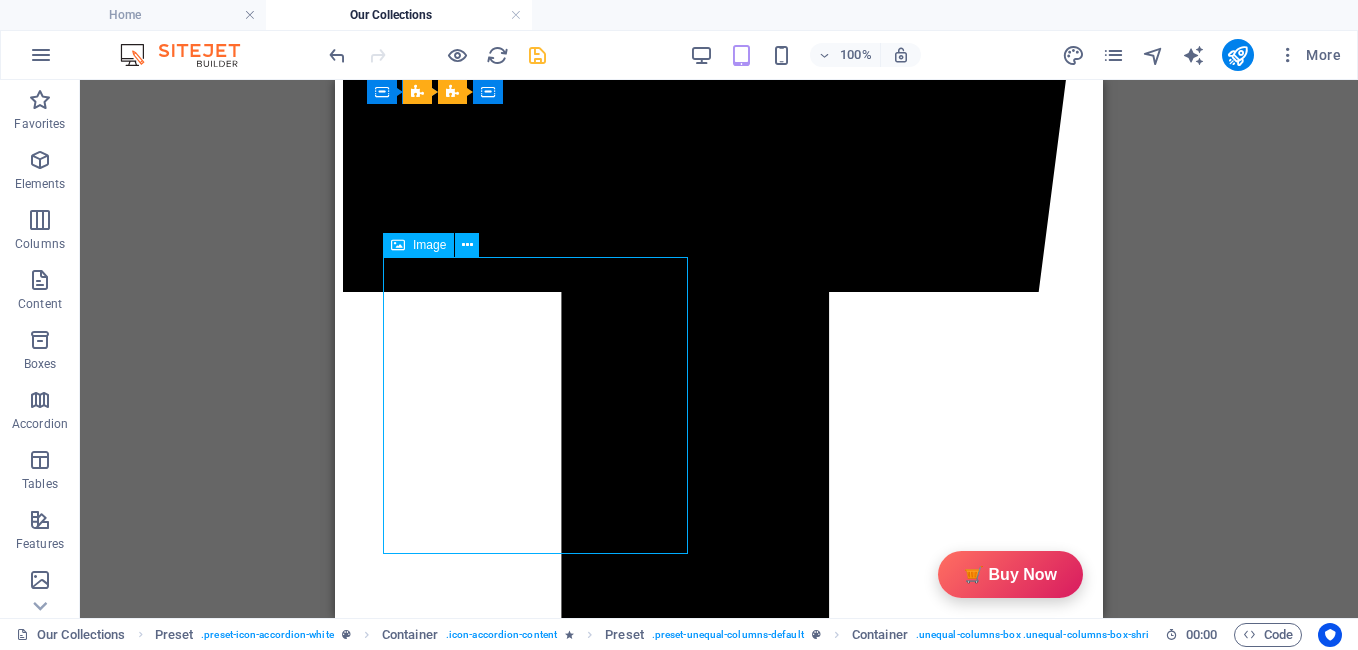 click at bounding box center [719, 5732] 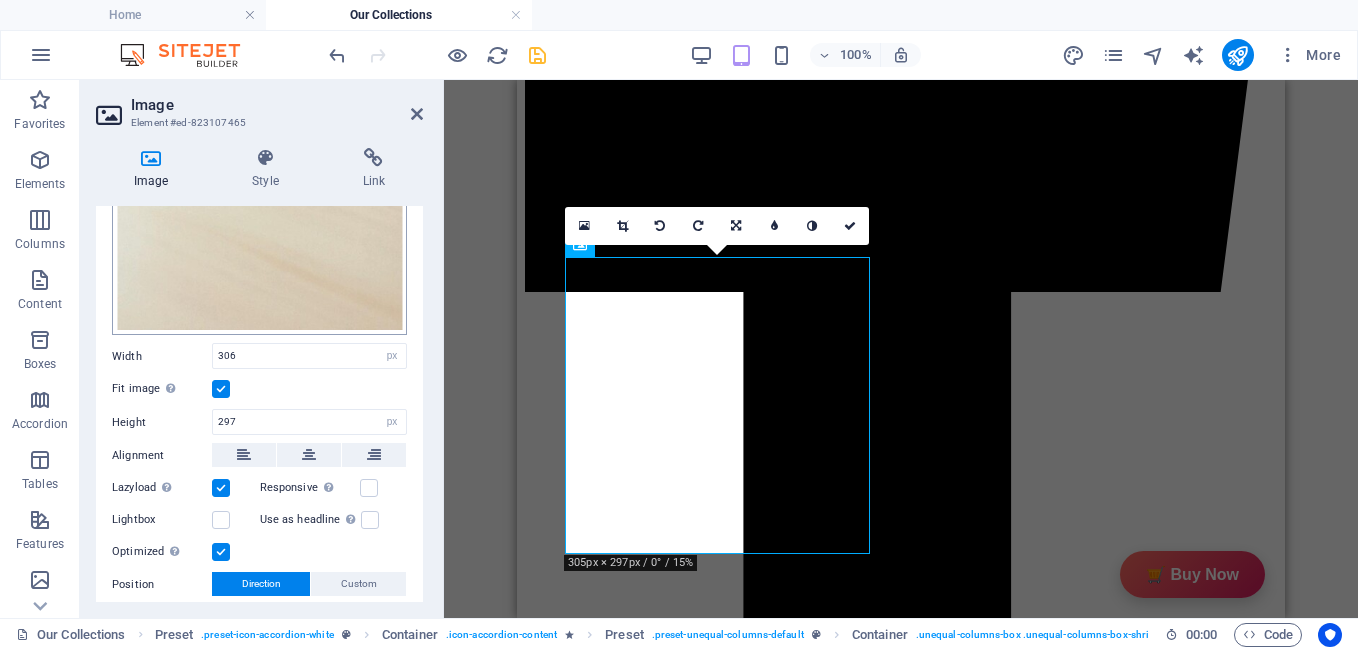 scroll, scrollTop: 551, scrollLeft: 0, axis: vertical 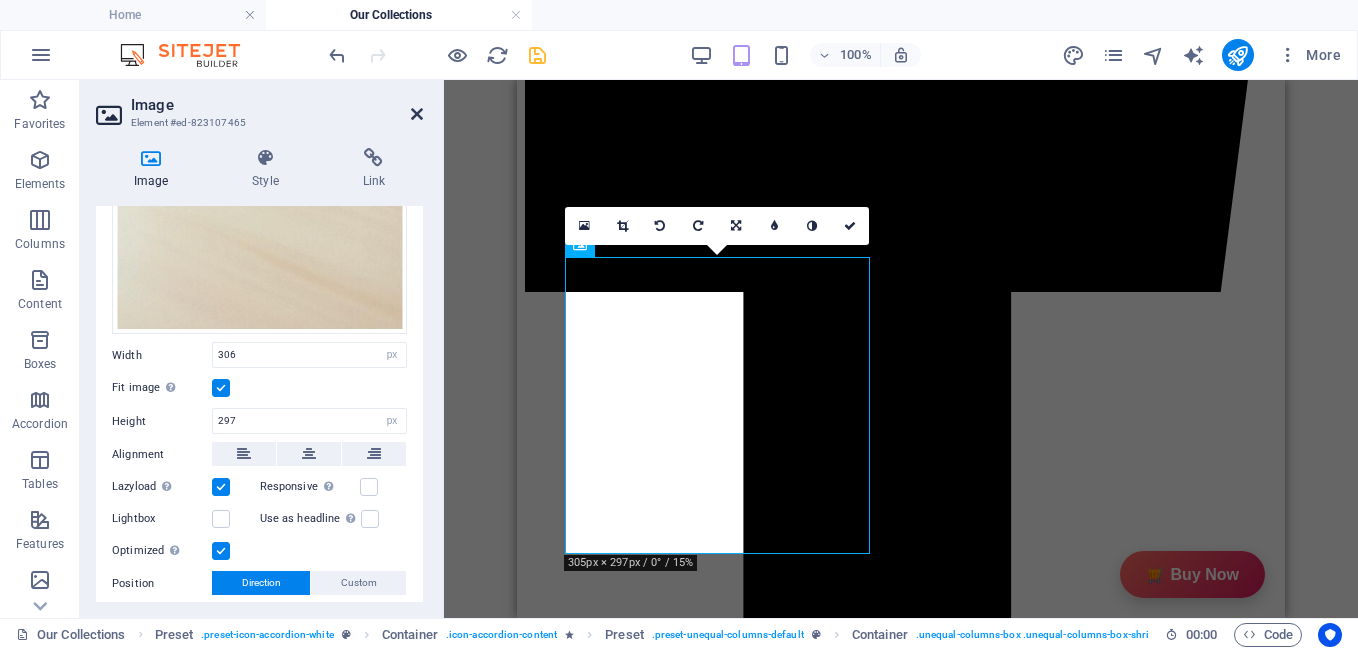 click at bounding box center [417, 114] 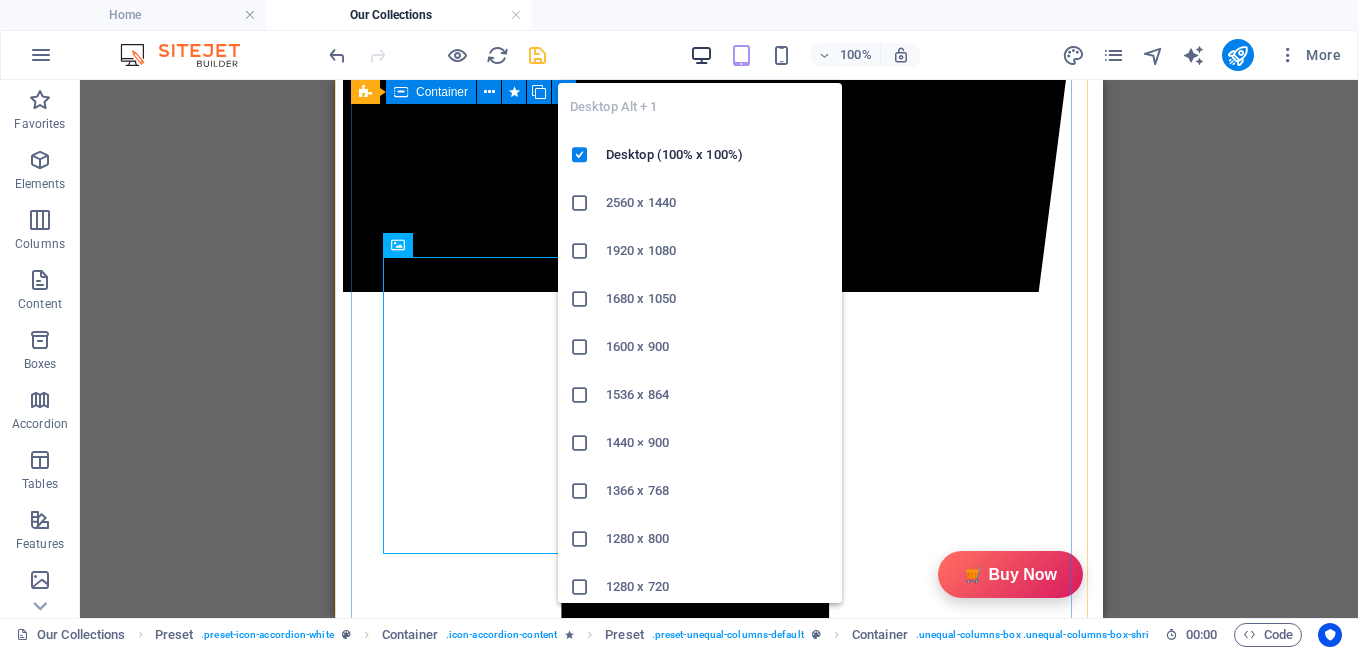 click at bounding box center (701, 55) 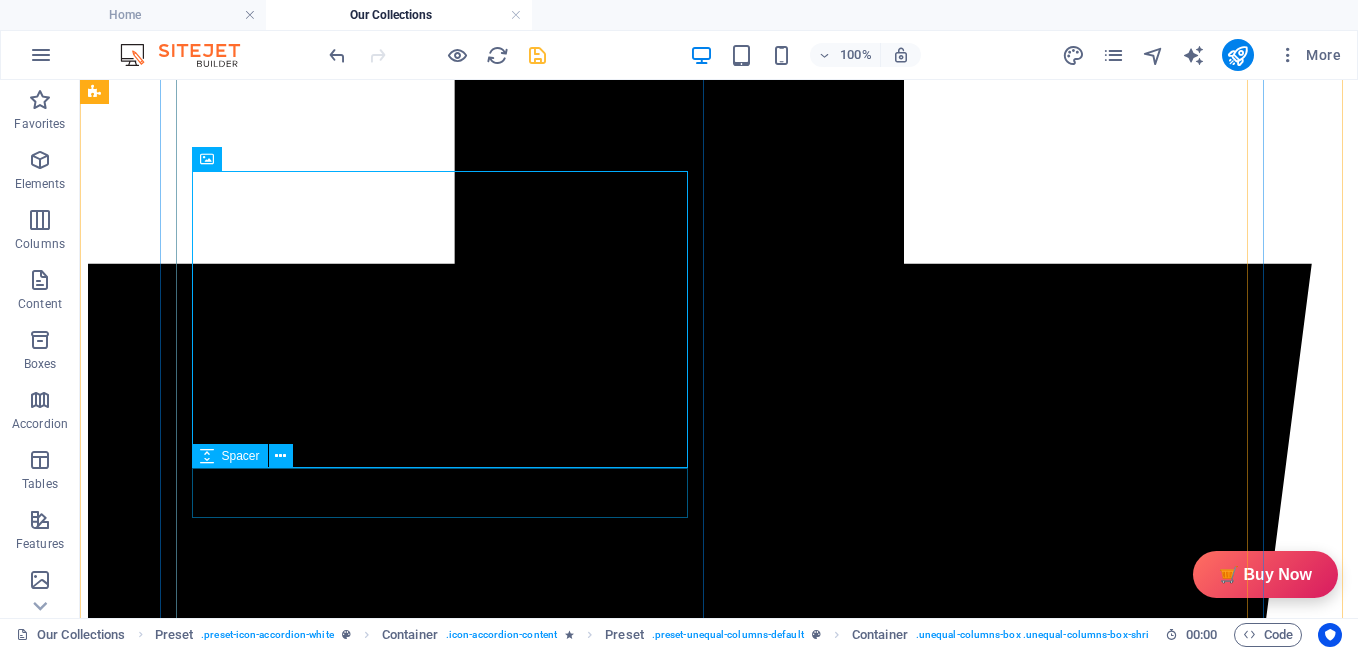 scroll, scrollTop: 890, scrollLeft: 0, axis: vertical 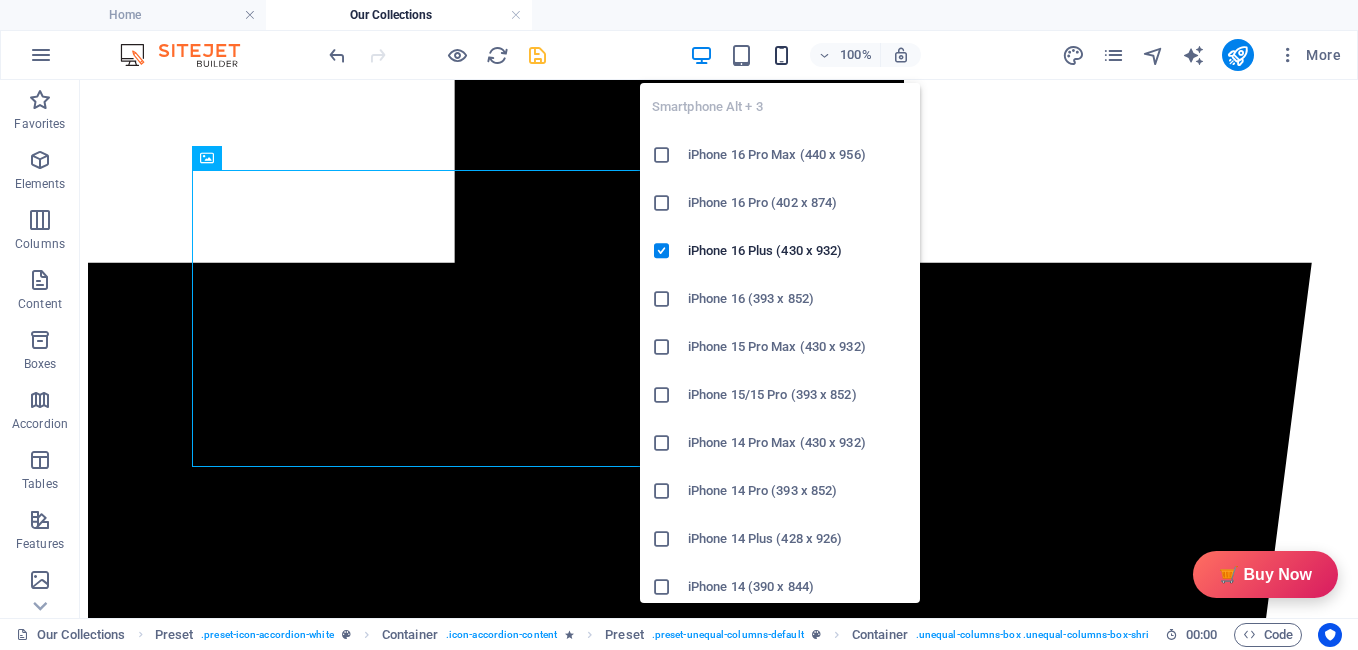click at bounding box center (781, 55) 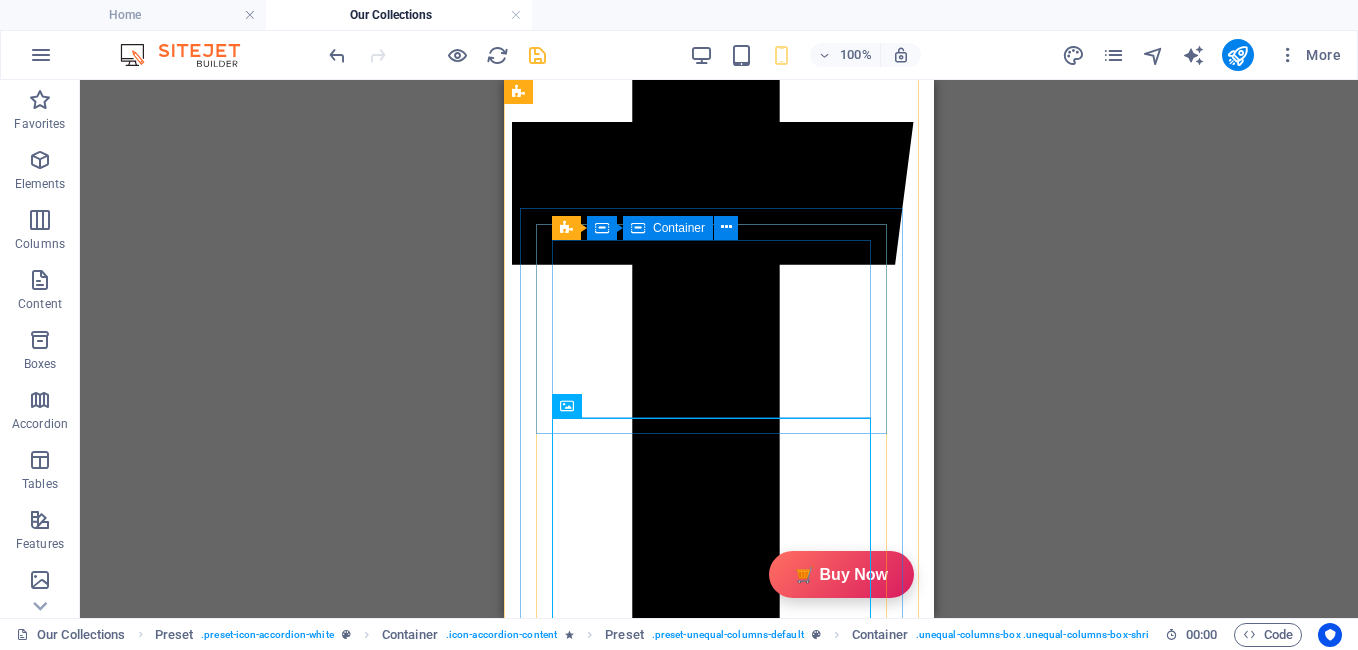 scroll, scrollTop: 375, scrollLeft: 0, axis: vertical 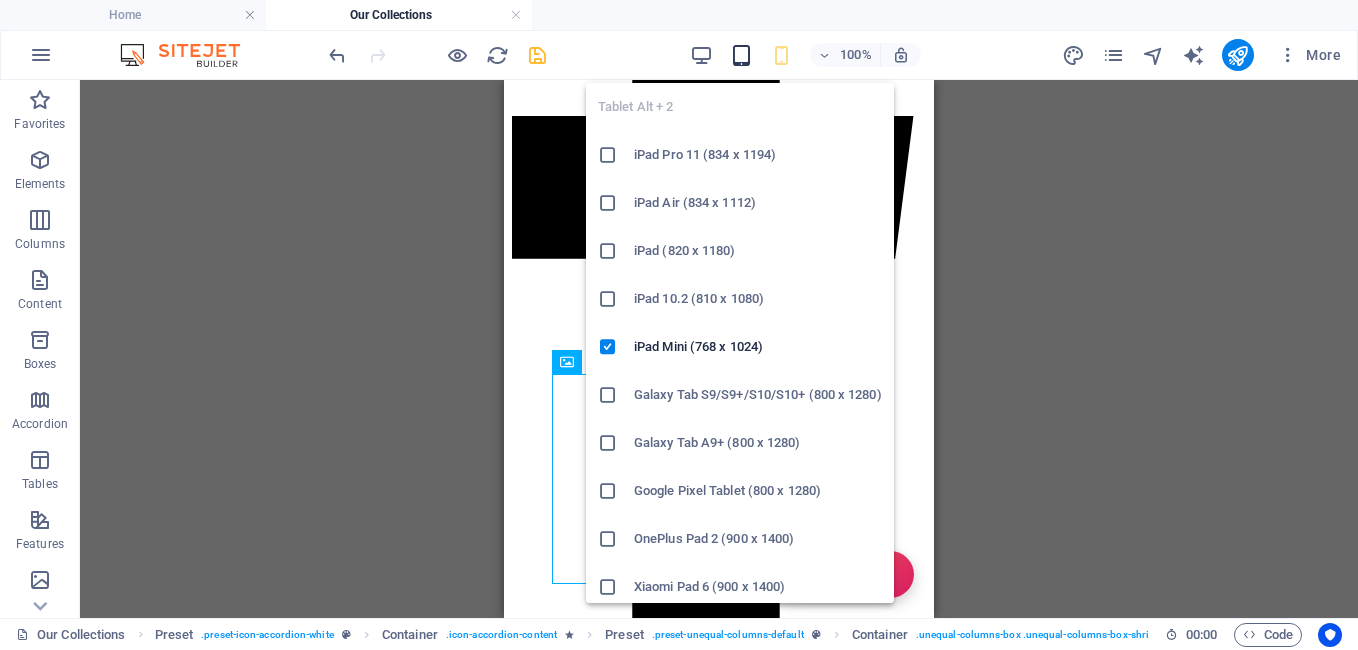 click at bounding box center (741, 55) 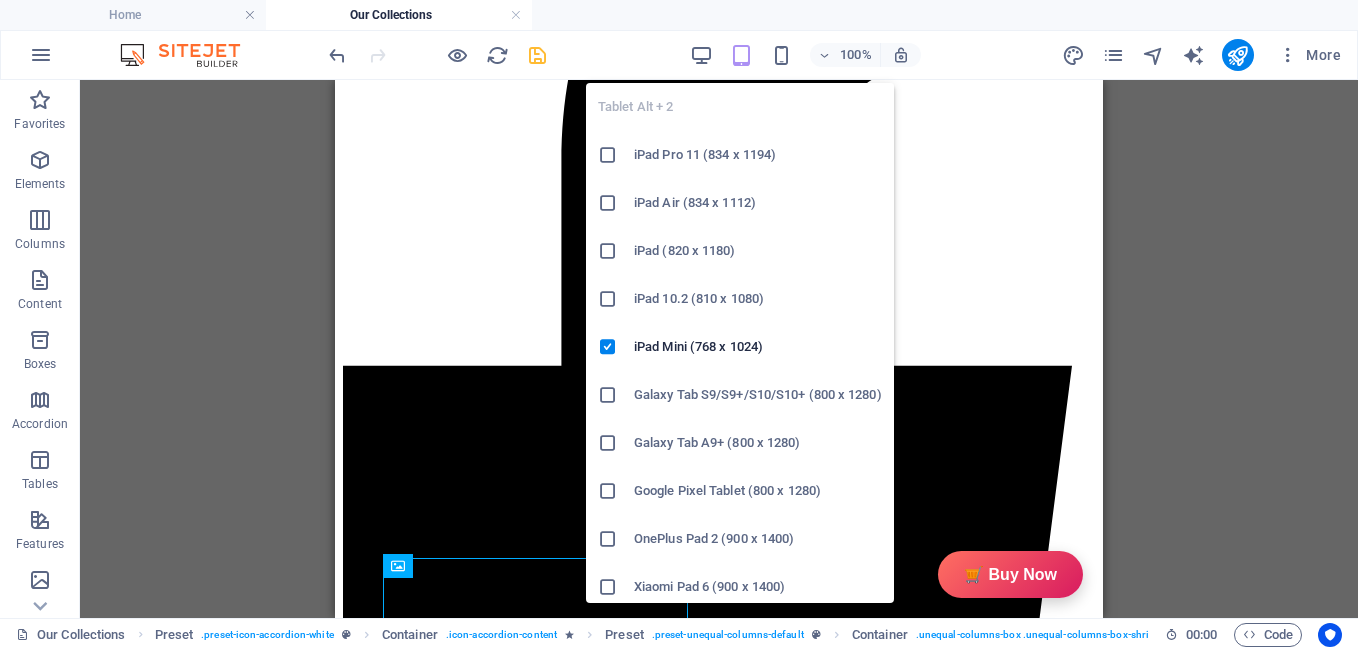 scroll, scrollTop: 420, scrollLeft: 0, axis: vertical 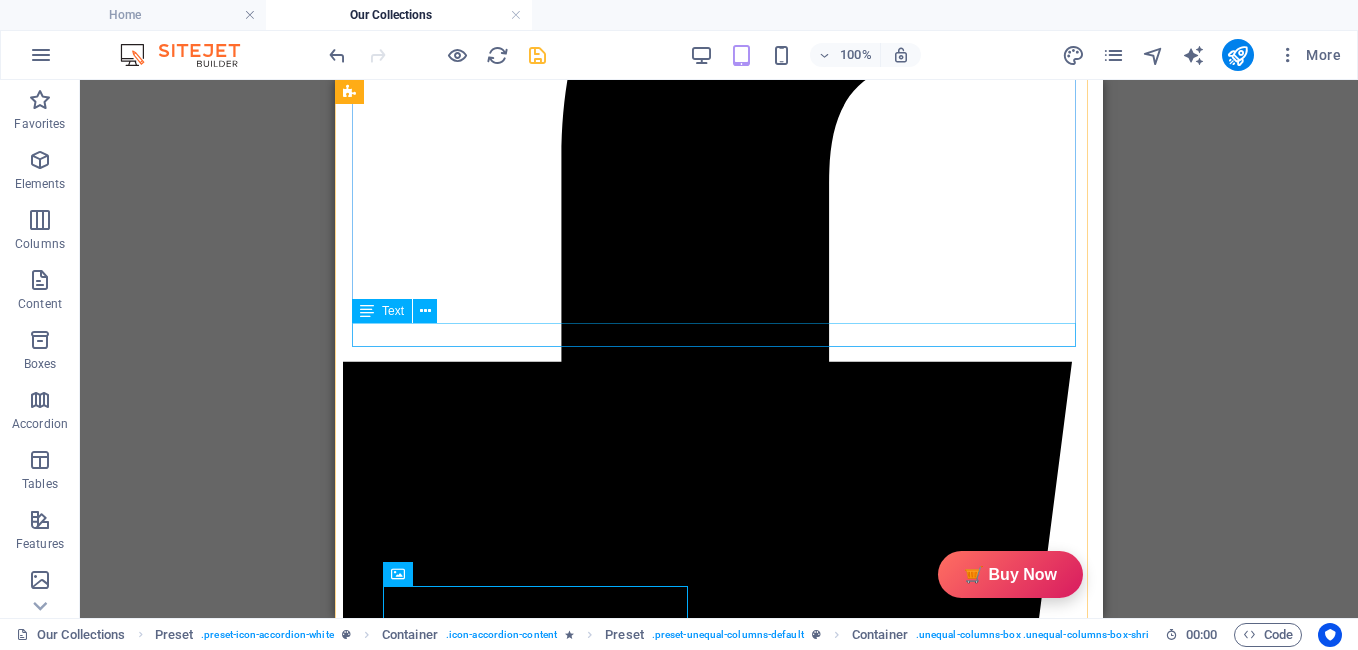 type 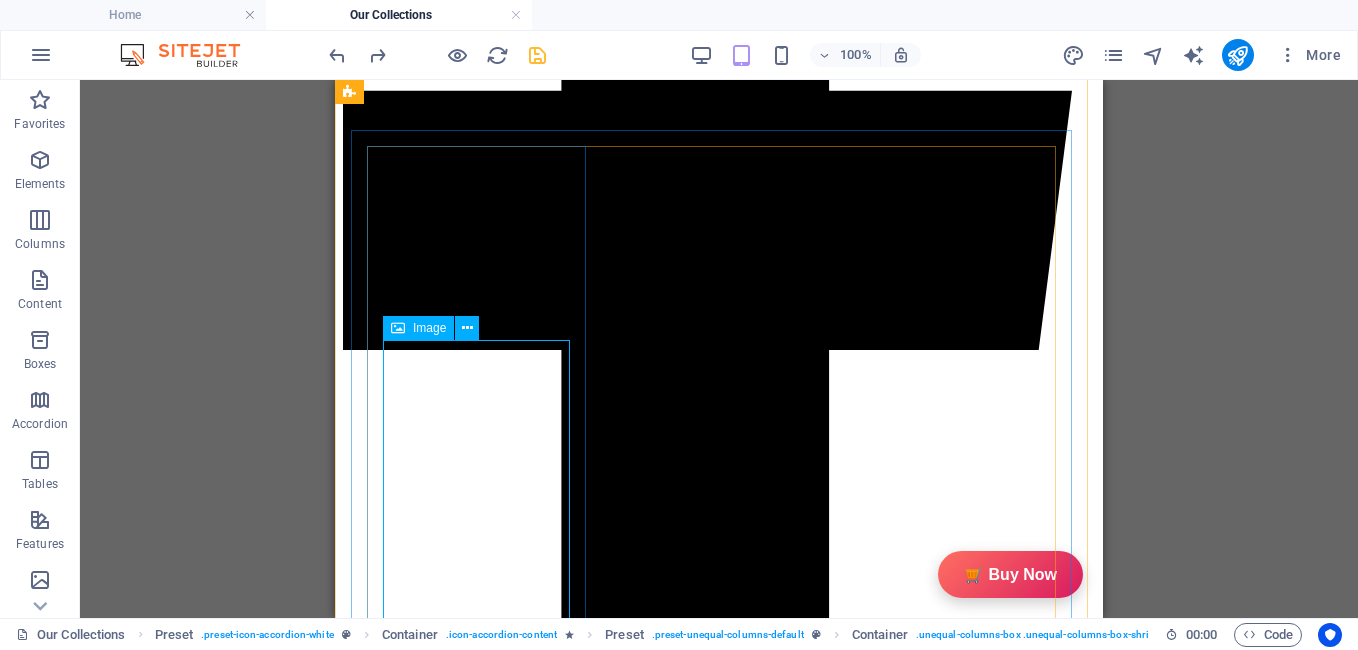 scroll, scrollTop: 692, scrollLeft: 0, axis: vertical 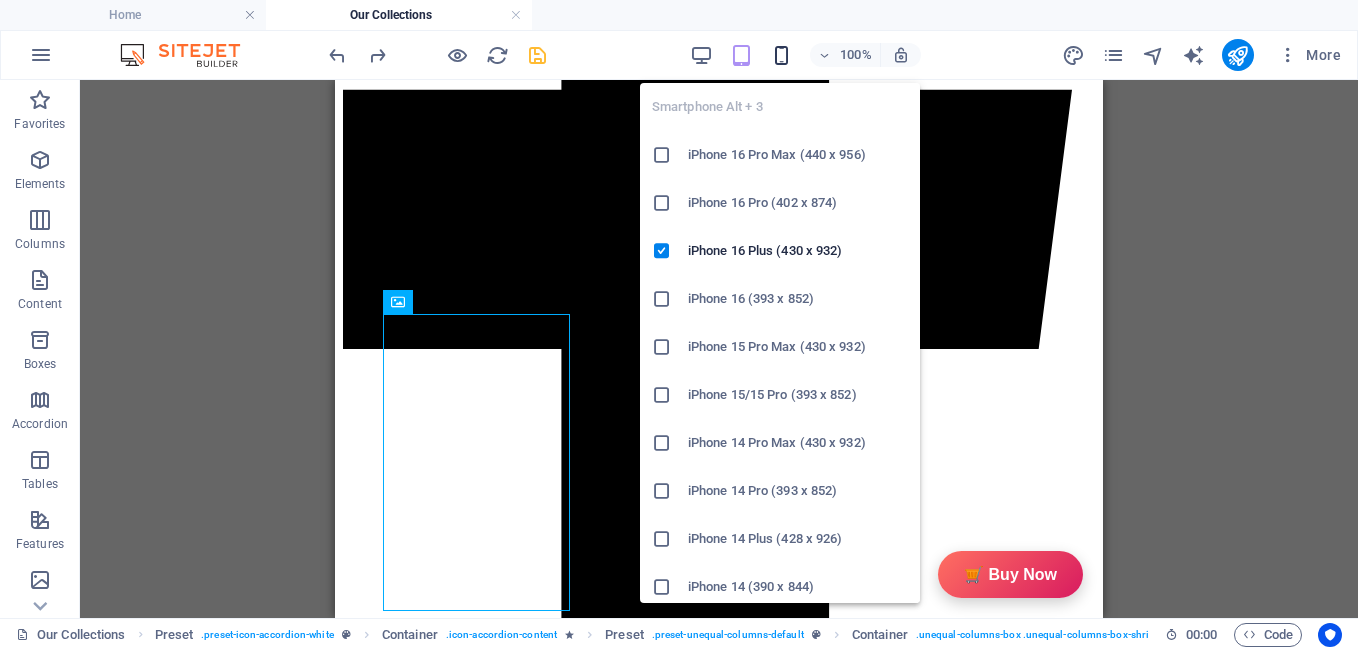 click at bounding box center (781, 55) 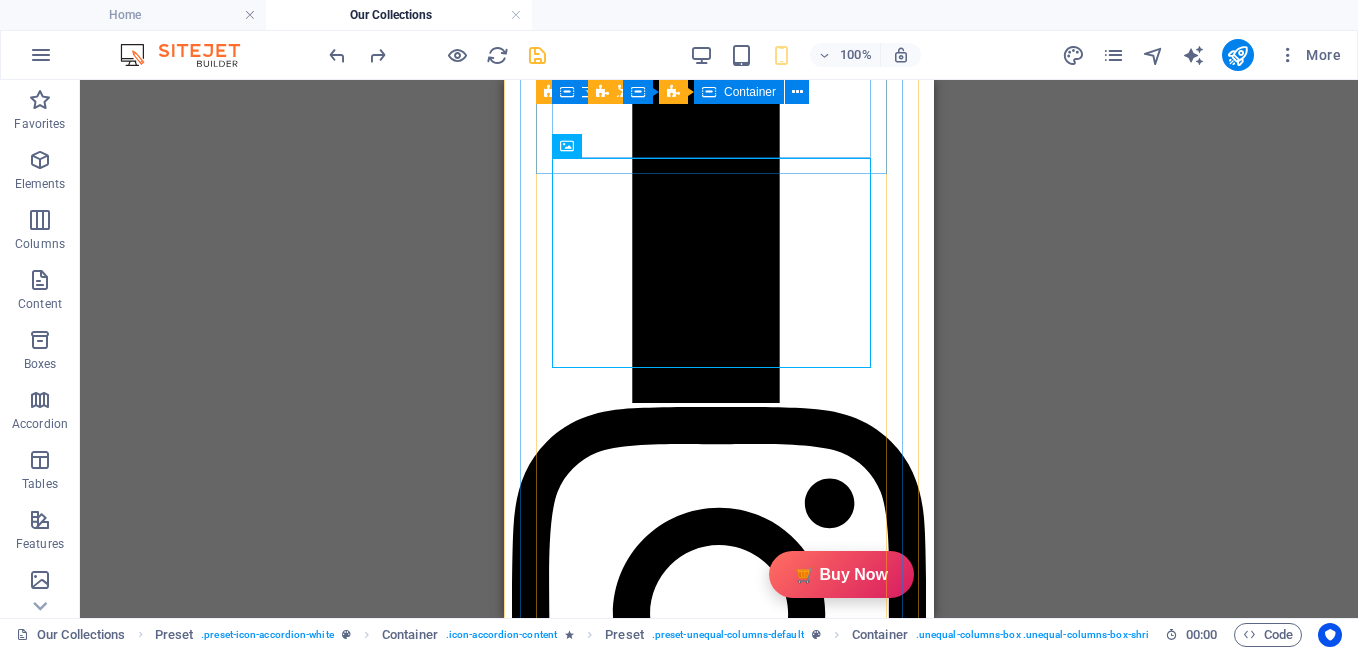 scroll, scrollTop: 591, scrollLeft: 0, axis: vertical 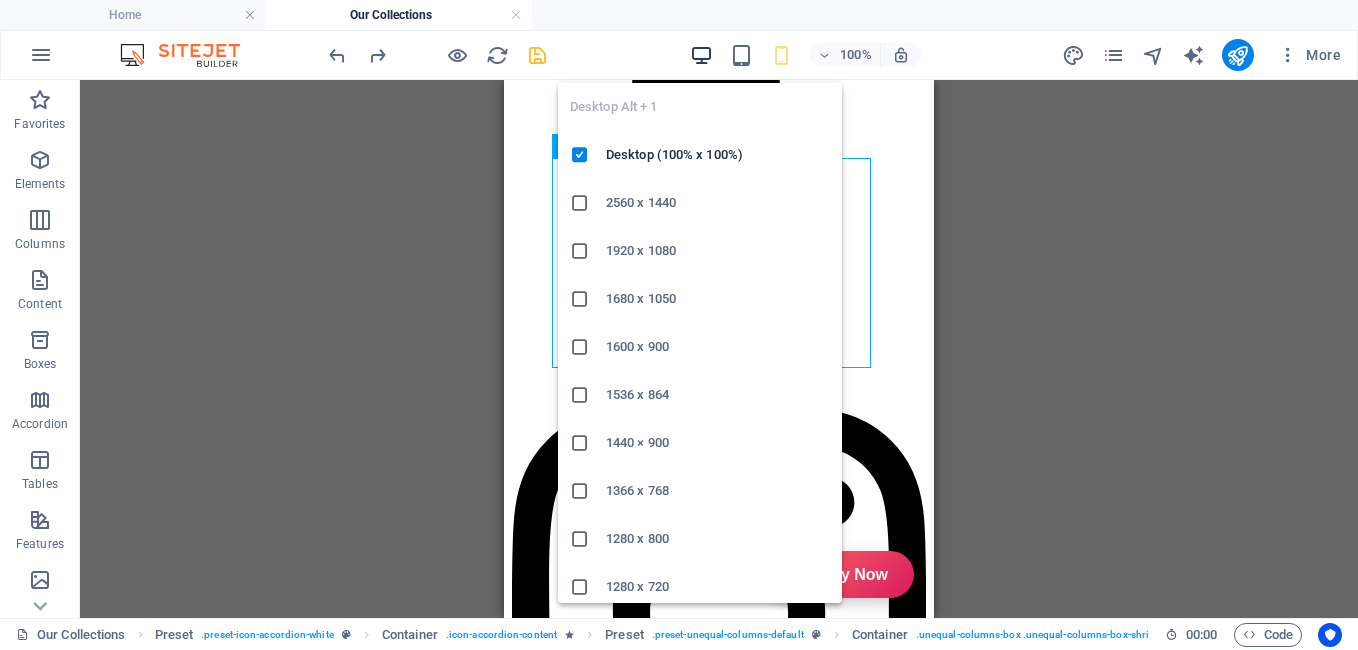 click at bounding box center [701, 55] 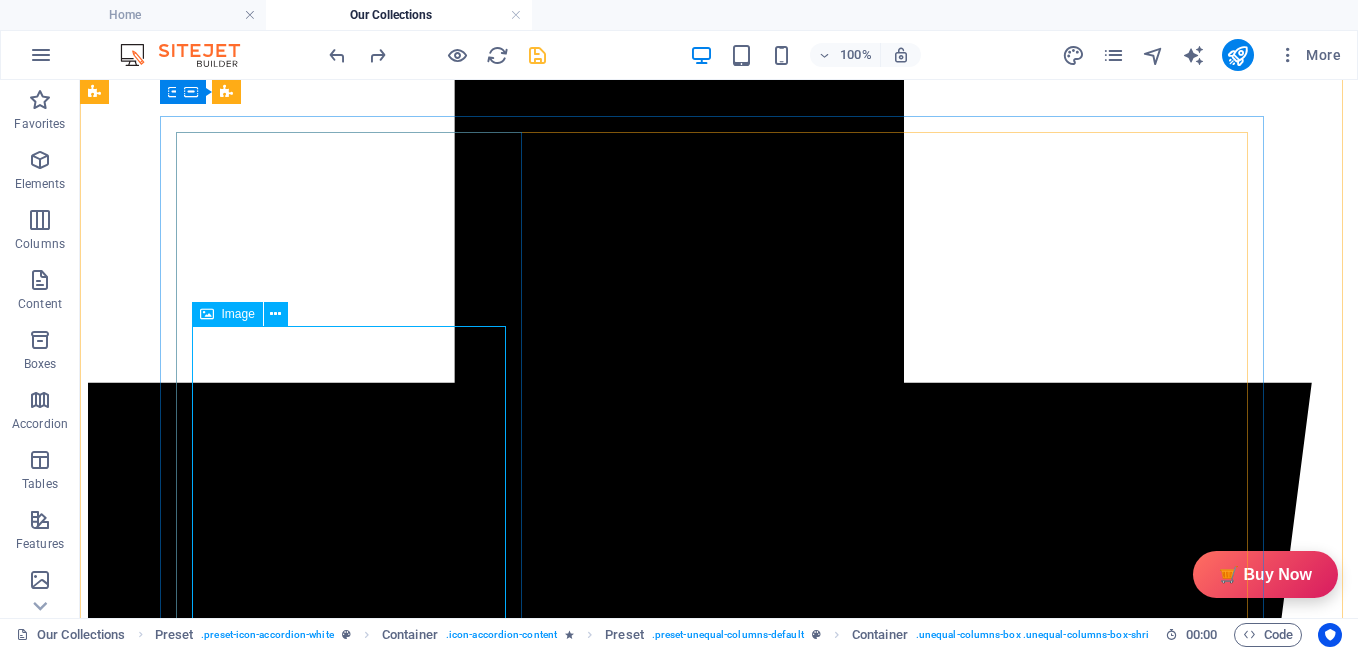 scroll, scrollTop: 729, scrollLeft: 0, axis: vertical 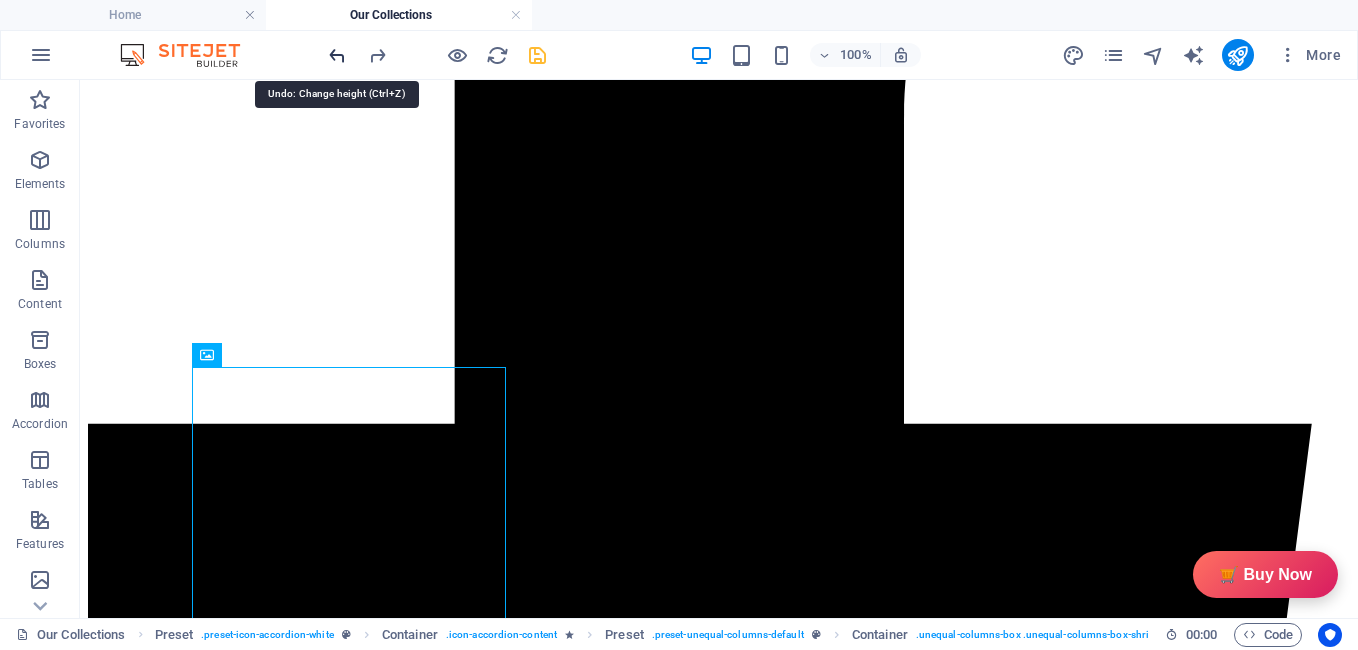 click at bounding box center [337, 55] 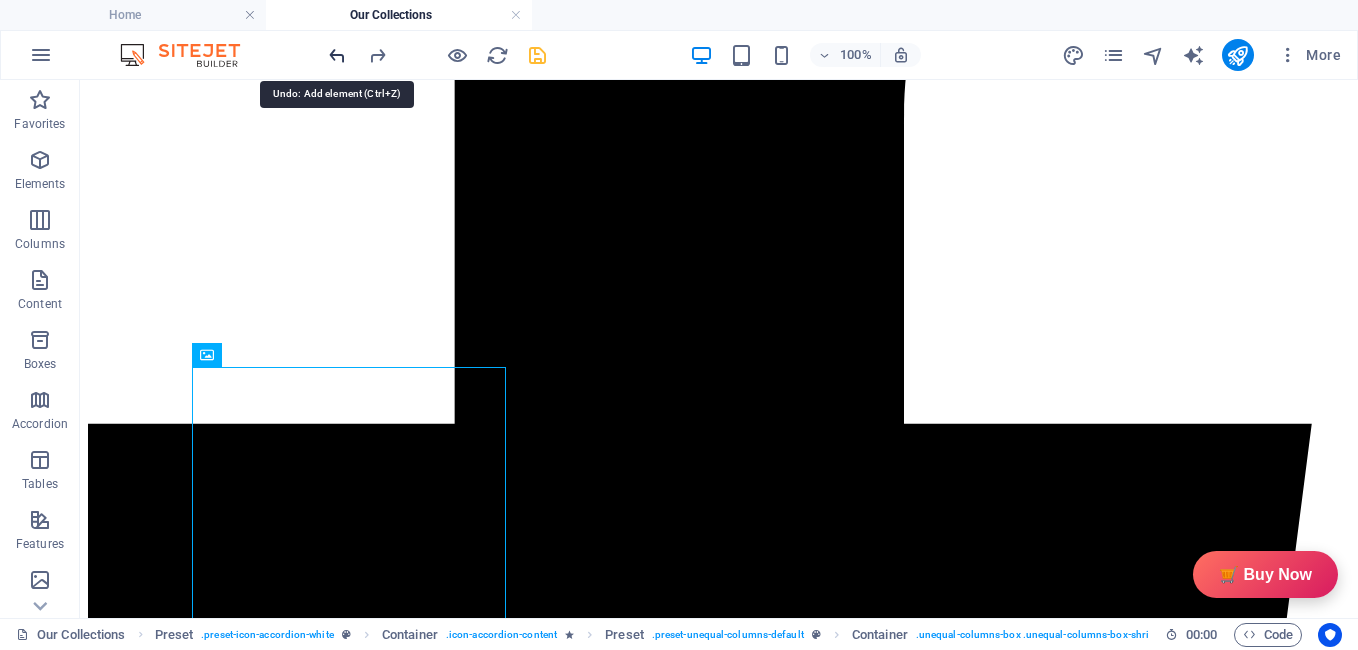 click at bounding box center (337, 55) 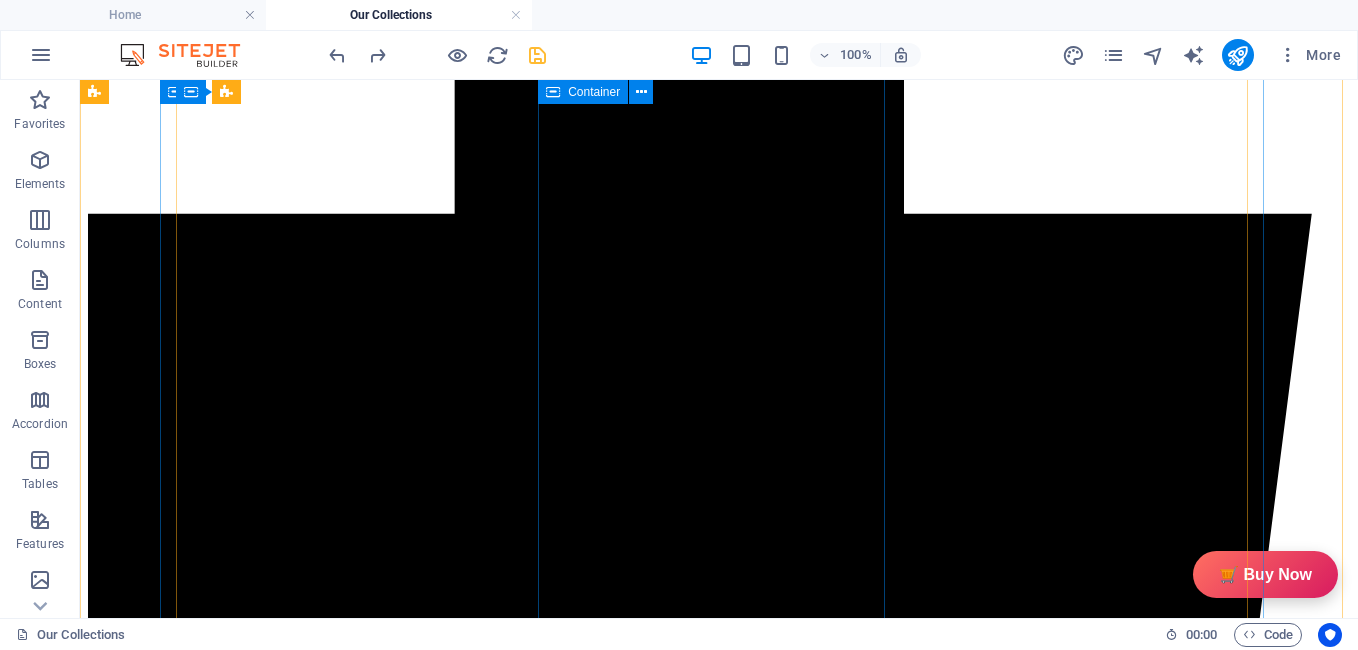 scroll, scrollTop: 941, scrollLeft: 0, axis: vertical 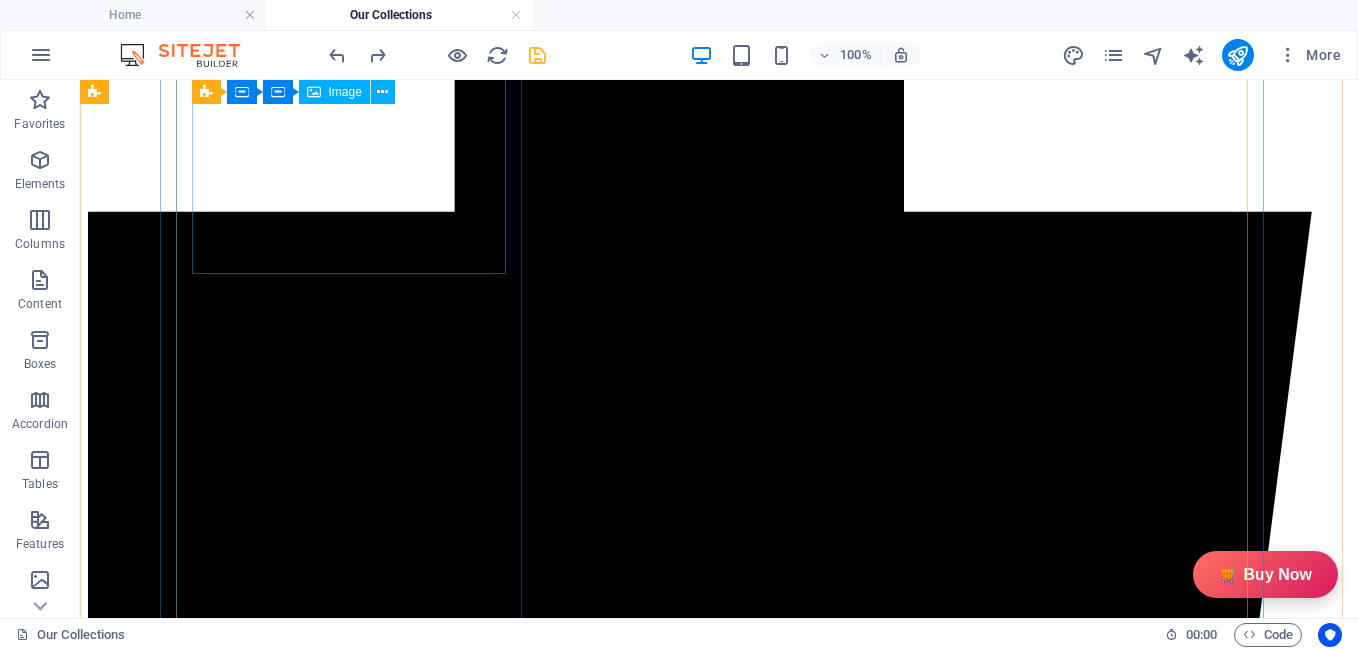 click at bounding box center (719, 8975) 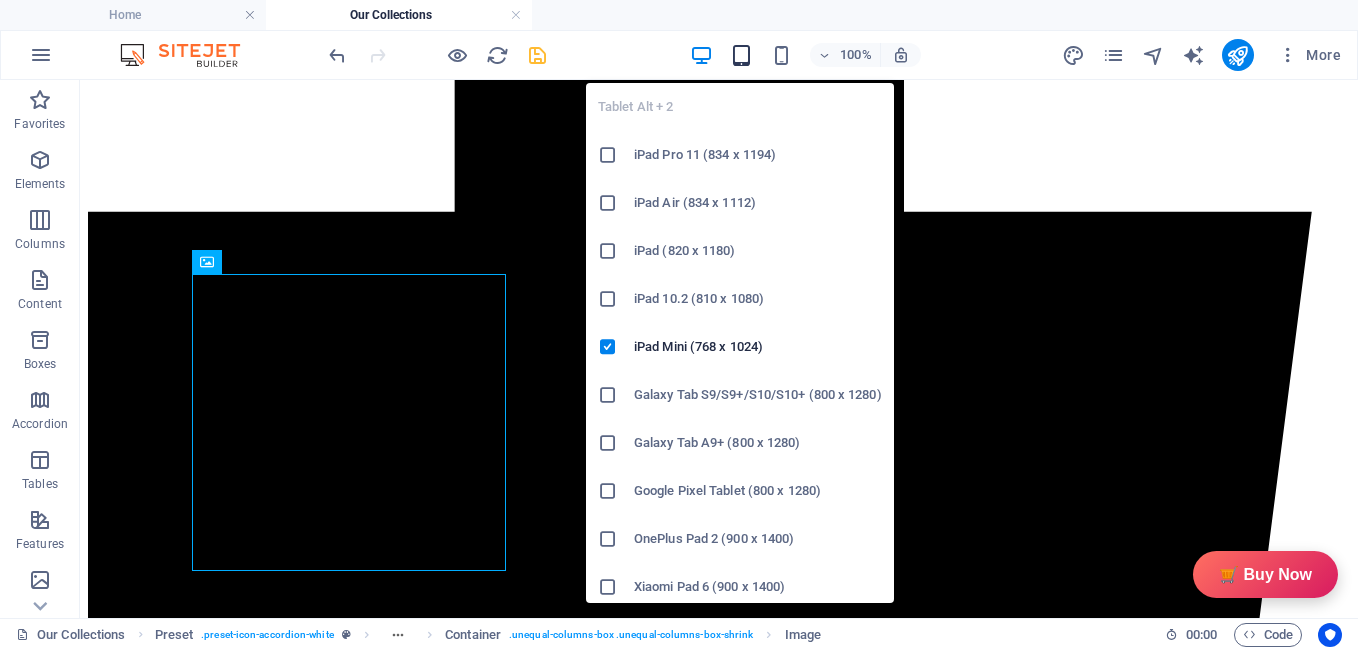 click at bounding box center (741, 55) 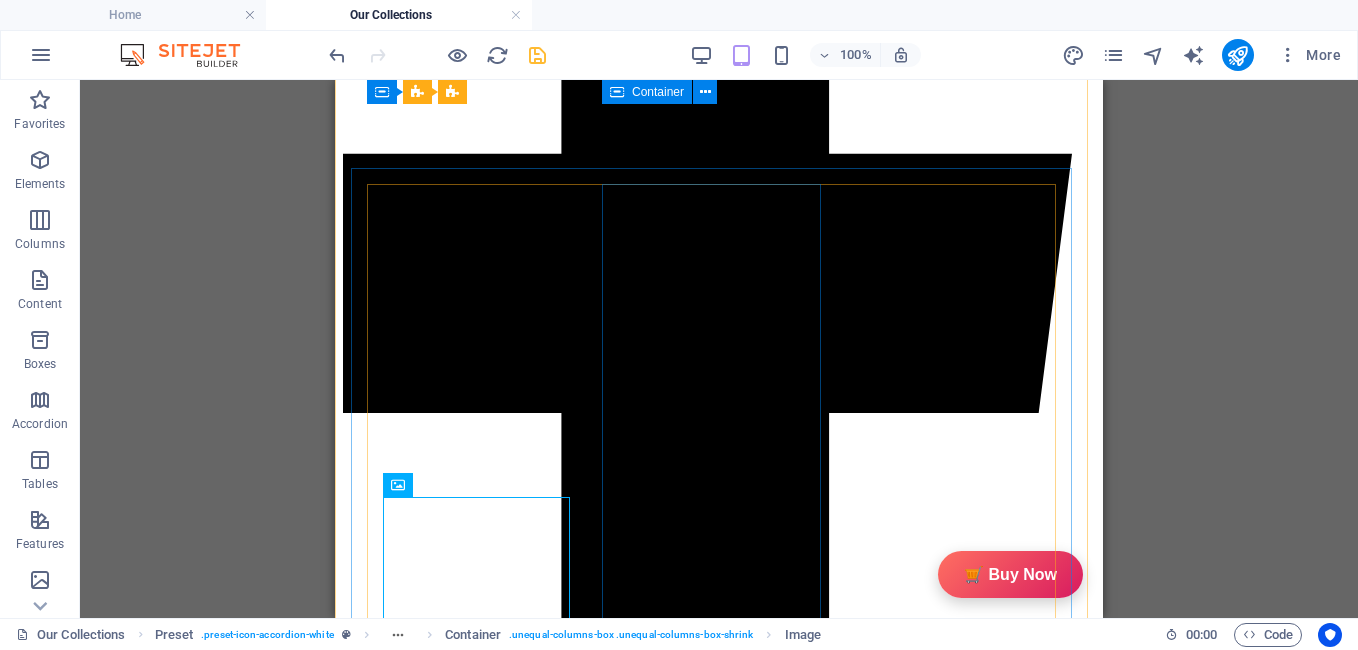 scroll, scrollTop: 627, scrollLeft: 0, axis: vertical 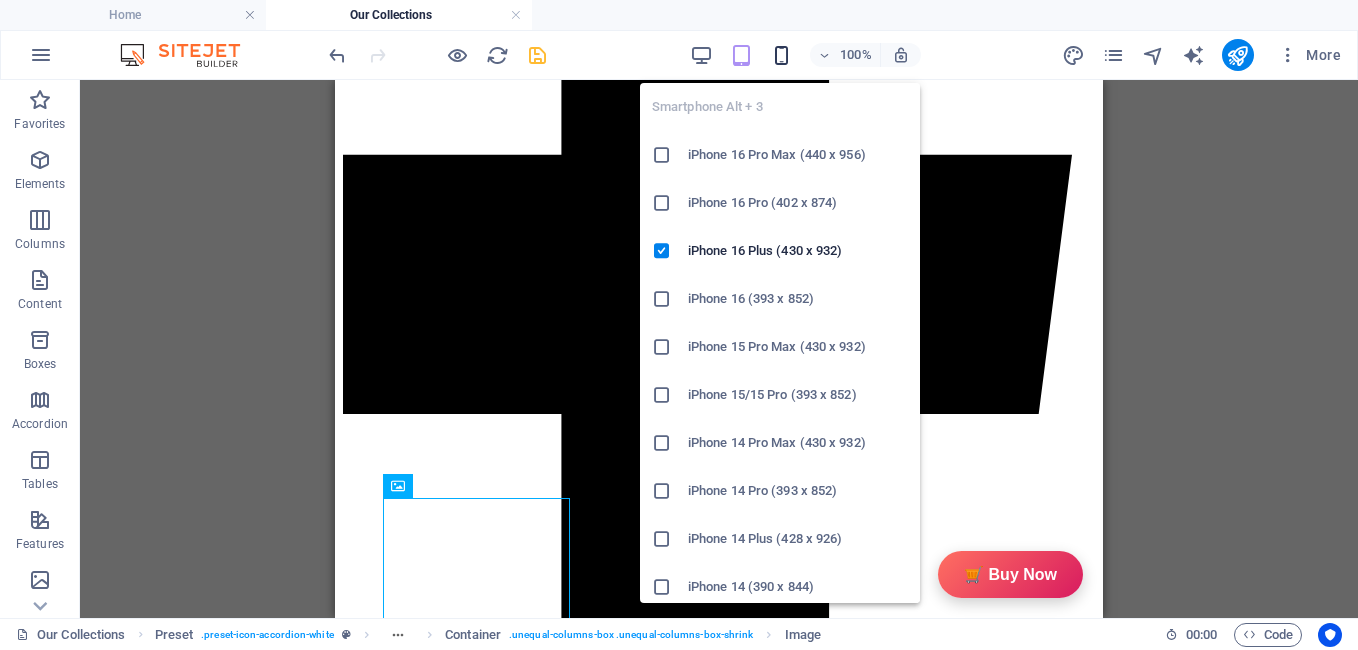 click at bounding box center [781, 55] 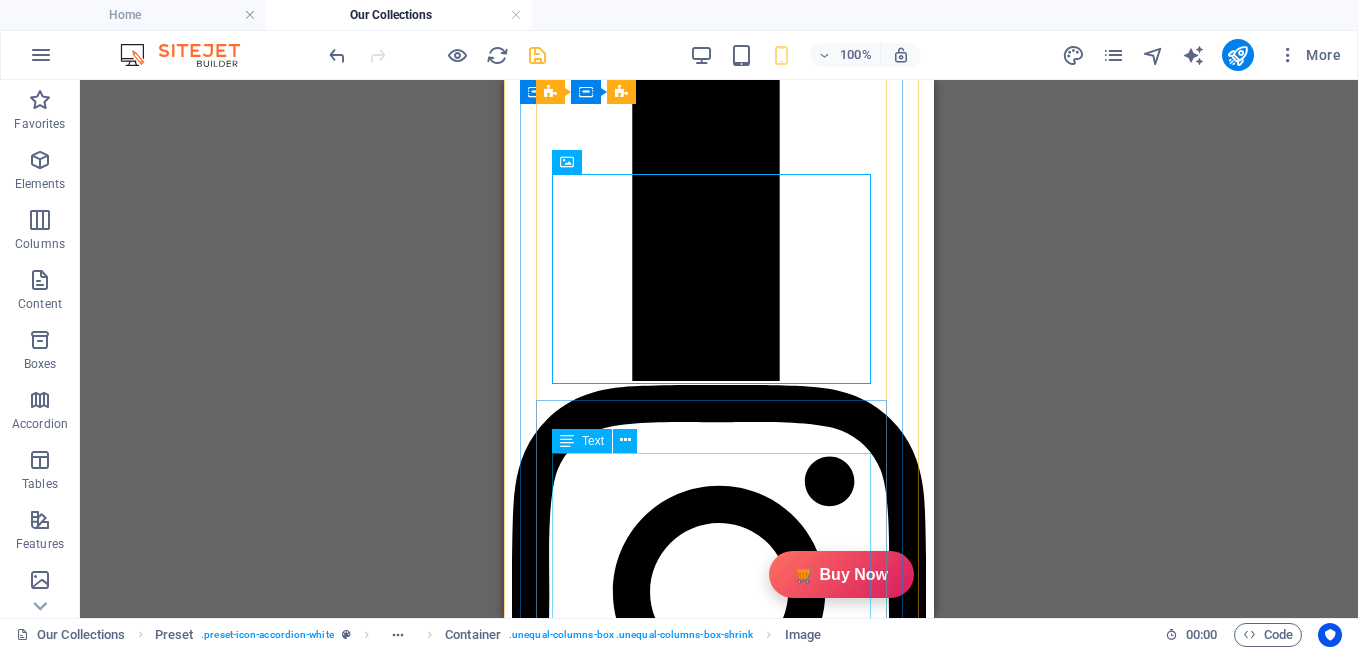 scroll, scrollTop: 617, scrollLeft: 0, axis: vertical 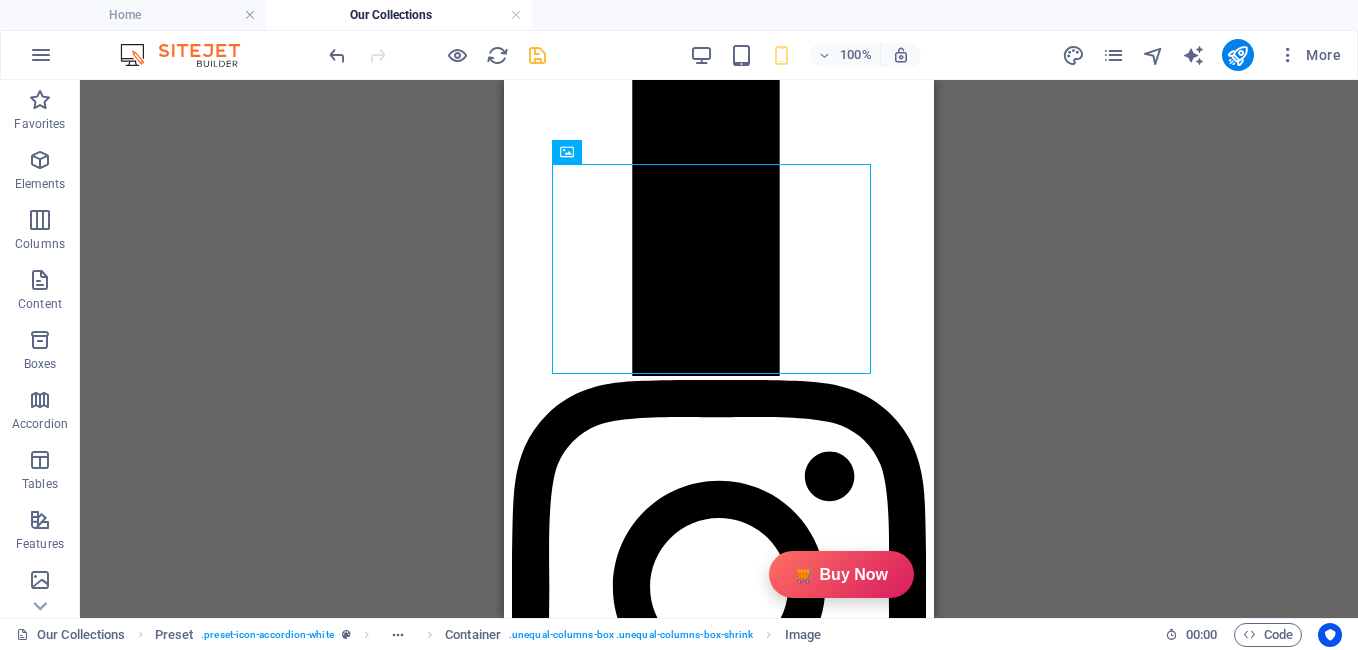 click on "100%" at bounding box center [805, 55] 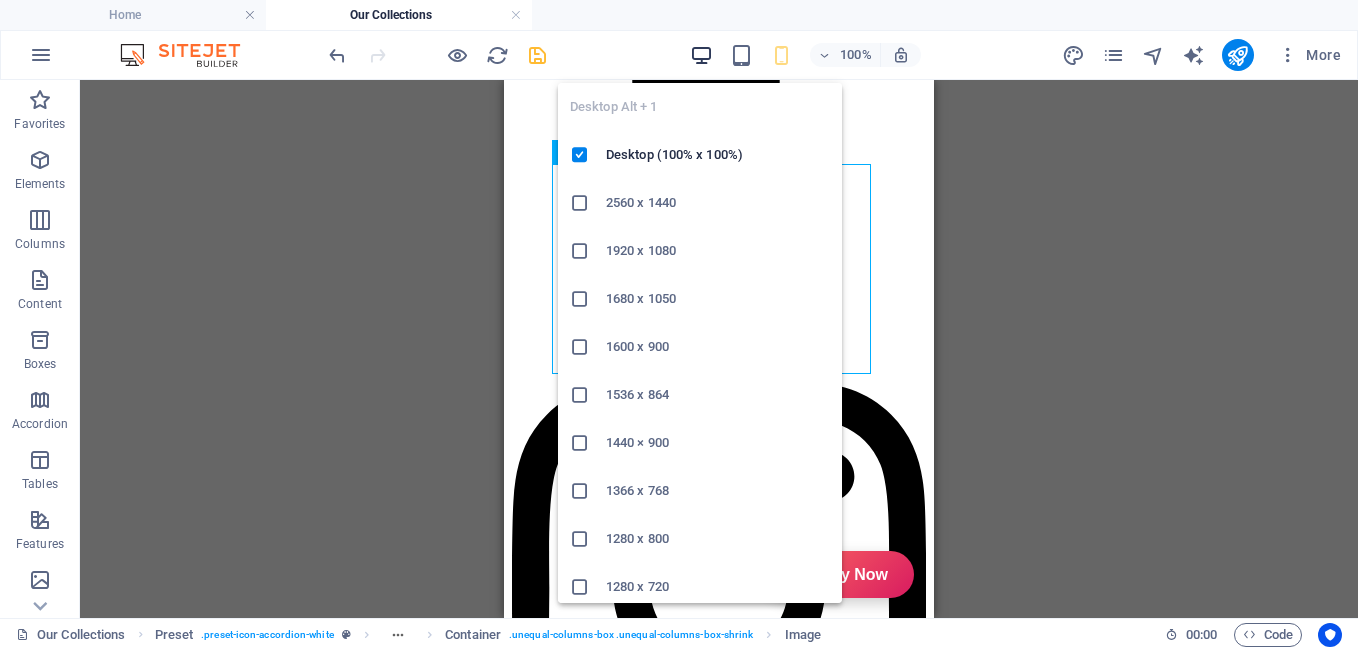 click at bounding box center [701, 55] 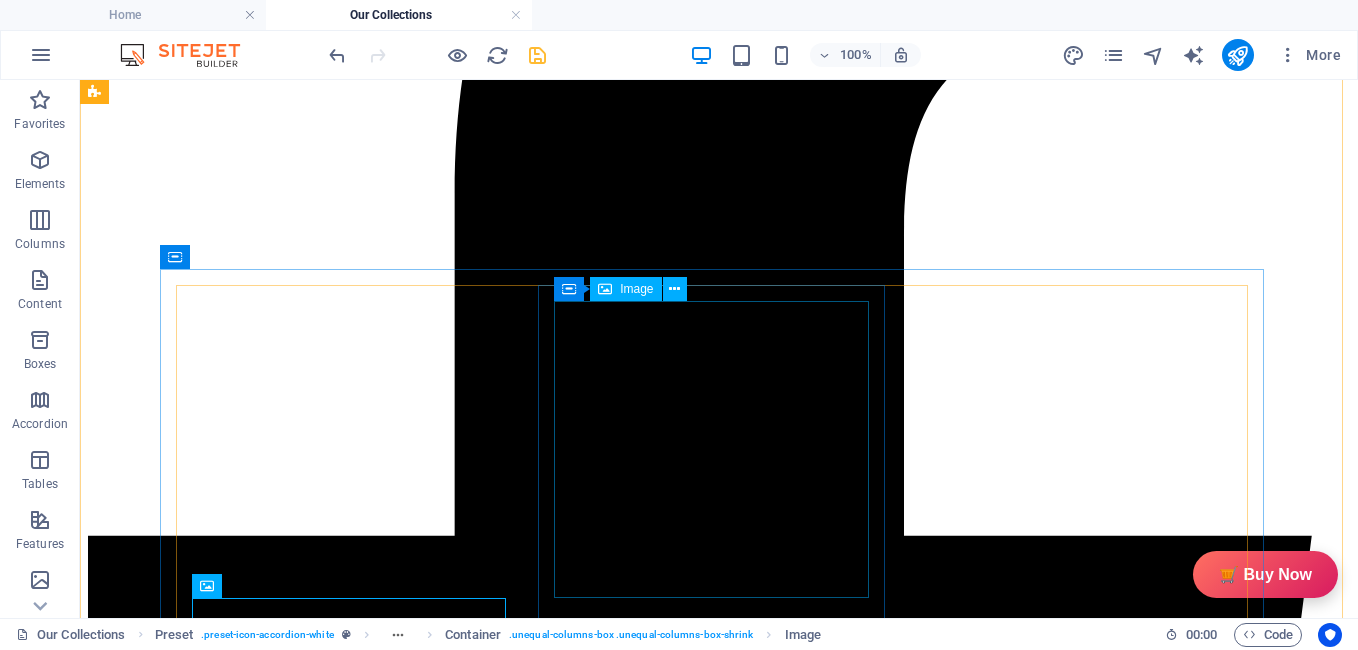 click at bounding box center [719, 9951] 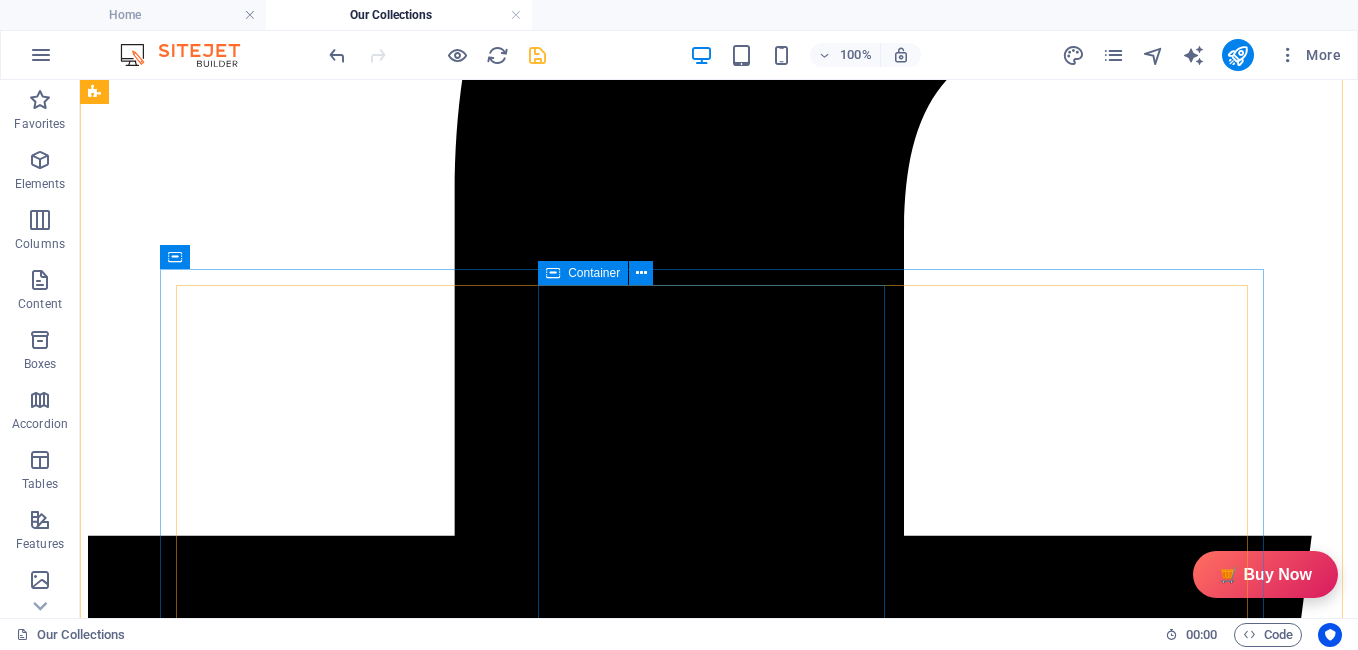 click on "Container" at bounding box center [583, 273] 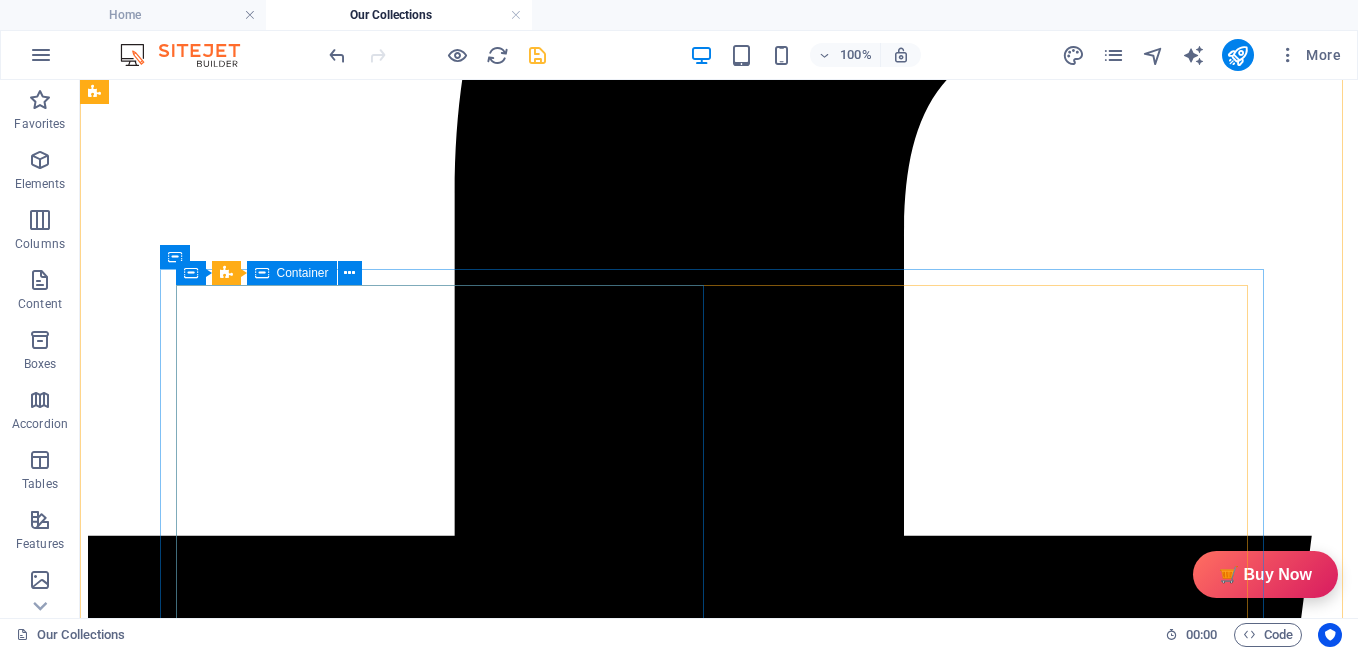 click at bounding box center (719, 9475) 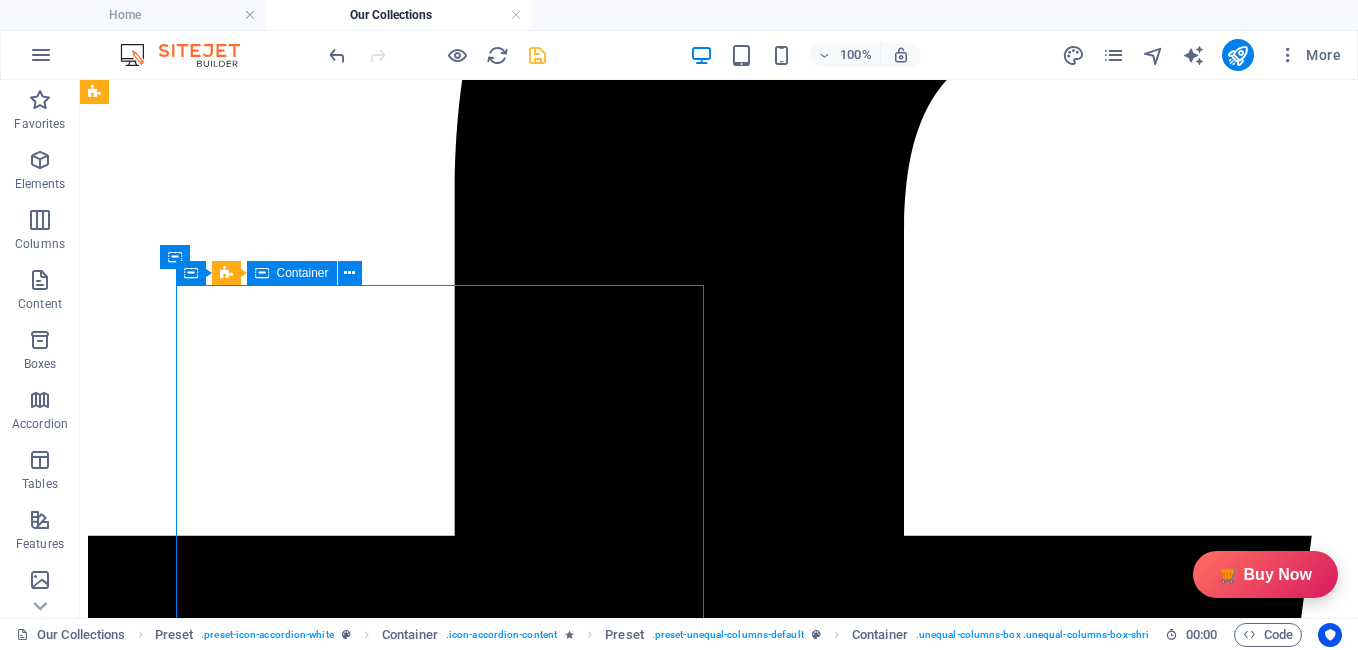 click at bounding box center (719, 9475) 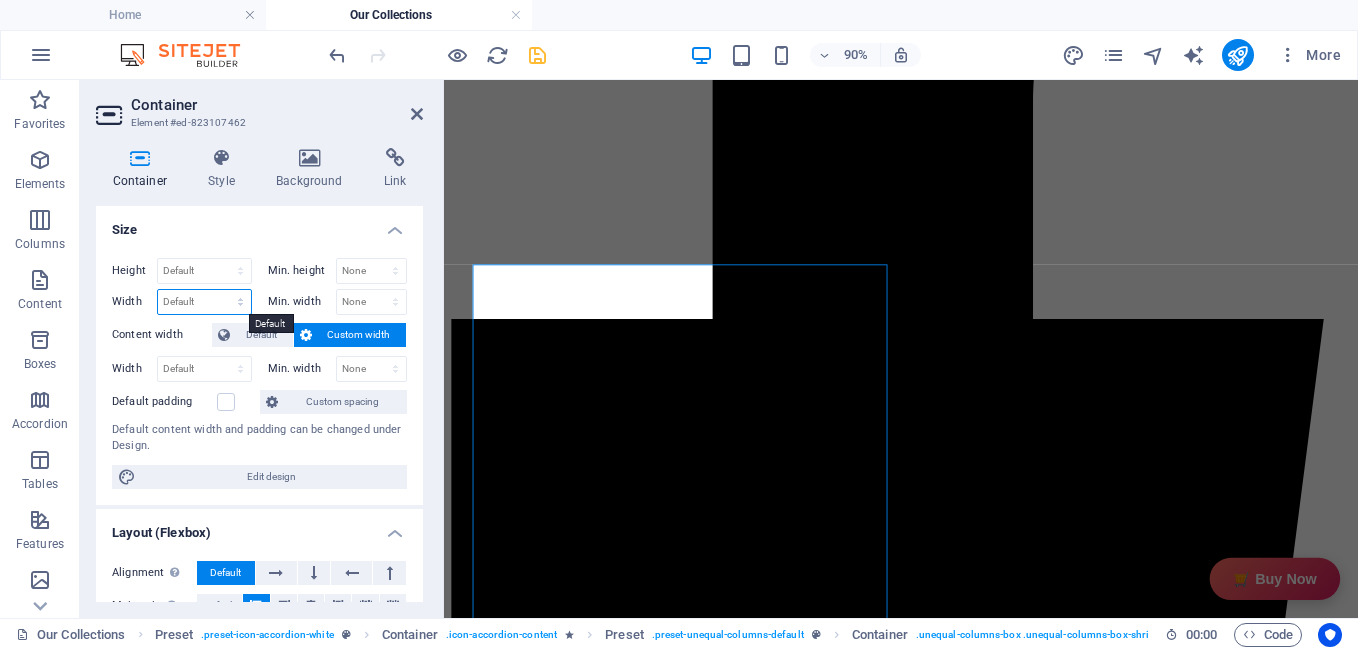 click on "Default px rem % em vh vw" at bounding box center [204, 302] 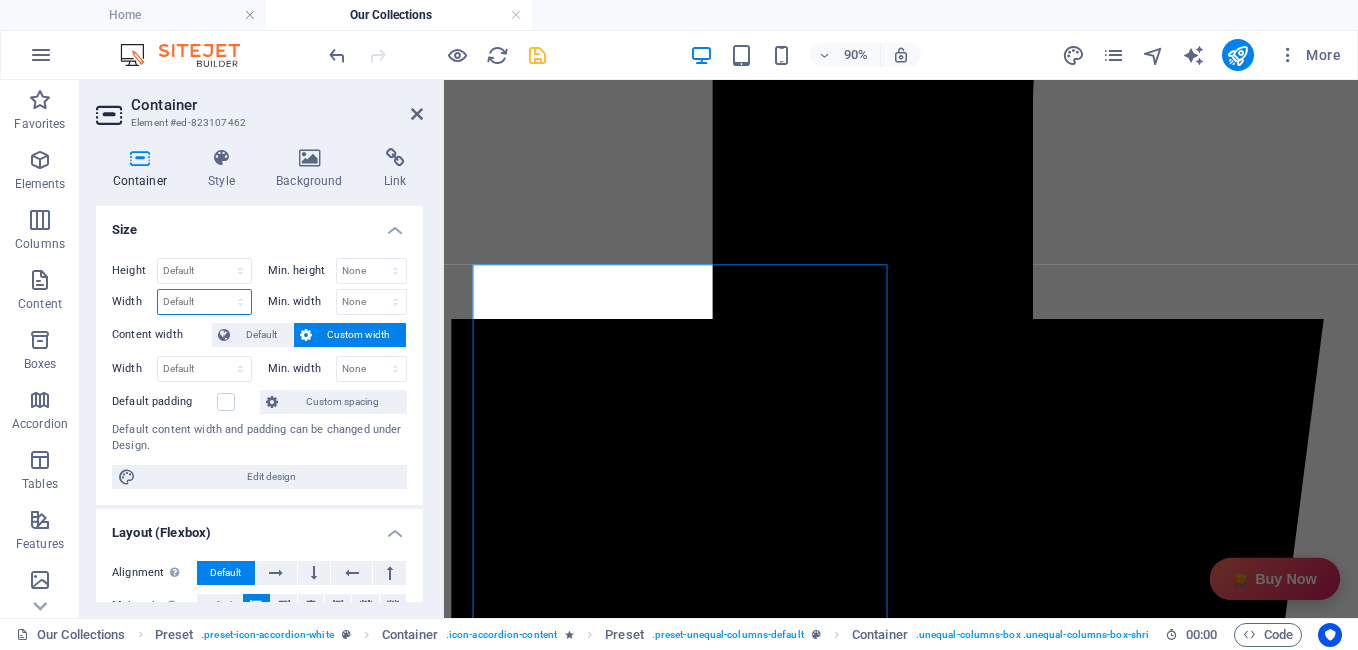 select on "px" 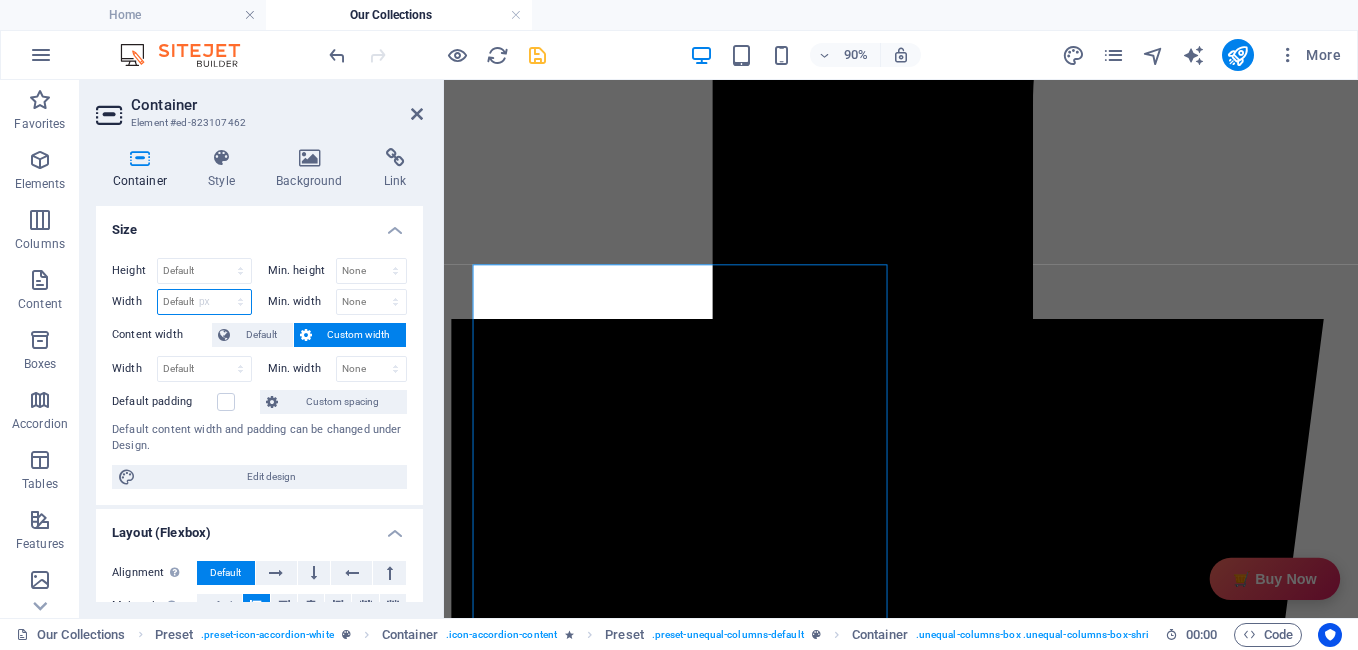 click on "Default px rem % em vh vw" at bounding box center [204, 302] 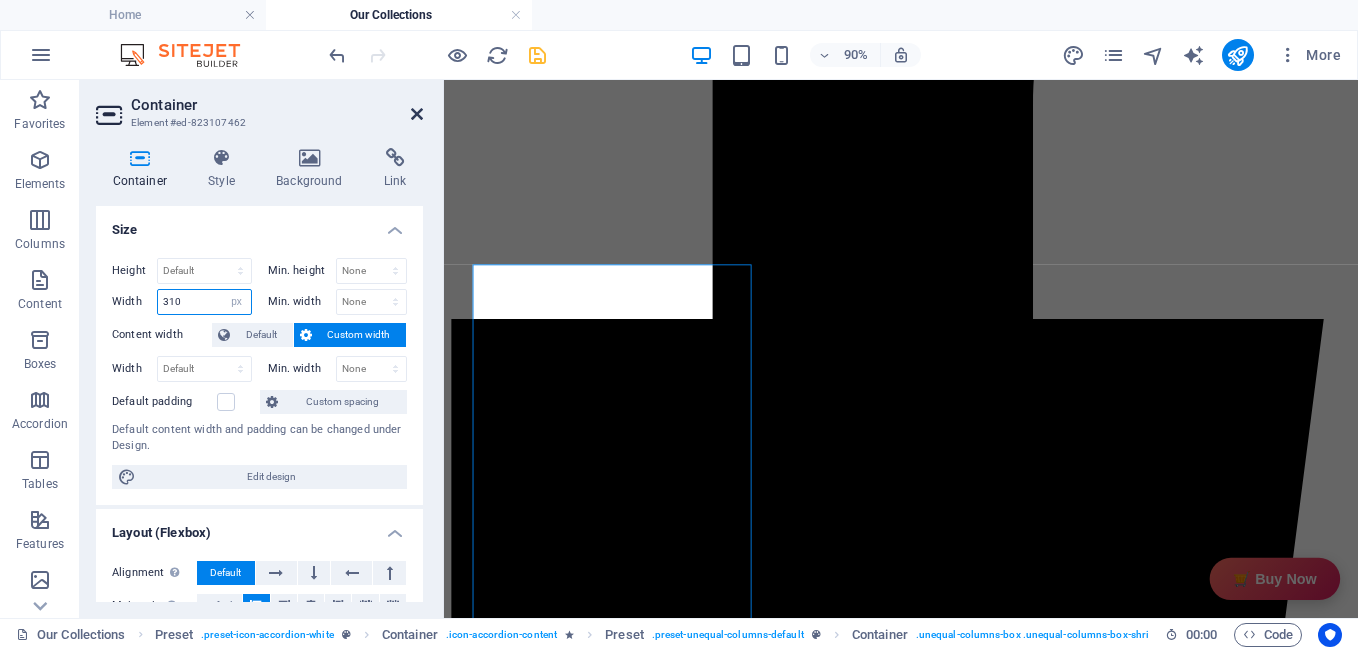 type on "310" 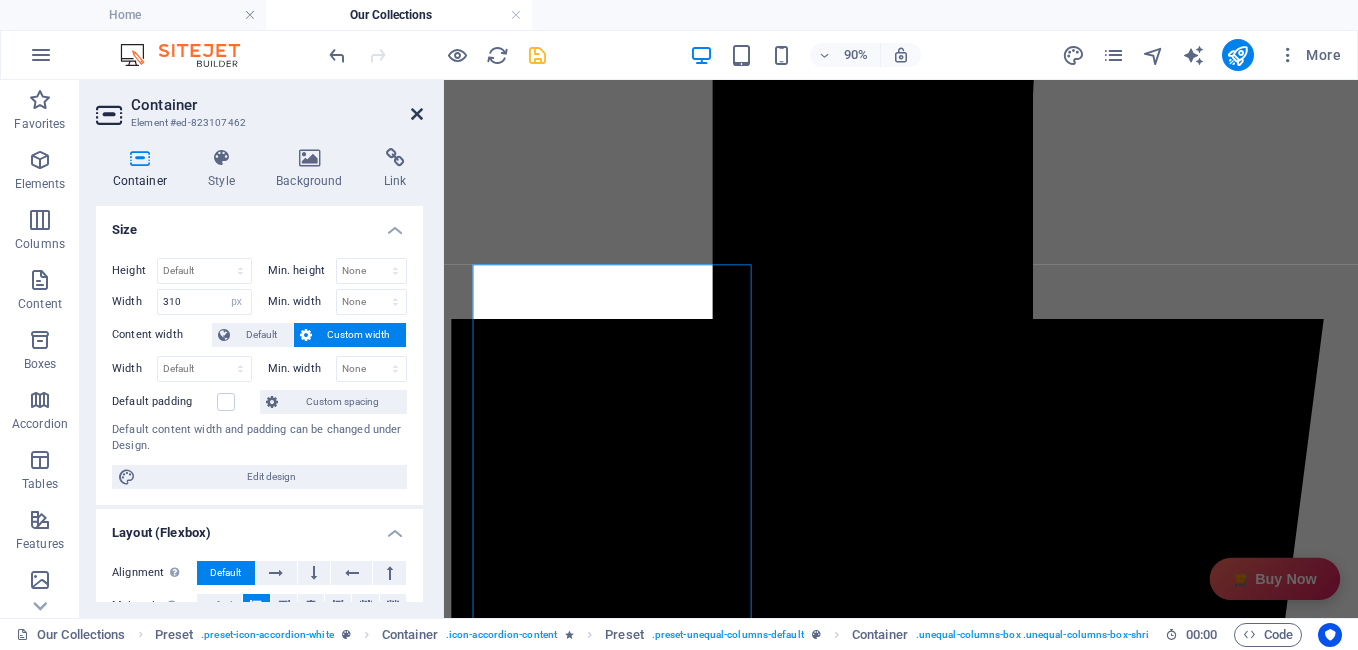 click at bounding box center (417, 114) 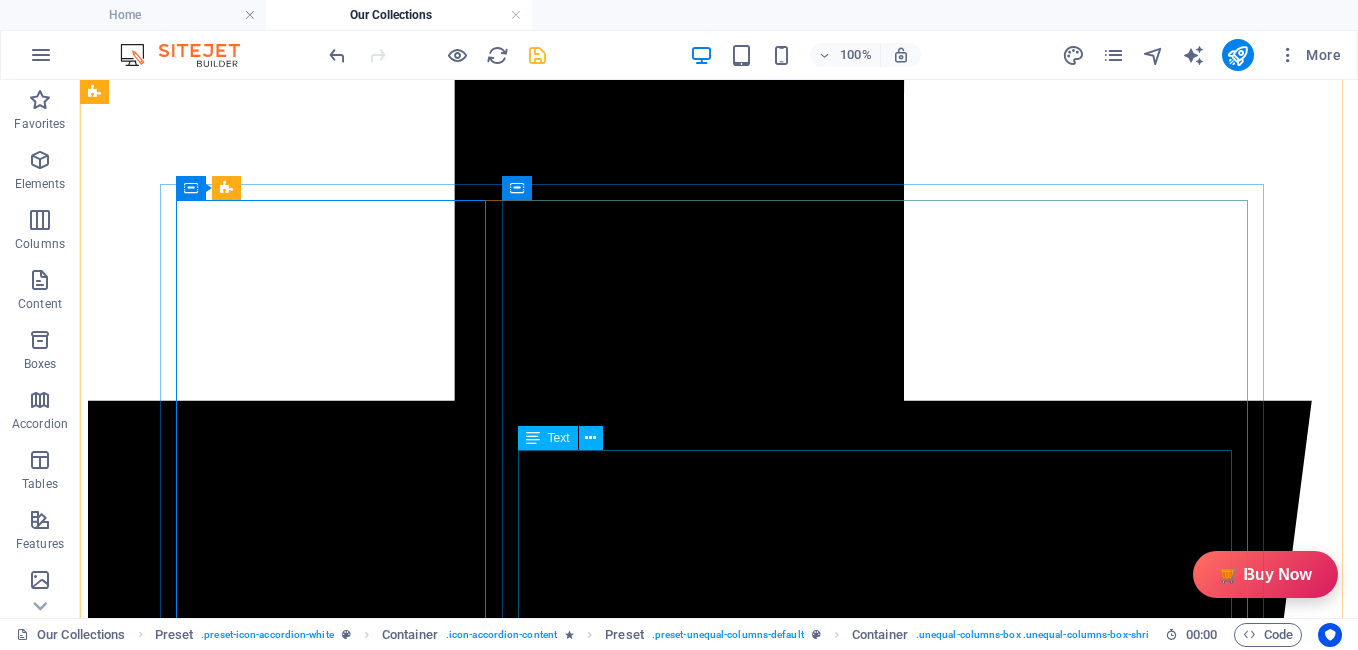 scroll, scrollTop: 762, scrollLeft: 0, axis: vertical 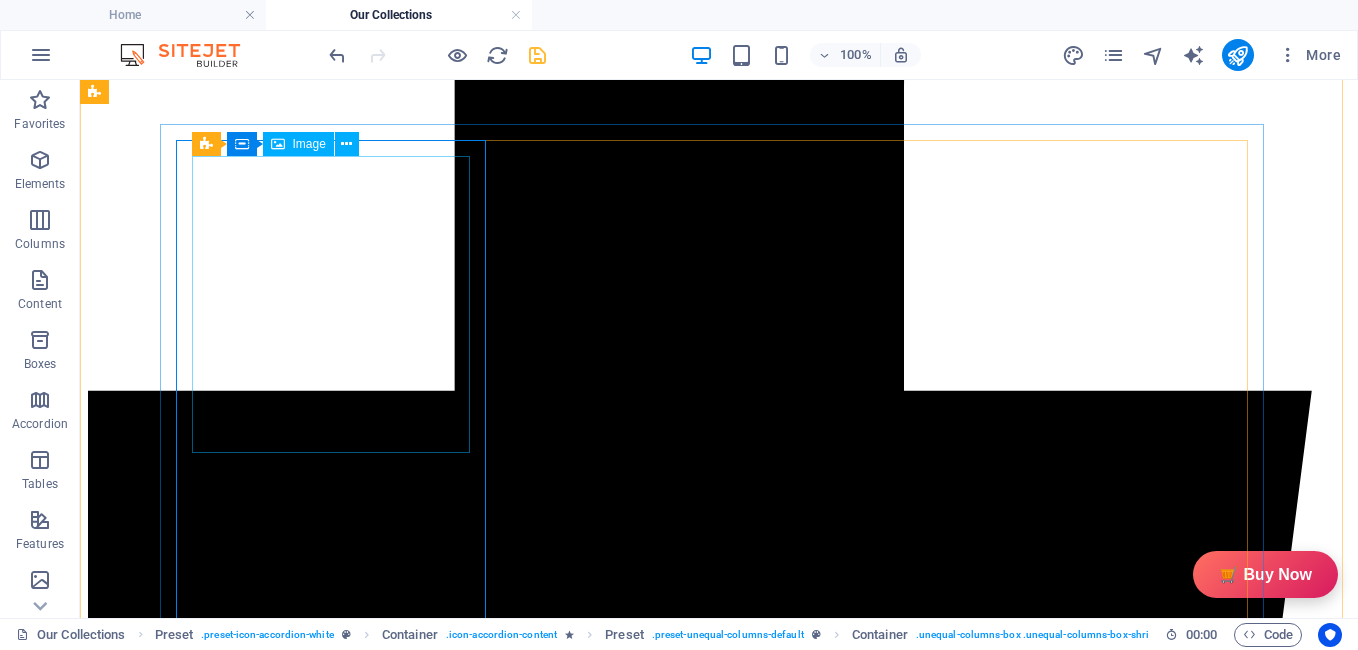 click at bounding box center (243, 9154) 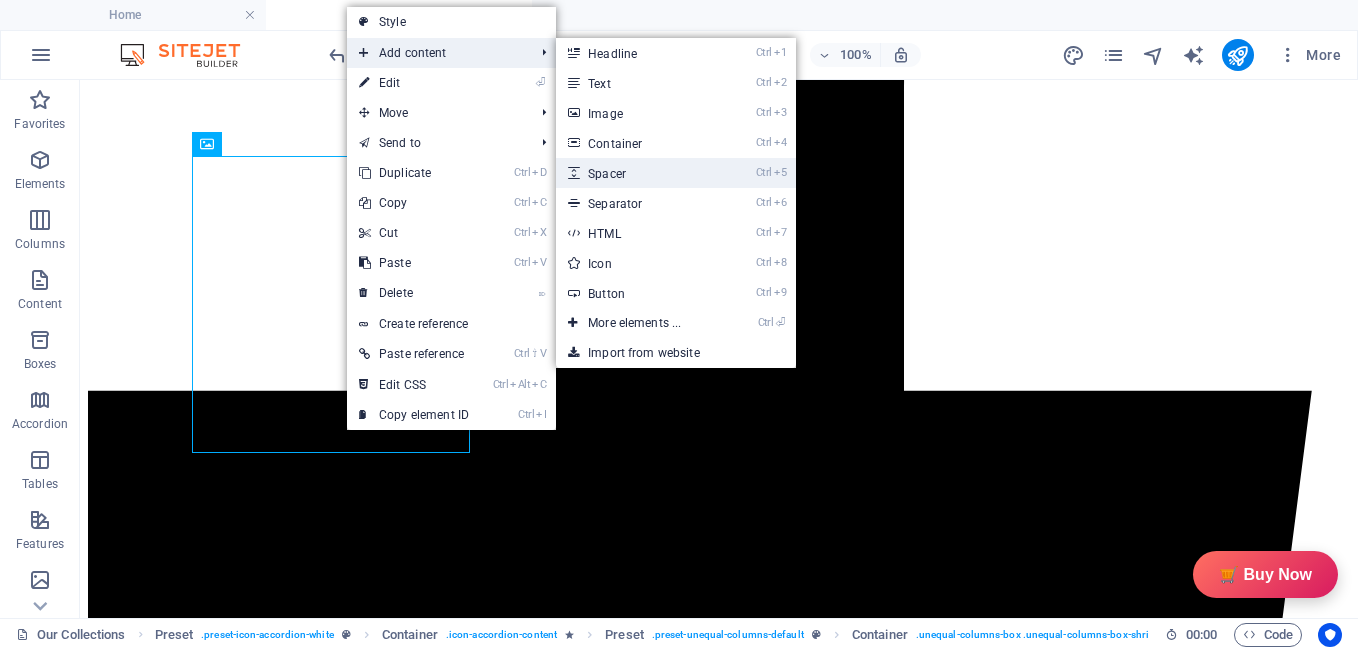 click on "Ctrl 5  Spacer" at bounding box center [638, 173] 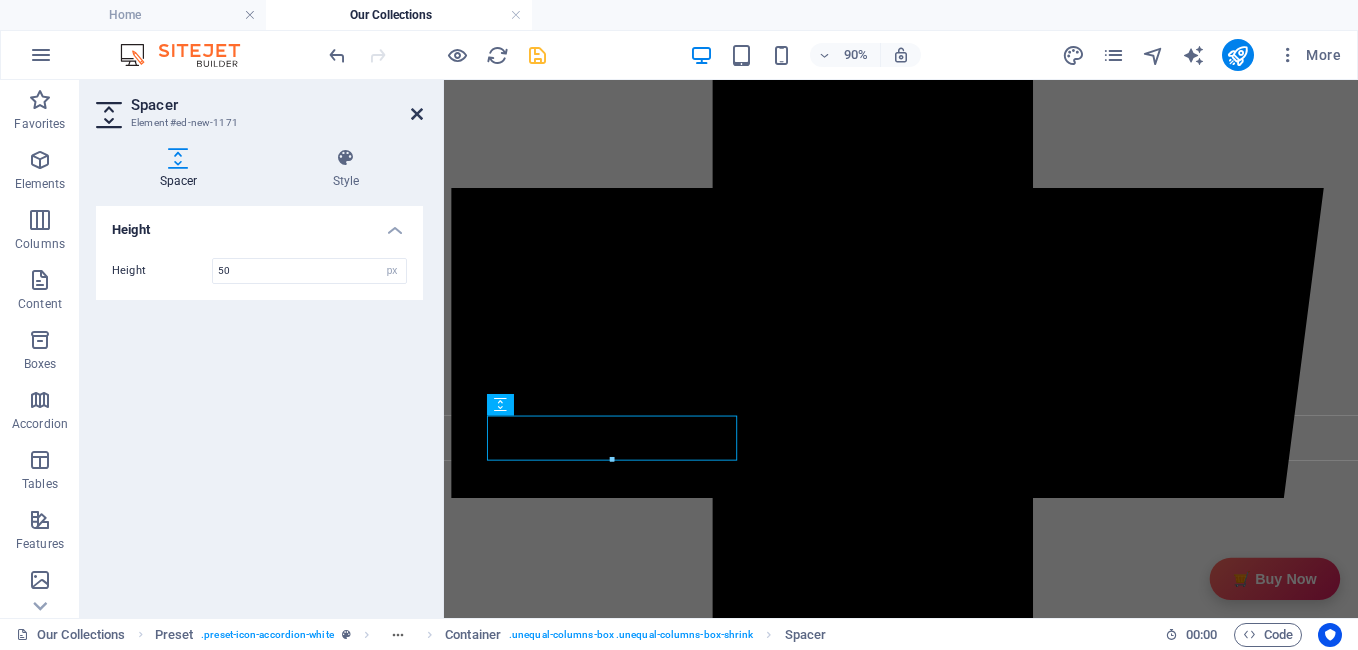 click at bounding box center (417, 114) 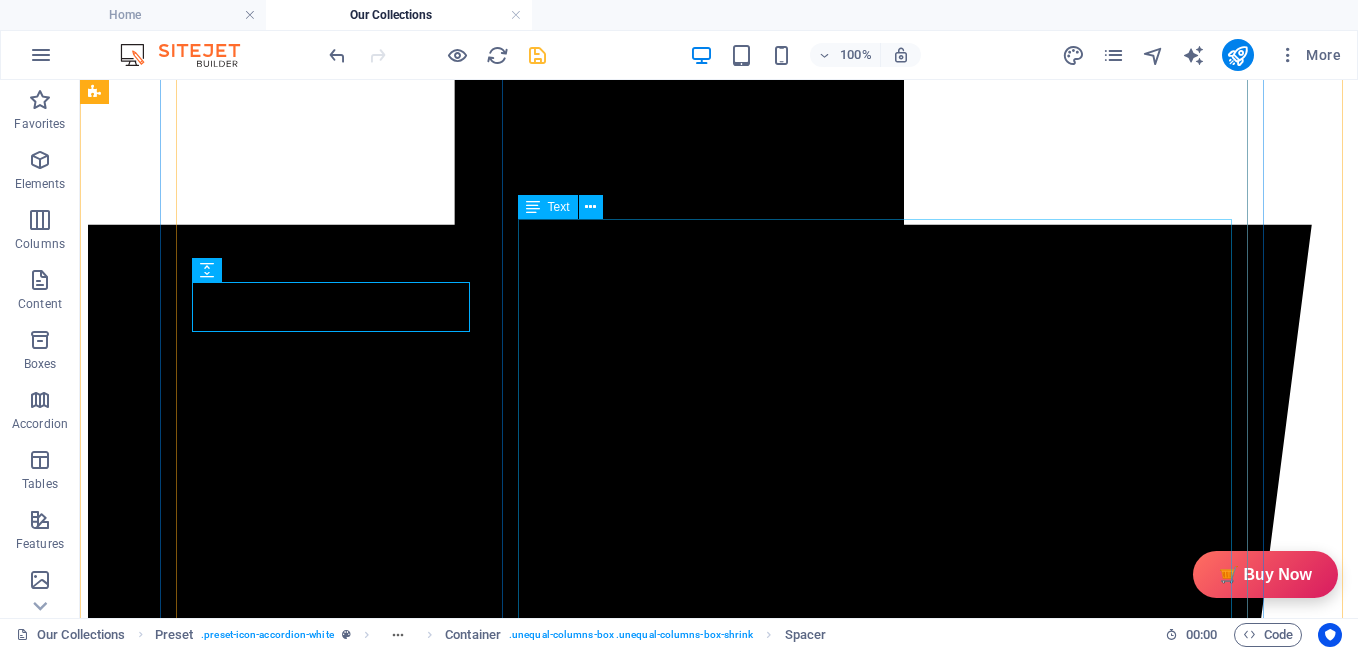 scroll, scrollTop: 934, scrollLeft: 0, axis: vertical 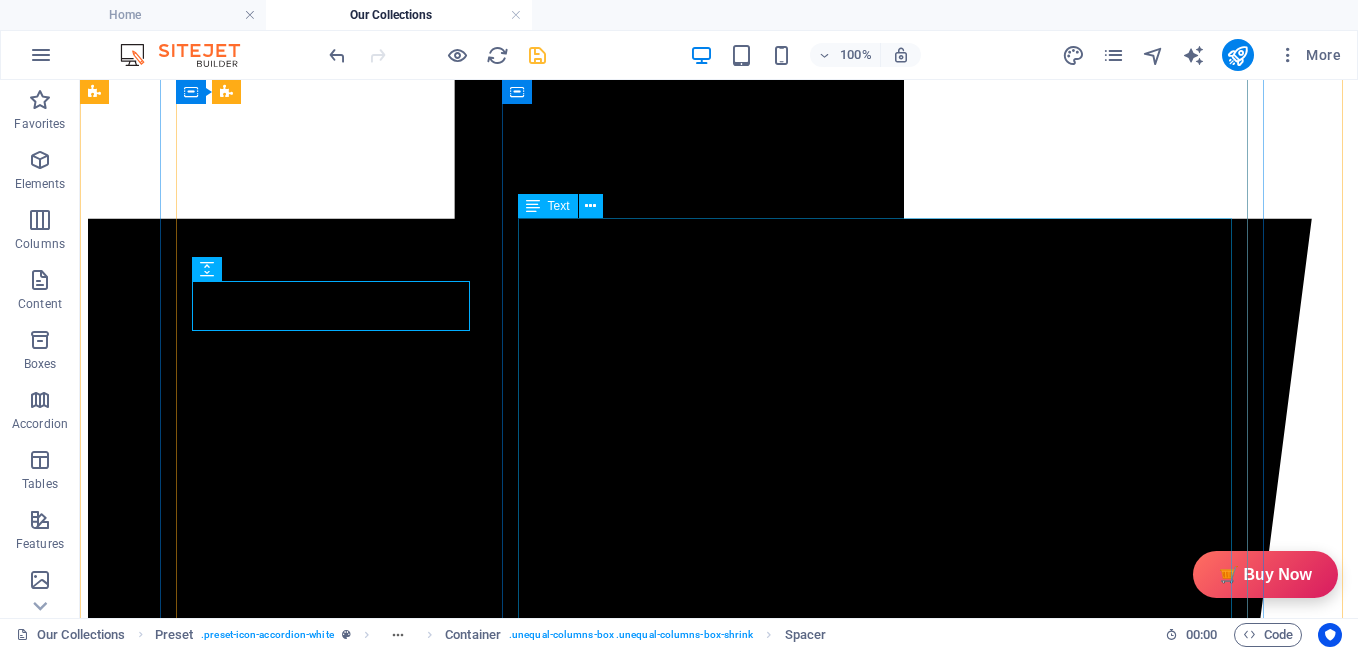 click on "In The Box Sales Packages  1 Jar Candle No. of Content in Sales Packages Pack of 1 General Brand GiftyBiz Model Name Type Container Candle Series Jar Candle Ideal For Men, Women, Girls Fragrance Rose Material Soy Wax Occasion Anniversary, Birthday, Party Shape Cylindrical Burn Time 15 hrs Suitable For Home Decor, Gift Quantity 150 gm Gift Pack Nos Net Quantity 01" at bounding box center [719, 10047] 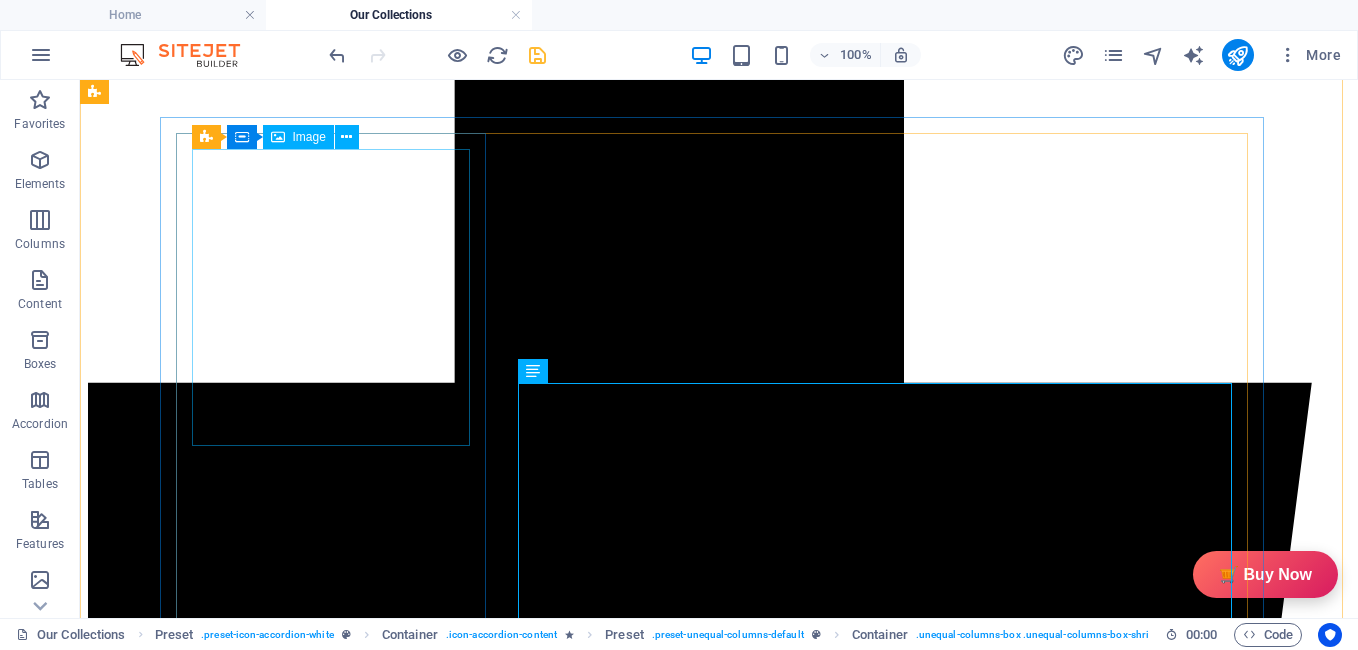 scroll, scrollTop: 769, scrollLeft: 0, axis: vertical 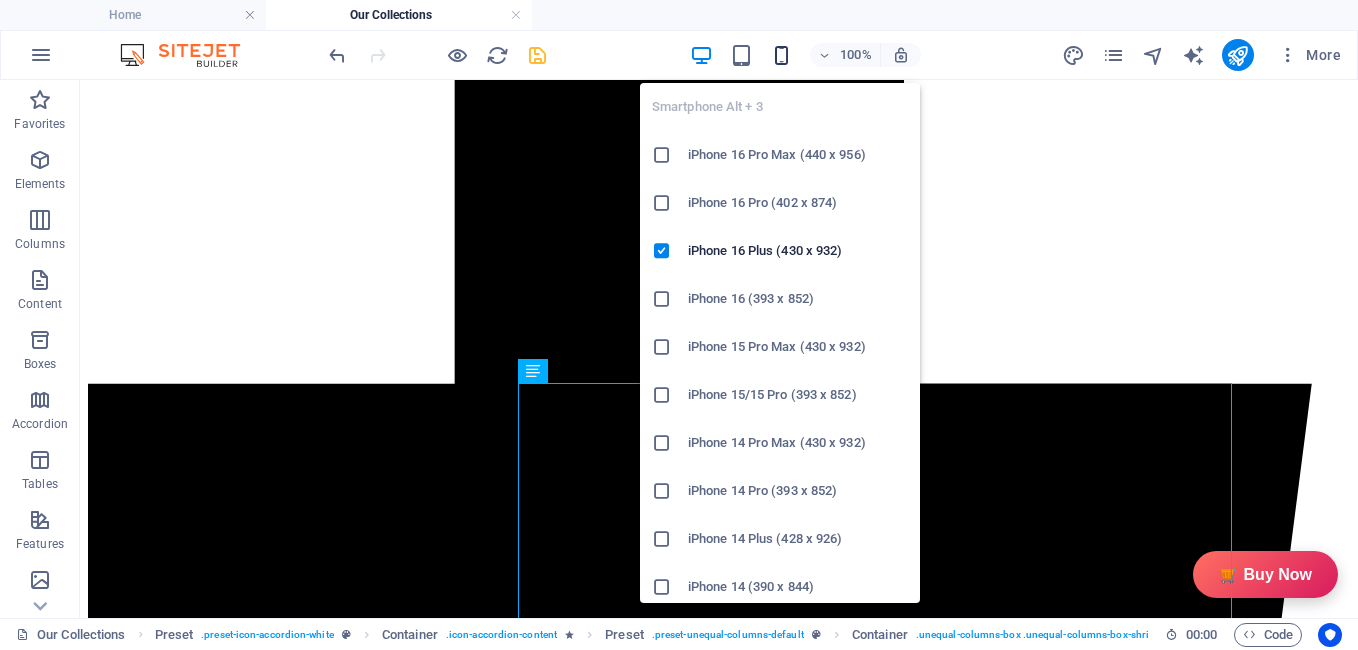 click at bounding box center (781, 55) 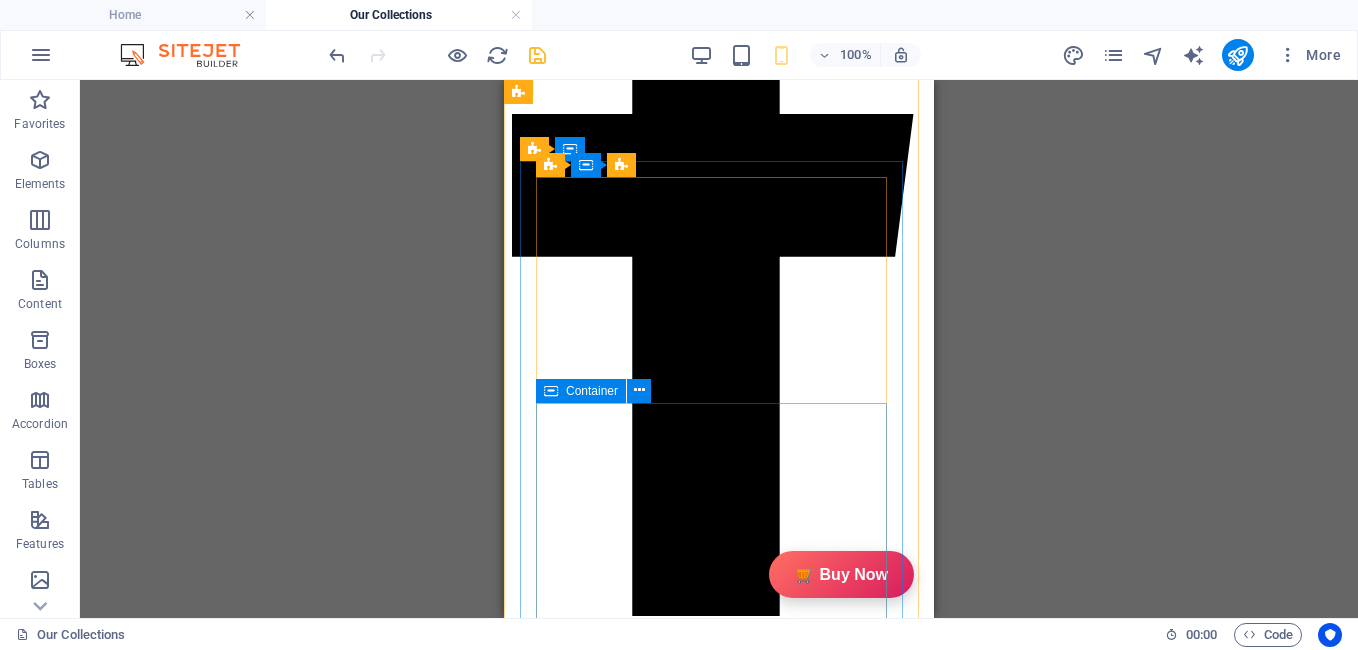 scroll, scrollTop: 376, scrollLeft: 0, axis: vertical 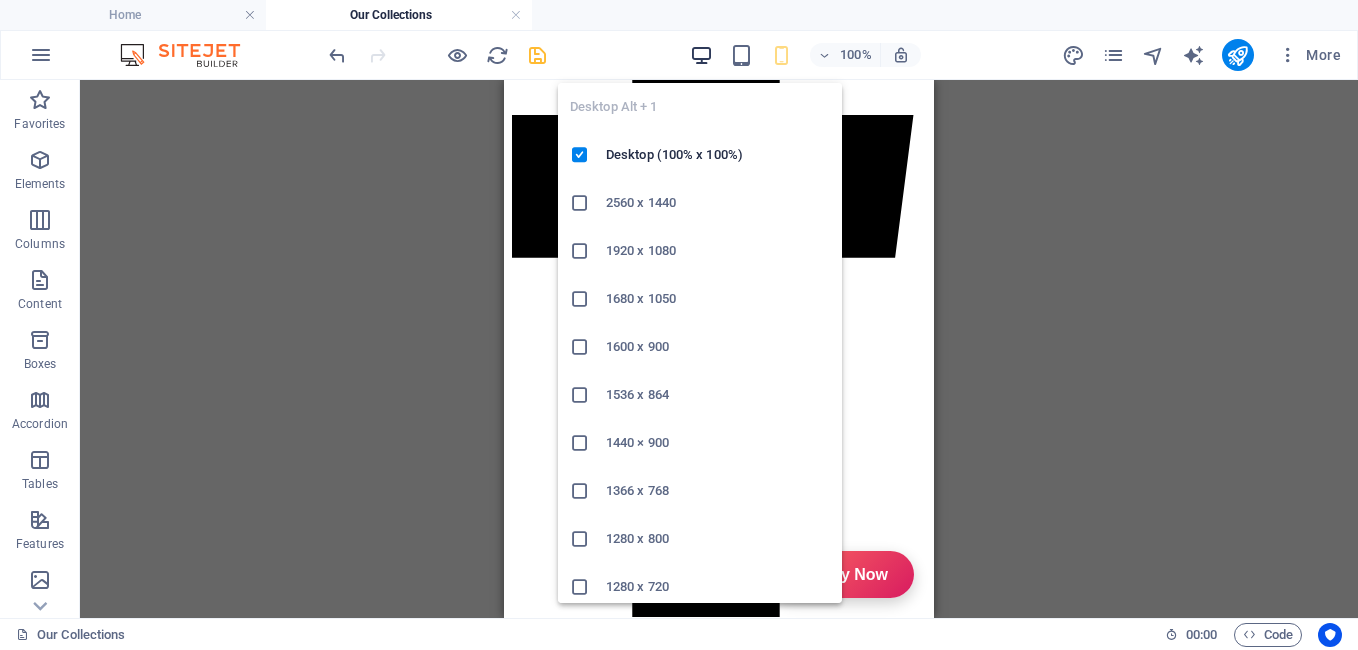 click at bounding box center [701, 55] 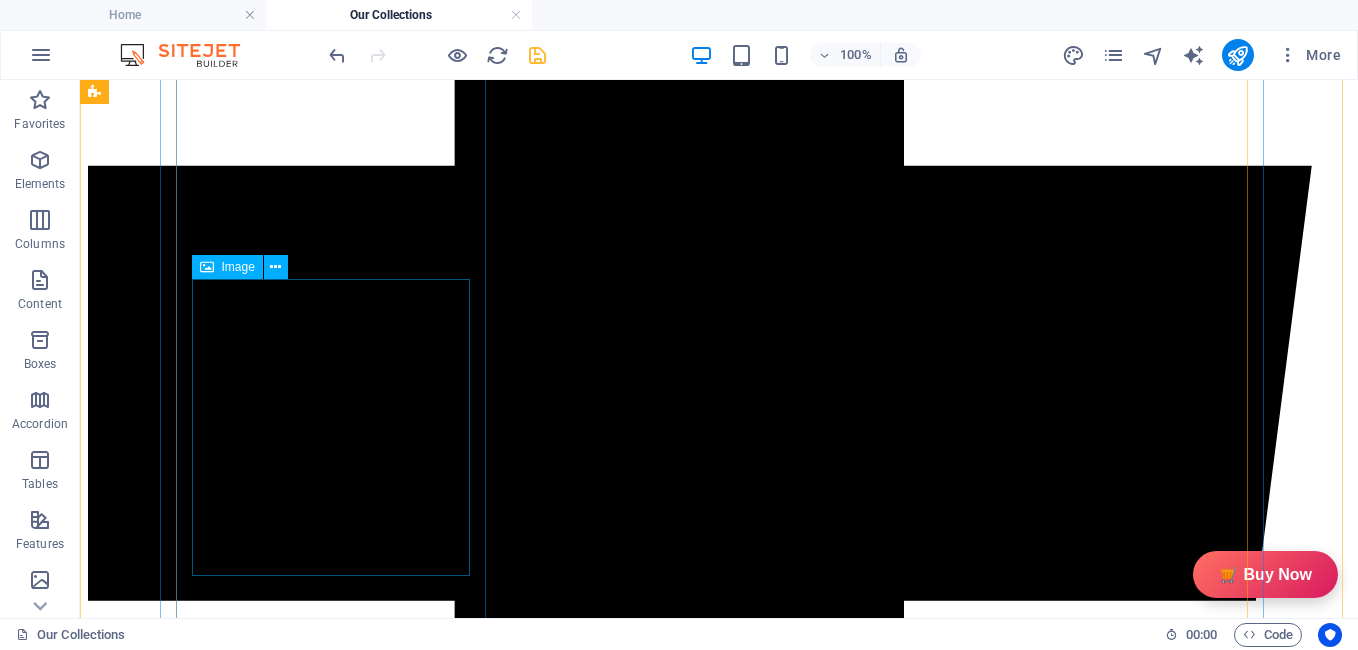 scroll, scrollTop: 988, scrollLeft: 0, axis: vertical 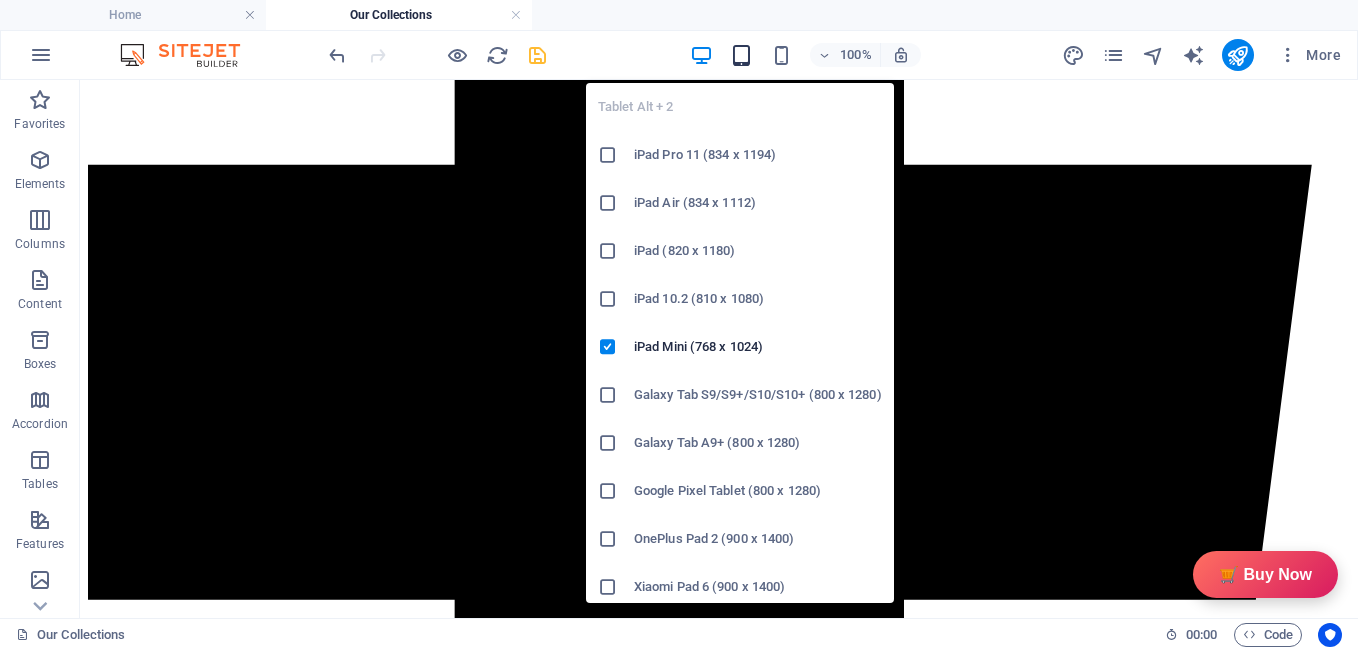 click at bounding box center [741, 55] 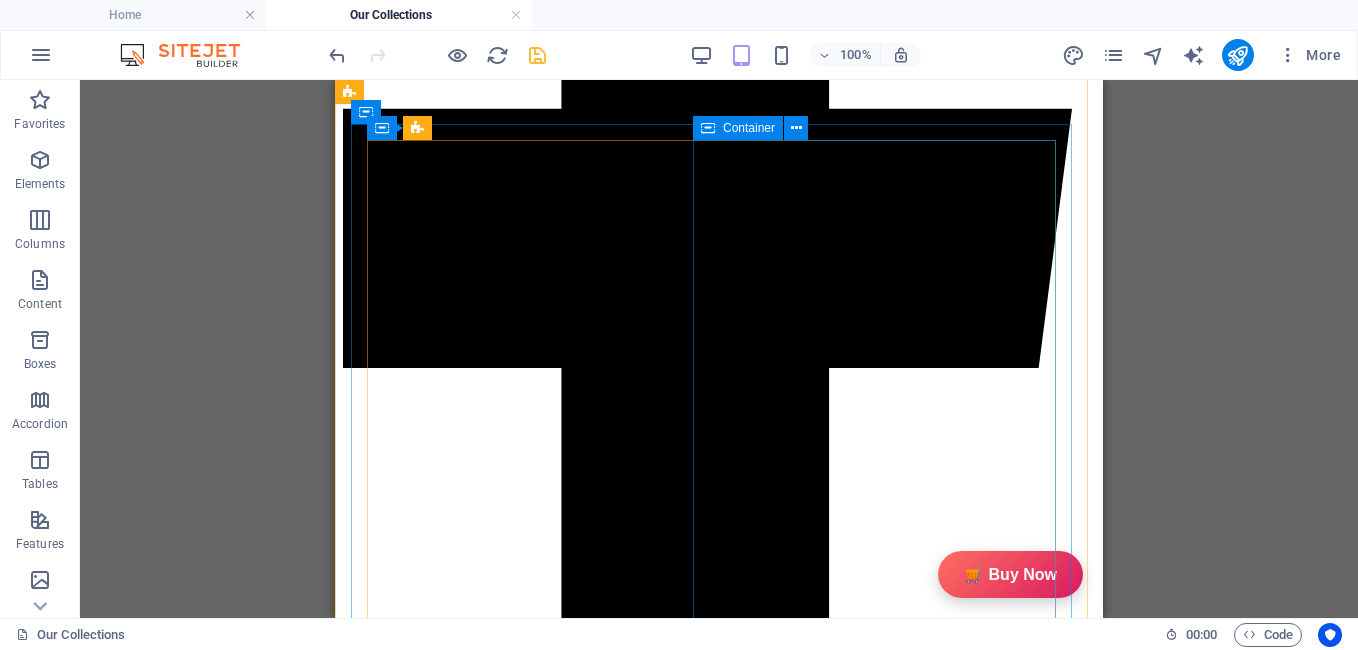 scroll, scrollTop: 672, scrollLeft: 0, axis: vertical 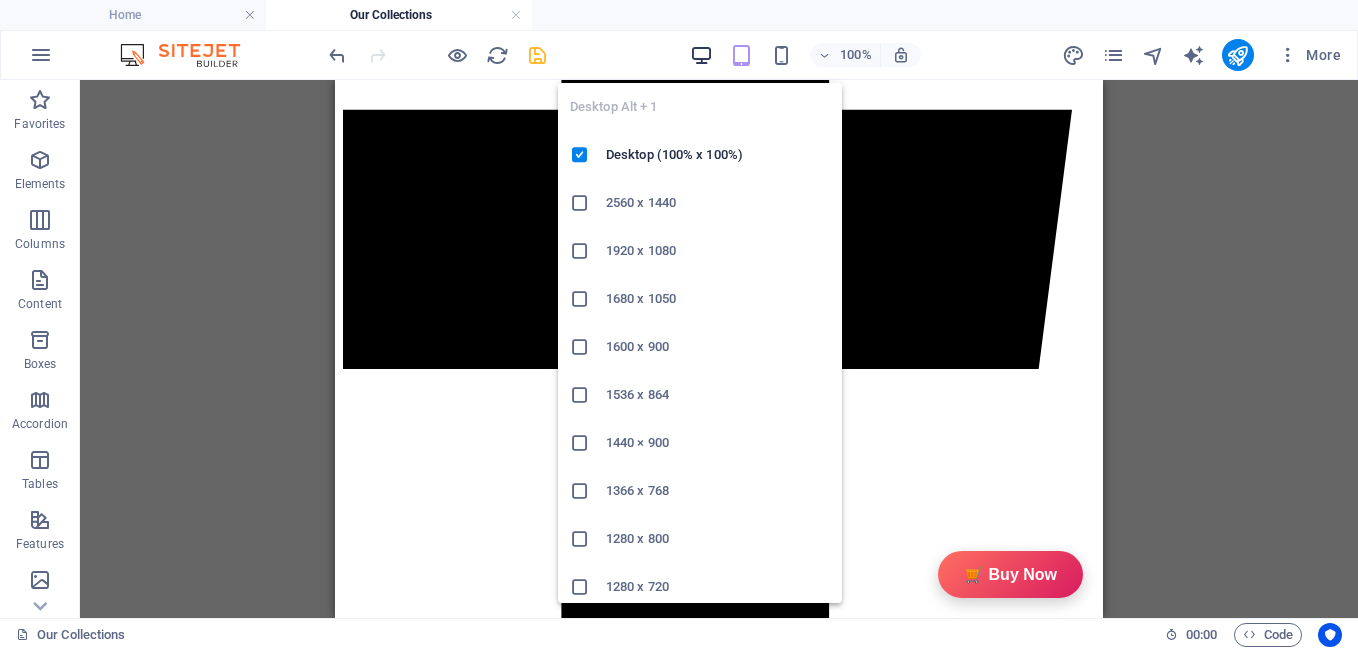 click at bounding box center (701, 55) 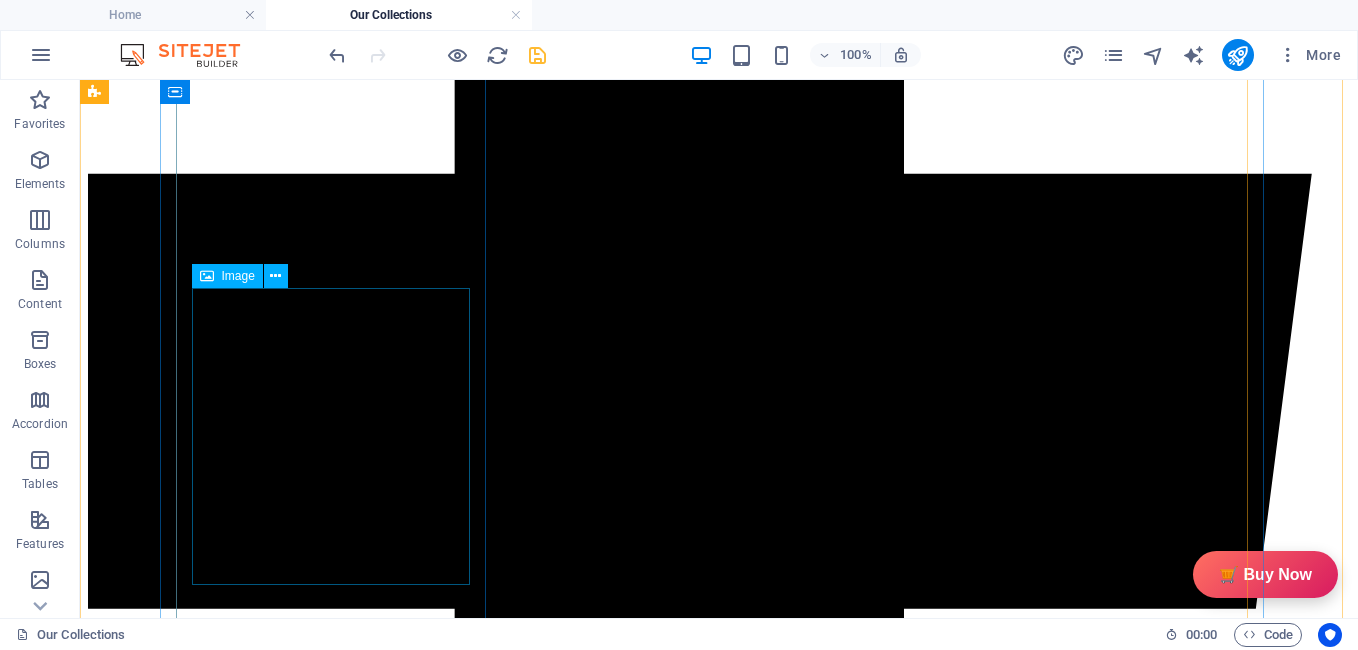 scroll, scrollTop: 980, scrollLeft: 0, axis: vertical 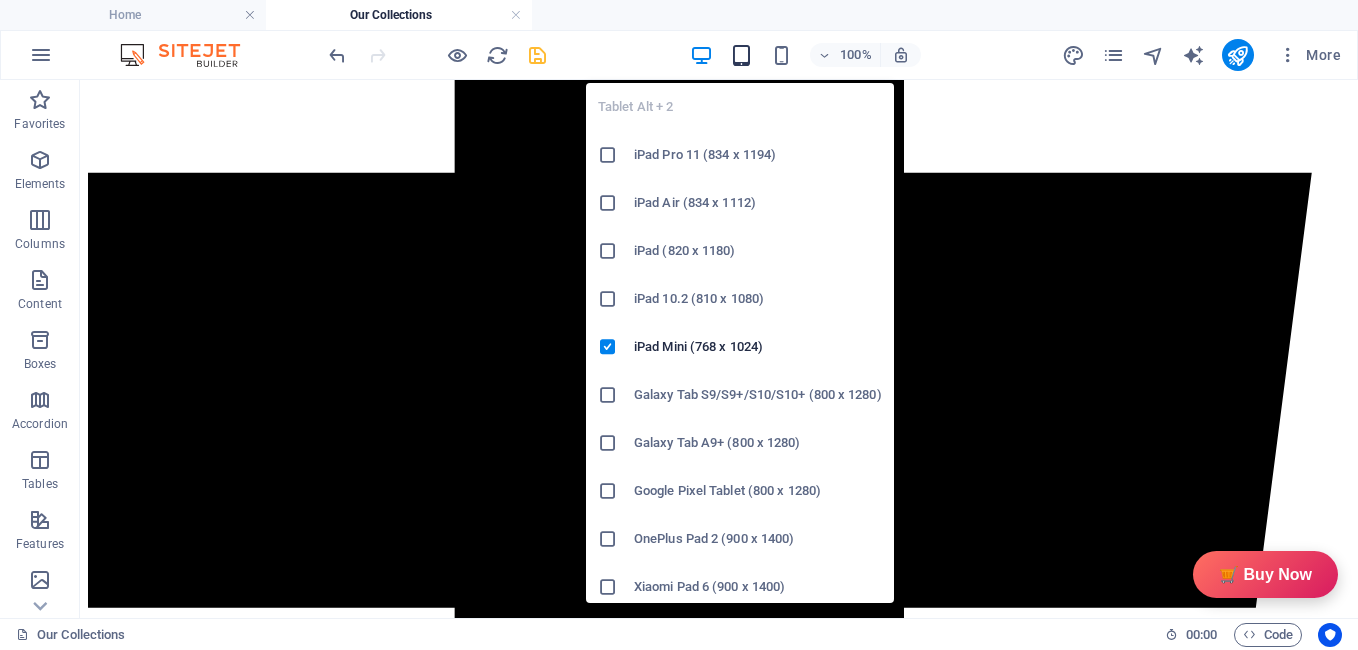 click at bounding box center (741, 55) 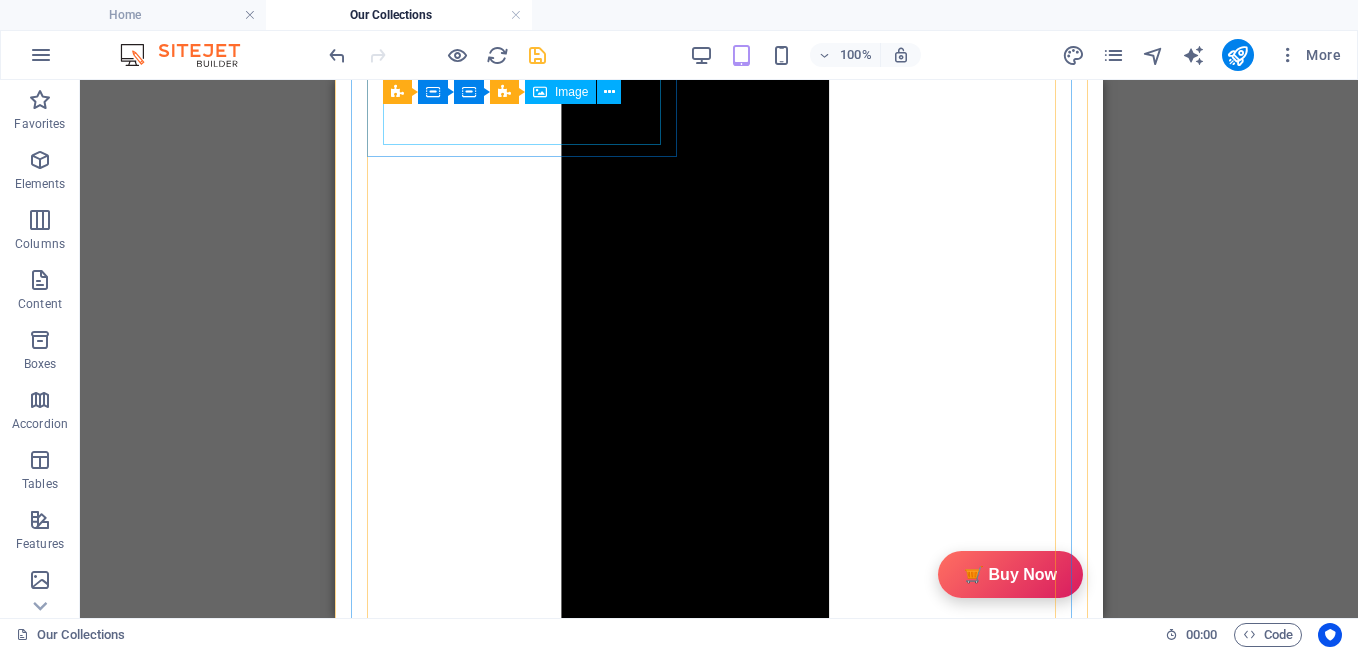 click at bounding box center (498, 5359) 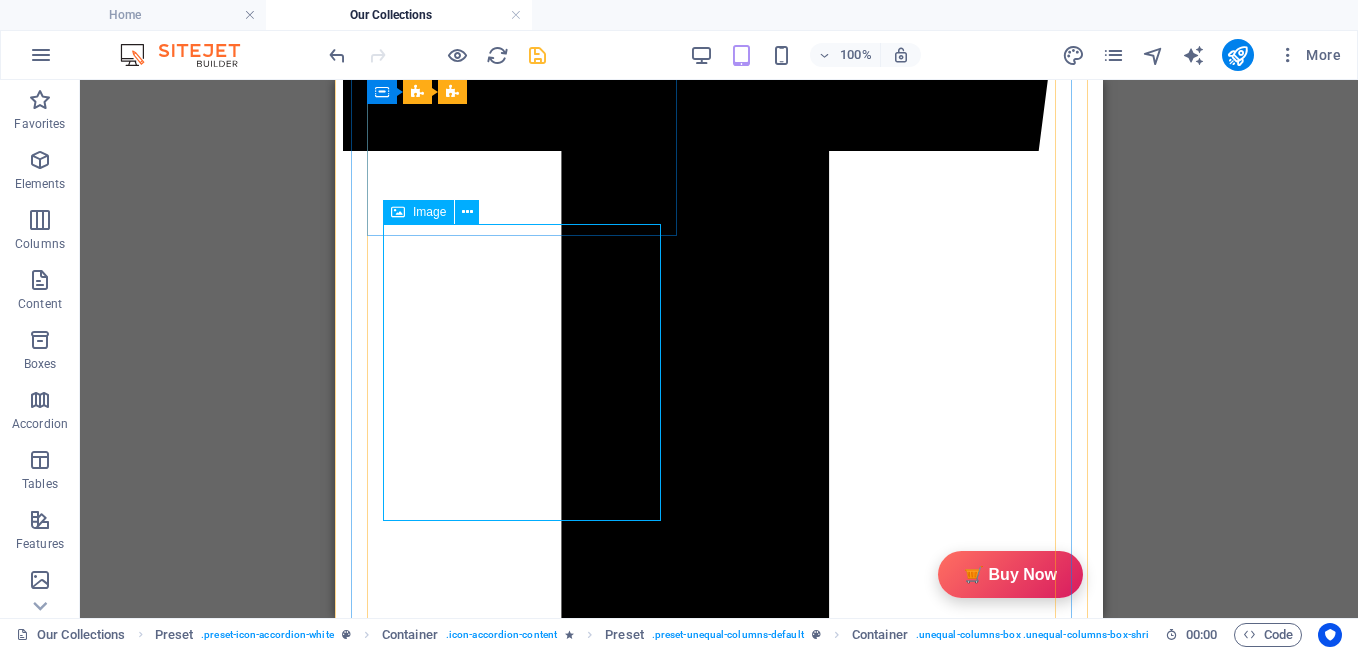 scroll, scrollTop: 871, scrollLeft: 0, axis: vertical 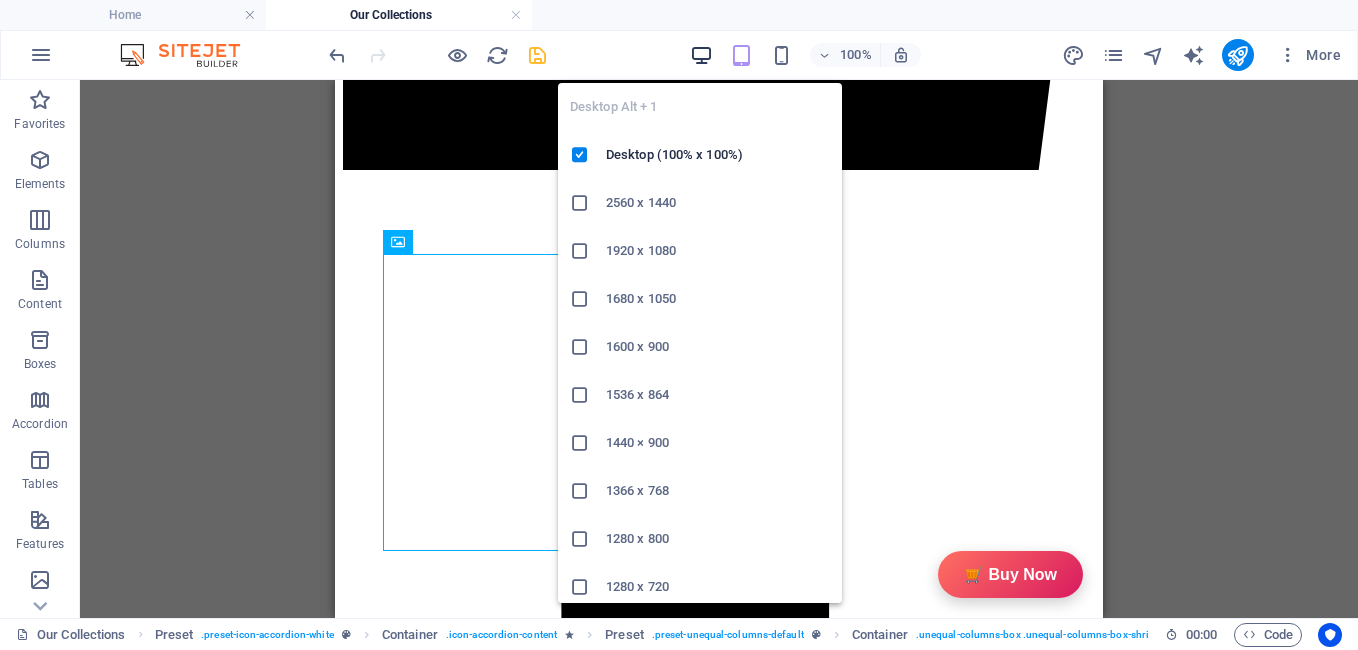 click at bounding box center [701, 55] 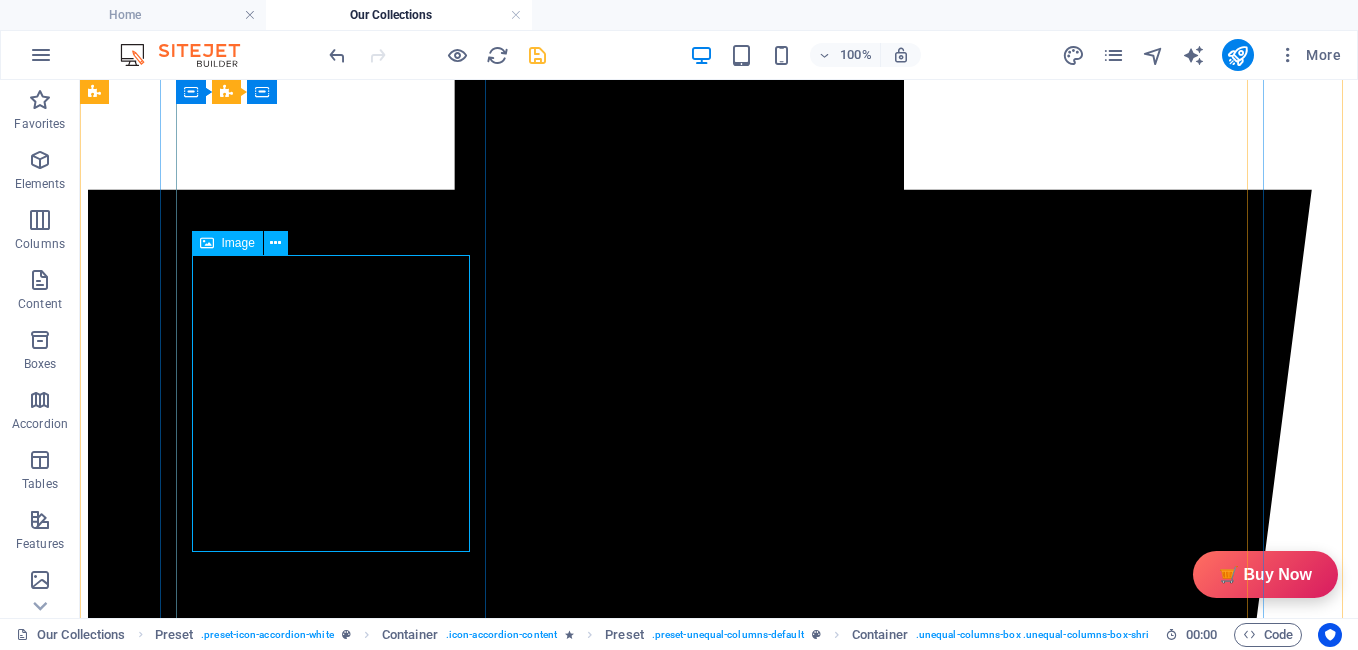 scroll, scrollTop: 956, scrollLeft: 0, axis: vertical 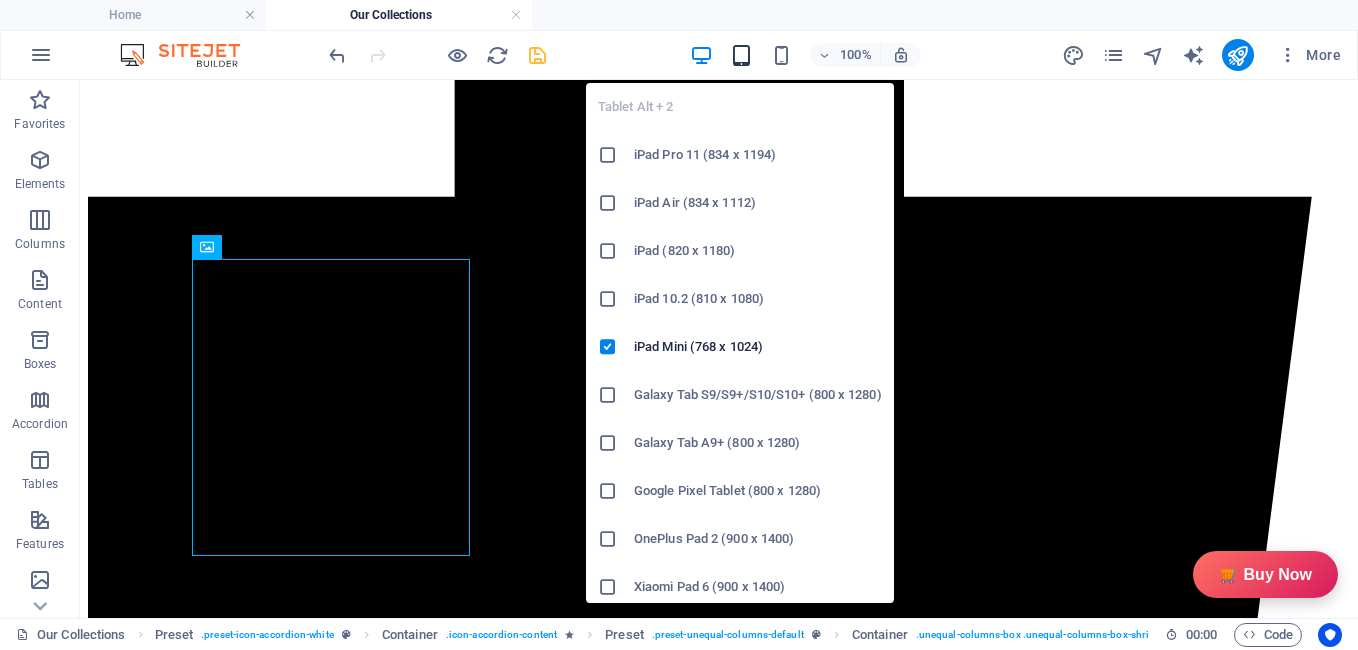 click at bounding box center [741, 55] 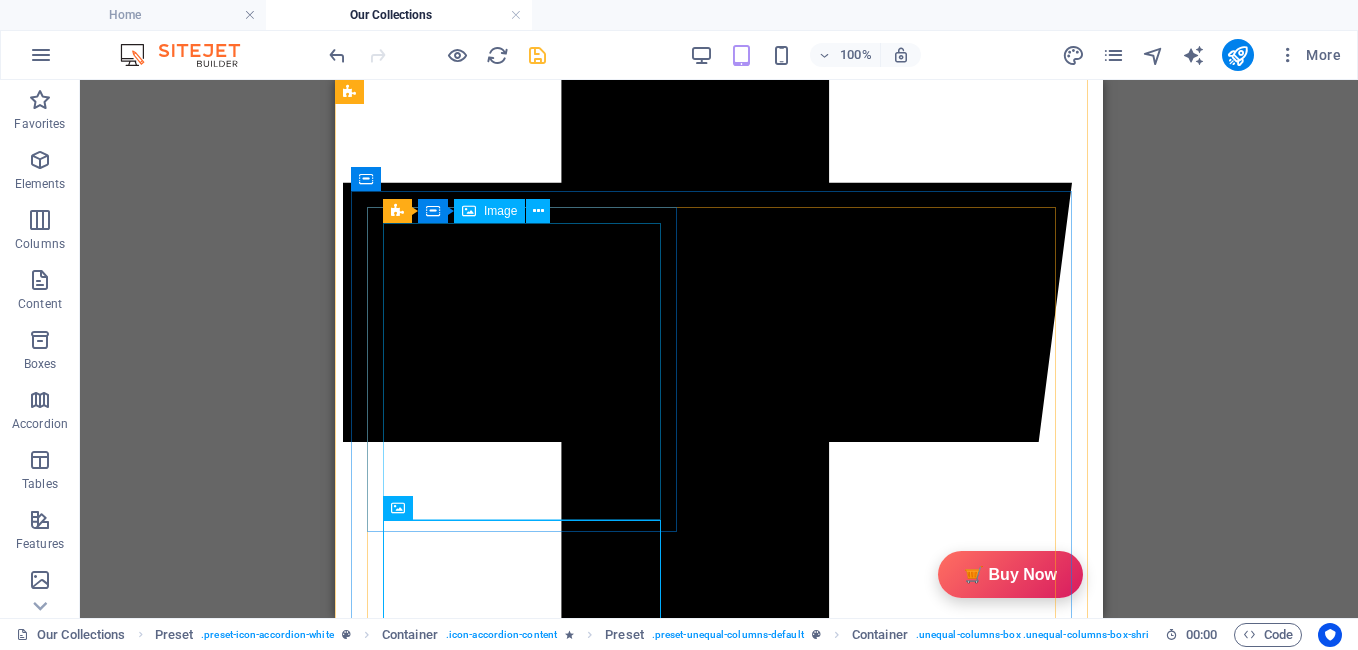 scroll, scrollTop: 596, scrollLeft: 0, axis: vertical 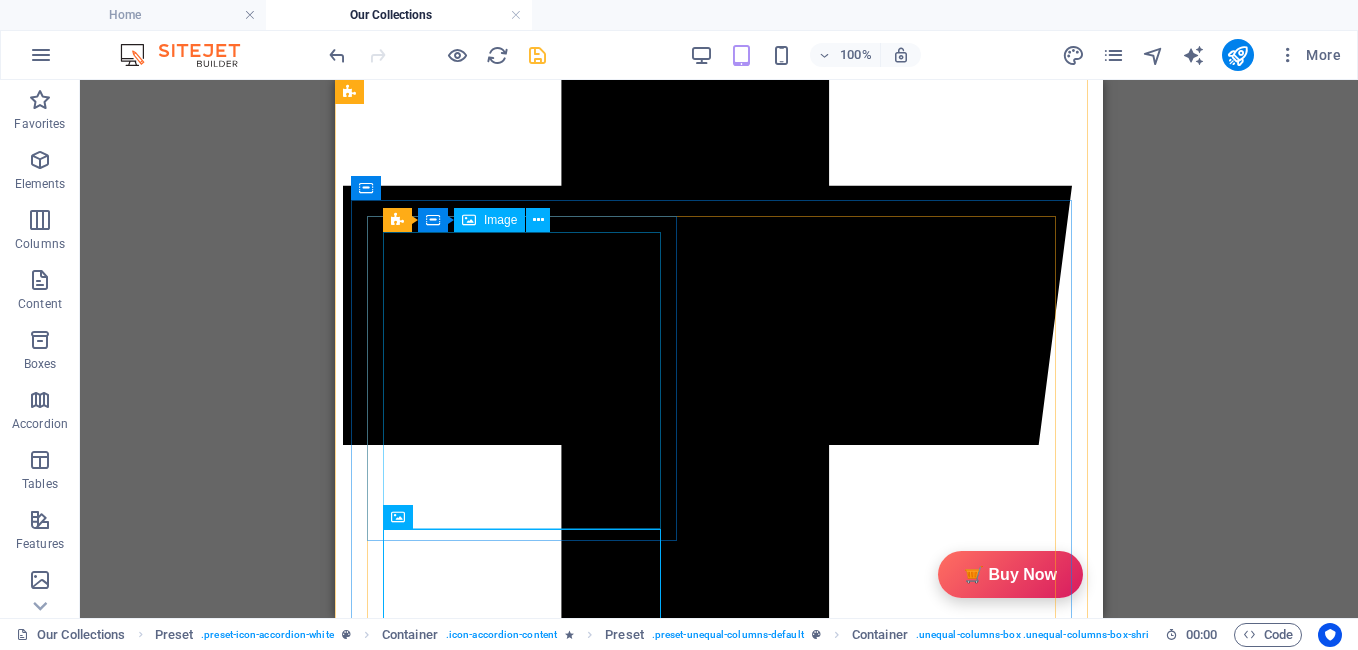click at bounding box center (498, 5743) 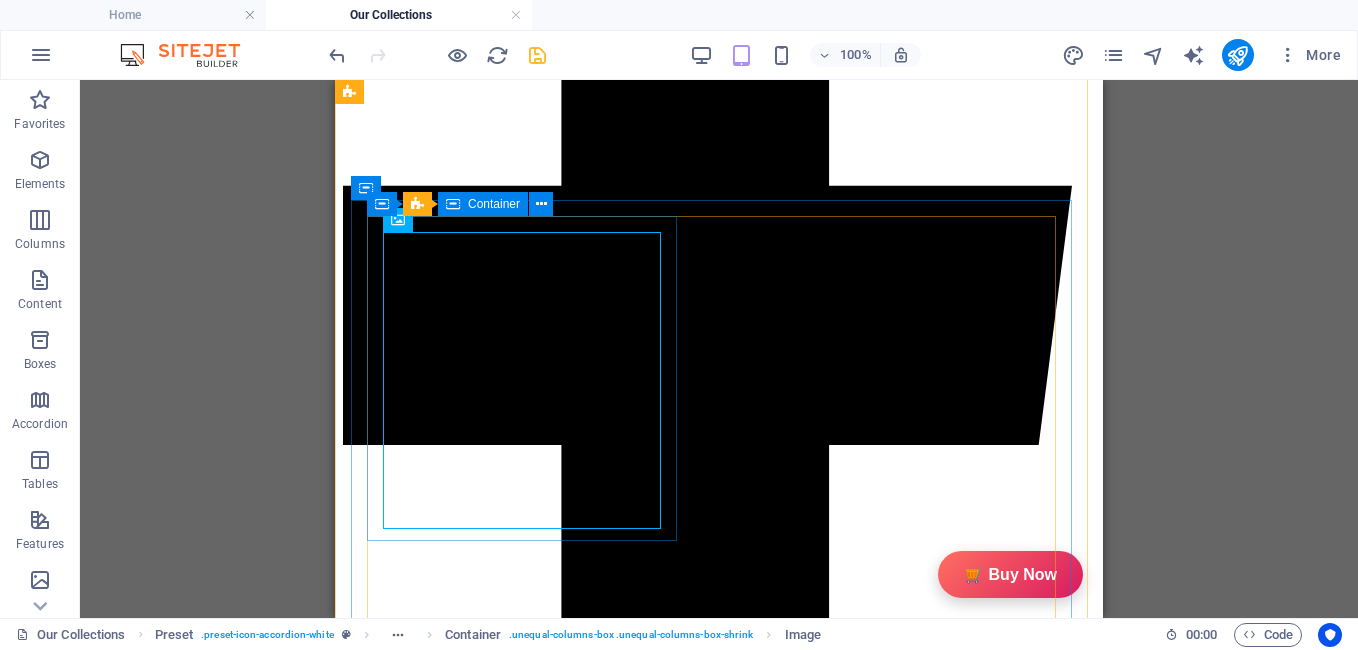 click on "Container" at bounding box center [494, 204] 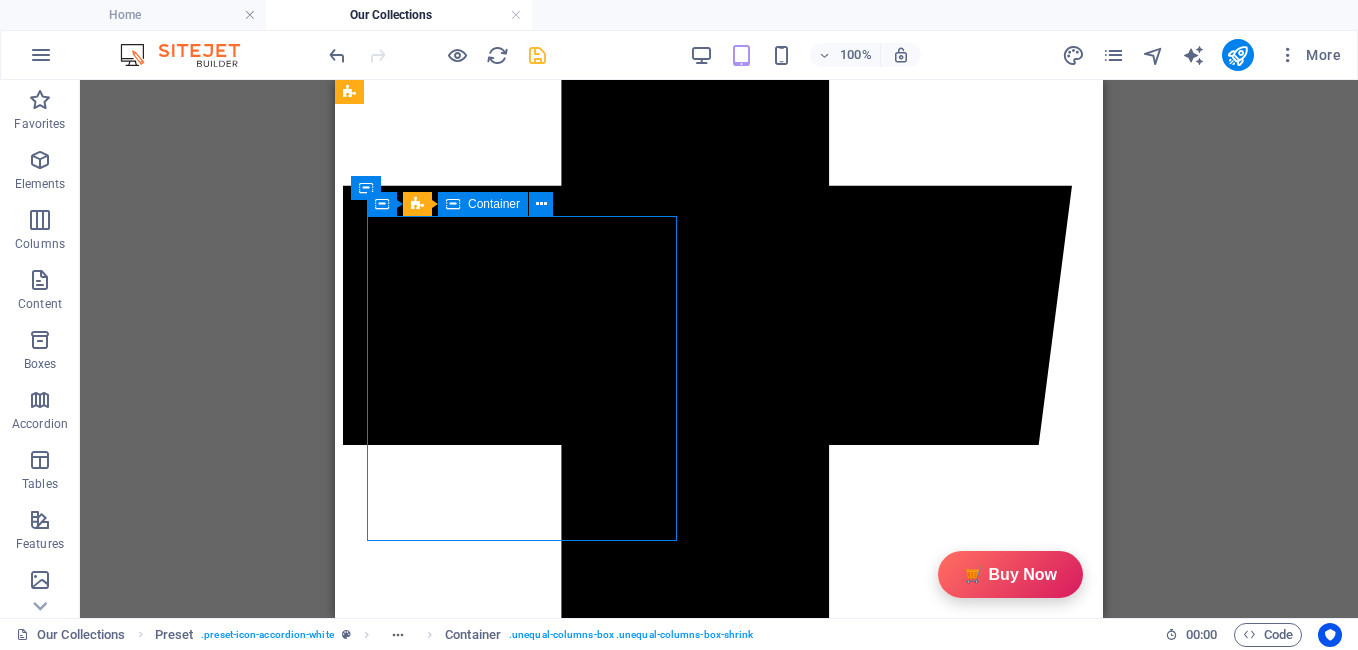 click on "Container" at bounding box center [494, 204] 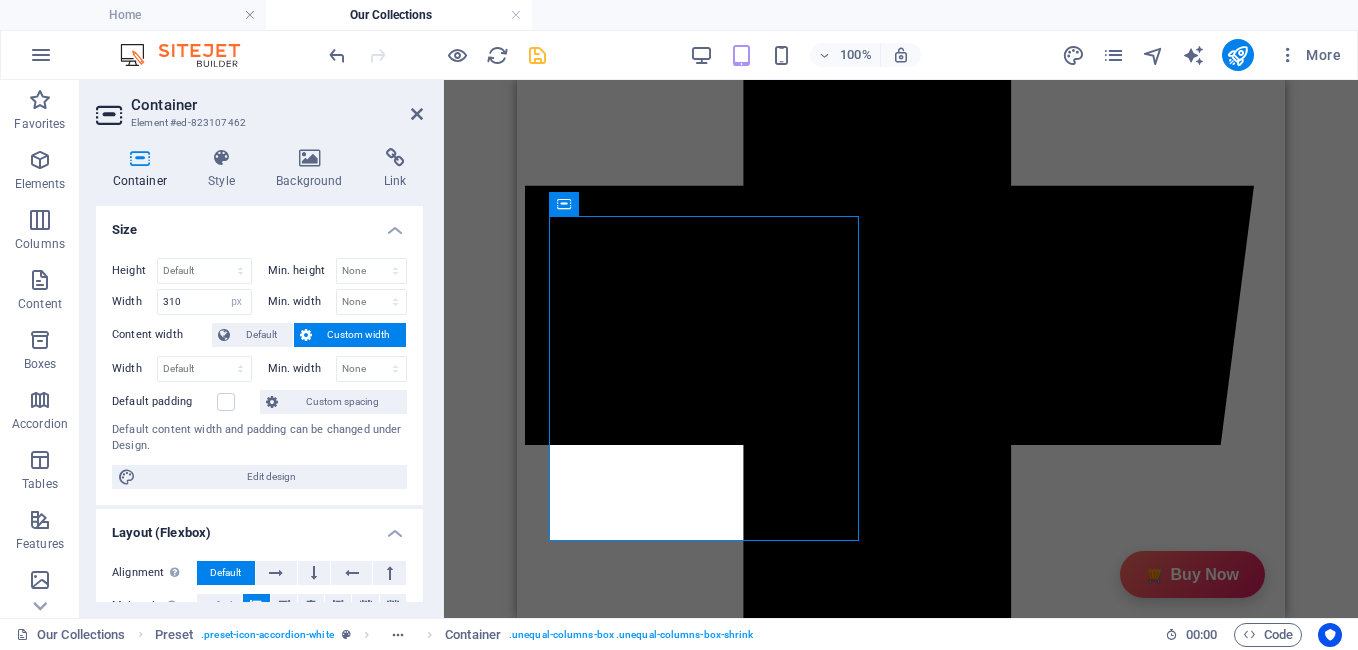 type on "325" 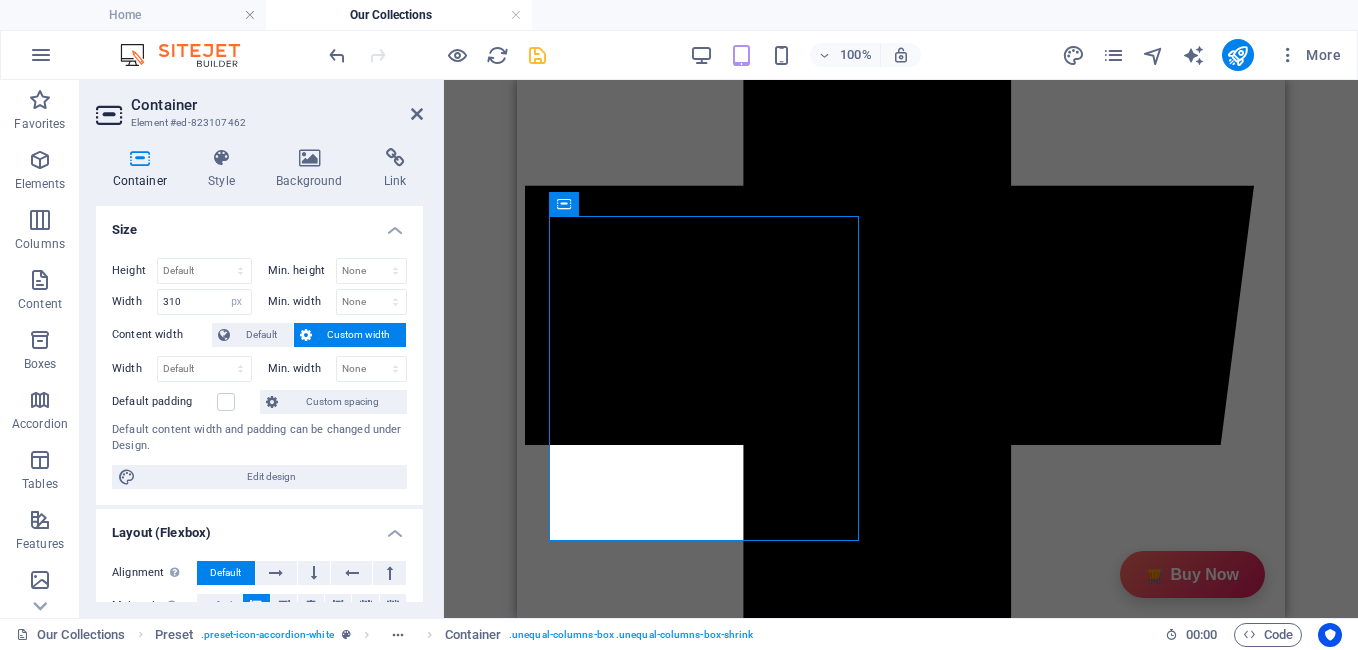 select on "px" 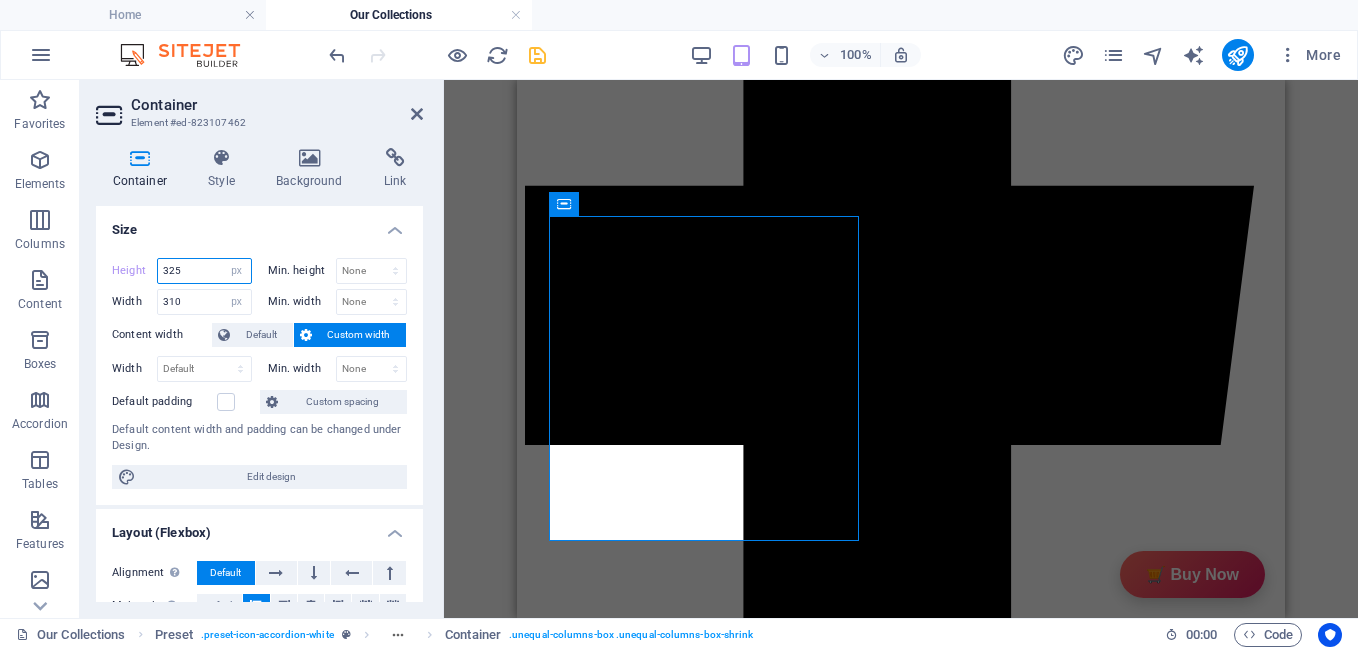 click on "325" at bounding box center (204, 271) 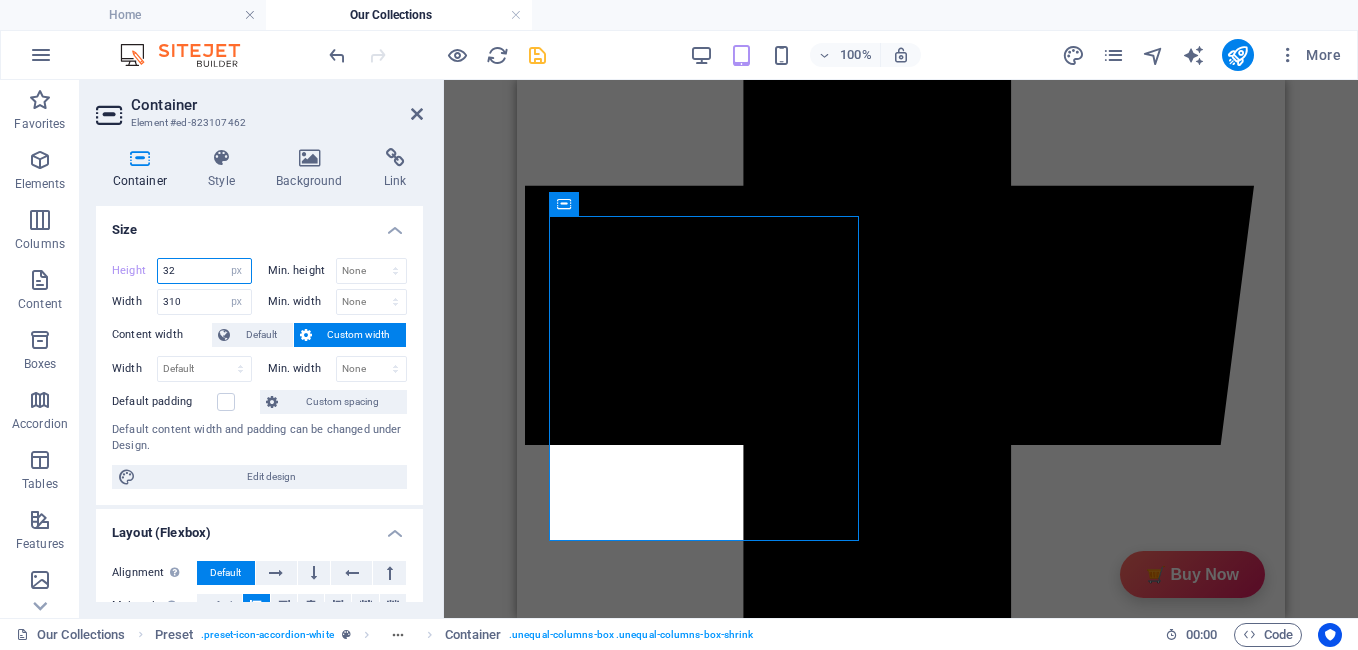 type on "3" 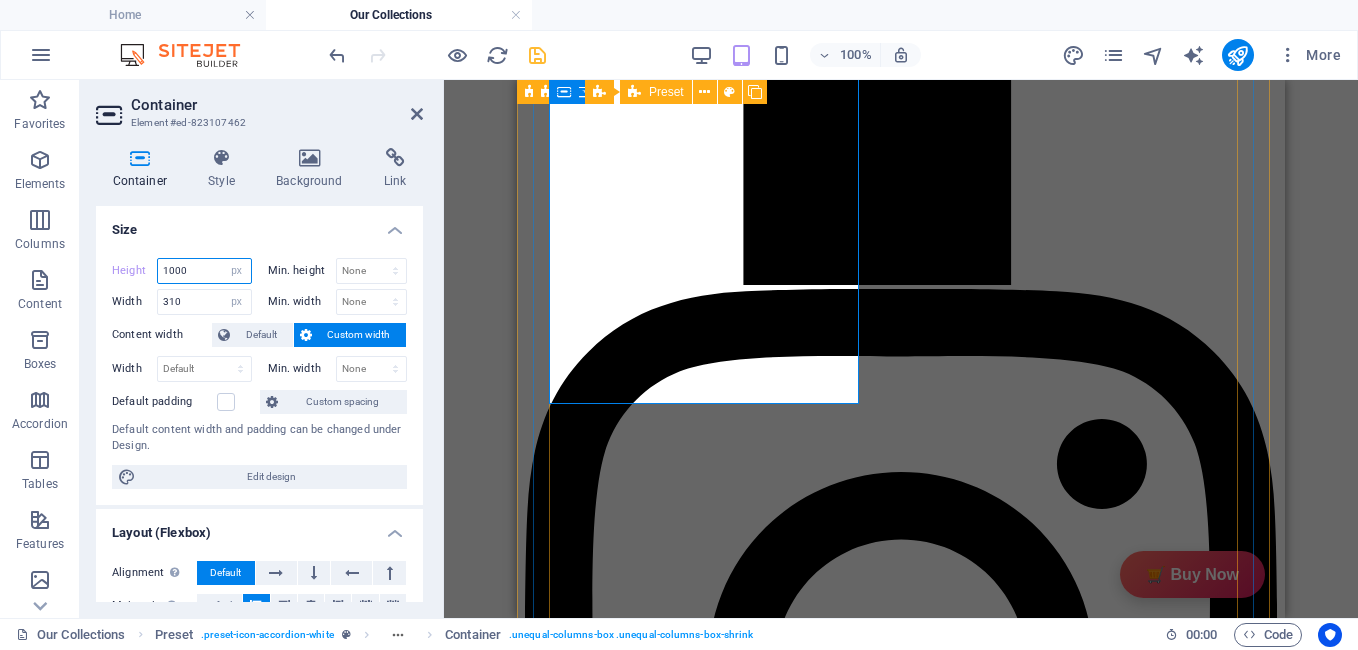 scroll, scrollTop: 1409, scrollLeft: 0, axis: vertical 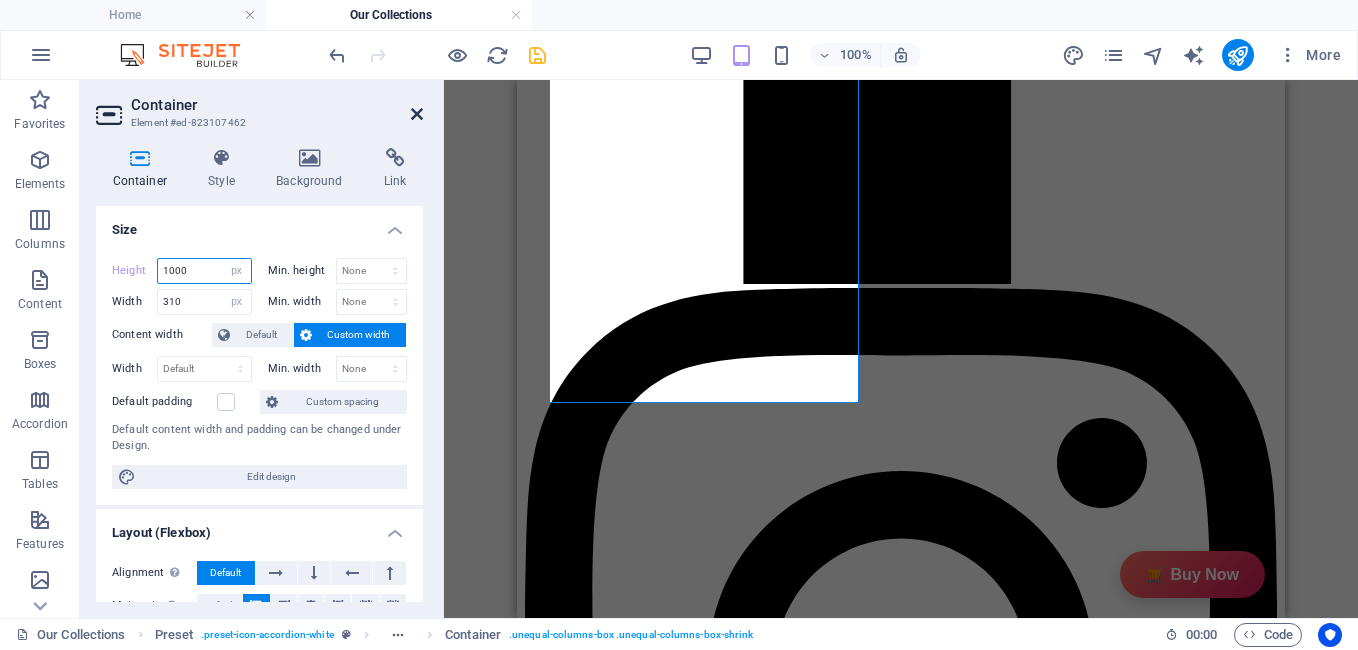 type on "1000" 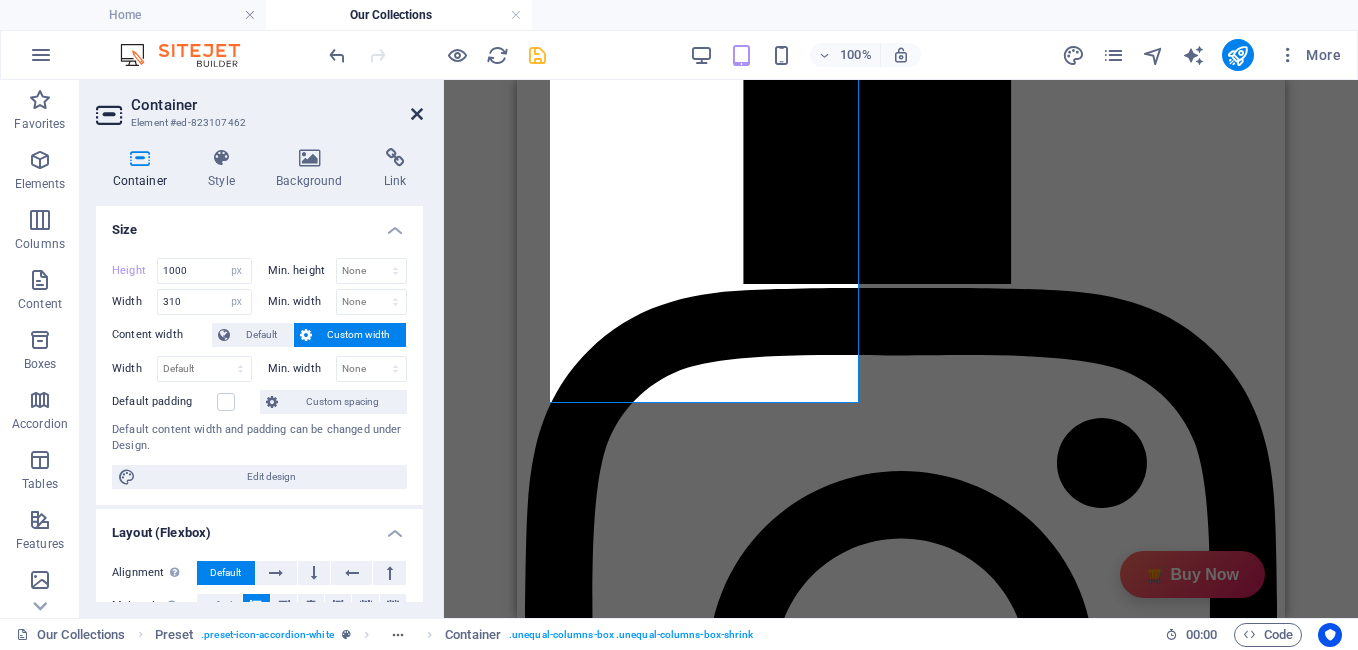 click at bounding box center [417, 114] 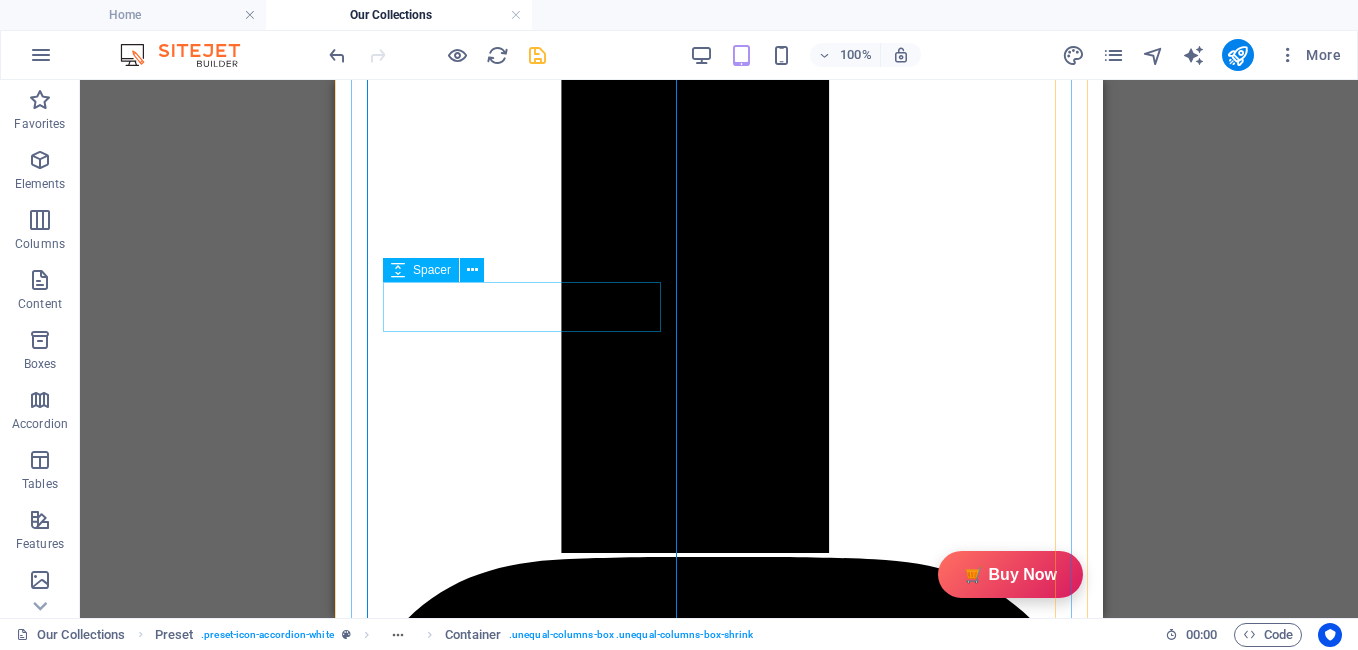 scroll, scrollTop: 1139, scrollLeft: 0, axis: vertical 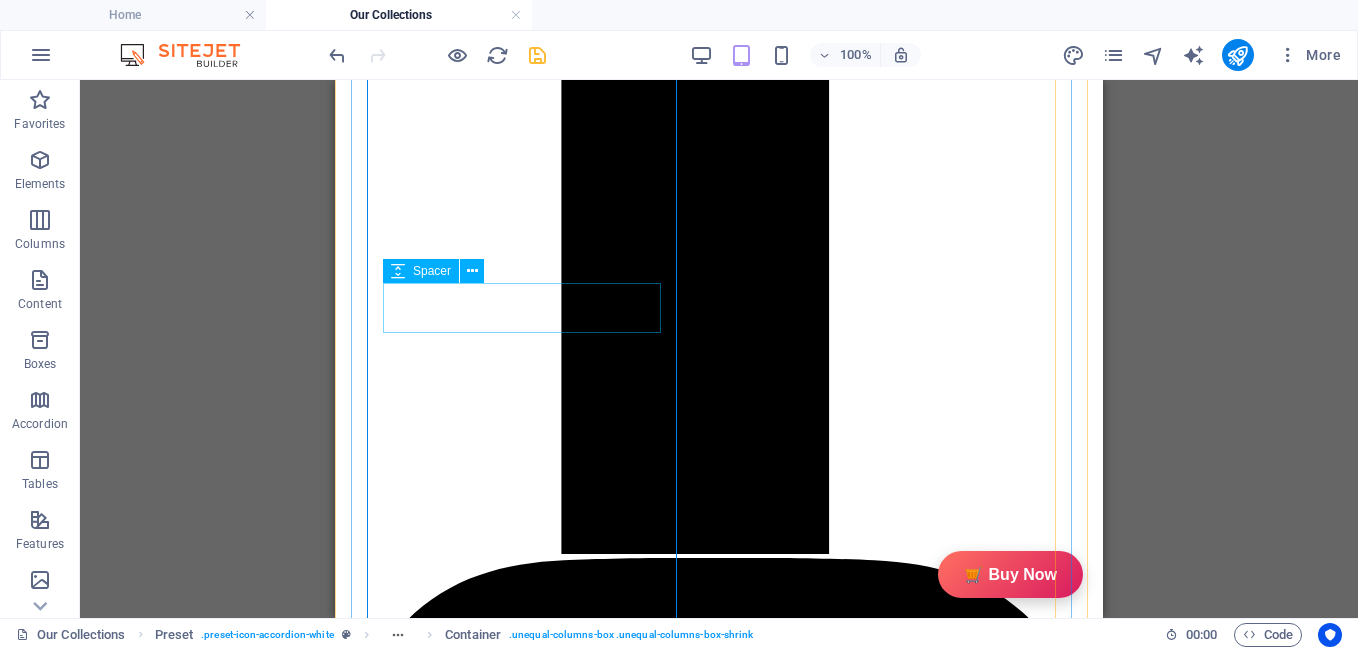 click at bounding box center (498, 5677) 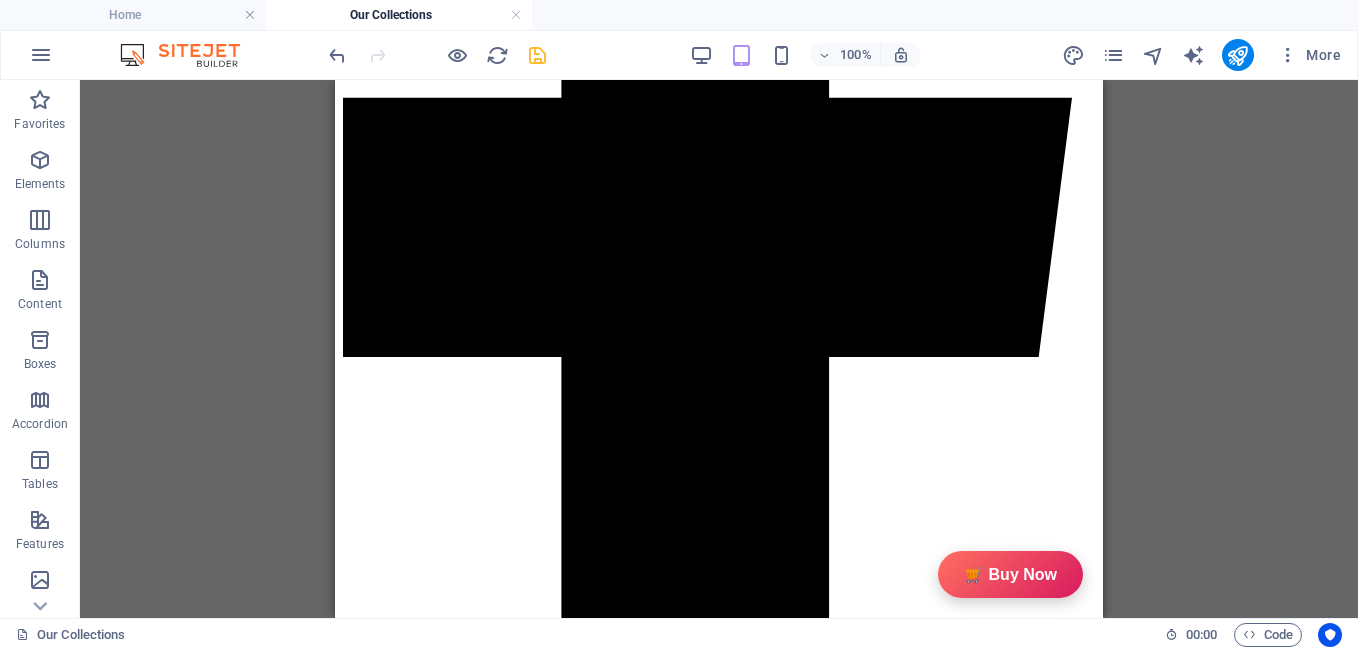 scroll, scrollTop: 896, scrollLeft: 0, axis: vertical 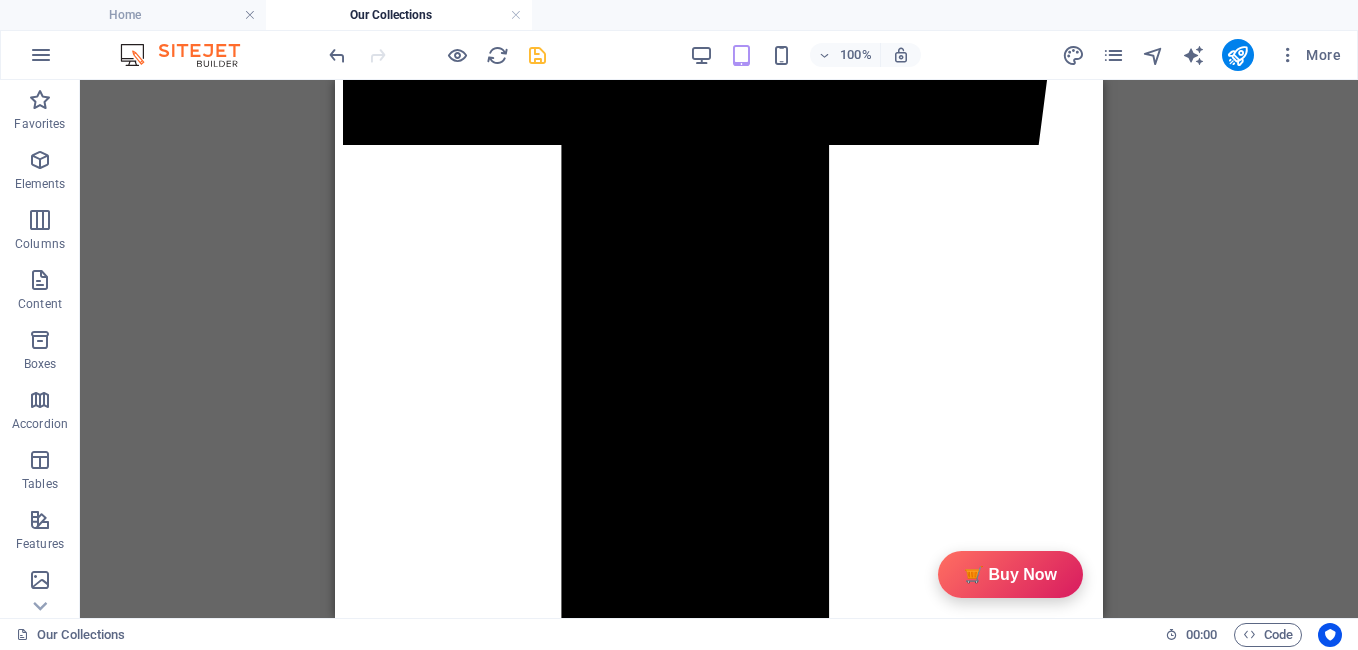 drag, startPoint x: 539, startPoint y: 349, endPoint x: 548, endPoint y: 238, distance: 111.364265 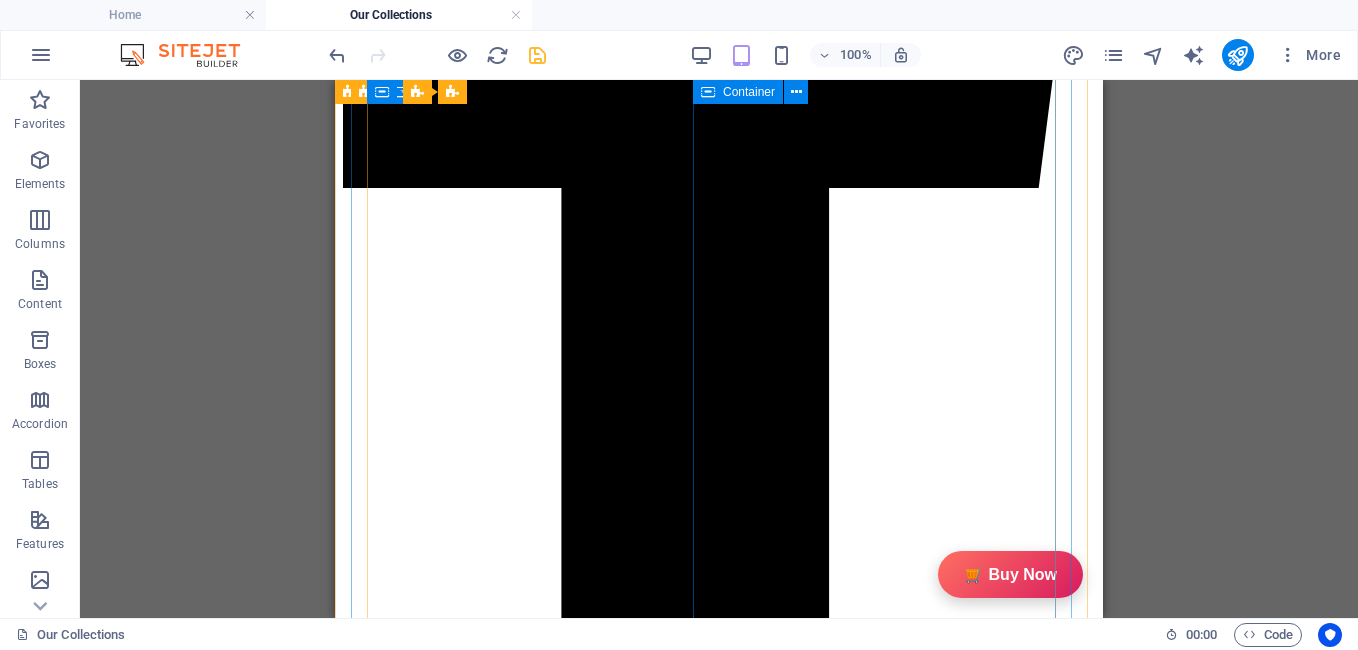 scroll, scrollTop: 823, scrollLeft: 0, axis: vertical 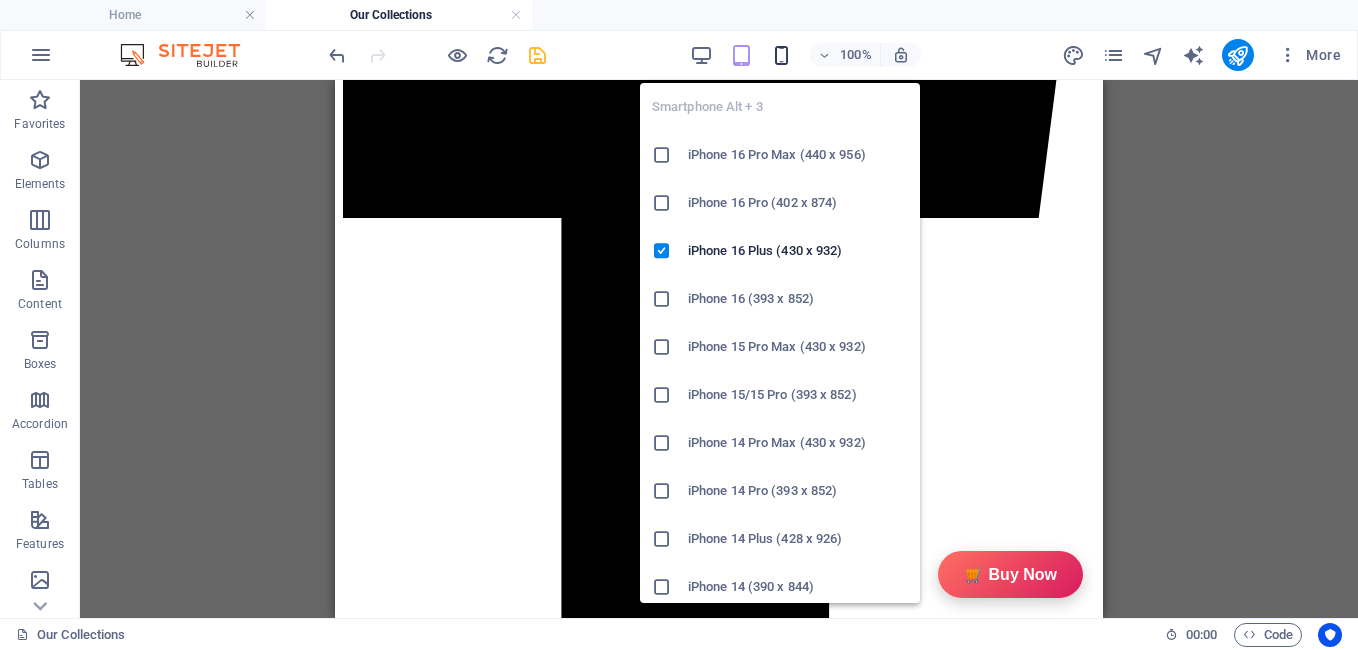 click at bounding box center [781, 55] 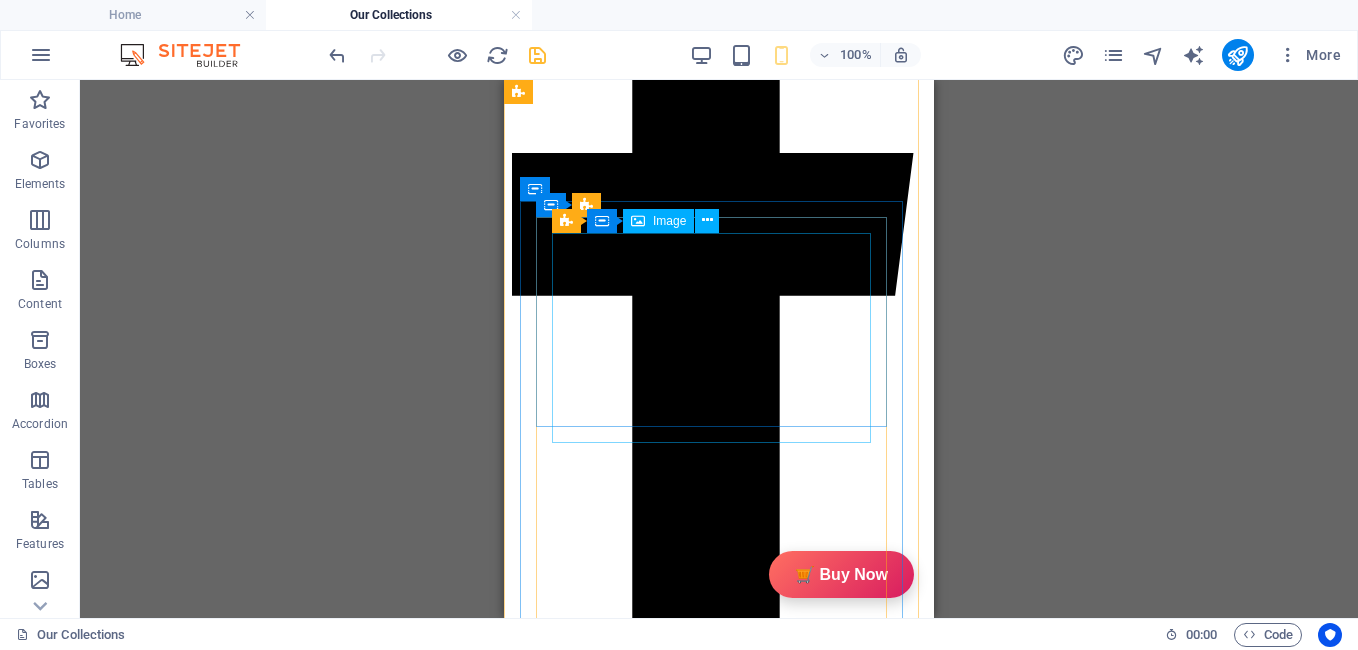 scroll, scrollTop: 337, scrollLeft: 0, axis: vertical 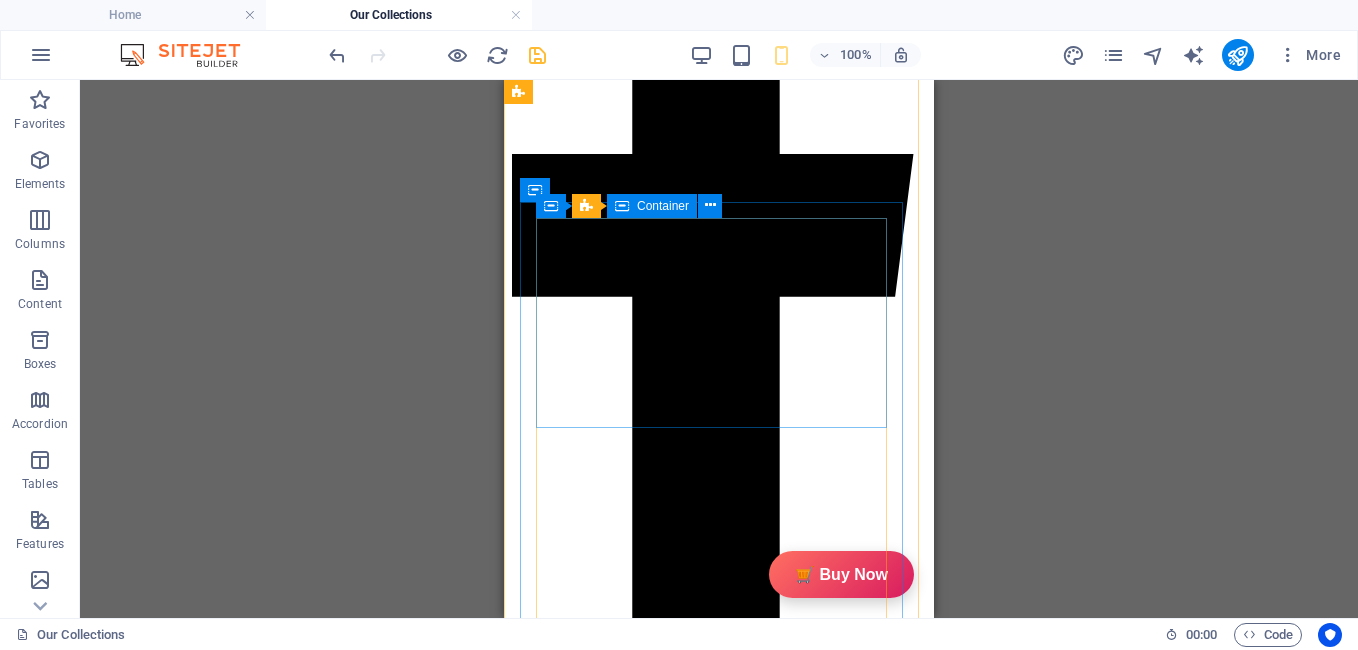 click at bounding box center [622, 206] 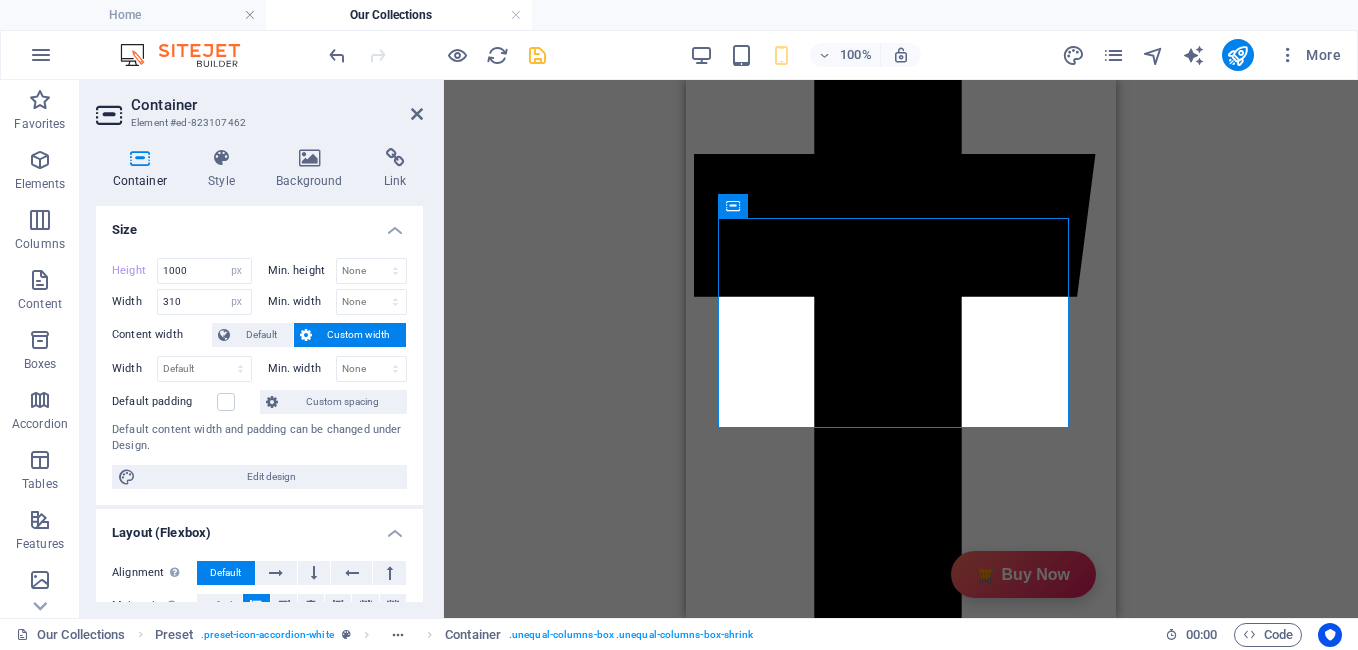 type on "210" 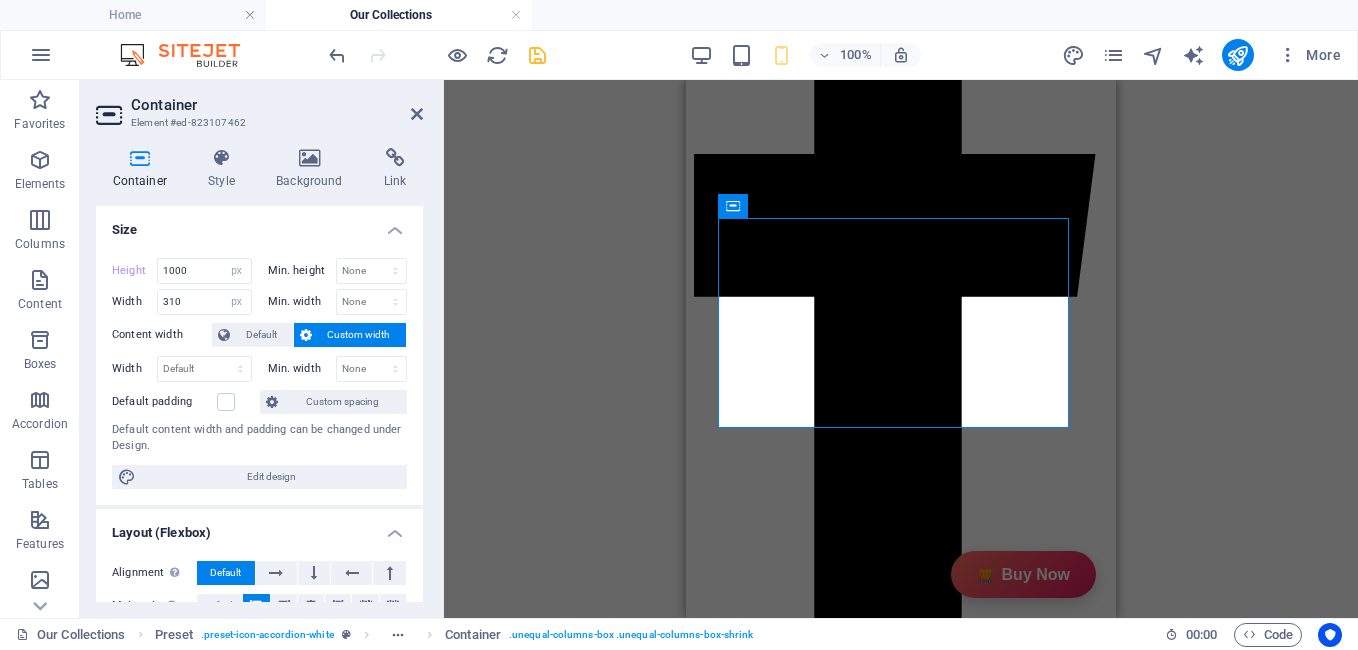 type on "351" 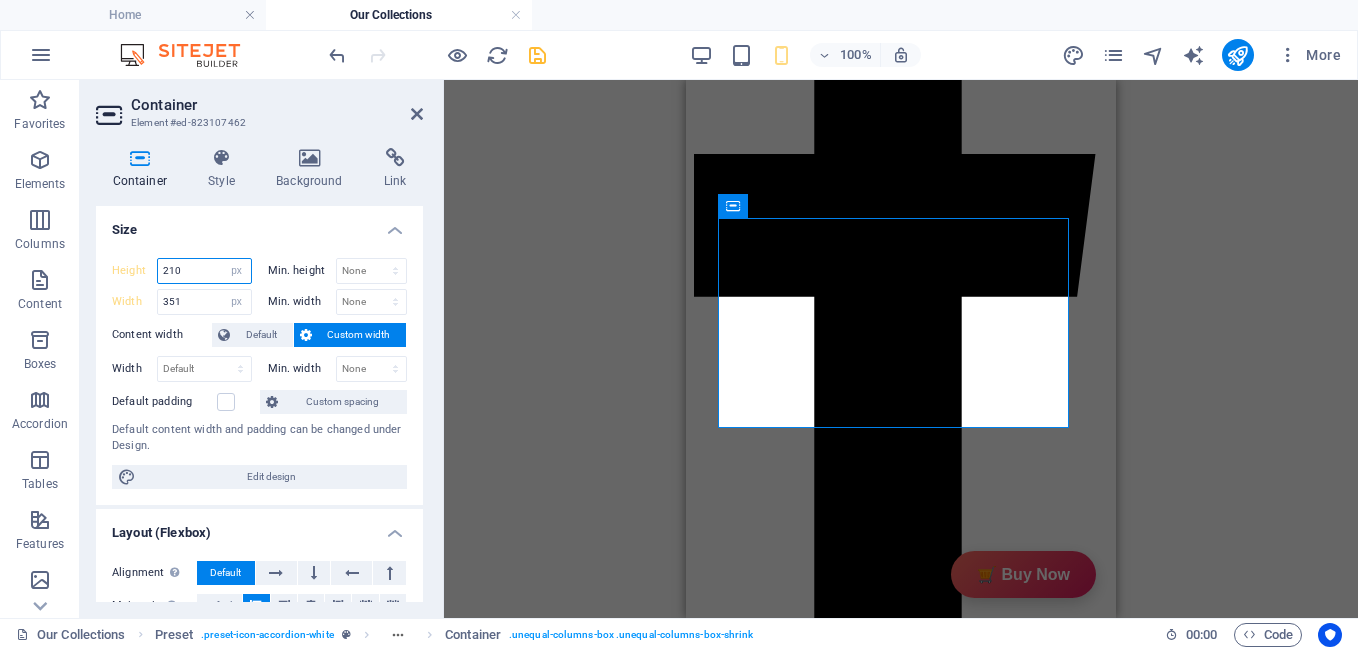 click on "210" at bounding box center (204, 271) 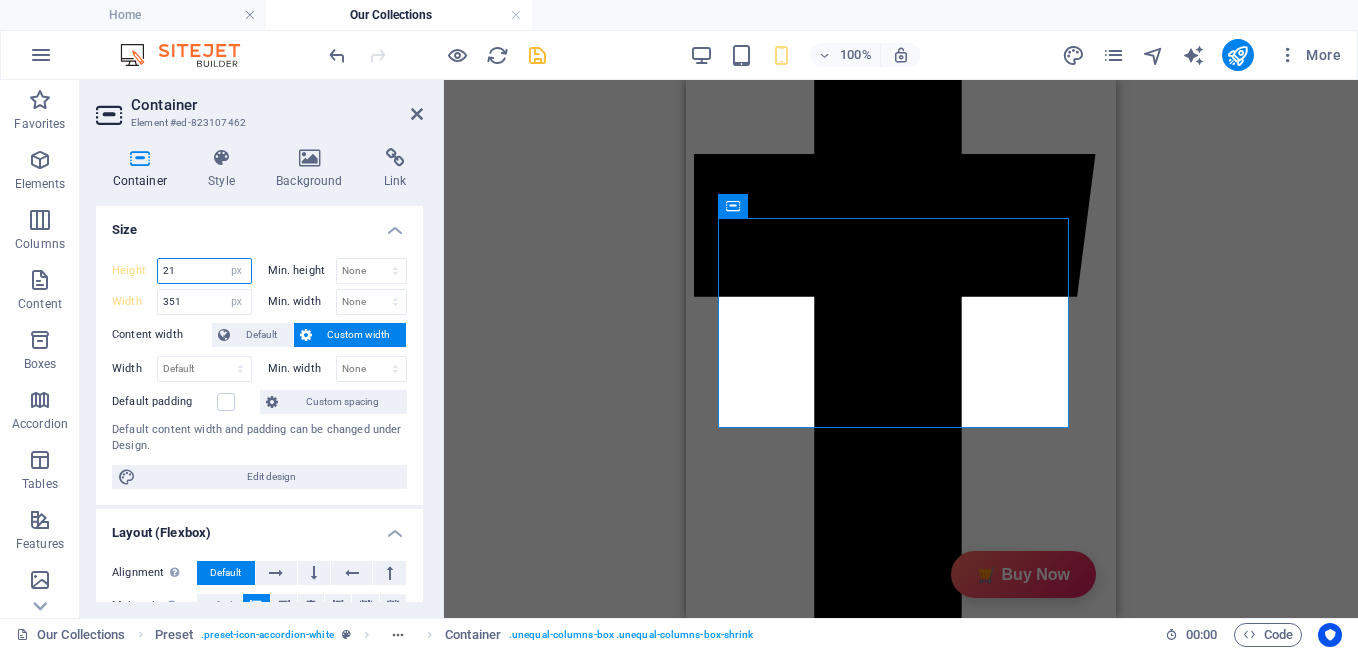 type on "2" 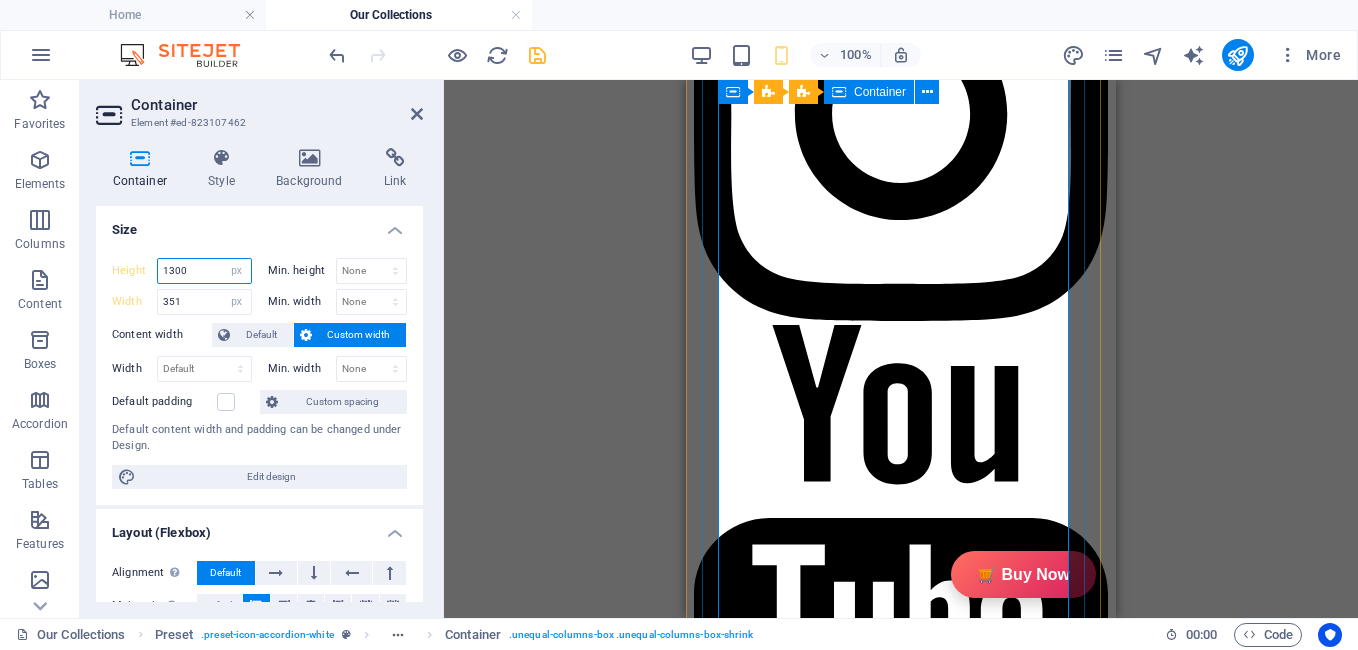 scroll, scrollTop: 1091, scrollLeft: 0, axis: vertical 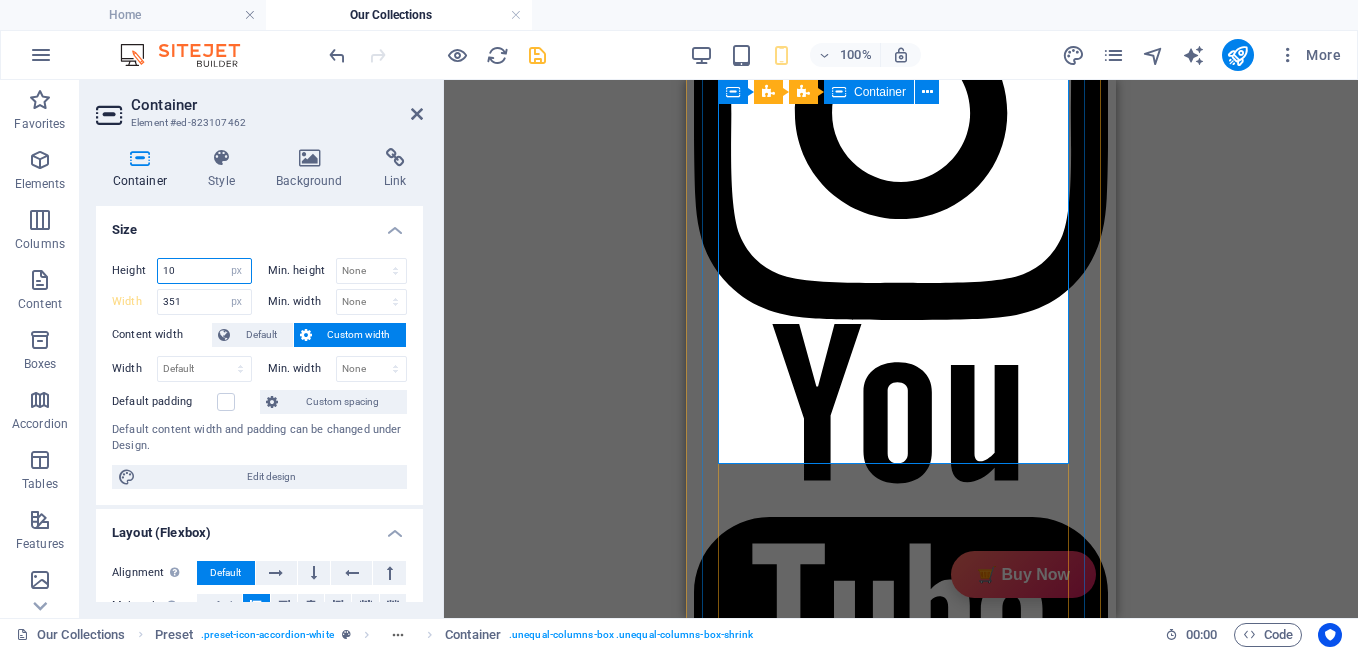 type on "1" 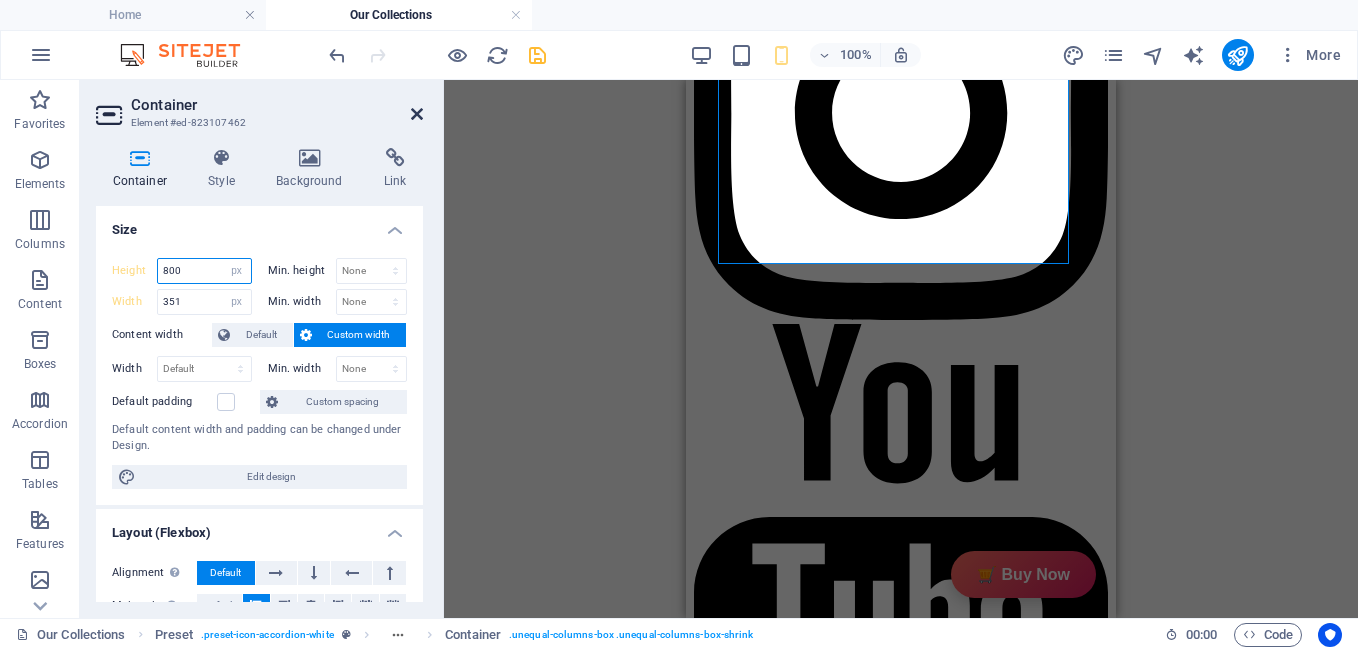 type on "800" 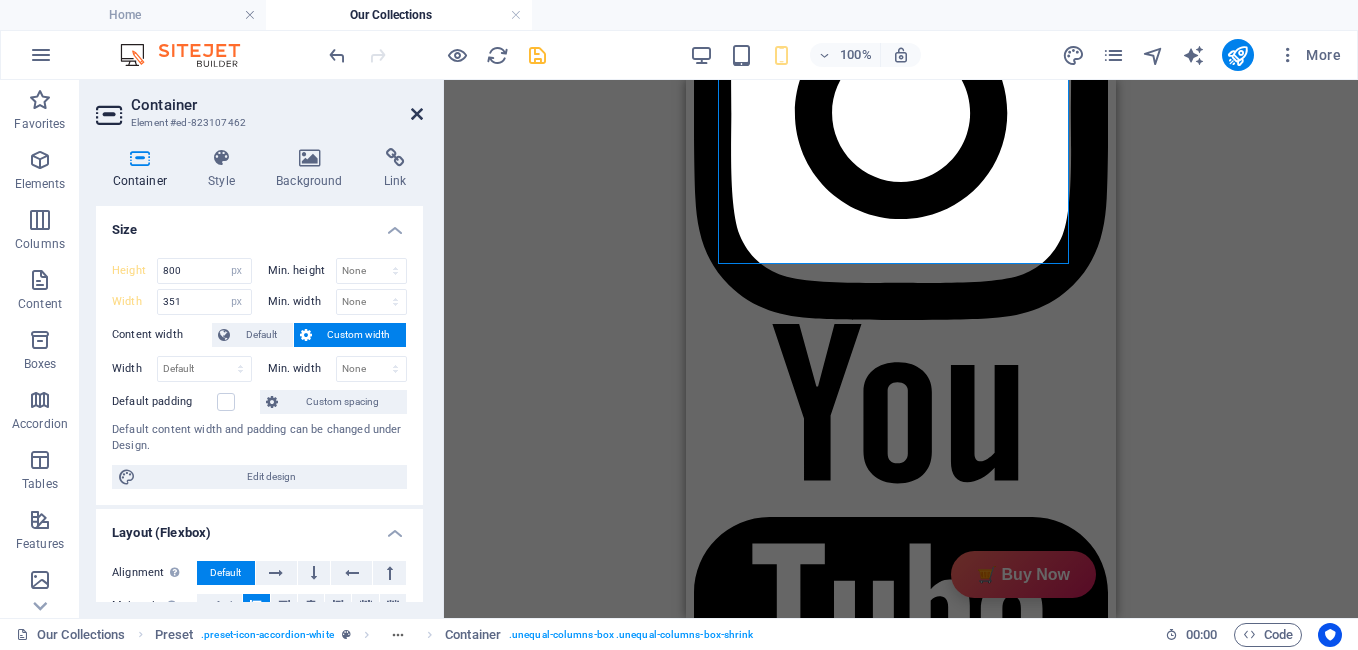 click at bounding box center (417, 114) 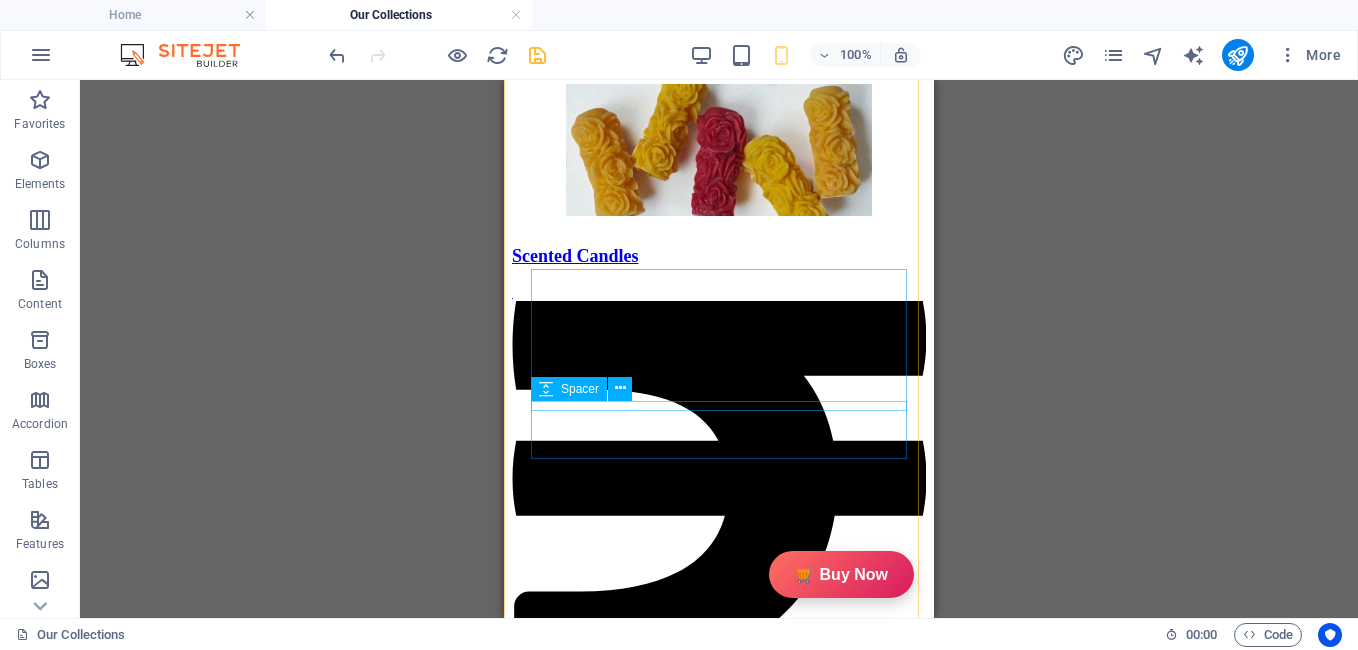 scroll, scrollTop: 1974, scrollLeft: 0, axis: vertical 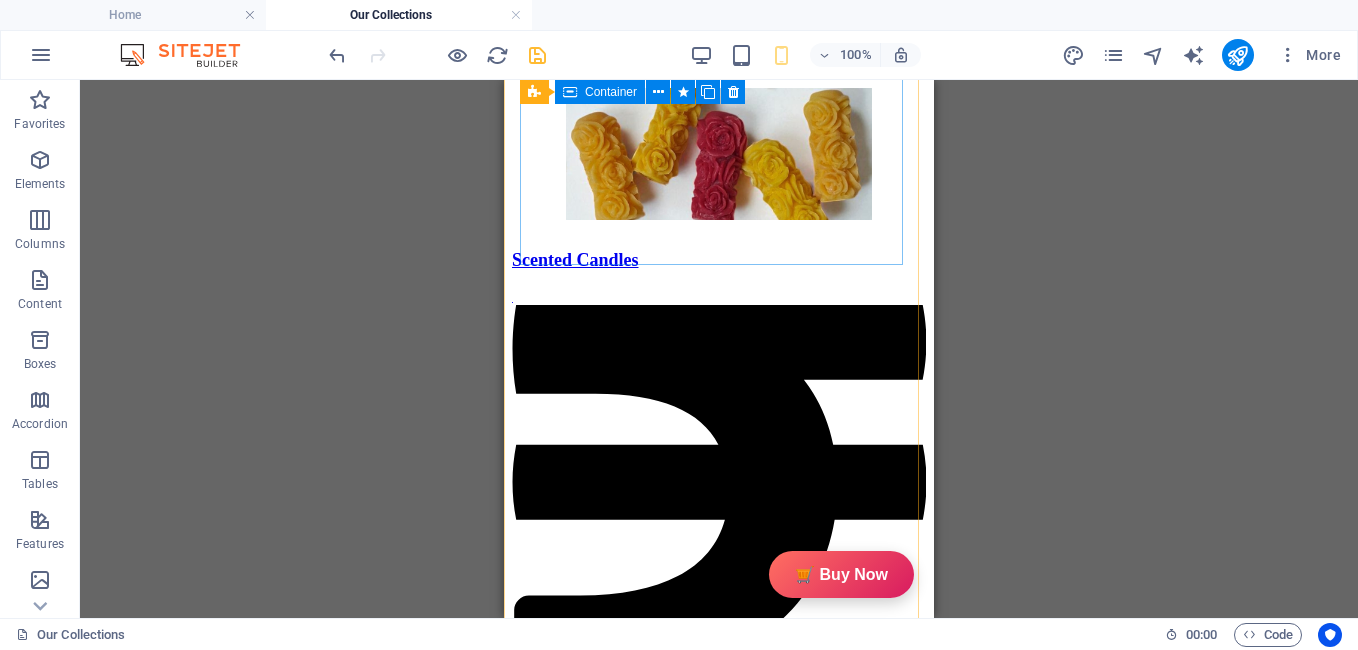 click on "Description GiftyBiz Scented Candles – Light Up Moments Hand-poured with love, GiftyBiz scented candles are crafted to bring warmth, elegance, and a touch of serenity to your space. Made from high-quality wax and infused with soothing fragrances, each candle is designed to elevate your mood and enhance any setting. Whether you're gifting or unwinding, our candles add charm, calm, and luxury in every flicker. Perfect for decor, self-care, or as a part of our curated gift boxes. Specification In The Box Sales Packages  1 Jar Candle No. of Content in Sales Packages Pack of 1 General Brand GiftyBiz Model Name Type Container Candle Series Jar Candle Ideal For Men, Women, Girls Fragrance Rose Material Soy Wax Occasion Anniversary, Birthday, Party Shape Cylindrical Burn Time 15 hrs Suitable For Home Decor, Gift Quantity 150 gm Gift Pack Nos Net Quantity 01   Review 4.7 Read our 16,564 reviews Free Google Reviews widget
Panel only seen by widget owner Edit widget Views 1%" at bounding box center (719, 2497) 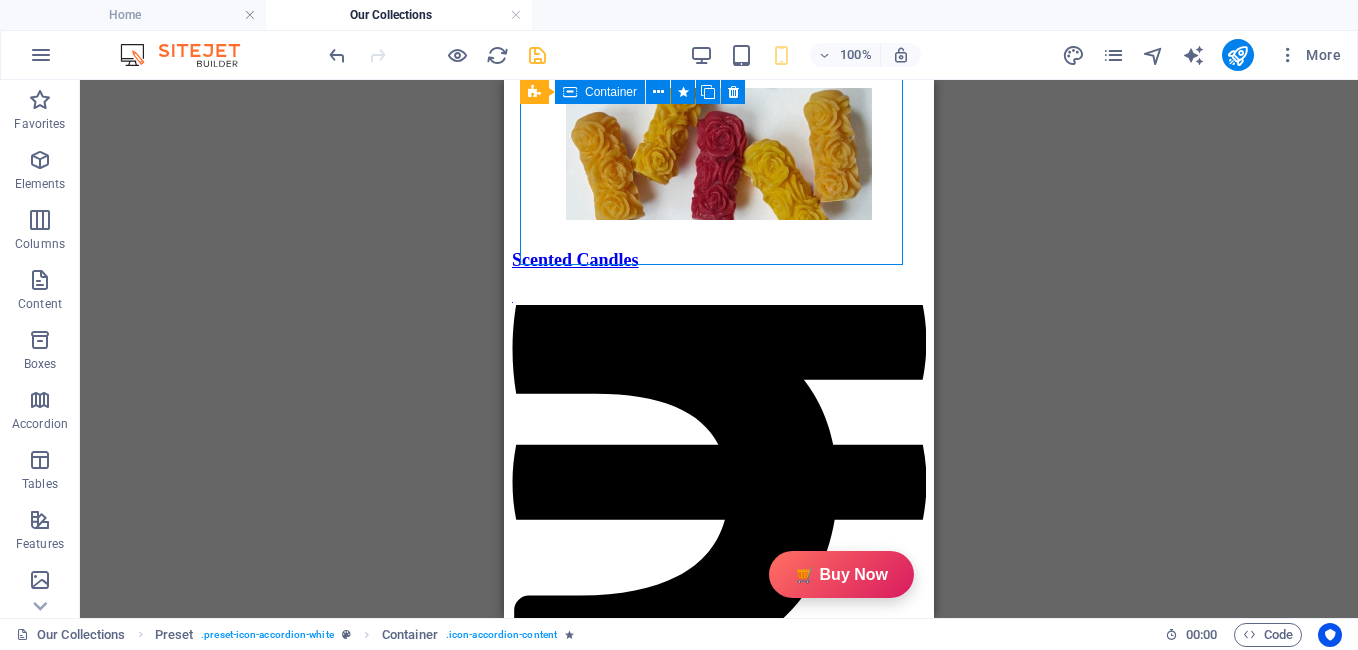 click on "Description GiftyBiz Scented Candles – Light Up Moments Hand-poured with love, GiftyBiz scented candles are crafted to bring warmth, elegance, and a touch of serenity to your space. Made from high-quality wax and infused with soothing fragrances, each candle is designed to elevate your mood and enhance any setting. Whether you're gifting or unwinding, our candles add charm, calm, and luxury in every flicker. Perfect for decor, self-care, or as a part of our curated gift boxes. Specification In The Box Sales Packages  1 Jar Candle No. of Content in Sales Packages Pack of 1 General Brand GiftyBiz Model Name Type Container Candle Series Jar Candle Ideal For Men, Women, Girls Fragrance Rose Material Soy Wax Occasion Anniversary, Birthday, Party Shape Cylindrical Burn Time 15 hrs Suitable For Home Decor, Gift Quantity 150 gm Gift Pack Nos Net Quantity 01   Review 4.7 Read our 16,564 reviews Free Google Reviews widget
Panel only seen by widget owner Edit widget Views 1%" at bounding box center (719, 2497) 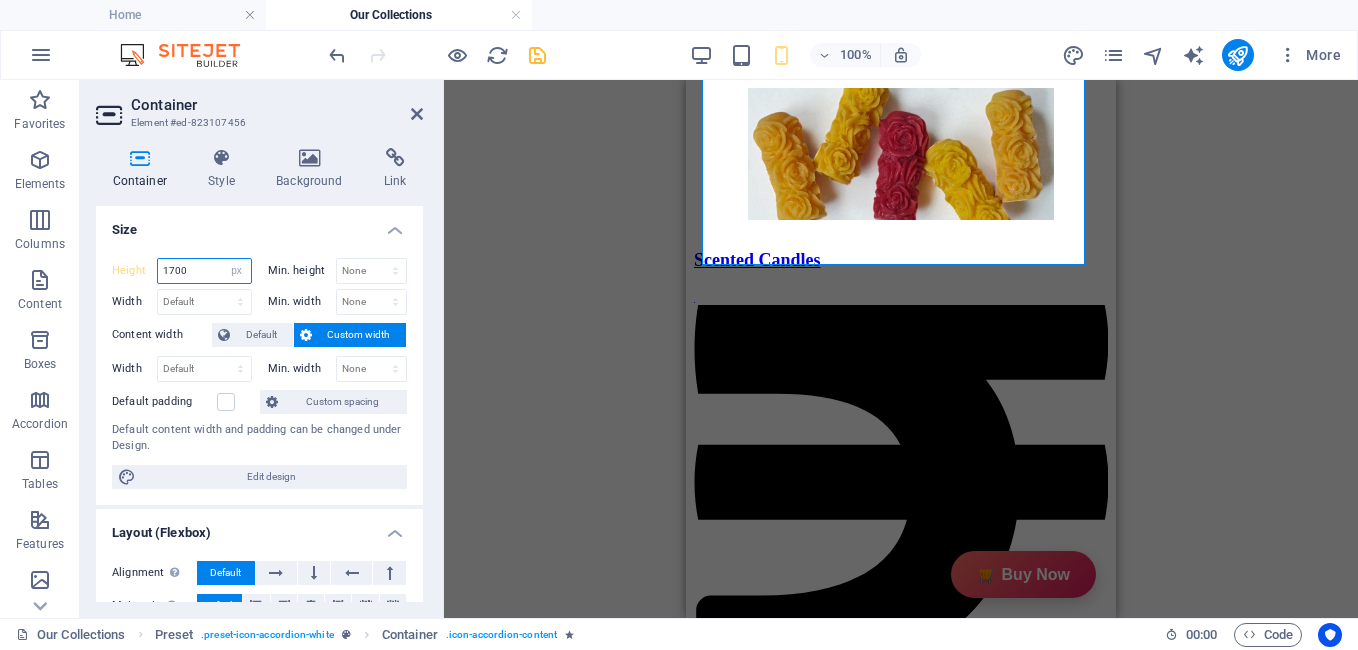 click on "1700" at bounding box center (204, 271) 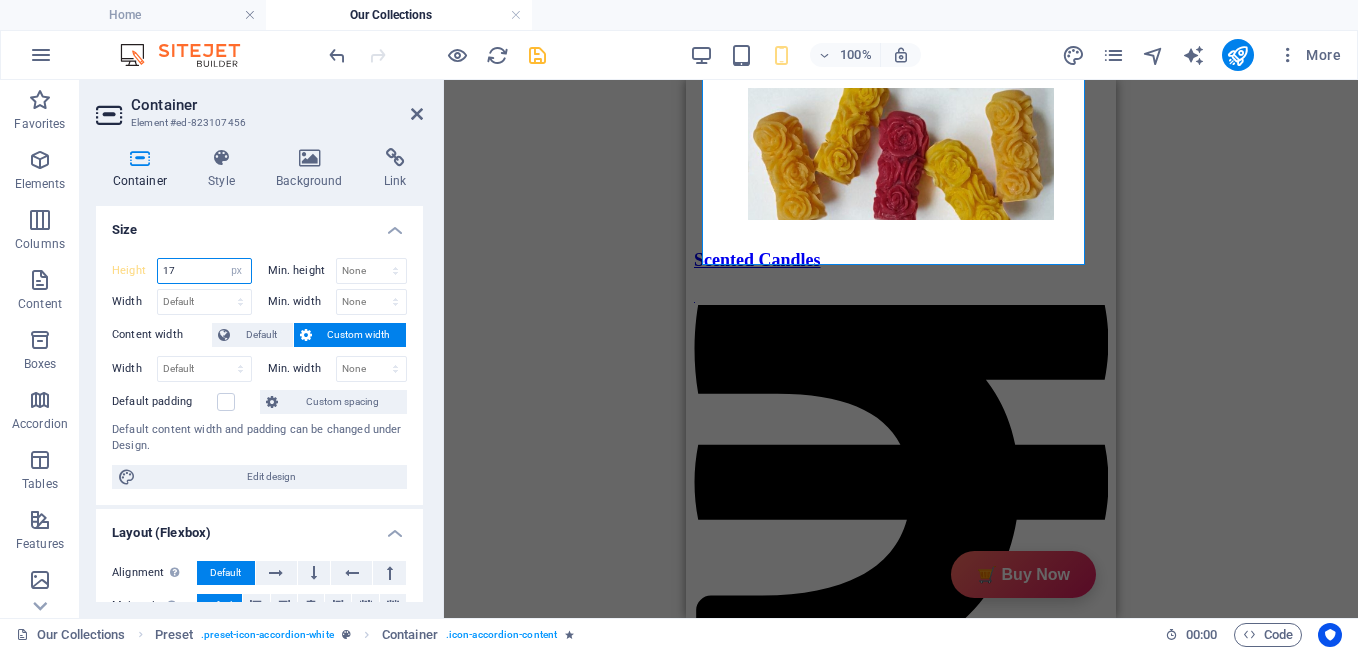 type on "1" 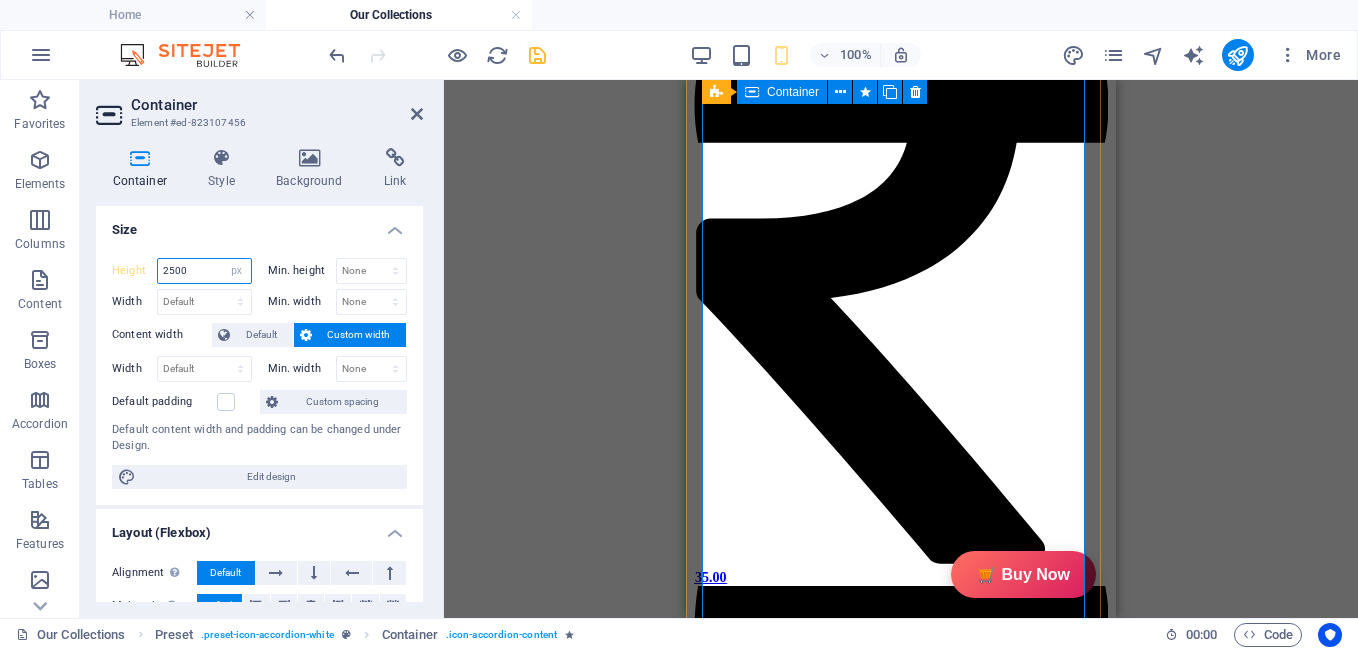 scroll, scrollTop: 2354, scrollLeft: 0, axis: vertical 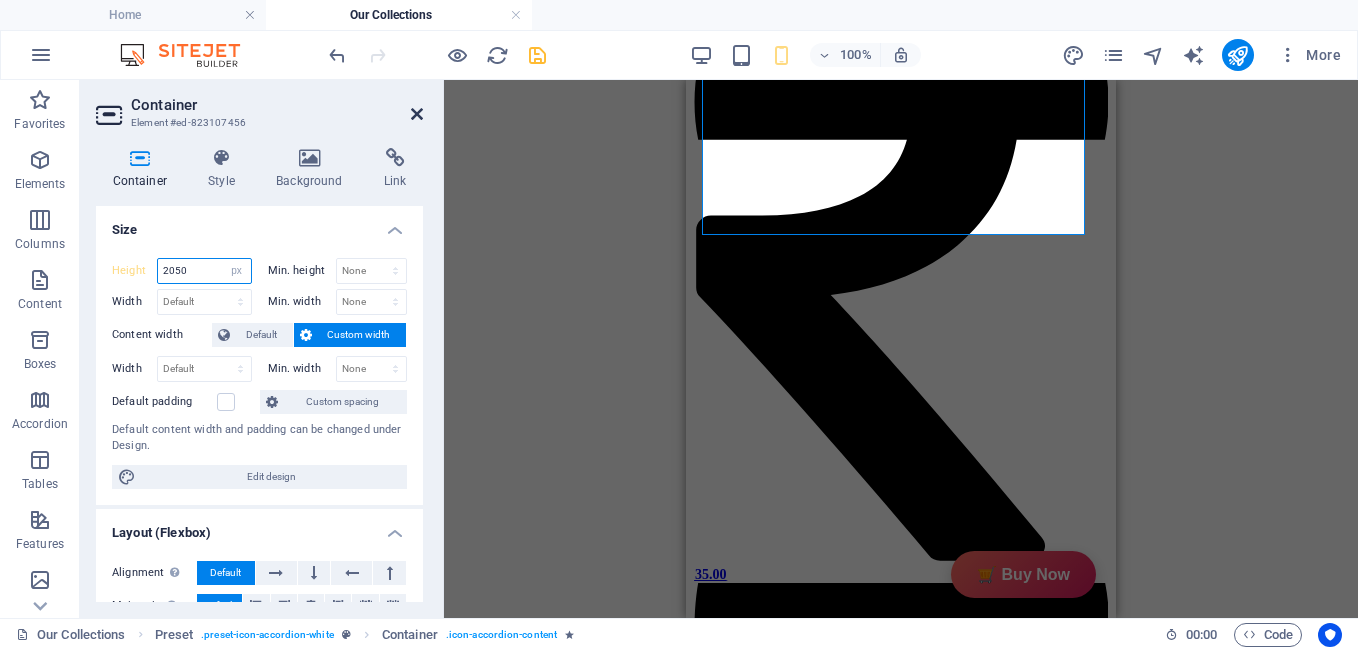 type on "2050" 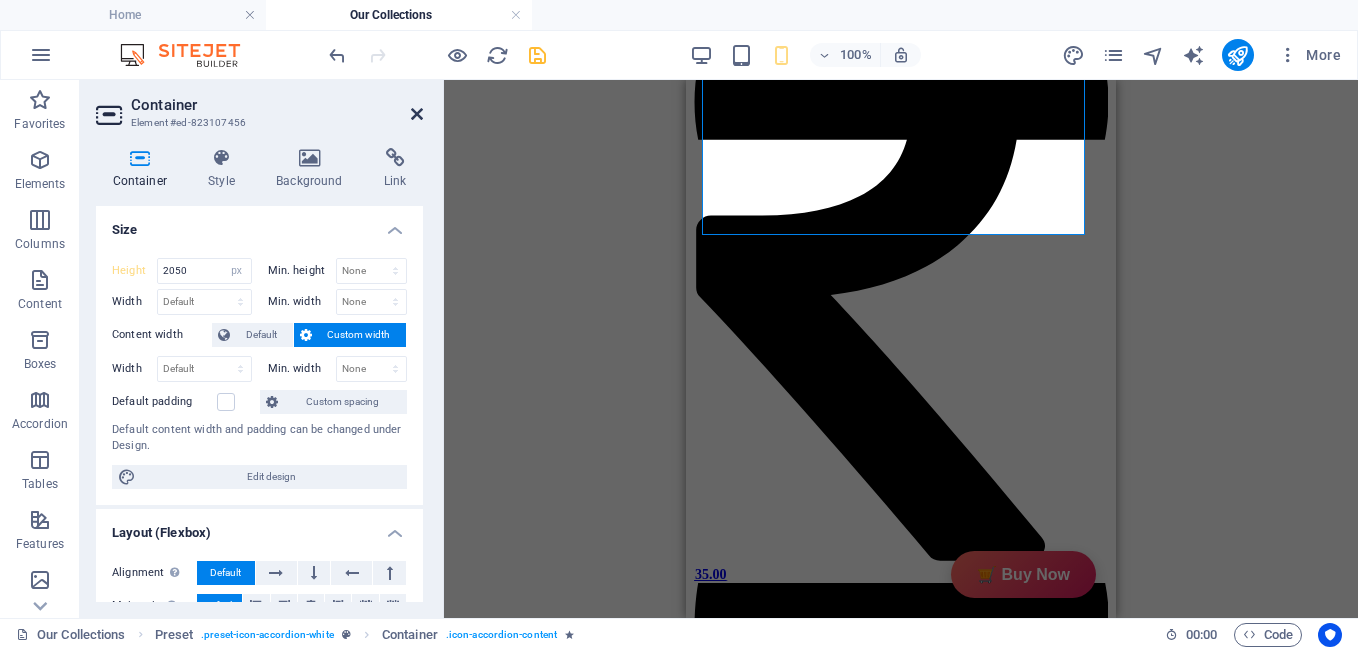 click at bounding box center [417, 114] 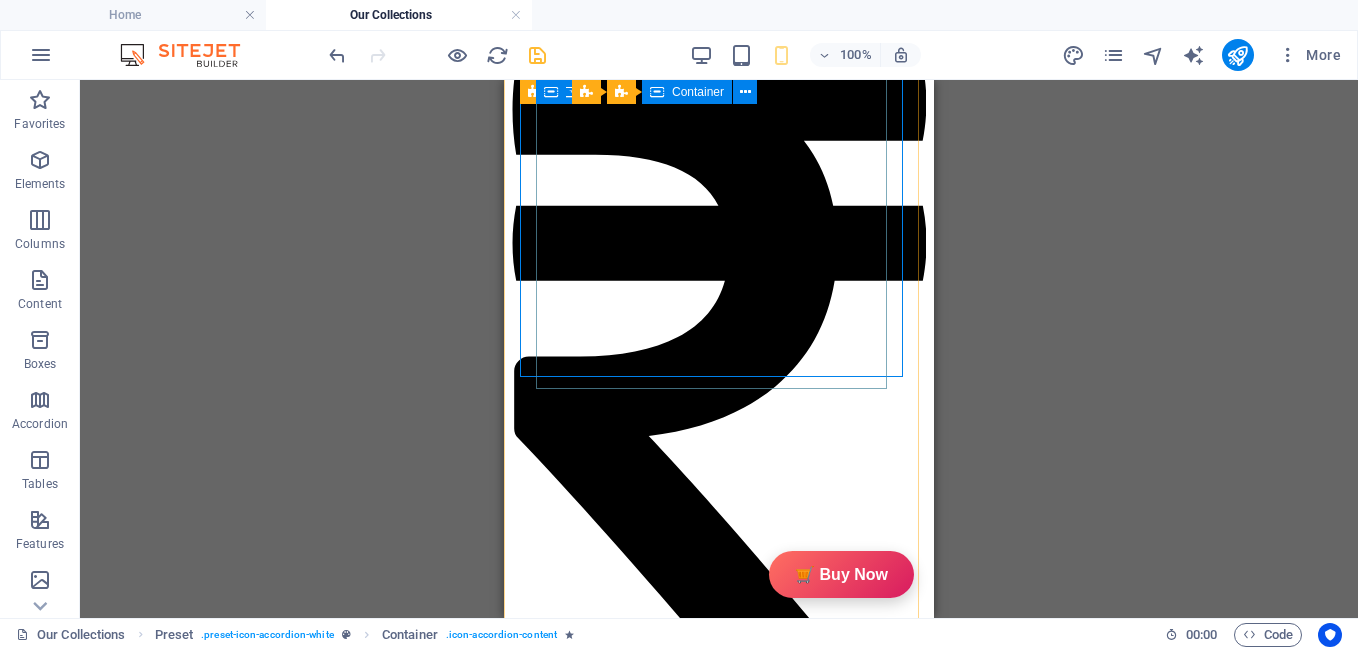 scroll, scrollTop: 2212, scrollLeft: 0, axis: vertical 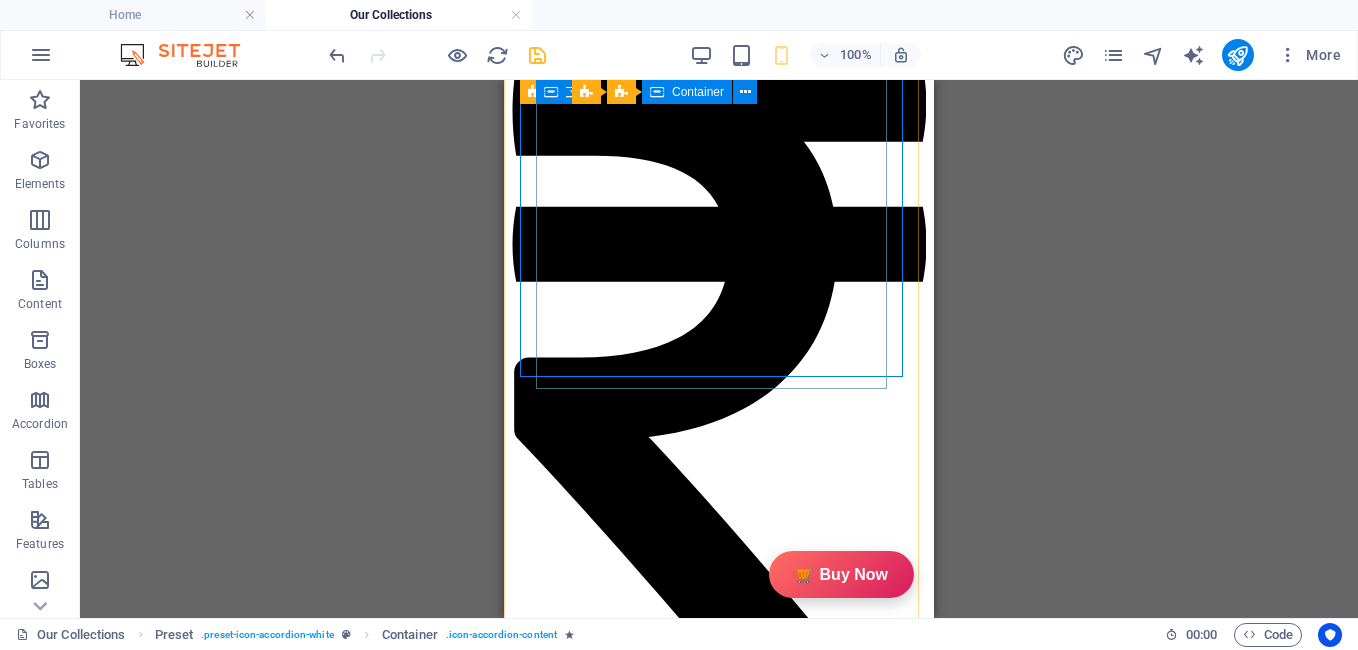 click on "Description GiftyBiz Scented Candles – Light Up Moments Hand-poured with love, GiftyBiz scented candles are crafted to bring warmth, elegance, and a touch of serenity to your space. Made from high-quality wax and infused with soothing fragrances, each candle is designed to elevate your mood and enhance any setting. Whether you're gifting or unwinding, our candles add charm, calm, and luxury in every flicker. Perfect for decor, self-care, or as a part of our curated gift boxes. Specification In The Box Sales Packages  1 Jar Candle No. of Content in Sales Packages Pack of 1 General Brand GiftyBiz Model Name Type Container Candle Series Jar Candle Ideal For Men, Women, Girls Fragrance Rose Material Soy Wax Occasion Anniversary, Birthday, Party Shape Cylindrical Burn Time 15 hrs Suitable For Home Decor, Gift Quantity 150 gm Gift Pack Nos Net Quantity 01   Review 4.7 Read our 16,564 reviews Free Google Reviews widget
Panel only seen by widget owner Edit widget Views 1%" at bounding box center (687, 2824) 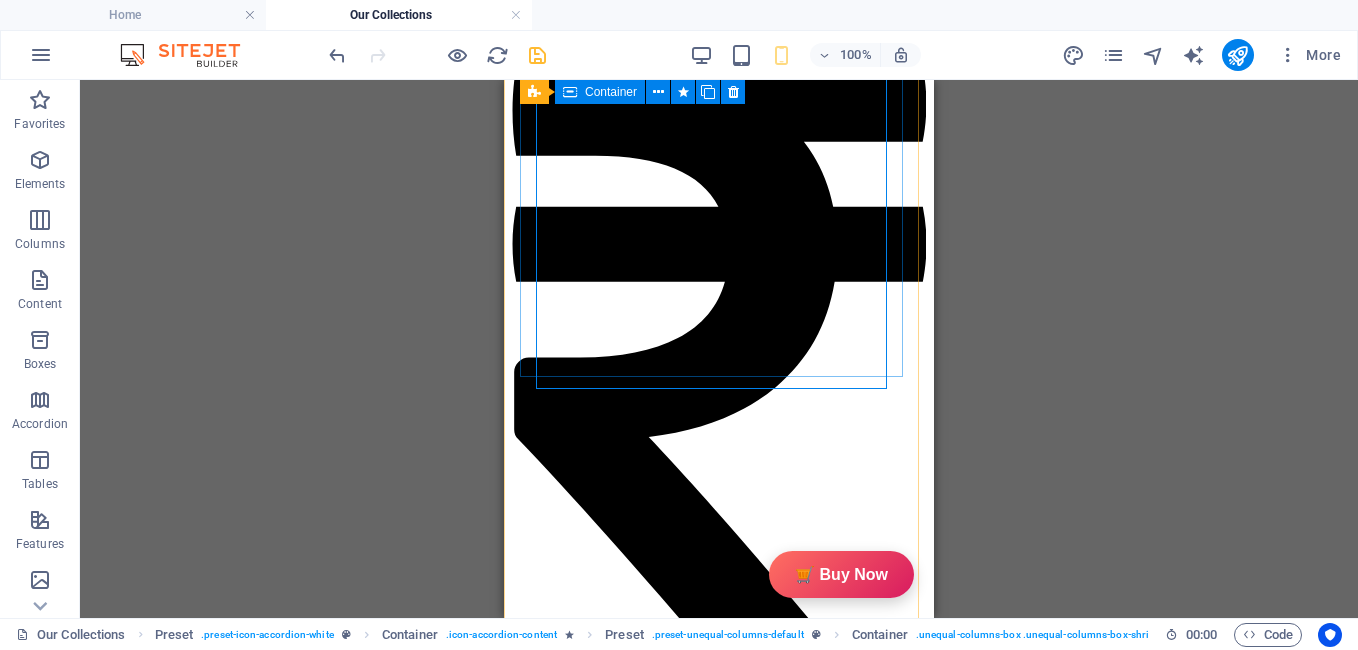 click on "Description GiftyBiz Scented Candles – Light Up Moments Hand-poured with love, GiftyBiz scented candles are crafted to bring warmth, elegance, and a touch of serenity to your space. Made from high-quality wax and infused with soothing fragrances, each candle is designed to elevate your mood and enhance any setting. Whether you're gifting or unwinding, our candles add charm, calm, and luxury in every flicker. Perfect for decor, self-care, or as a part of our curated gift boxes. Specification In The Box Sales Packages  1 Jar Candle No. of Content in Sales Packages Pack of 1 General Brand GiftyBiz Model Name Type Container Candle Series Jar Candle Ideal For Men, Women, Girls Fragrance Rose Material Soy Wax Occasion Anniversary, Birthday, Party Shape Cylindrical Burn Time 15 hrs Suitable For Home Decor, Gift Quantity 150 gm Gift Pack Nos Net Quantity 01   Review 4.7 Read our 16,564 reviews Free Google Reviews widget
Panel only seen by widget owner Edit widget Views 1%" at bounding box center (719, 2434) 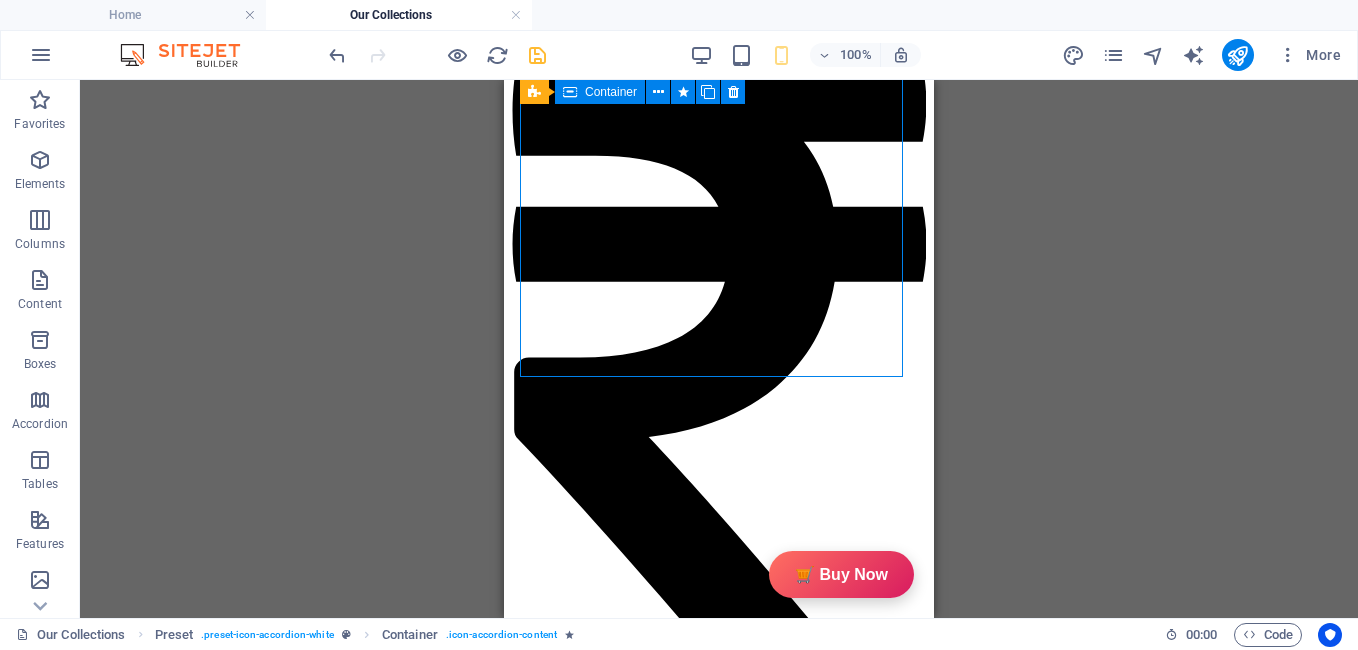 click on "Description GiftyBiz Scented Candles – Light Up Moments Hand-poured with love, GiftyBiz scented candles are crafted to bring warmth, elegance, and a touch of serenity to your space. Made from high-quality wax and infused with soothing fragrances, each candle is designed to elevate your mood and enhance any setting. Whether you're gifting or unwinding, our candles add charm, calm, and luxury in every flicker. Perfect for decor, self-care, or as a part of our curated gift boxes. Specification In The Box Sales Packages  1 Jar Candle No. of Content in Sales Packages Pack of 1 General Brand GiftyBiz Model Name Type Container Candle Series Jar Candle Ideal For Men, Women, Girls Fragrance Rose Material Soy Wax Occasion Anniversary, Birthday, Party Shape Cylindrical Burn Time 15 hrs Suitable For Home Decor, Gift Quantity 150 gm Gift Pack Nos Net Quantity 01   Review 4.7 Read our 16,564 reviews Free Google Reviews widget
Panel only seen by widget owner Edit widget Views 1%" at bounding box center [719, 2434] 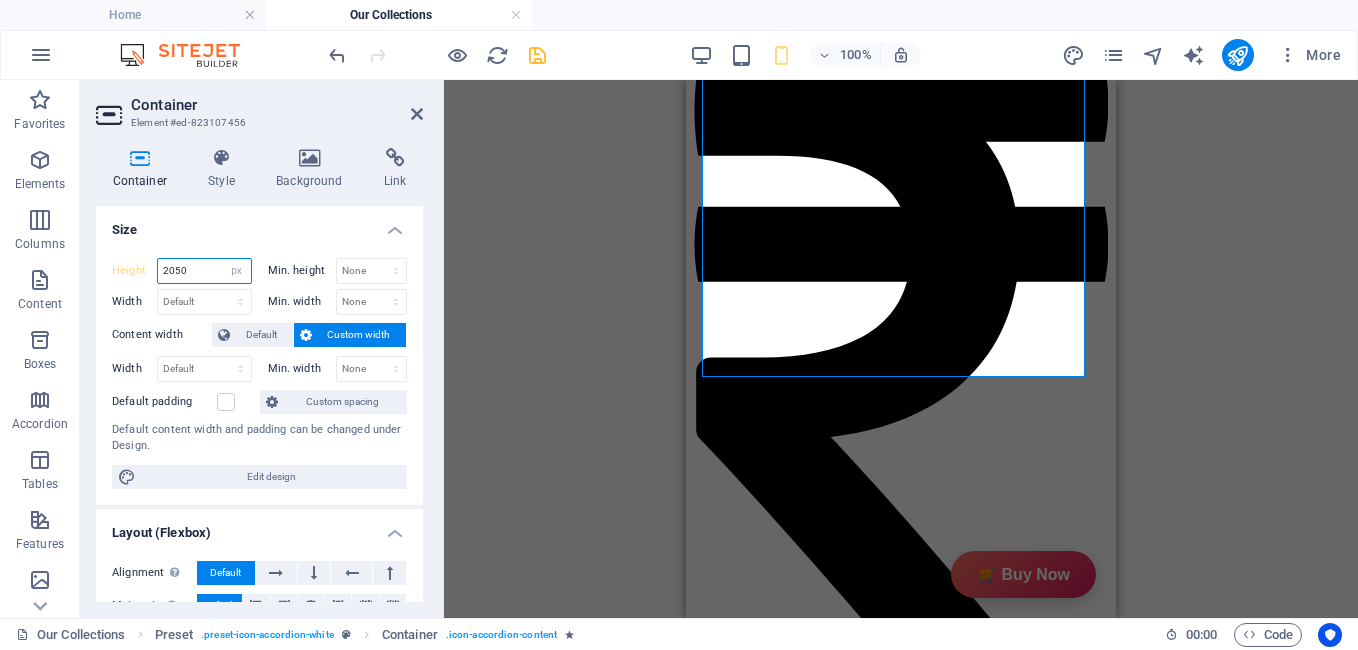 click on "2050" at bounding box center [204, 271] 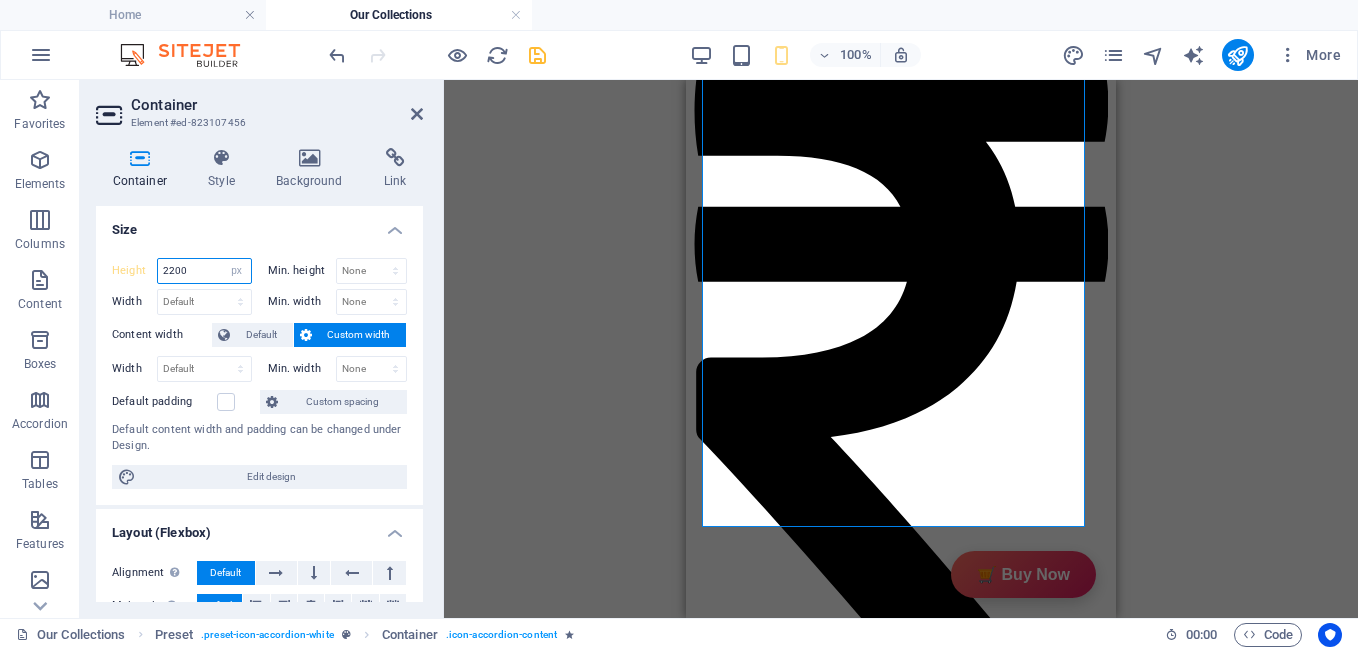 click on "2200" at bounding box center [204, 271] 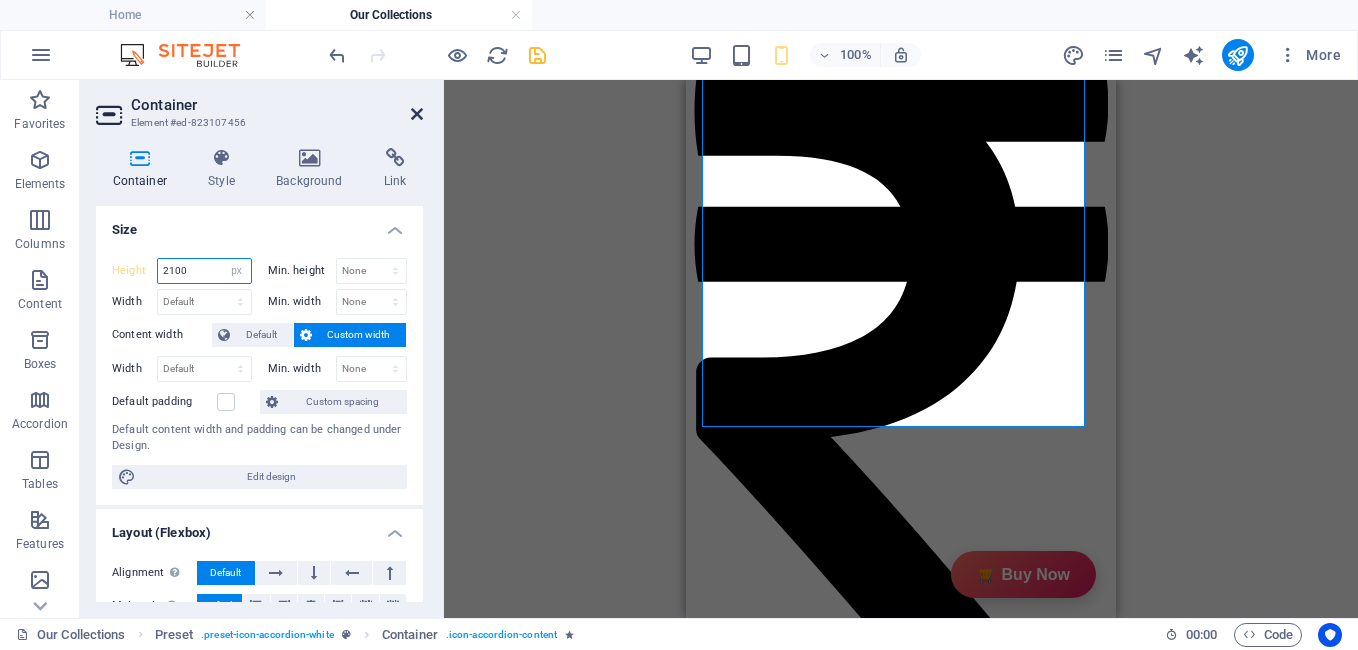 type on "2100" 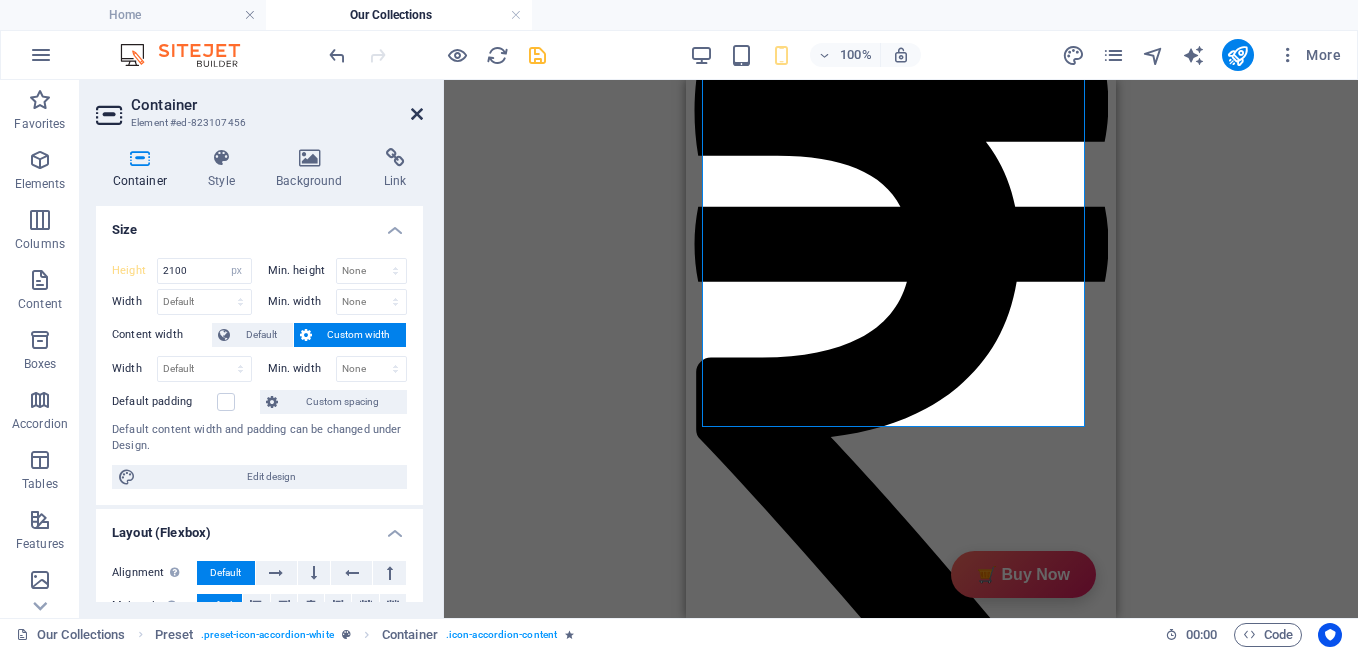 click at bounding box center (417, 114) 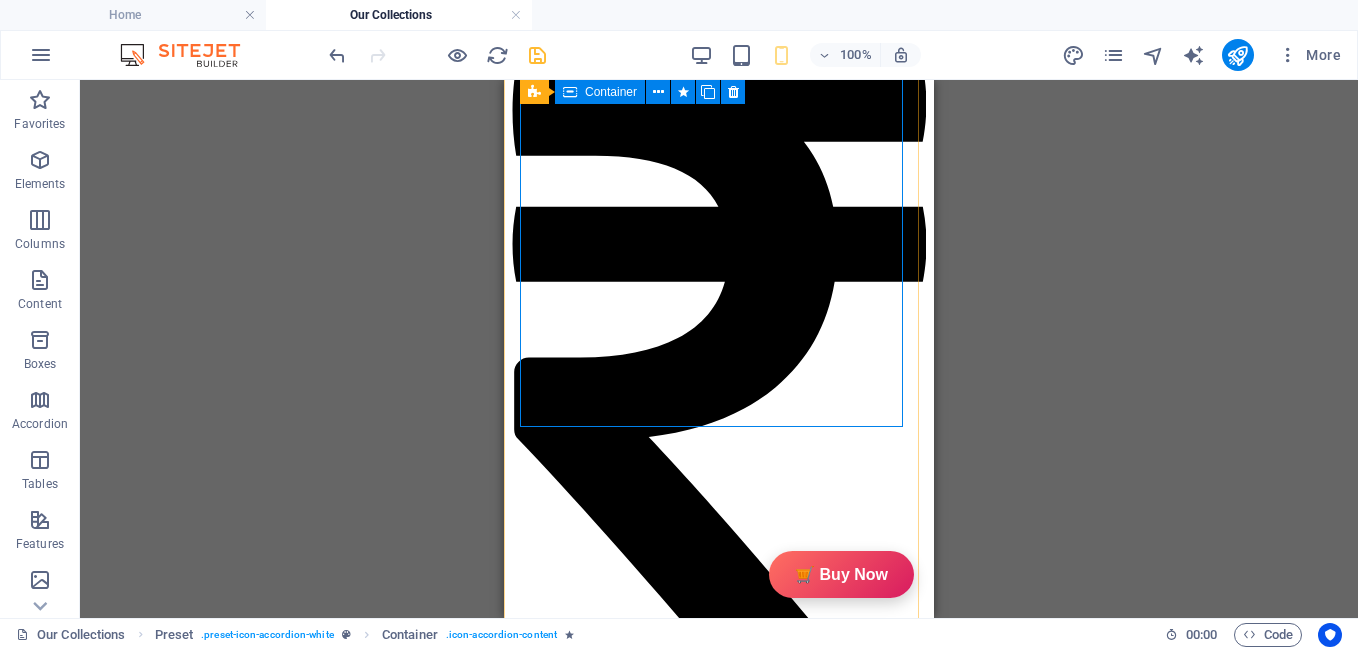 click on "Description GiftyBiz Scented Candles – Light Up Moments Hand-poured with love, GiftyBiz scented candles are crafted to bring warmth, elegance, and a touch of serenity to your space. Made from high-quality wax and infused with soothing fragrances, each candle is designed to elevate your mood and enhance any setting. Whether you're gifting or unwinding, our candles add charm, calm, and luxury in every flicker. Perfect for decor, self-care, or as a part of our curated gift boxes. Specification In The Box Sales Packages  1 Jar Candle No. of Content in Sales Packages Pack of 1 General Brand GiftyBiz Model Name Type Container Candle Series Jar Candle Ideal For Men, Women, Girls Fragrance Rose Material Soy Wax Occasion Anniversary, Birthday, Party Shape Cylindrical Burn Time 15 hrs Suitable For Home Decor, Gift Quantity 150 gm Gift Pack Nos Net Quantity 01   Review 4.7 Read our 16,564 reviews Free Google Reviews widget
Panel only seen by widget owner Edit widget Views 1%" at bounding box center (719, 2459) 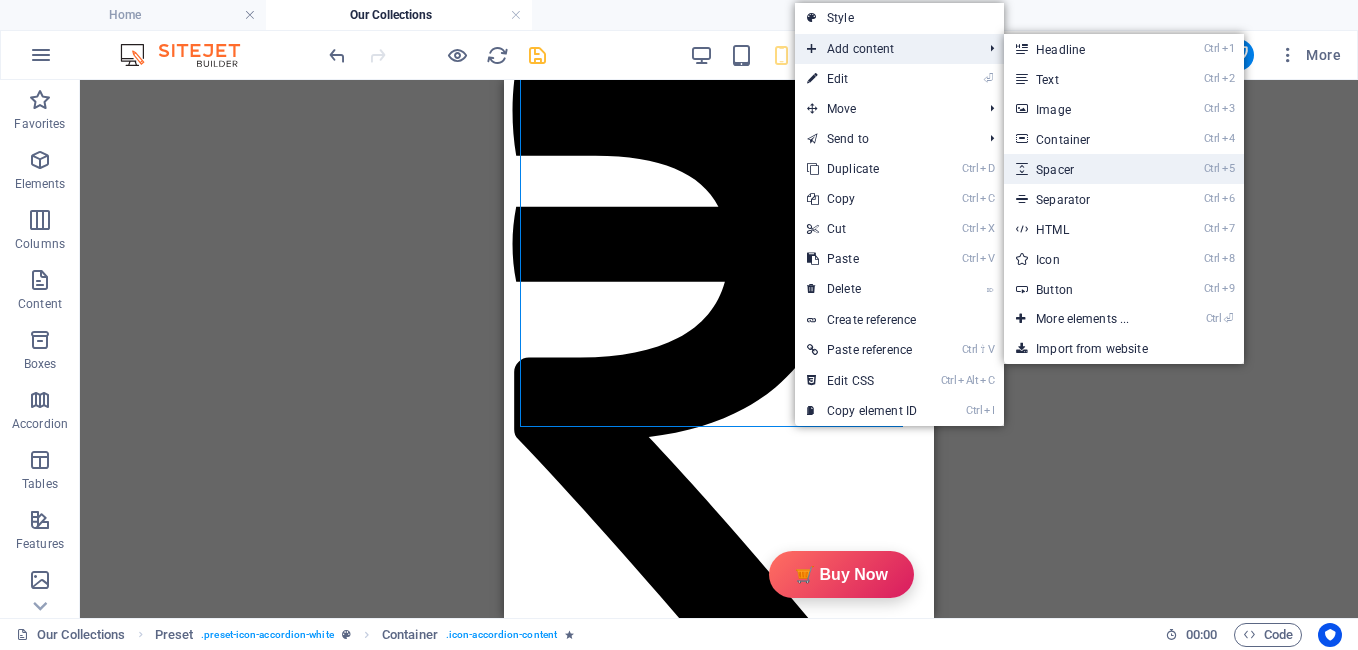 click on "Ctrl 5  Spacer" at bounding box center [1086, 169] 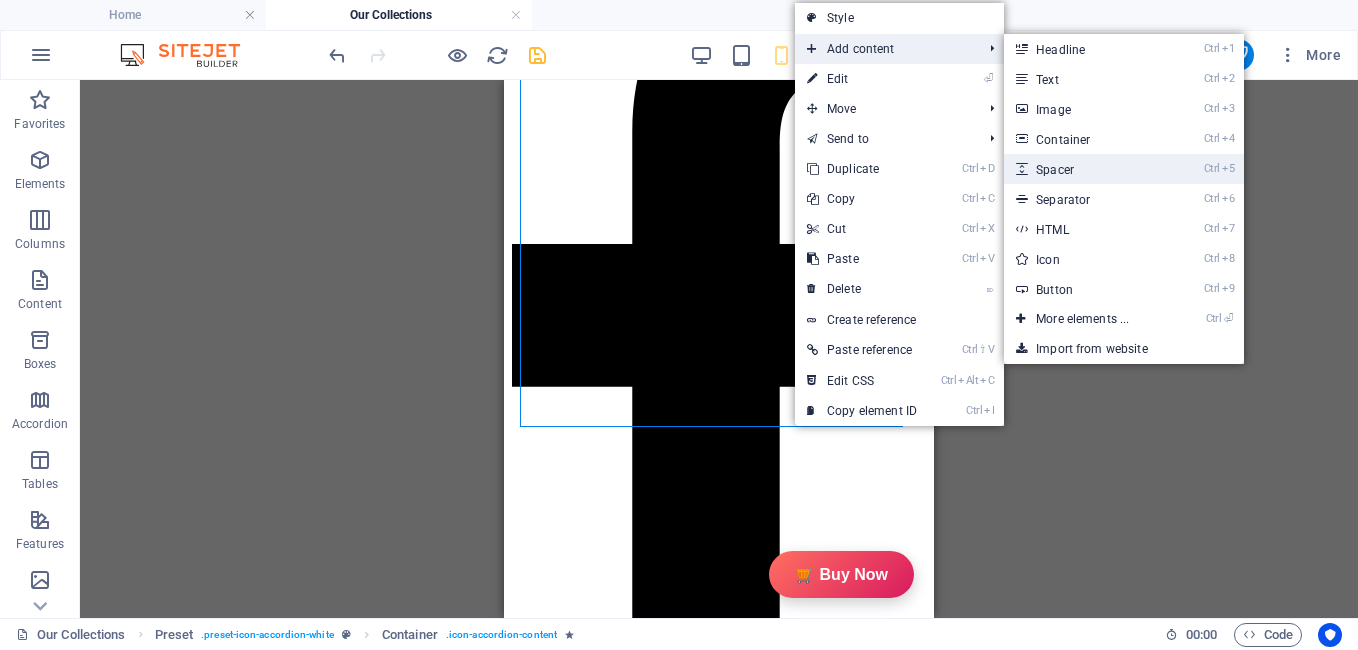 select on "px" 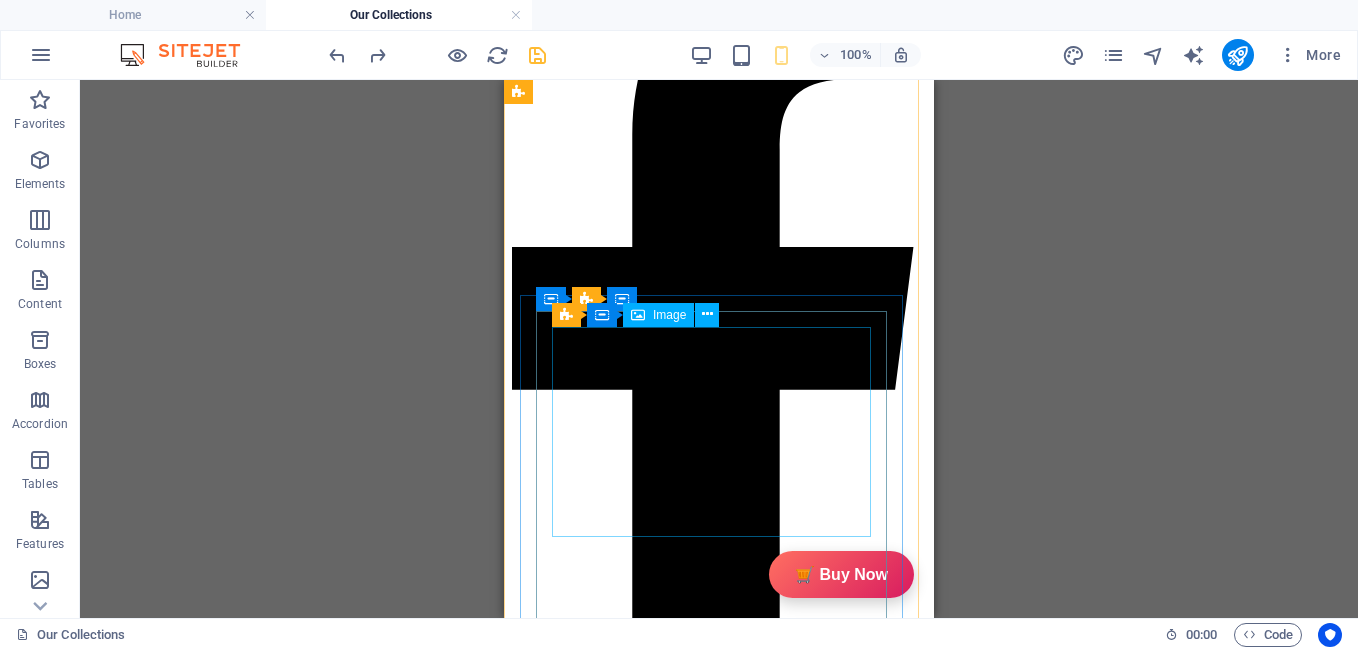 scroll, scrollTop: 243, scrollLeft: 0, axis: vertical 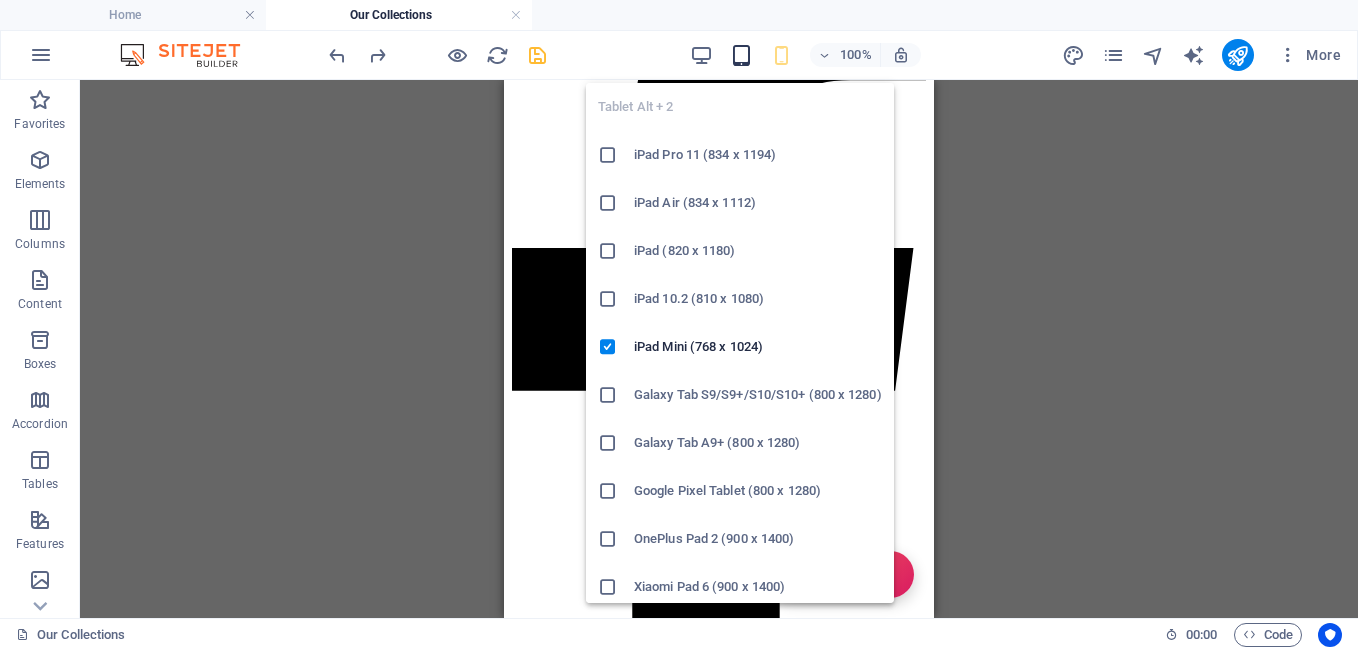 click at bounding box center [741, 55] 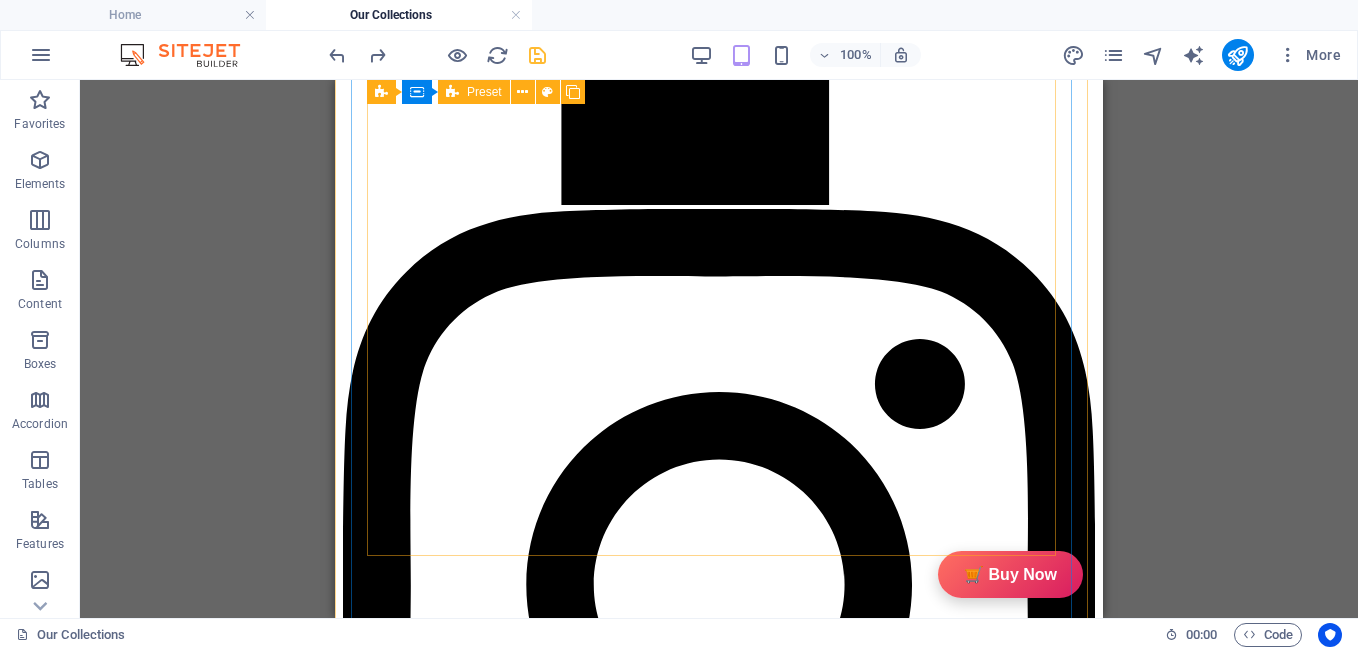 scroll, scrollTop: 1596, scrollLeft: 0, axis: vertical 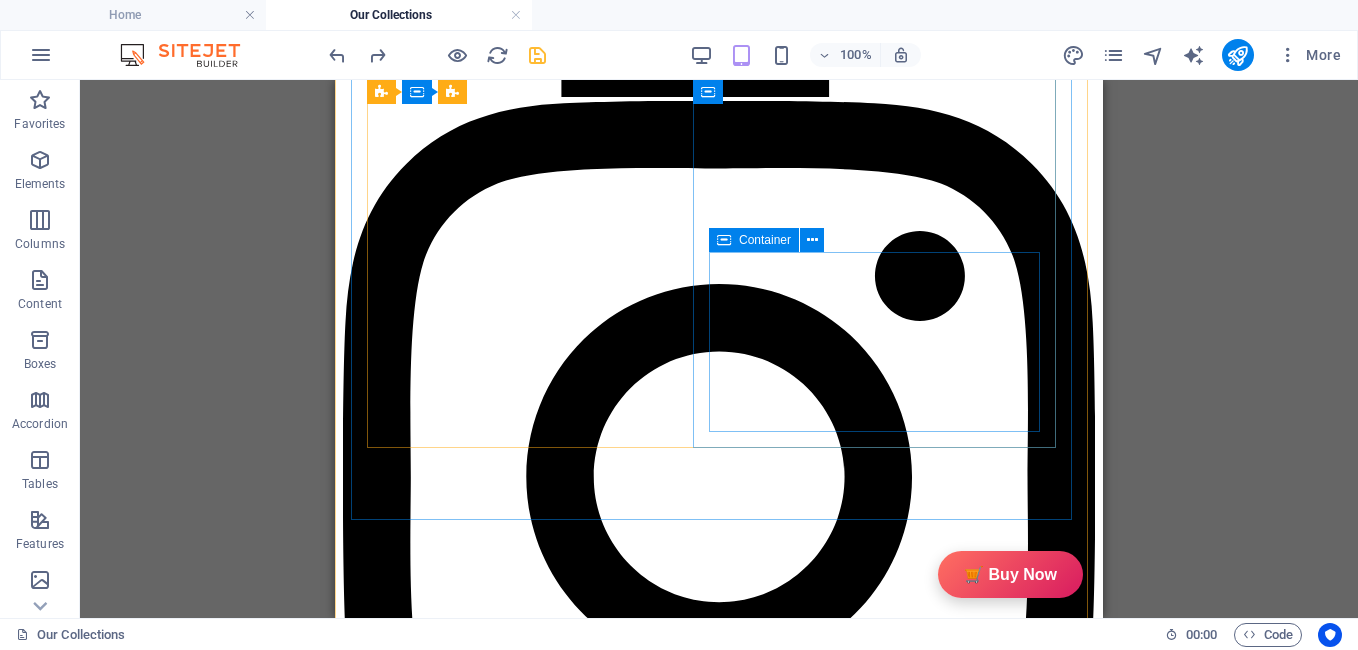 click at bounding box center [724, 240] 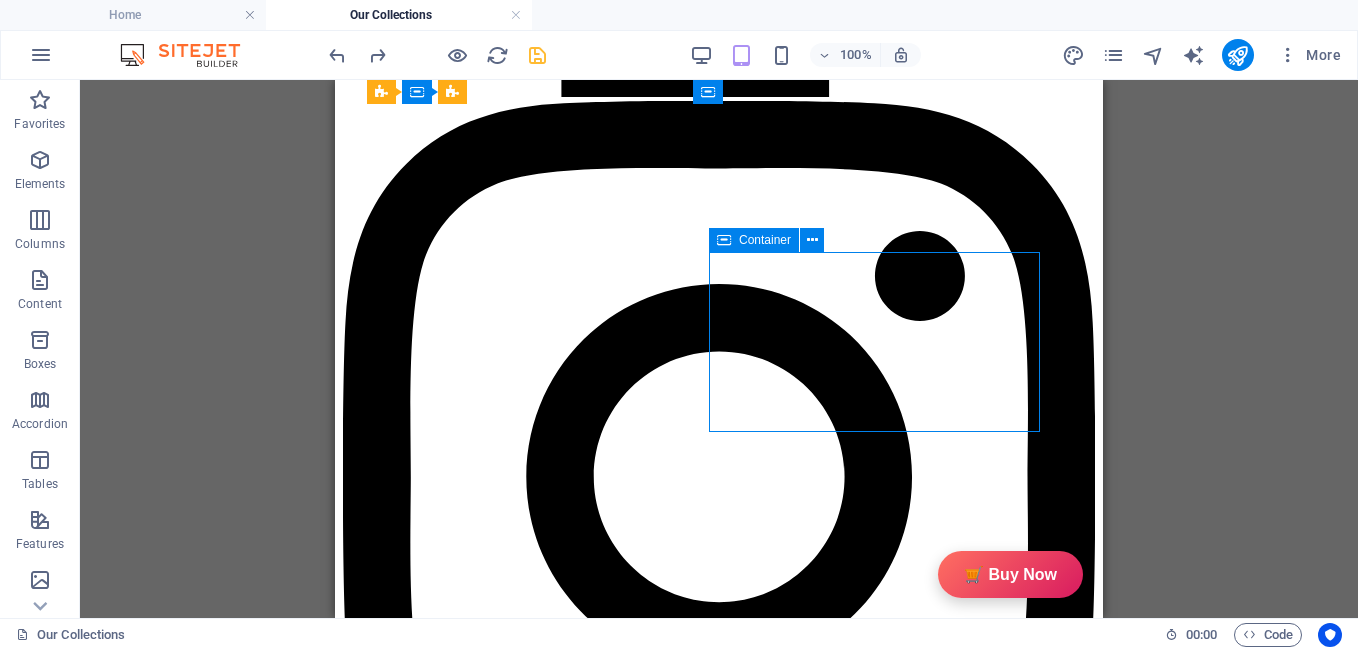 click at bounding box center [724, 240] 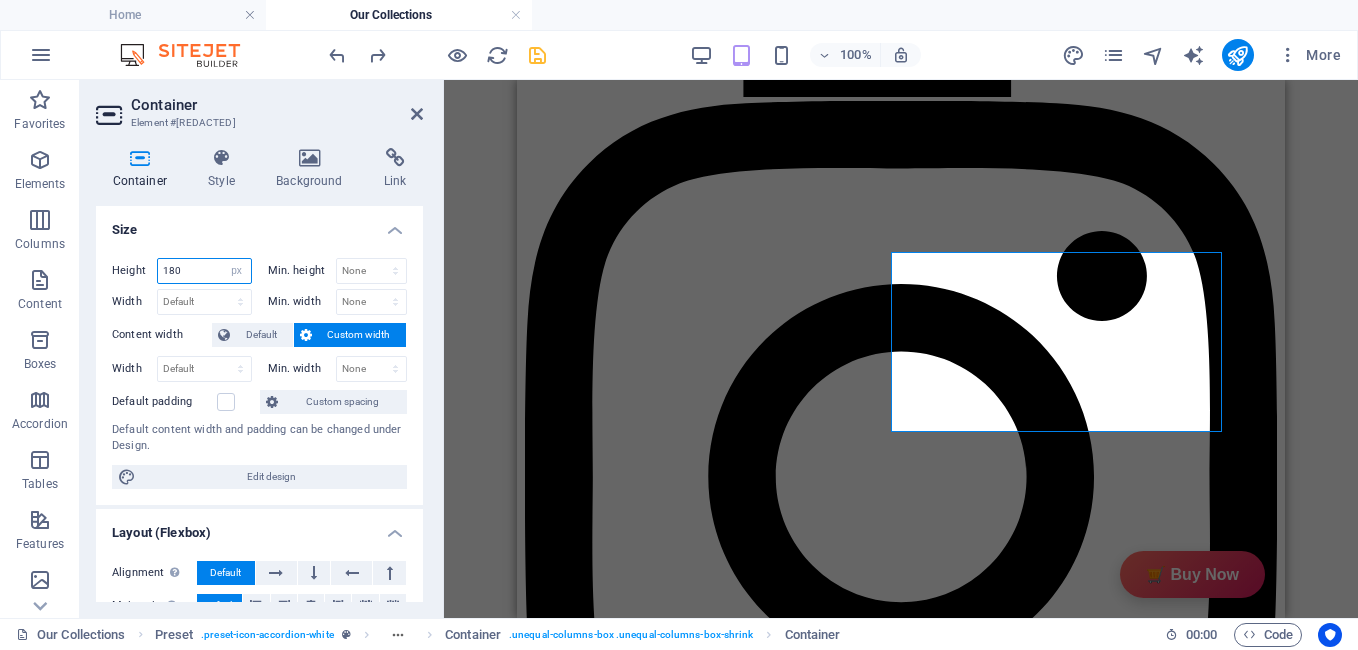 click on "180" at bounding box center (204, 271) 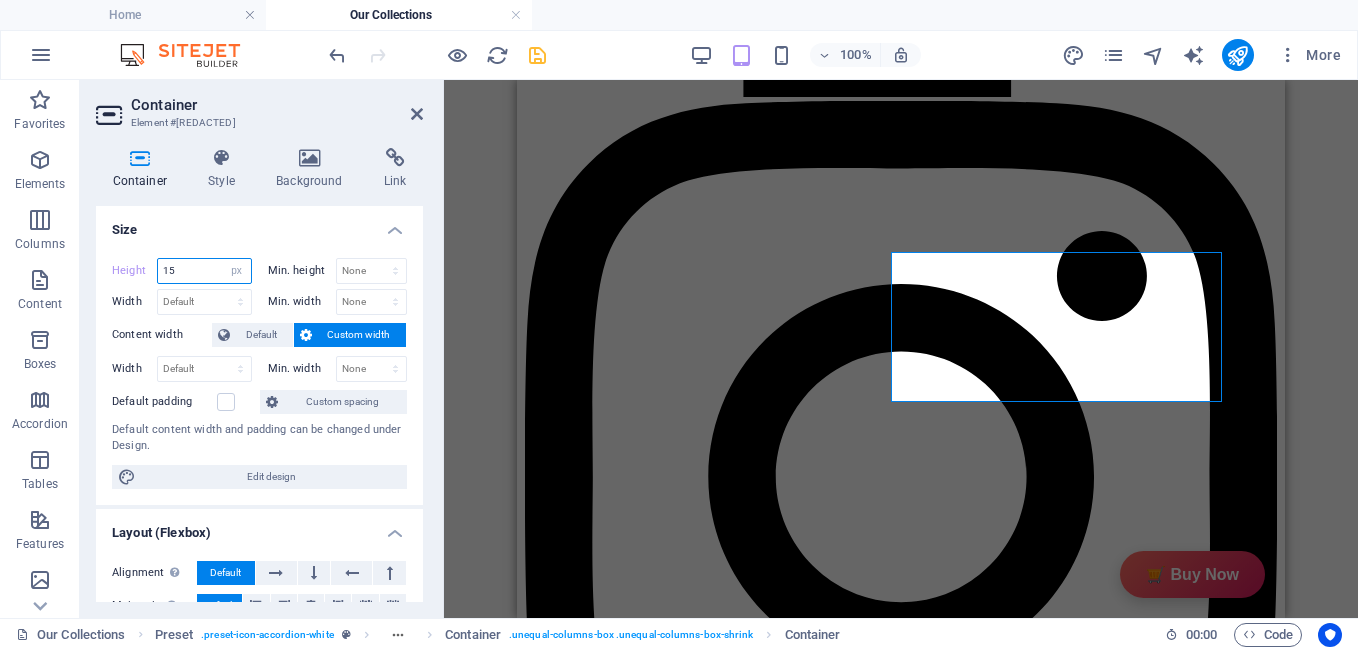 type on "1" 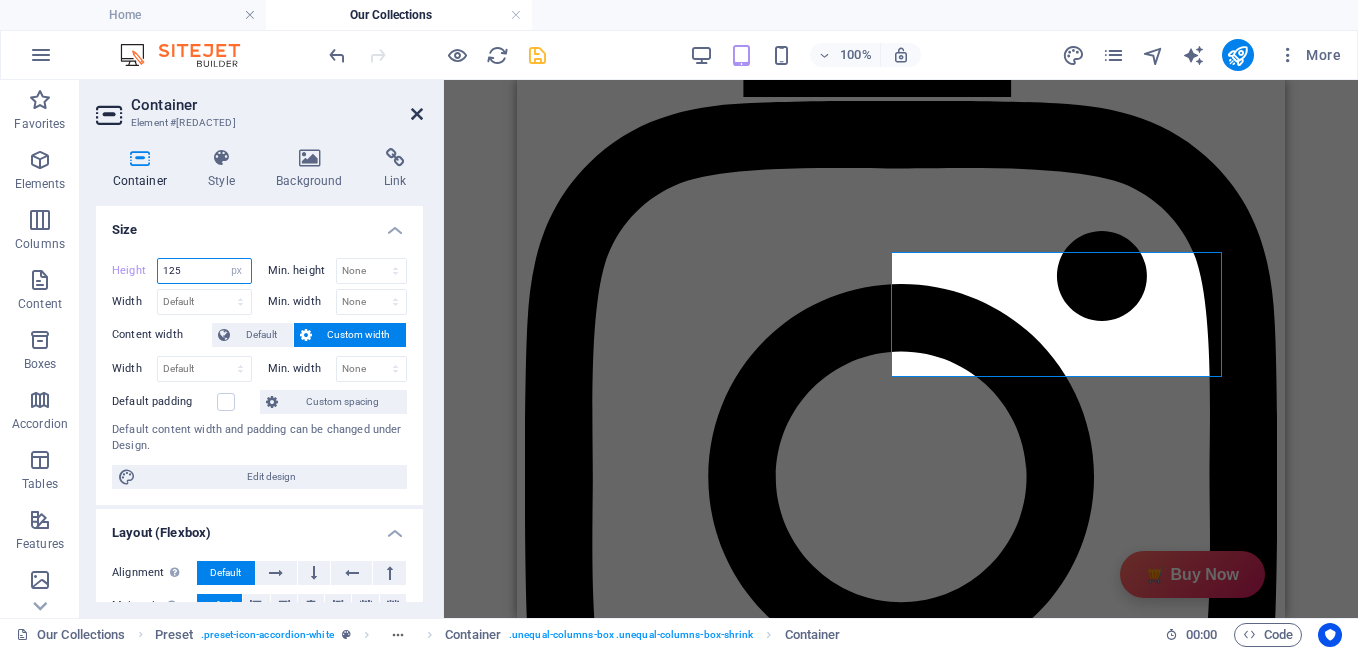 type on "125" 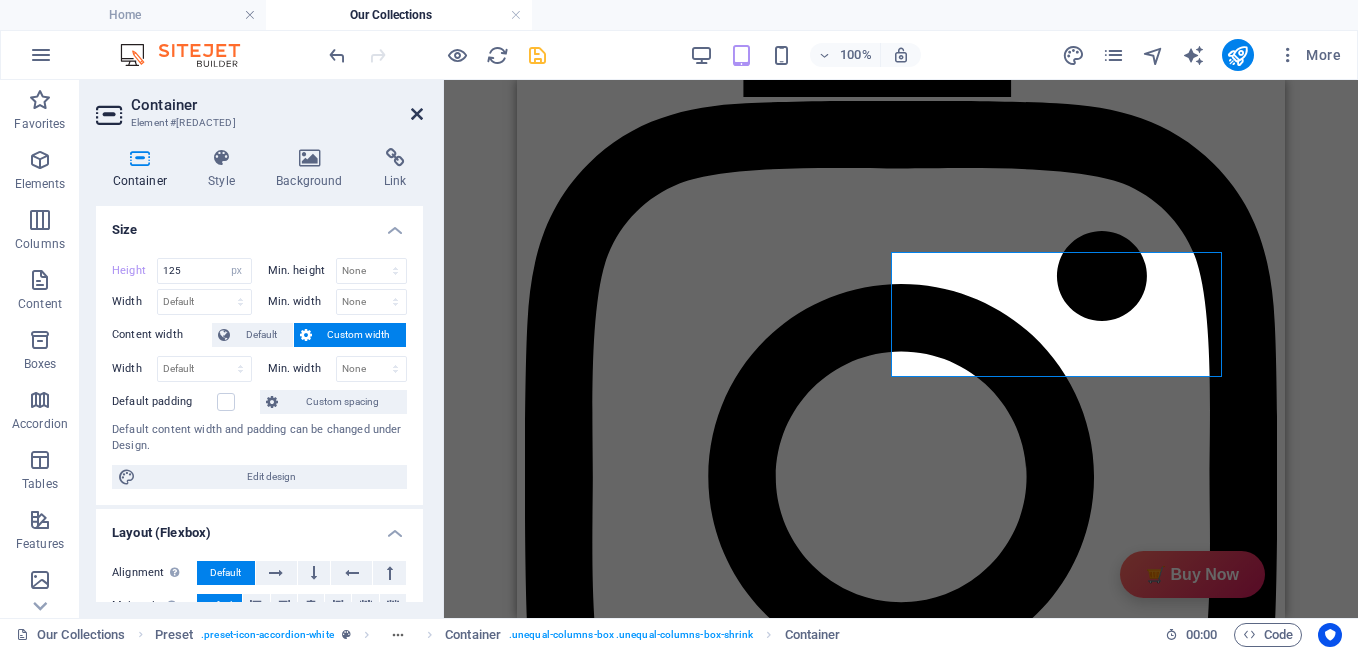 click at bounding box center [417, 114] 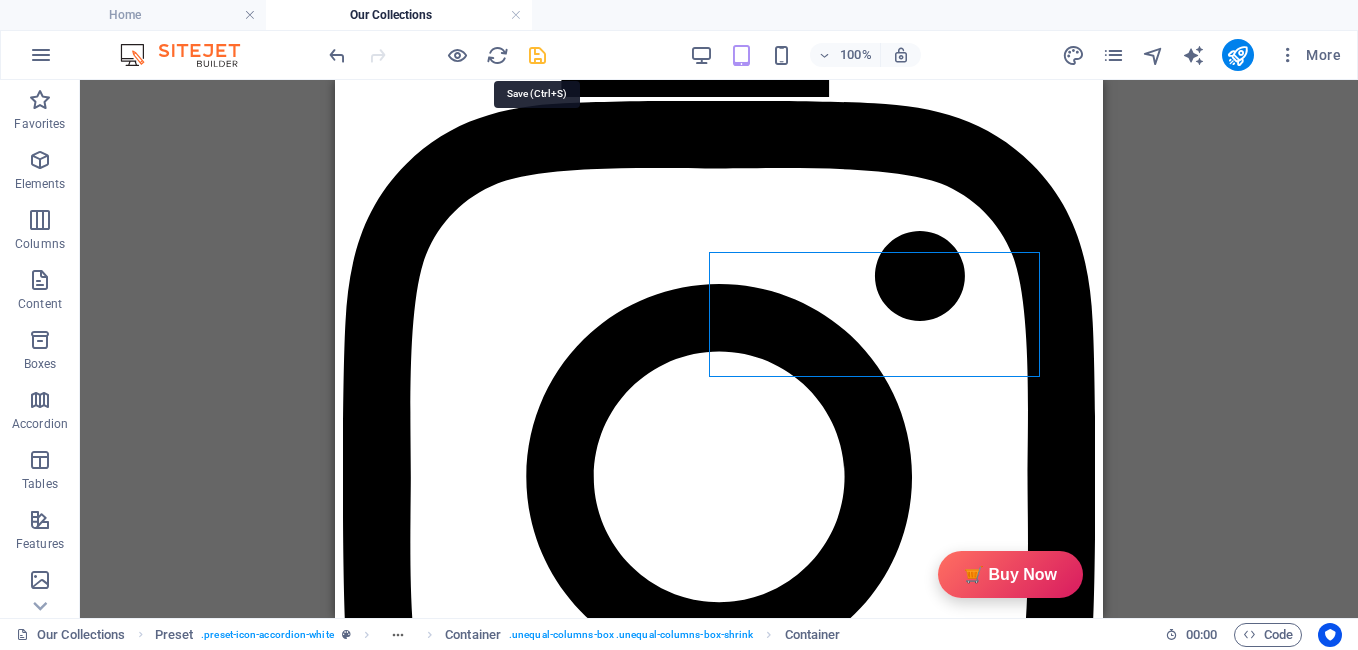 click at bounding box center (537, 55) 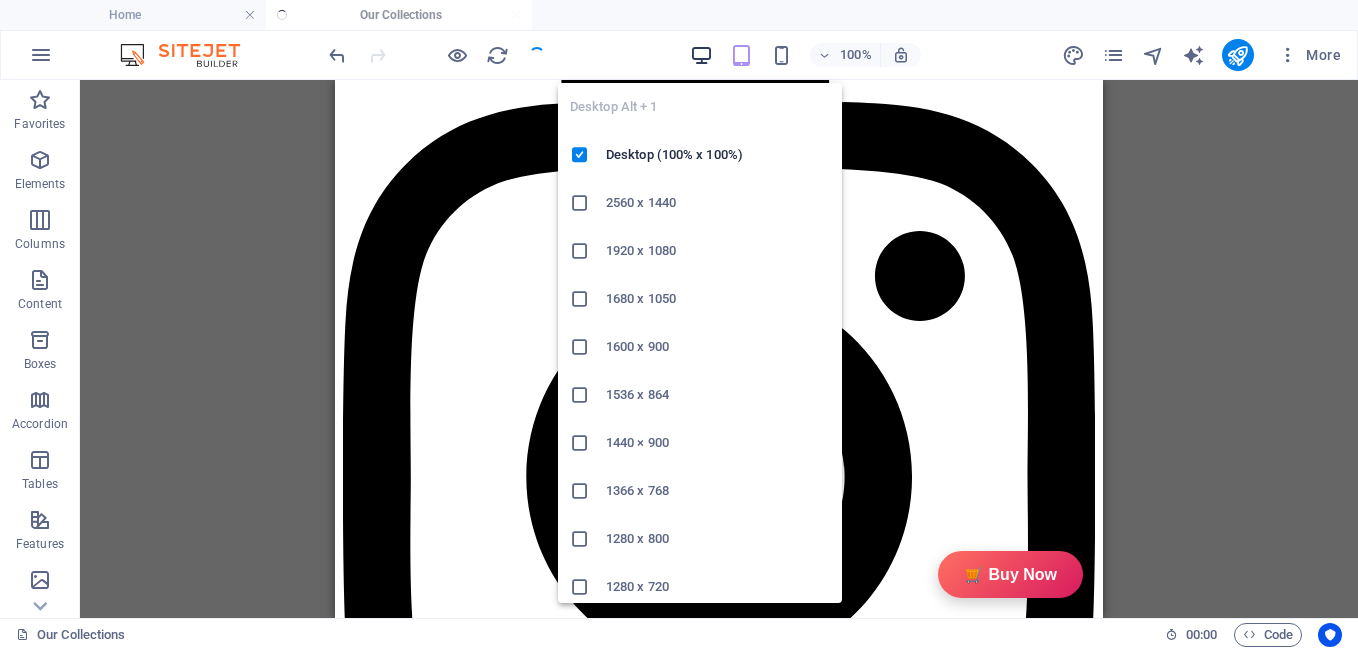click at bounding box center (701, 55) 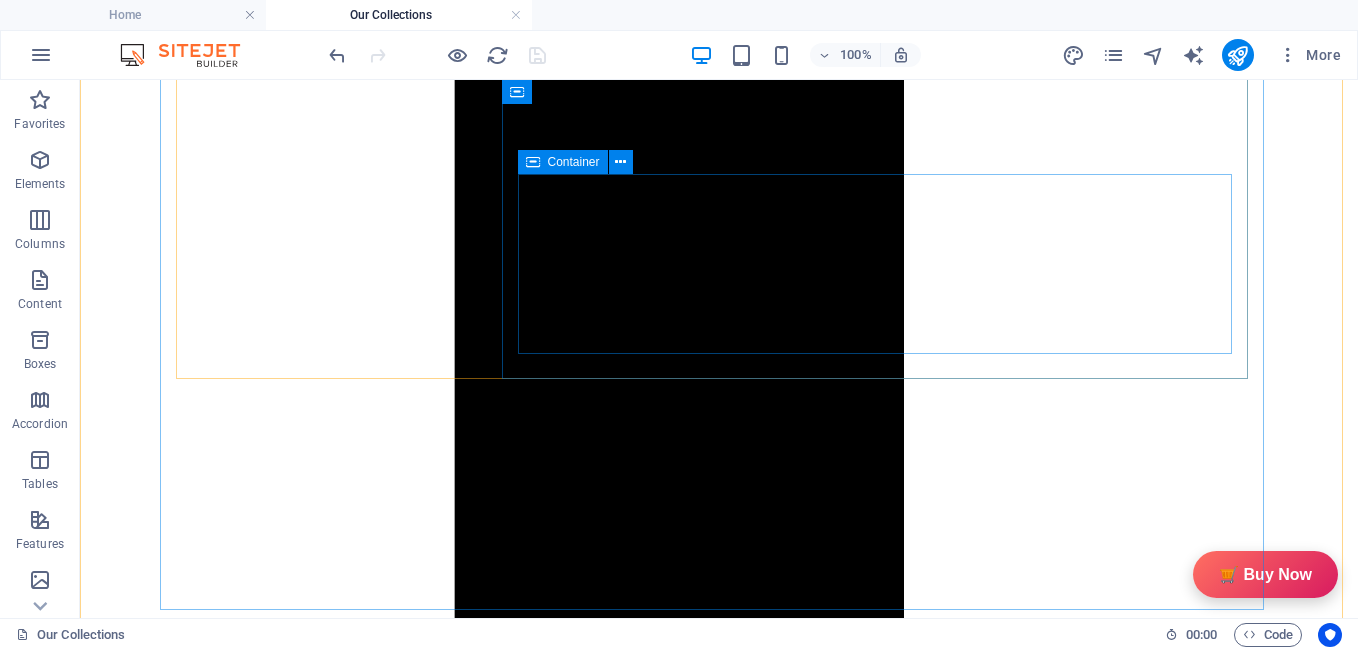 click at bounding box center (533, 162) 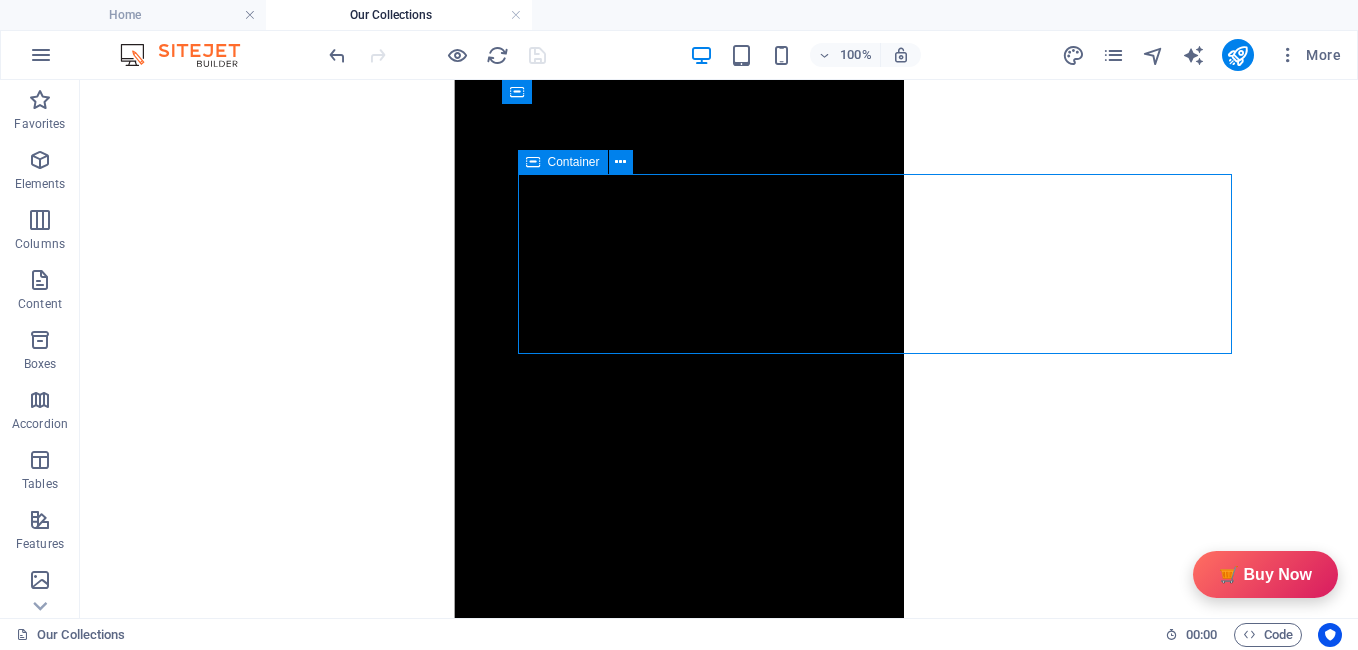 click at bounding box center (533, 162) 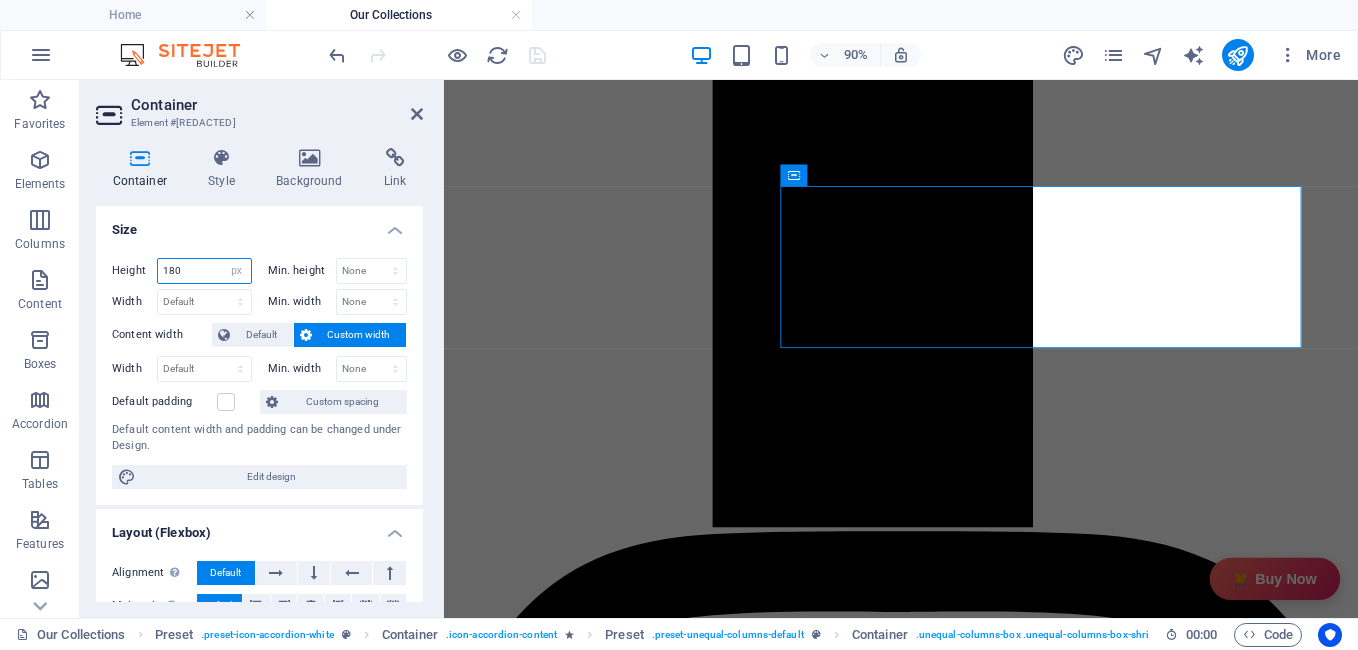 click on "180" at bounding box center [204, 271] 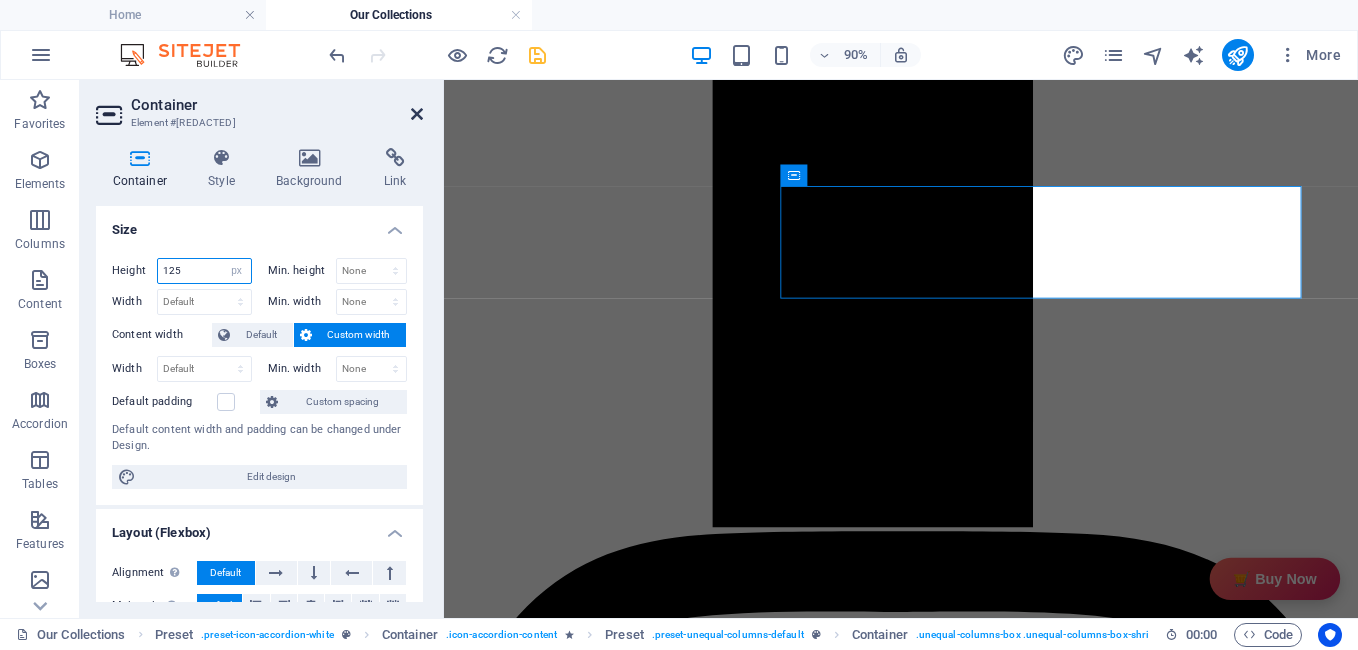 type on "125" 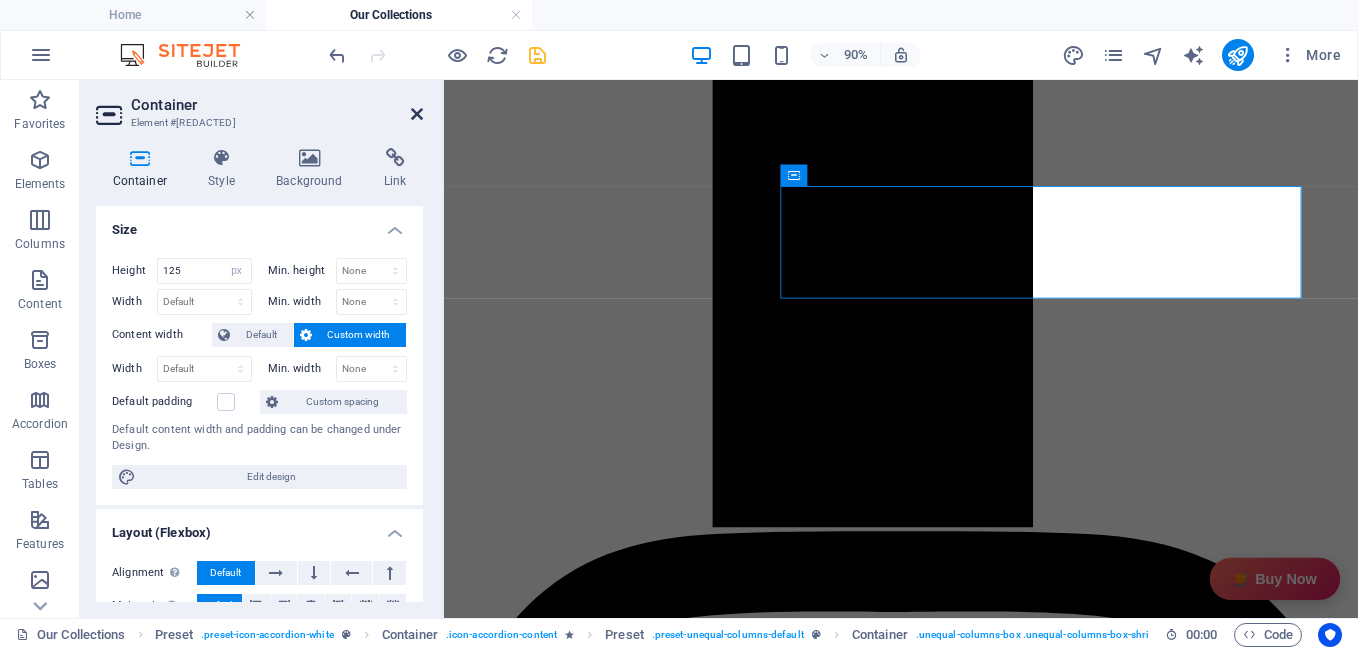 click at bounding box center [417, 114] 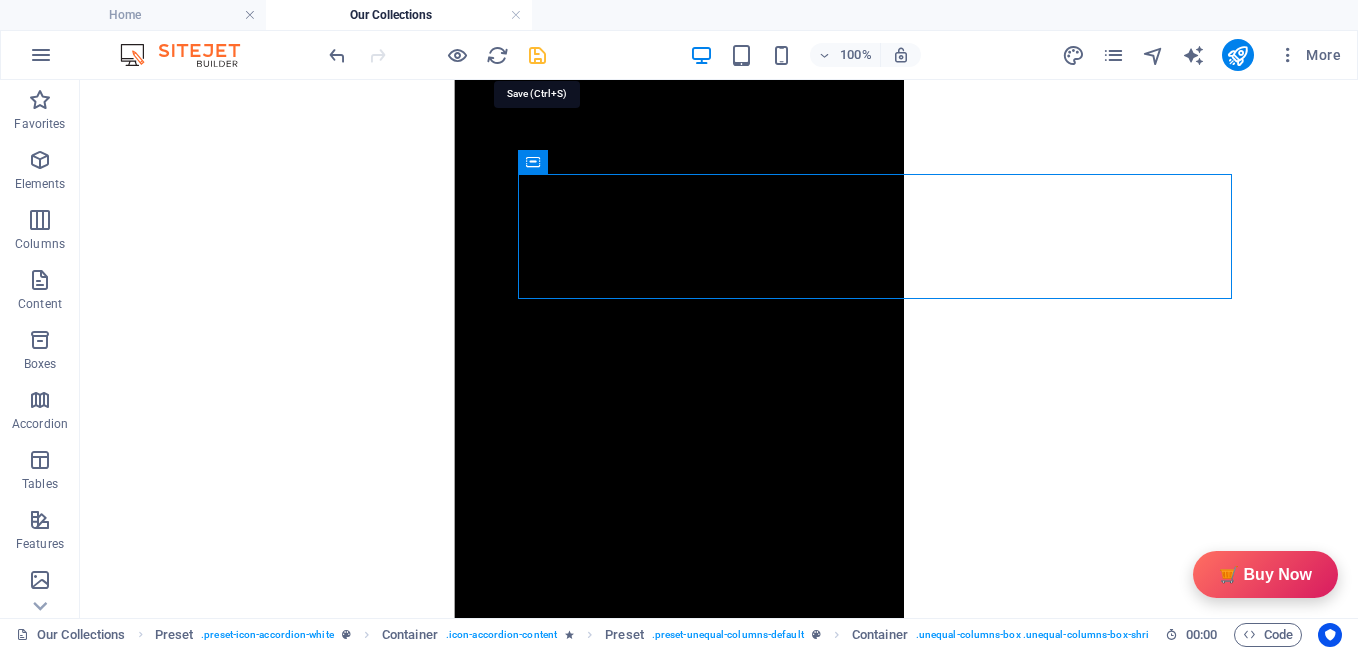 click at bounding box center [537, 55] 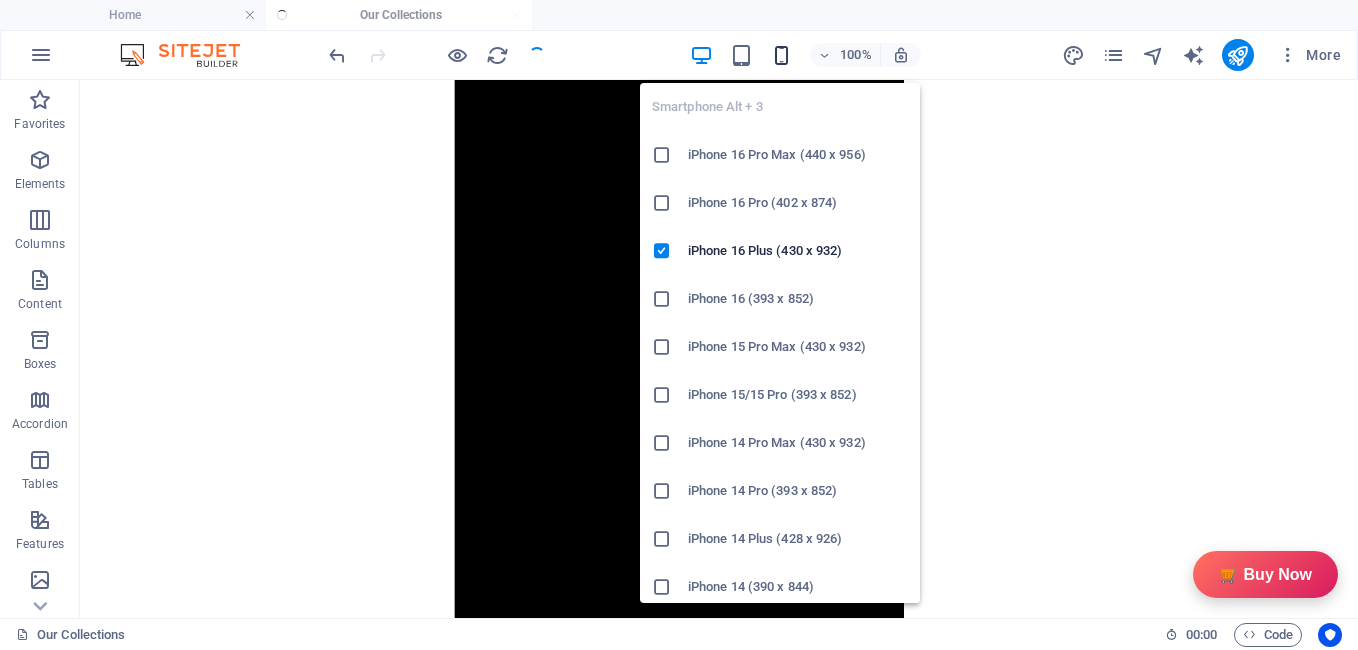 click at bounding box center [781, 55] 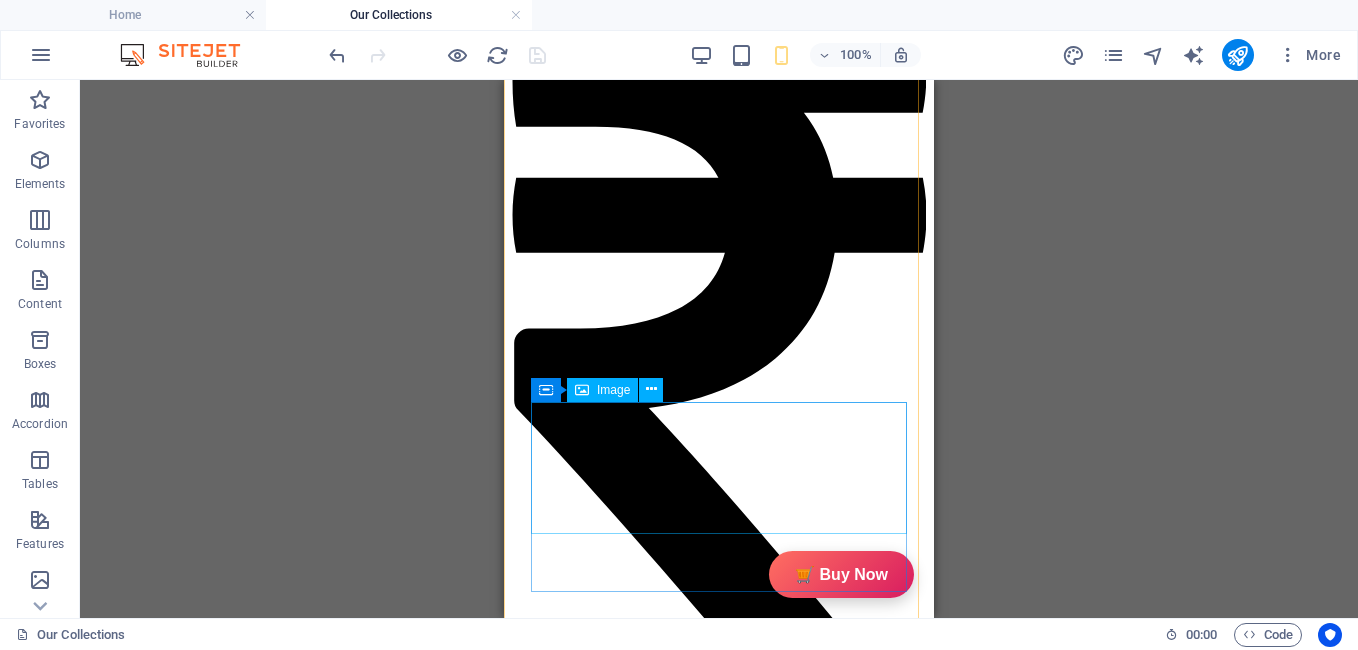 scroll, scrollTop: 2242, scrollLeft: 0, axis: vertical 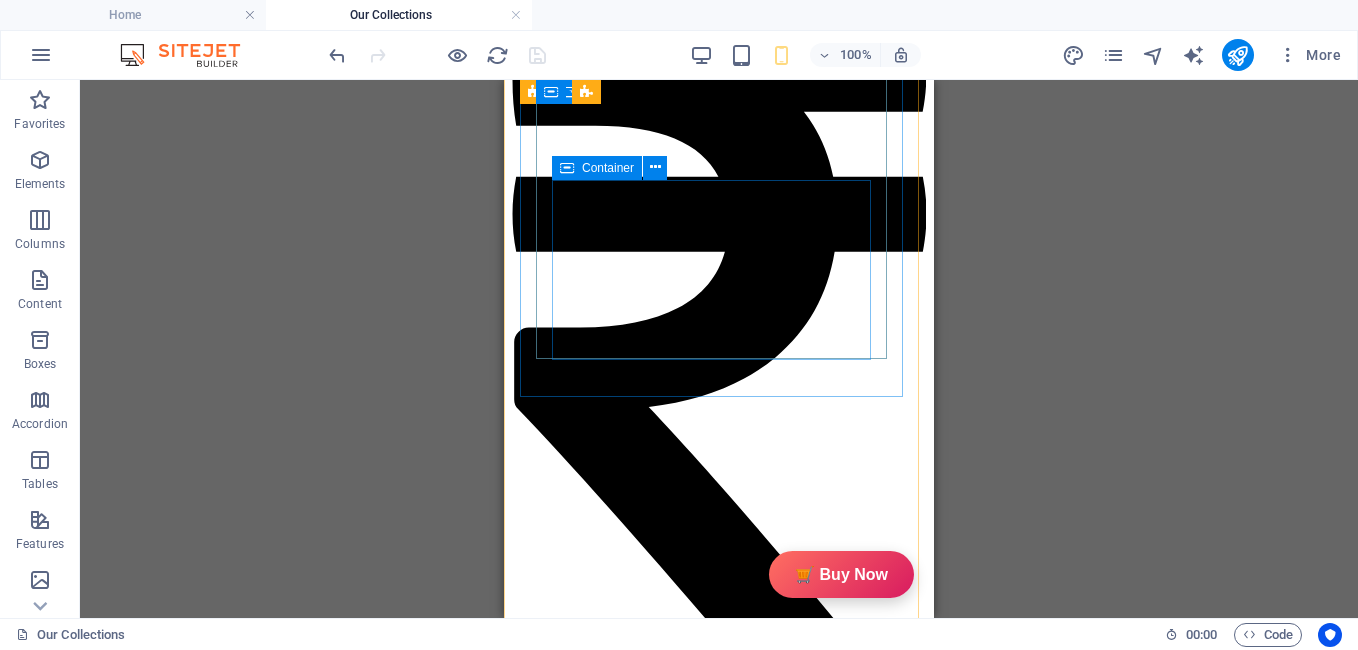 click at bounding box center (567, 168) 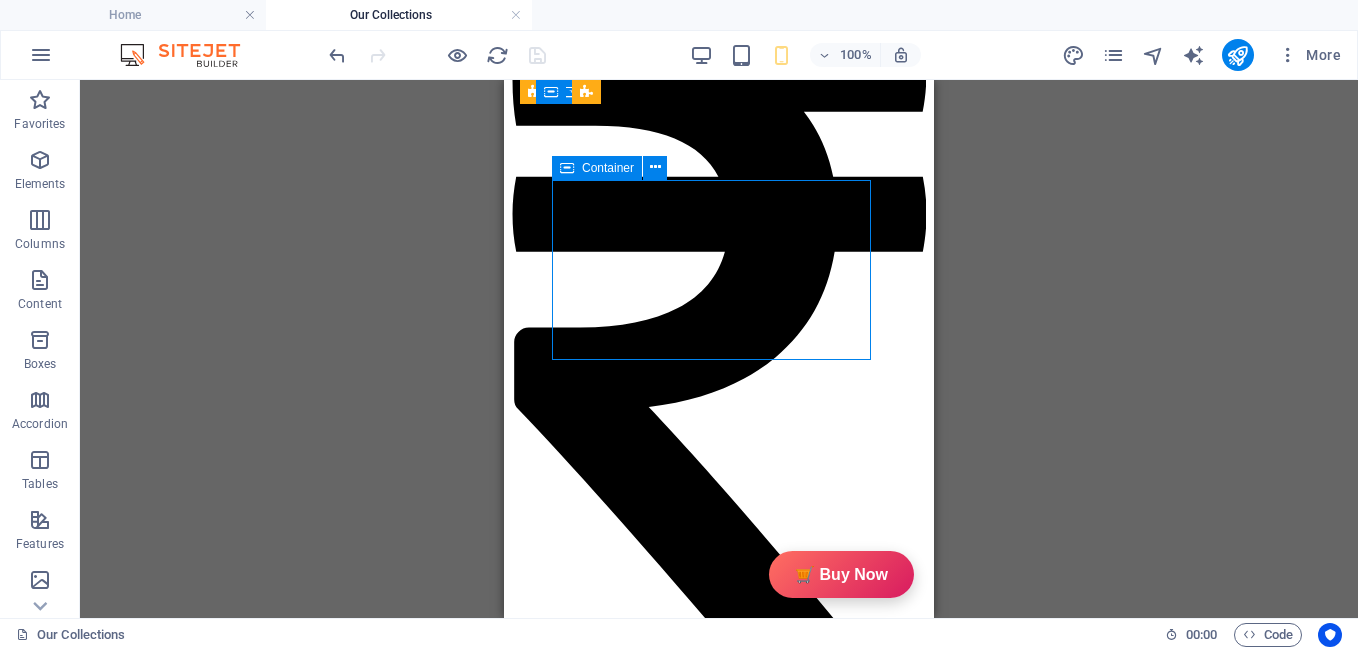 click at bounding box center (567, 168) 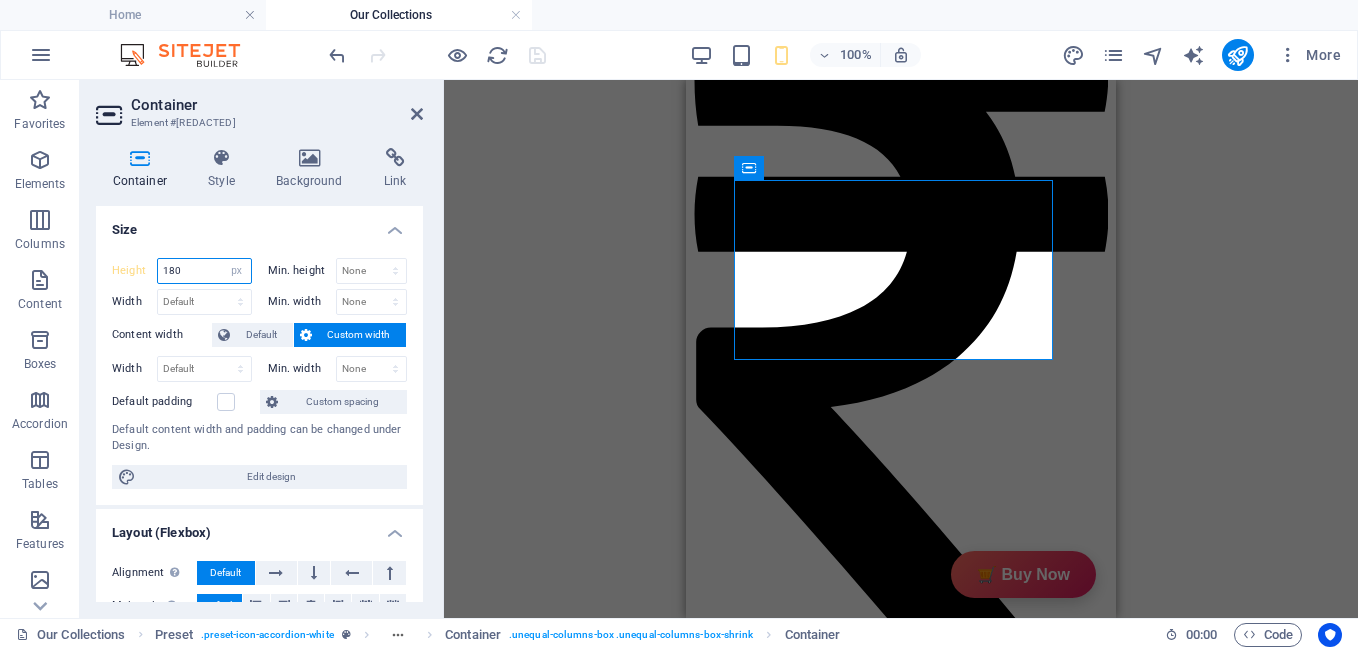 click on "180" at bounding box center [204, 271] 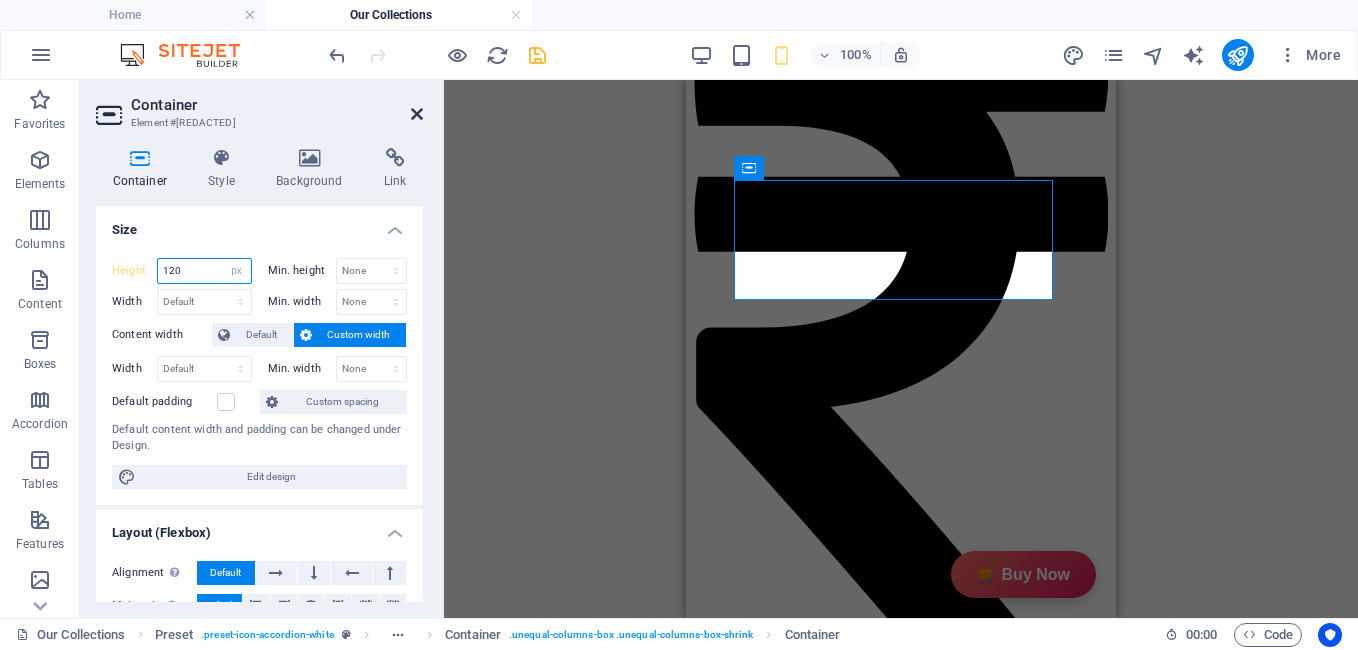 type on "120" 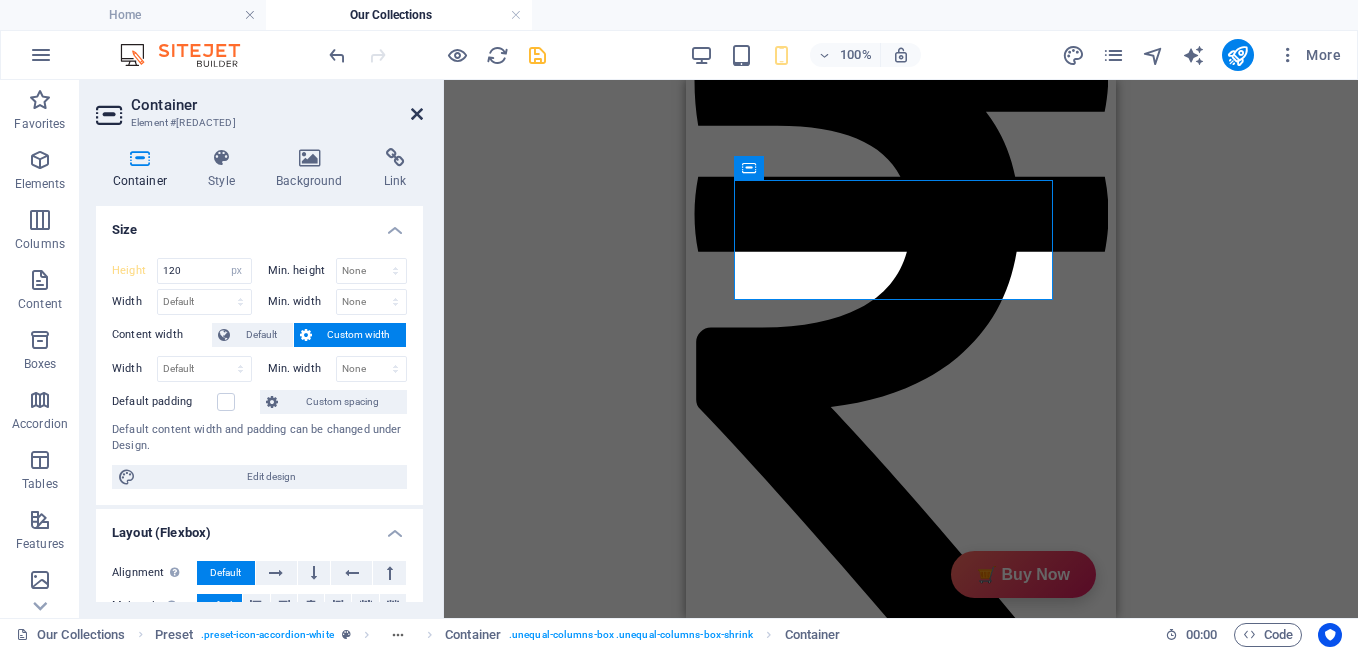 click at bounding box center [417, 114] 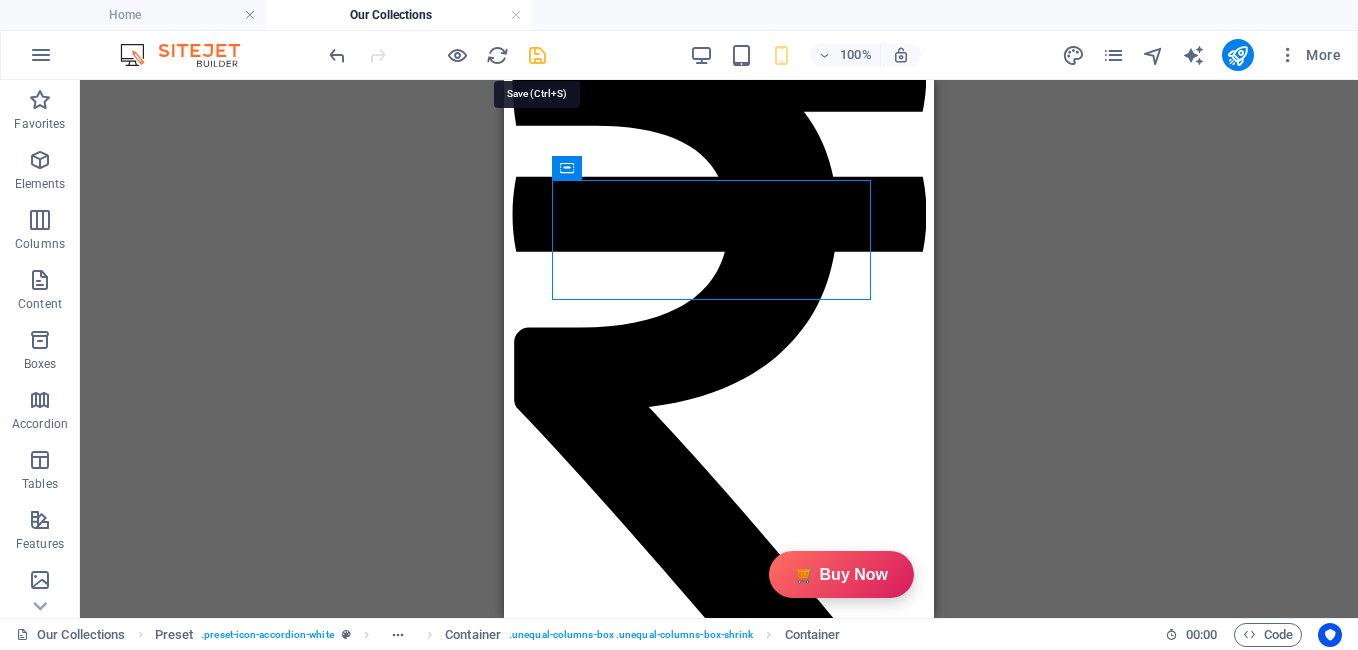 click at bounding box center [537, 55] 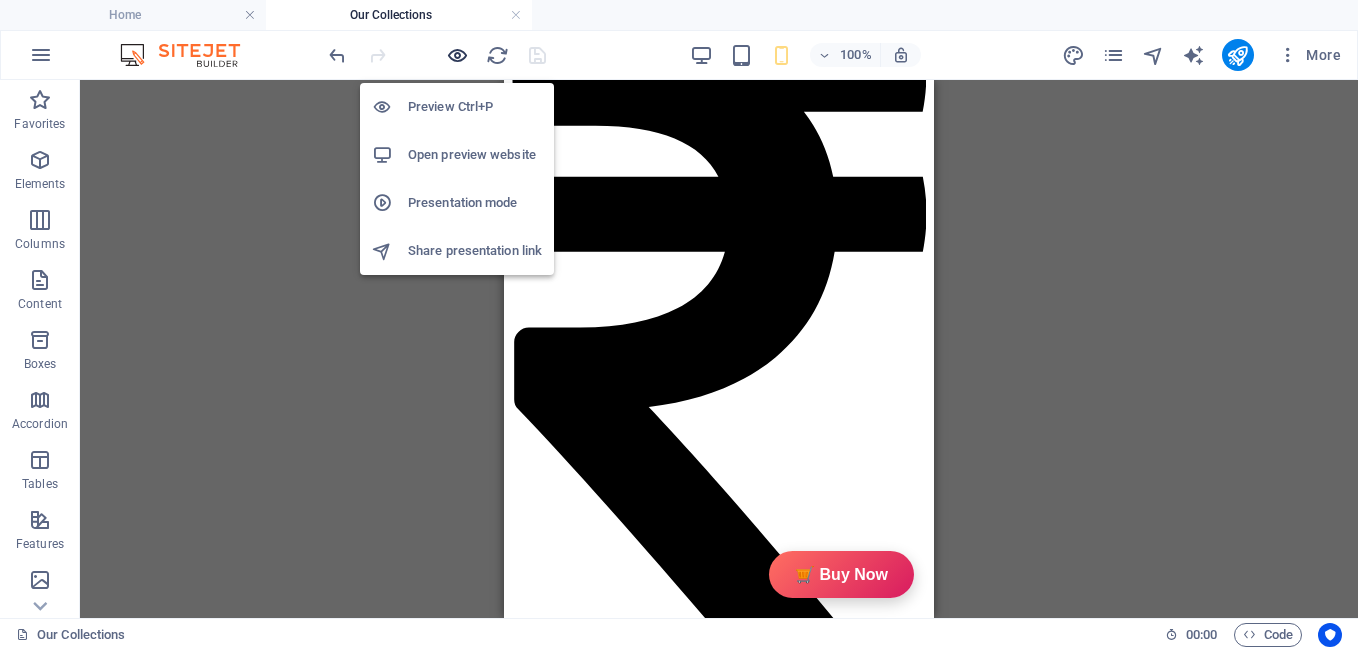 click at bounding box center [457, 55] 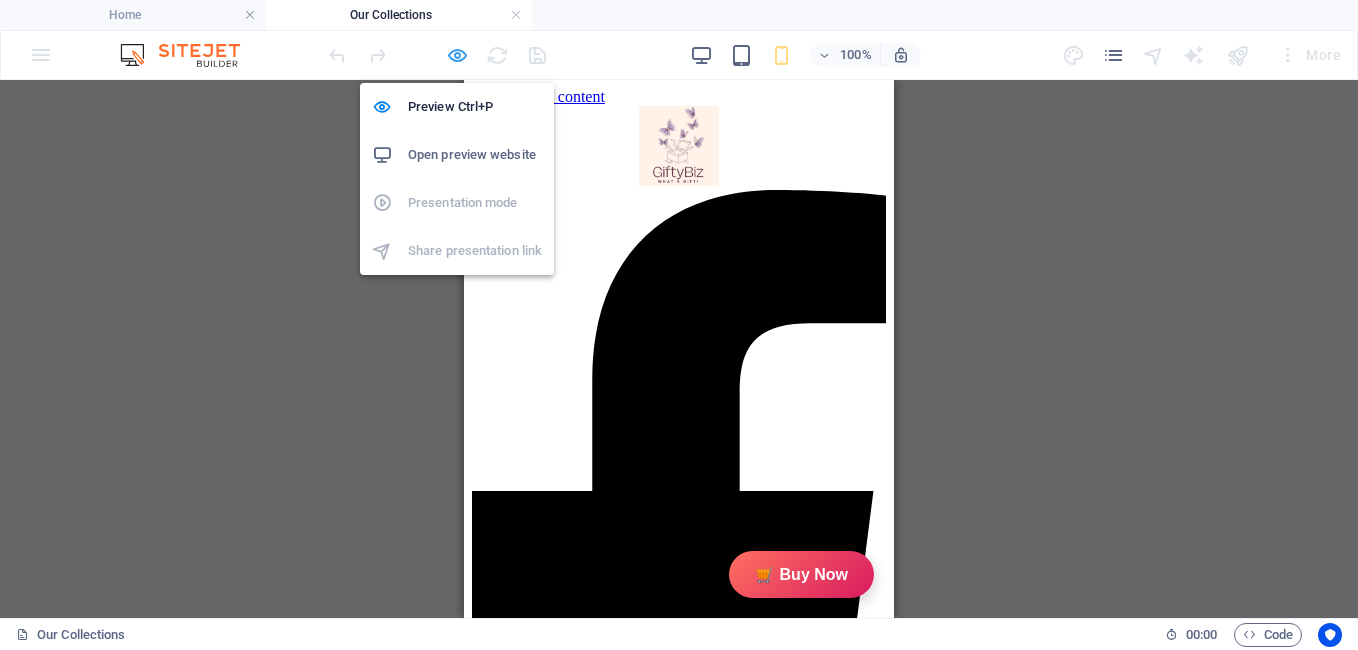 click at bounding box center [457, 55] 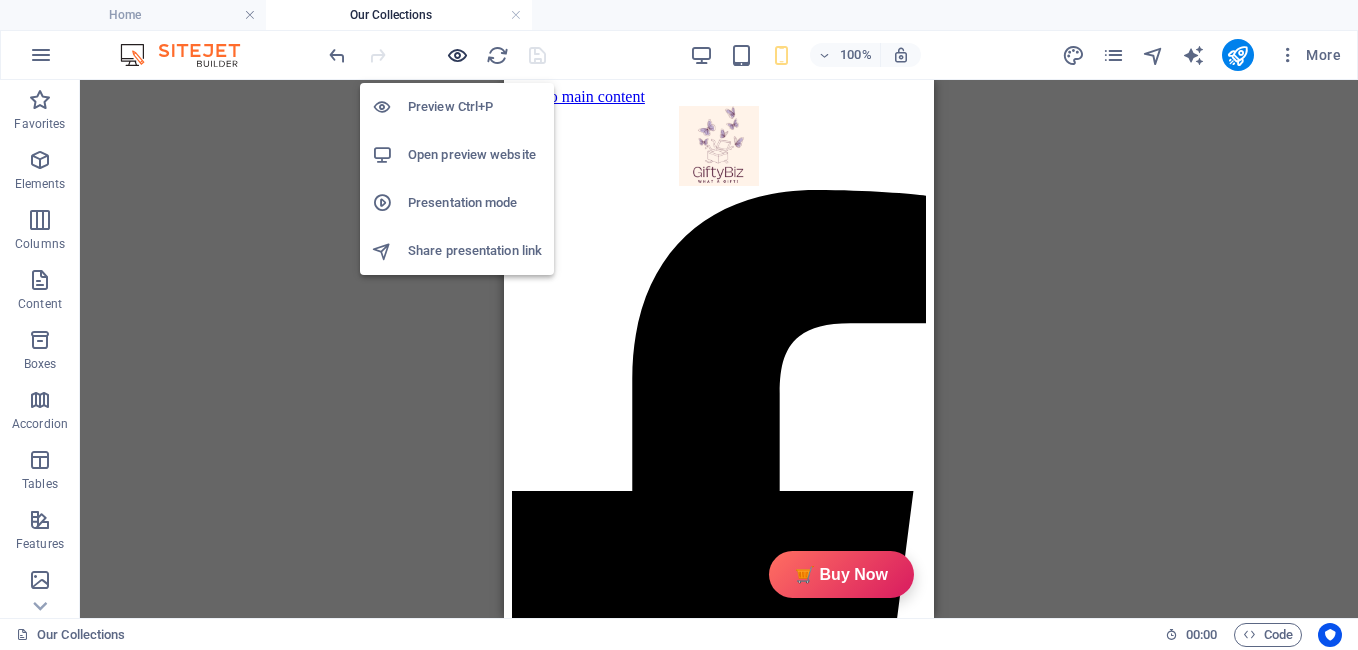 click at bounding box center (457, 55) 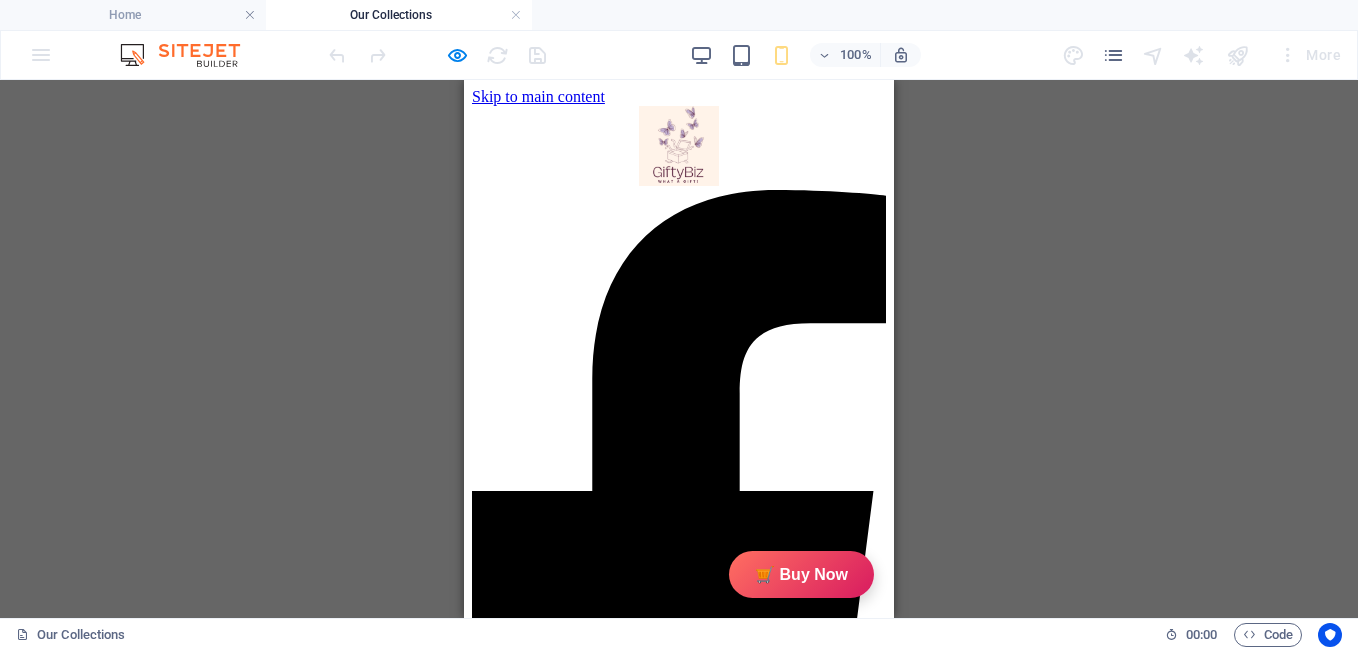 click at bounding box center [679, 2203] 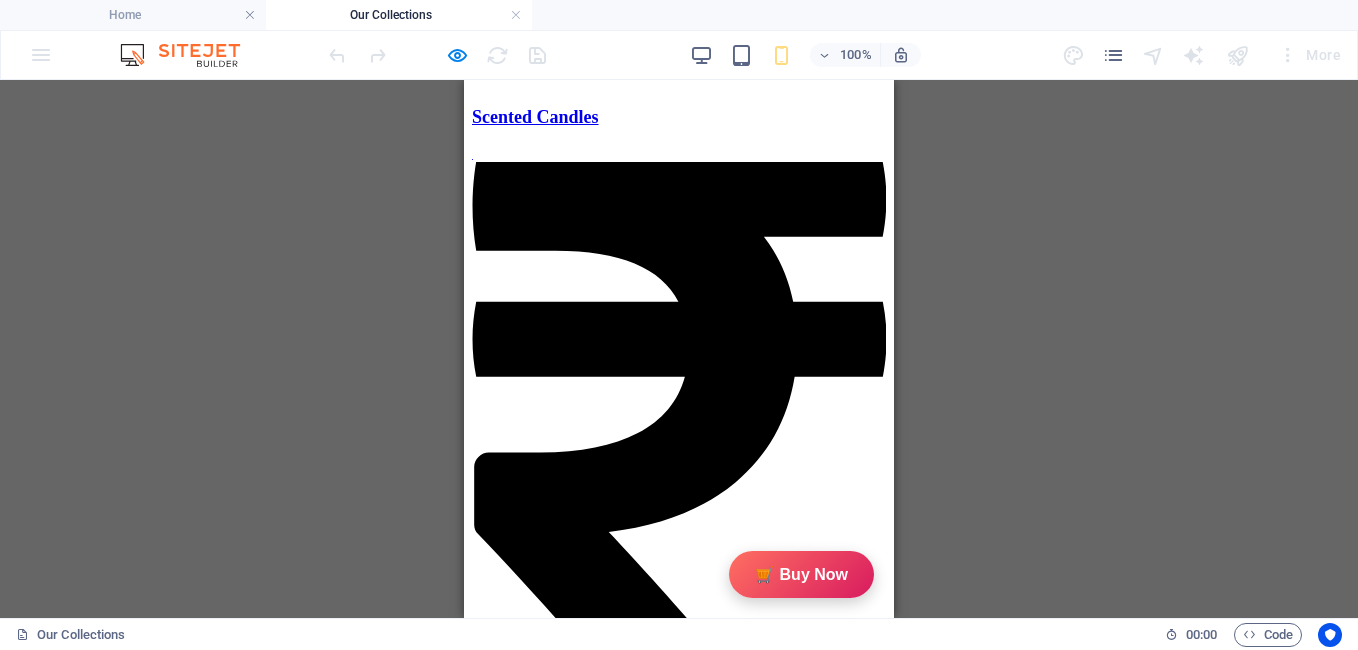 scroll, scrollTop: 2121, scrollLeft: 0, axis: vertical 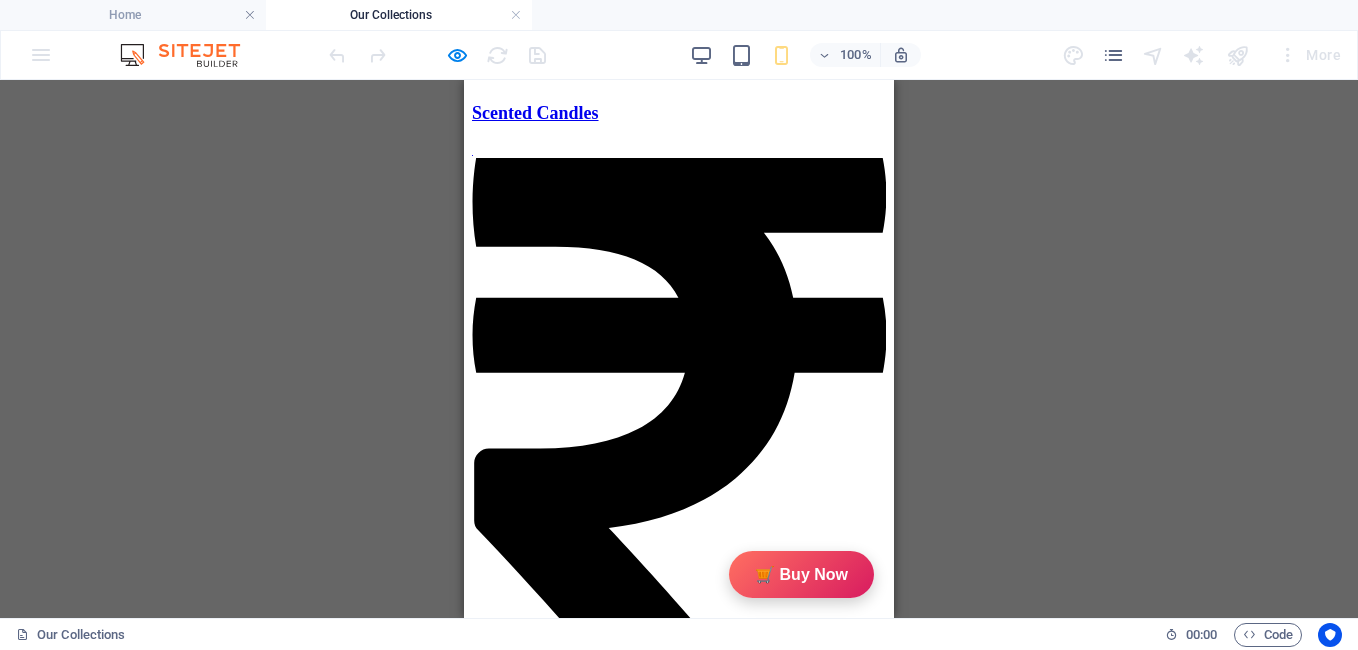 click on "100%" at bounding box center (805, 55) 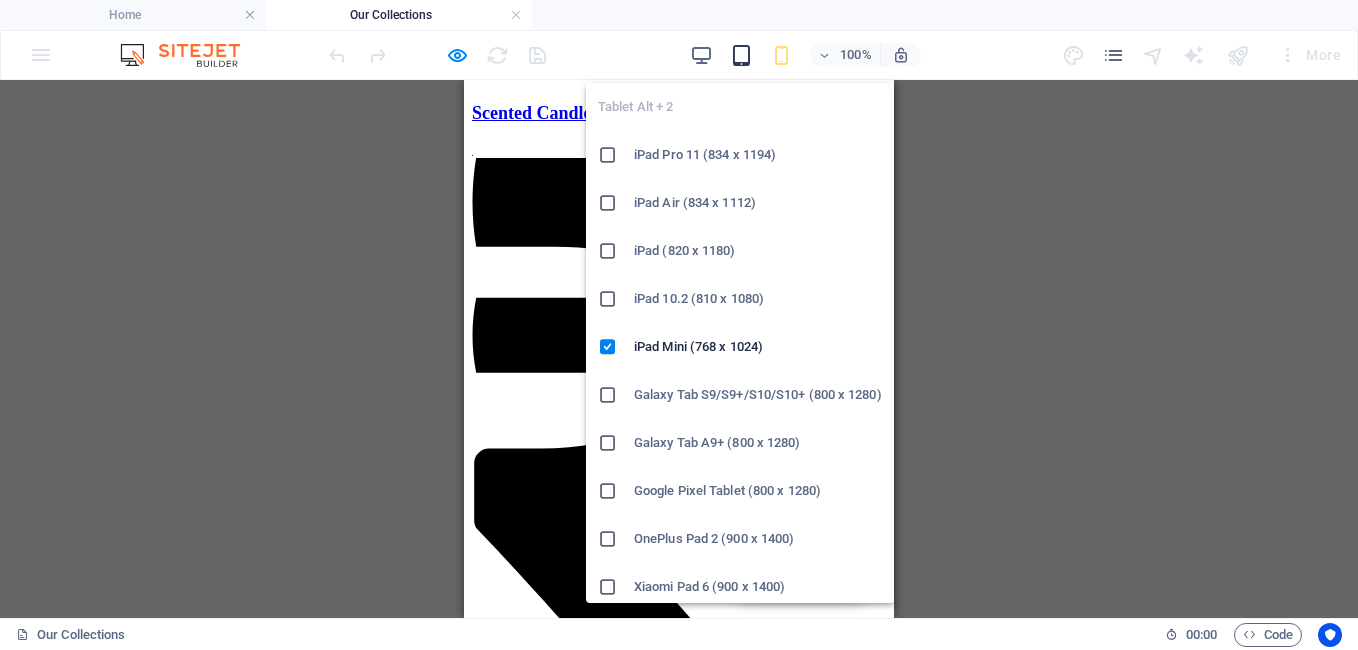 click at bounding box center (741, 55) 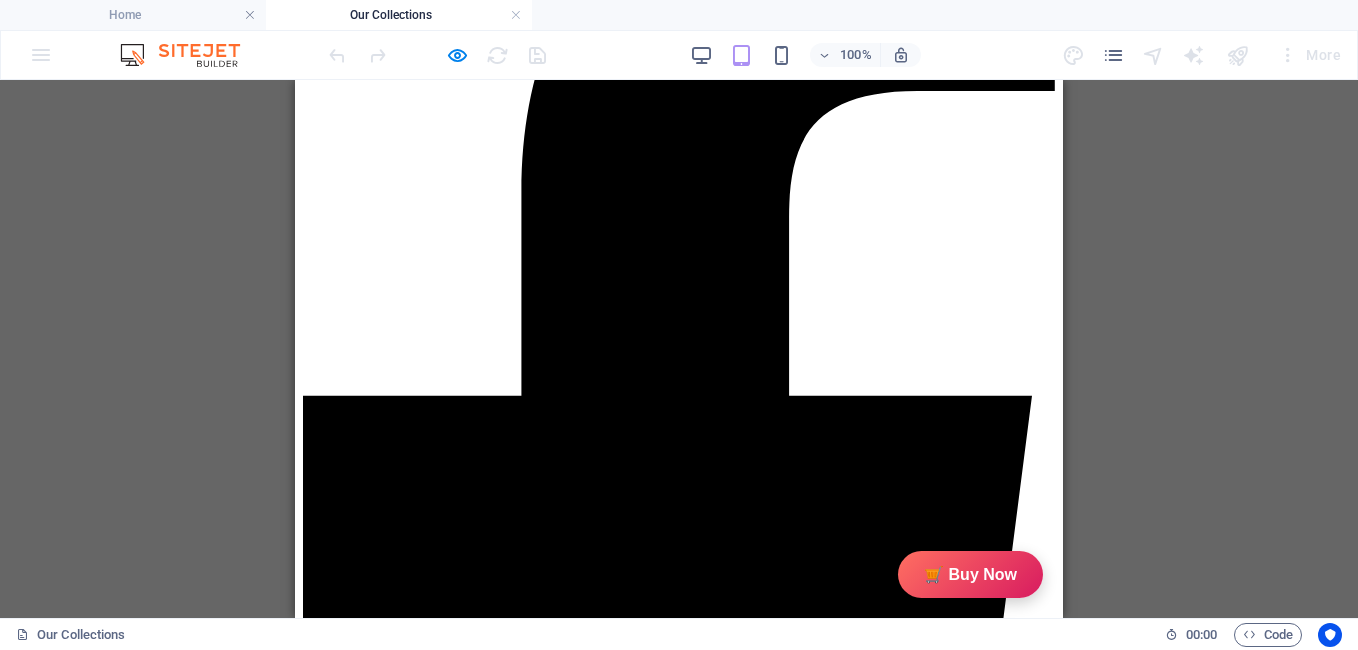 scroll, scrollTop: 385, scrollLeft: 0, axis: vertical 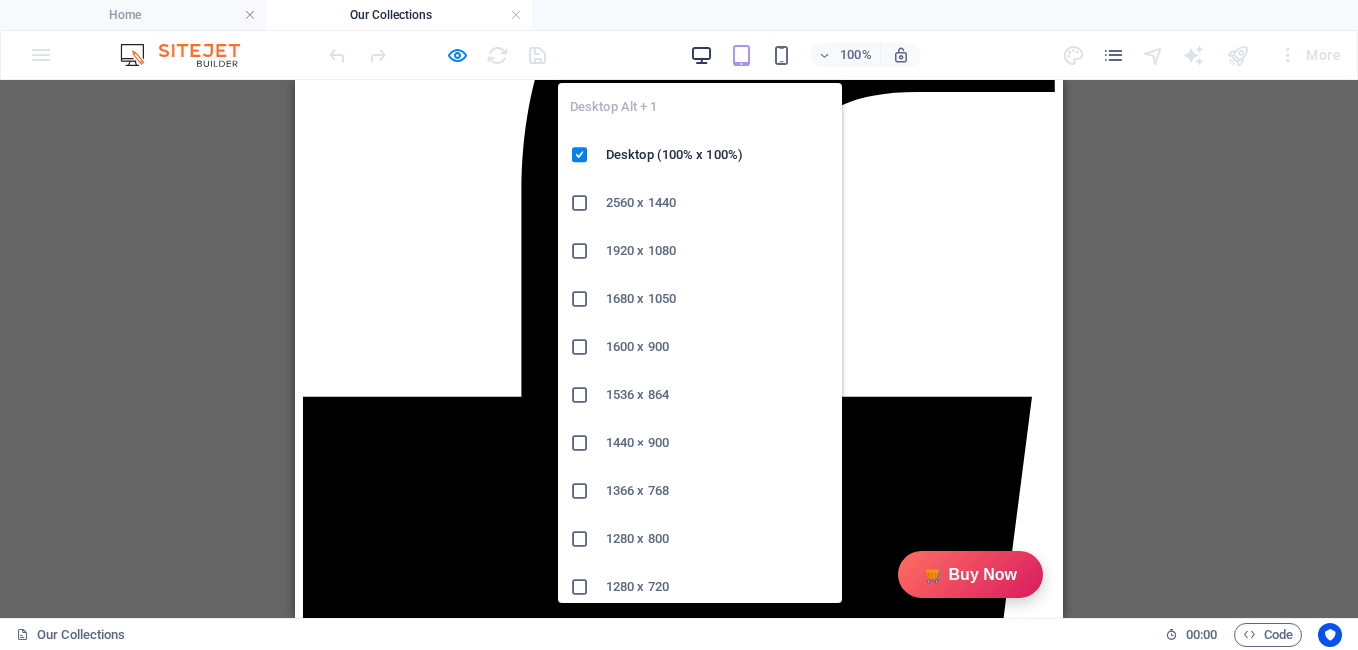click at bounding box center [701, 55] 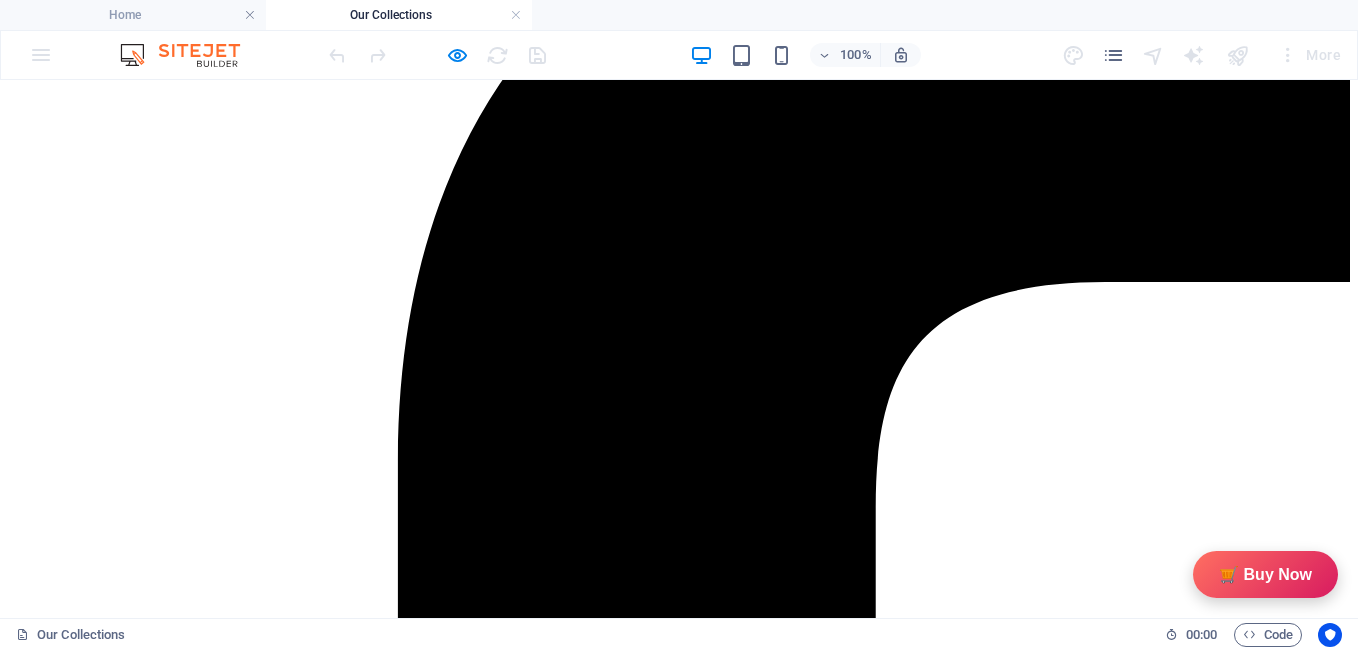 click on "Scented Candles" at bounding box center (71, 5704) 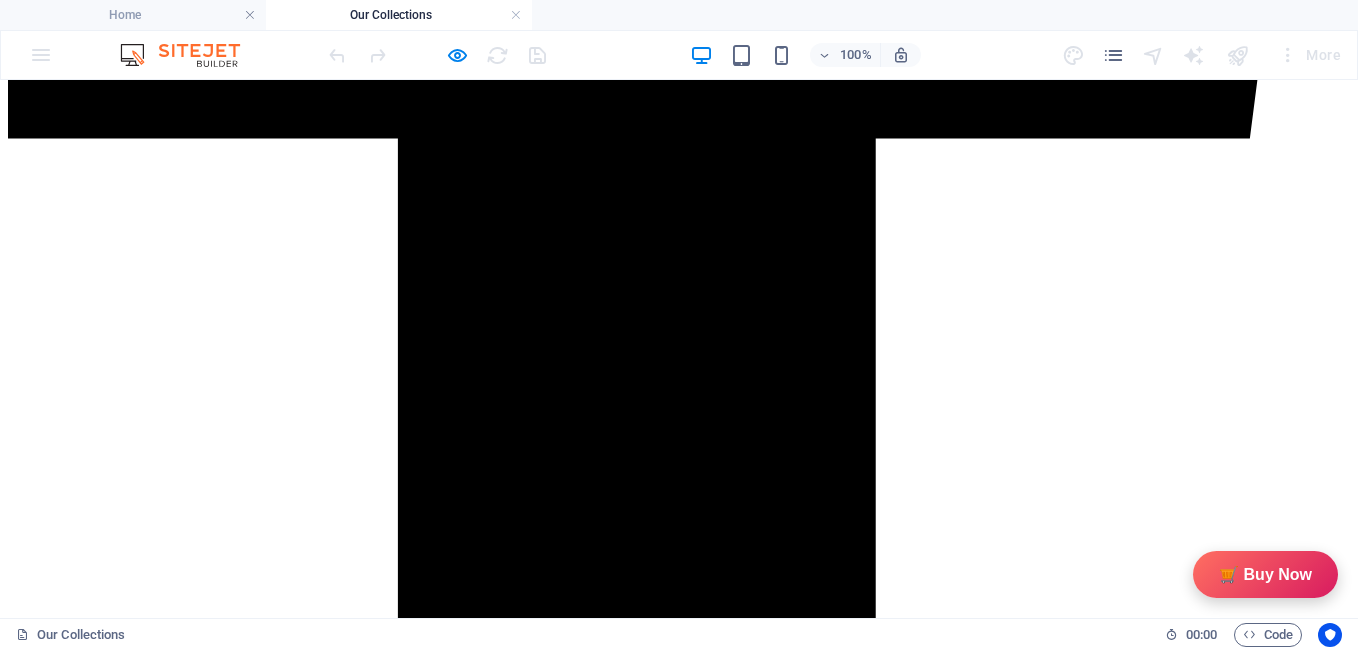 scroll, scrollTop: 1536, scrollLeft: 0, axis: vertical 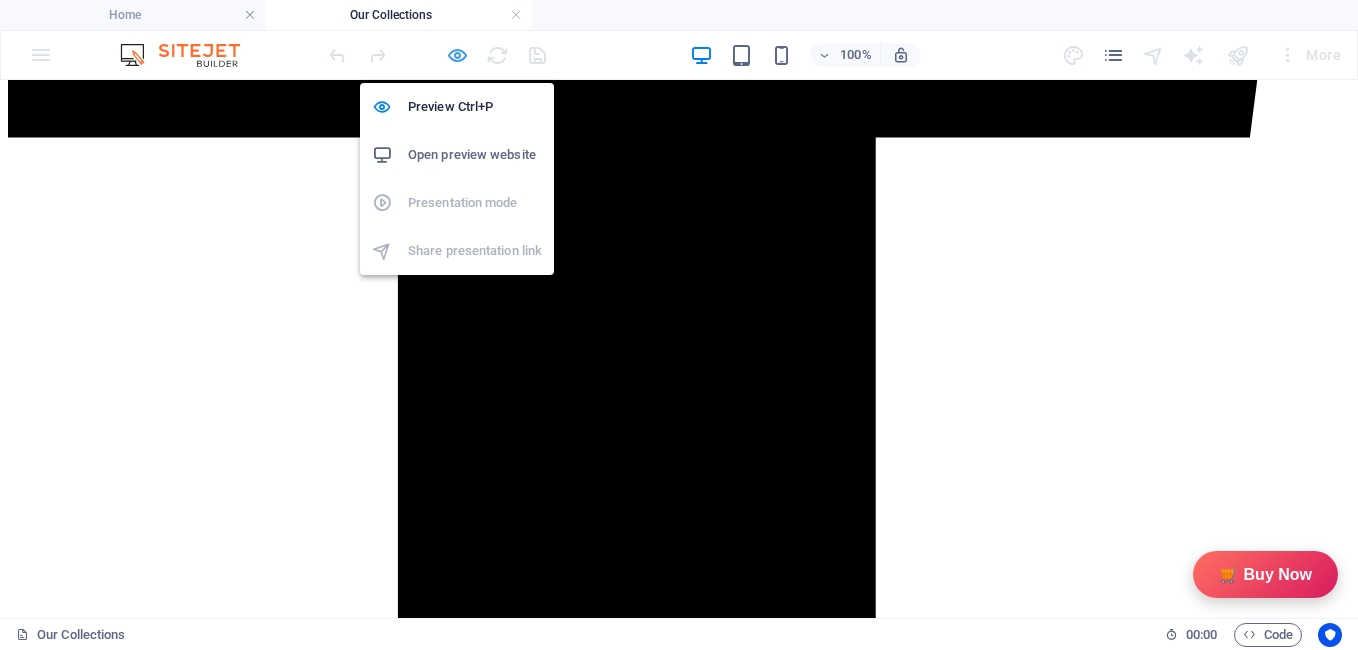 click at bounding box center (457, 55) 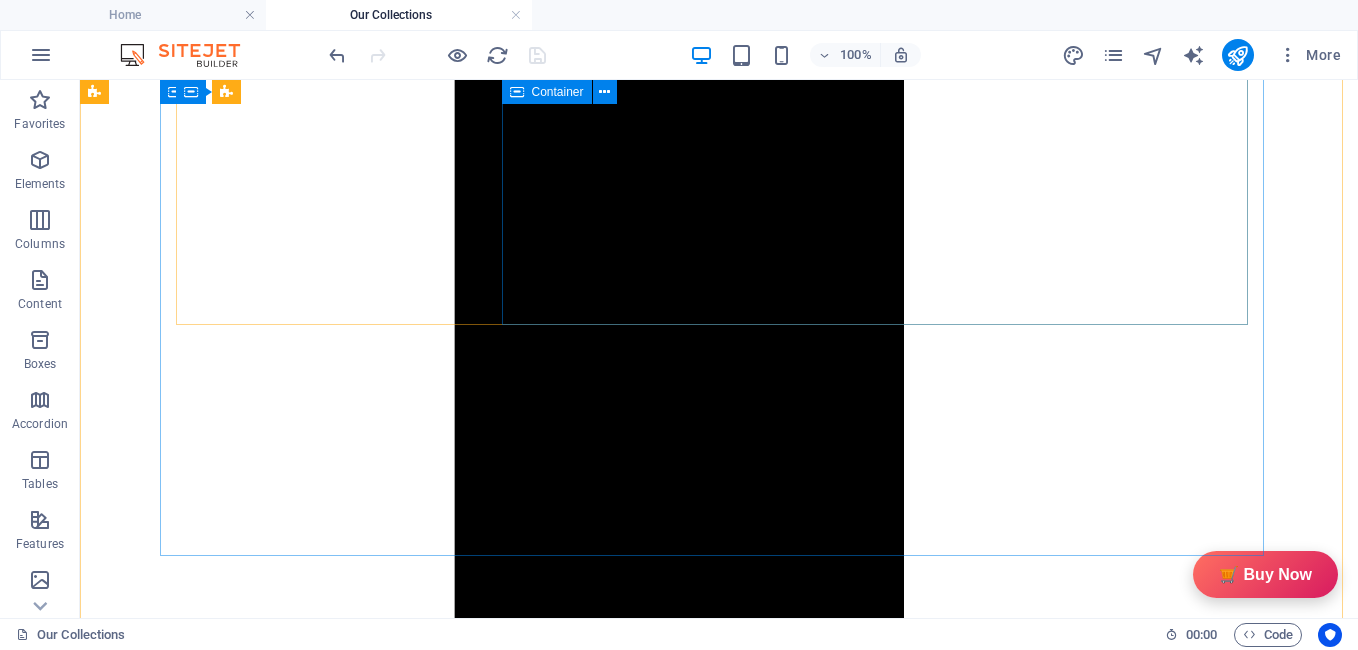 scroll, scrollTop: 1673, scrollLeft: 0, axis: vertical 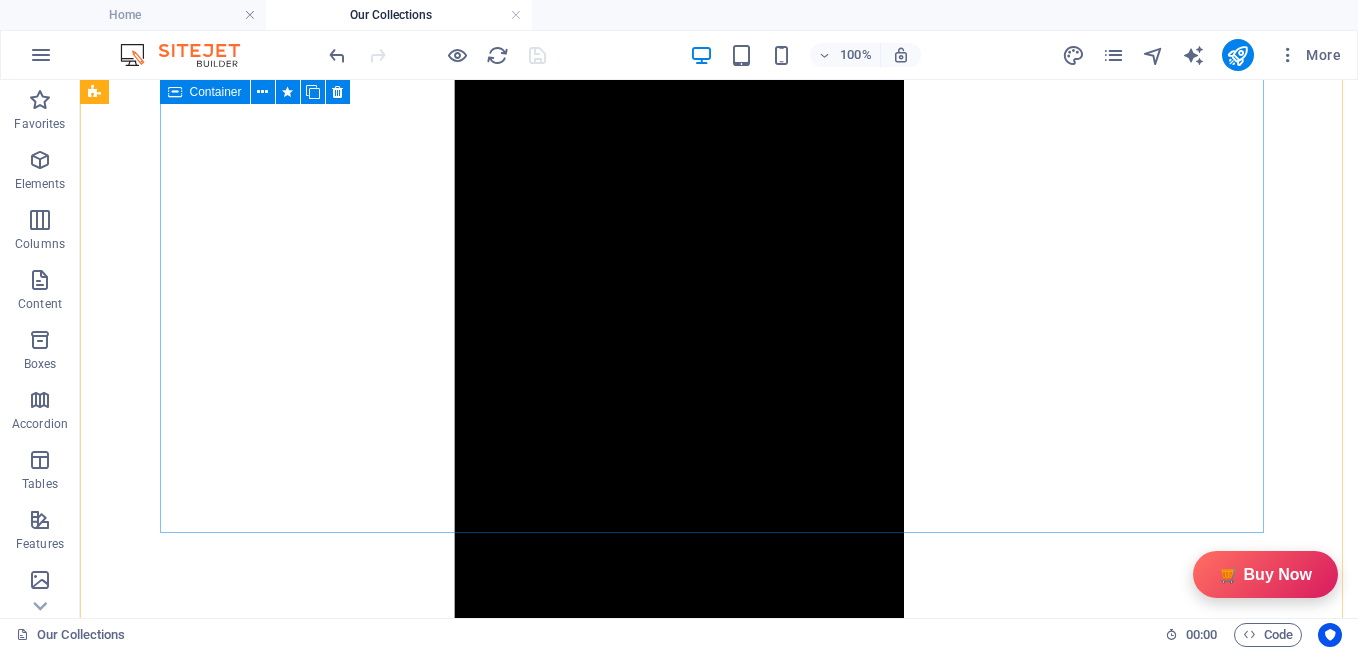 click on "Description GiftyBiz Scented Candles – Light Up Moments Hand-poured with love, GiftyBiz scented candles are crafted to bring warmth, elegance, and a touch of serenity to your space. Made from high-quality wax and infused with soothing fragrances, each candle is designed to elevate your mood and enhance any setting. Whether you're gifting or unwinding, our candles add charm, calm, and luxury in every flicker. Perfect for decor, self-care, or as a part of our curated gift boxes. Specification In The Box Sales Packages  1 Jar Candle No. of Content in Sales Packages Pack of 1 General Brand GiftyBiz Model Name Type Container Candle Series Jar Candle Ideal For Men, Women, Girls Fragrance Rose Material Soy Wax Occasion Anniversary, Birthday, Party Shape Cylindrical Burn Time 15 hrs Suitable For Home Decor, Gift Quantity 150 gm Gift Pack Nos Net Quantity 01   Review 4.7 Read our 16,564 reviews Free Google Reviews widget
Panel only seen by widget owner Edit widget Views 1%" at bounding box center [719, 8753] 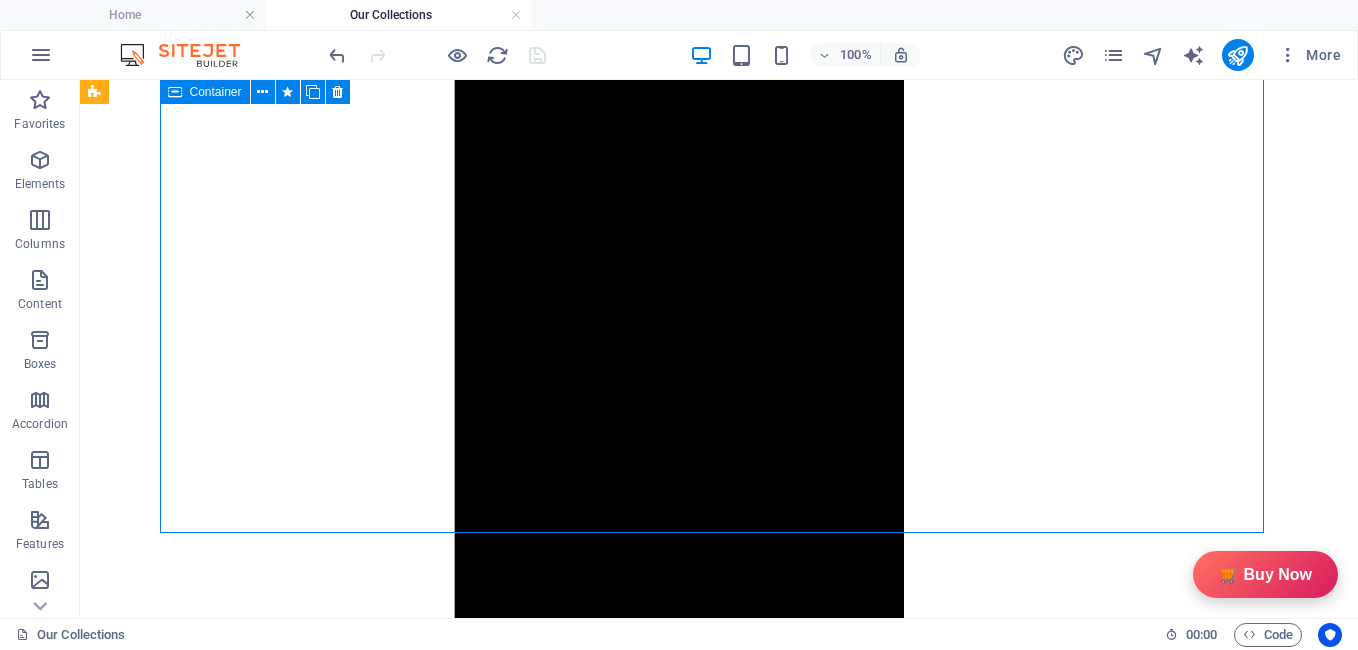 click on "Description GiftyBiz Scented Candles – Light Up Moments Hand-poured with love, GiftyBiz scented candles are crafted to bring warmth, elegance, and a touch of serenity to your space. Made from high-quality wax and infused with soothing fragrances, each candle is designed to elevate your mood and enhance any setting. Whether you're gifting or unwinding, our candles add charm, calm, and luxury in every flicker. Perfect for decor, self-care, or as a part of our curated gift boxes. Specification In The Box Sales Packages  1 Jar Candle No. of Content in Sales Packages Pack of 1 General Brand GiftyBiz Model Name Type Container Candle Series Jar Candle Ideal For Men, Women, Girls Fragrance Rose Material Soy Wax Occasion Anniversary, Birthday, Party Shape Cylindrical Burn Time 15 hrs Suitable For Home Decor, Gift Quantity 150 gm Gift Pack Nos Net Quantity 01   Review 4.7 Read our 16,564 reviews Free Google Reviews widget
Panel only seen by widget owner Edit widget Views 1%" at bounding box center [719, 8753] 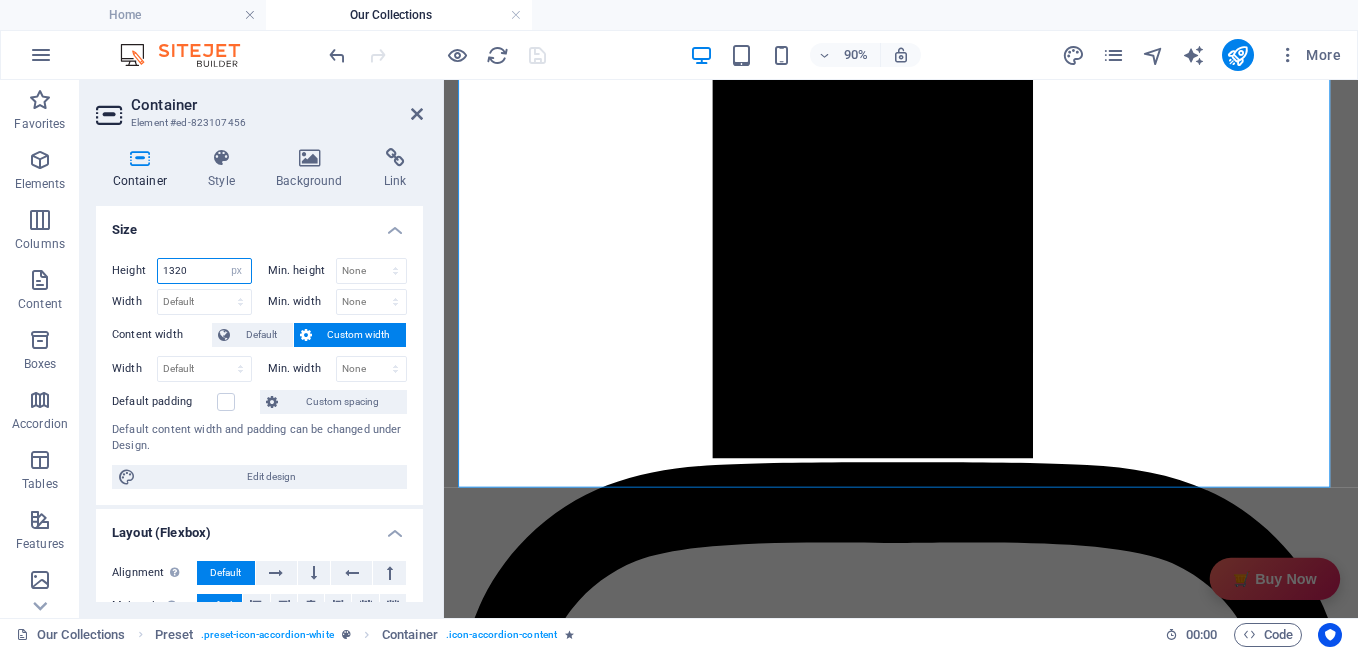 click on "1320" at bounding box center (204, 271) 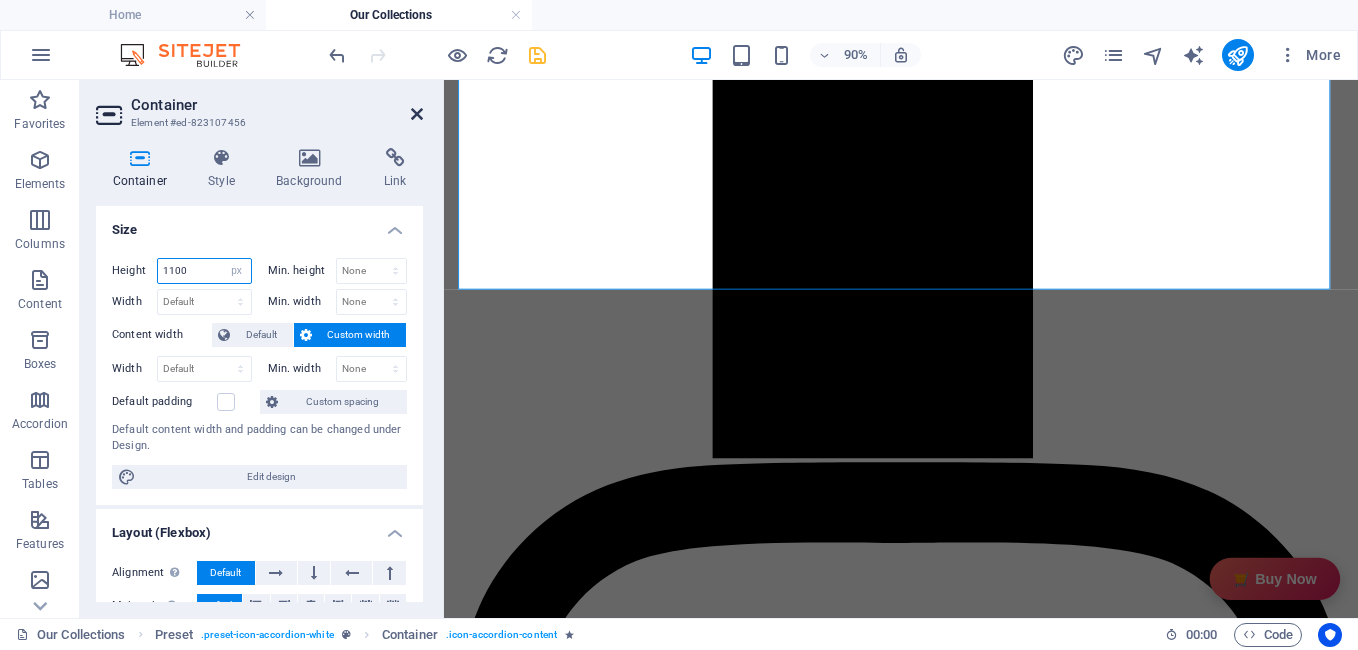 type on "1100" 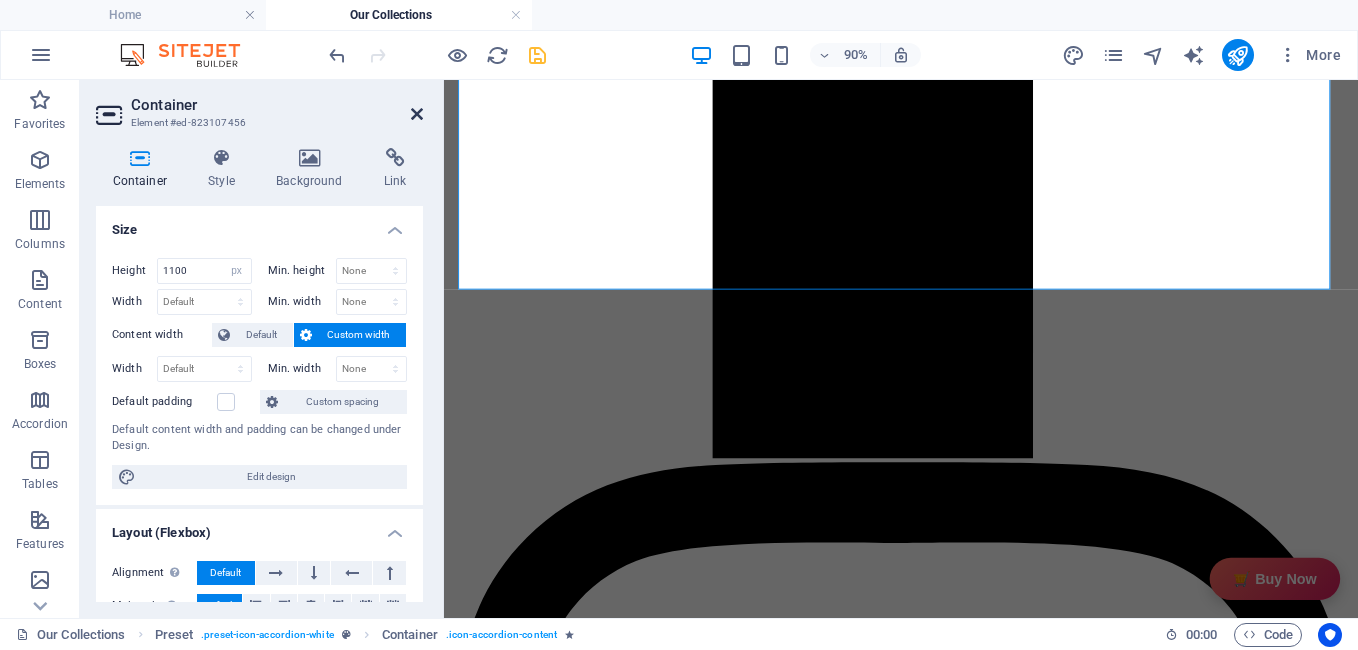 click at bounding box center (417, 114) 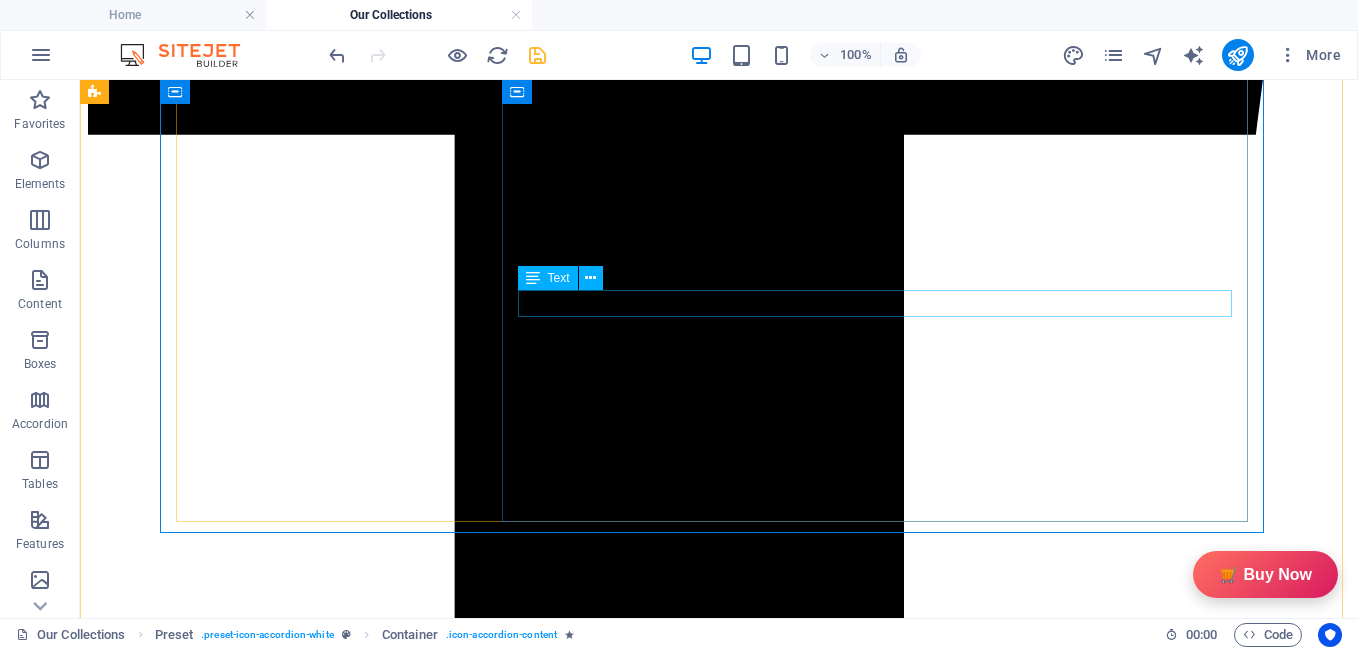scroll, scrollTop: 1452, scrollLeft: 0, axis: vertical 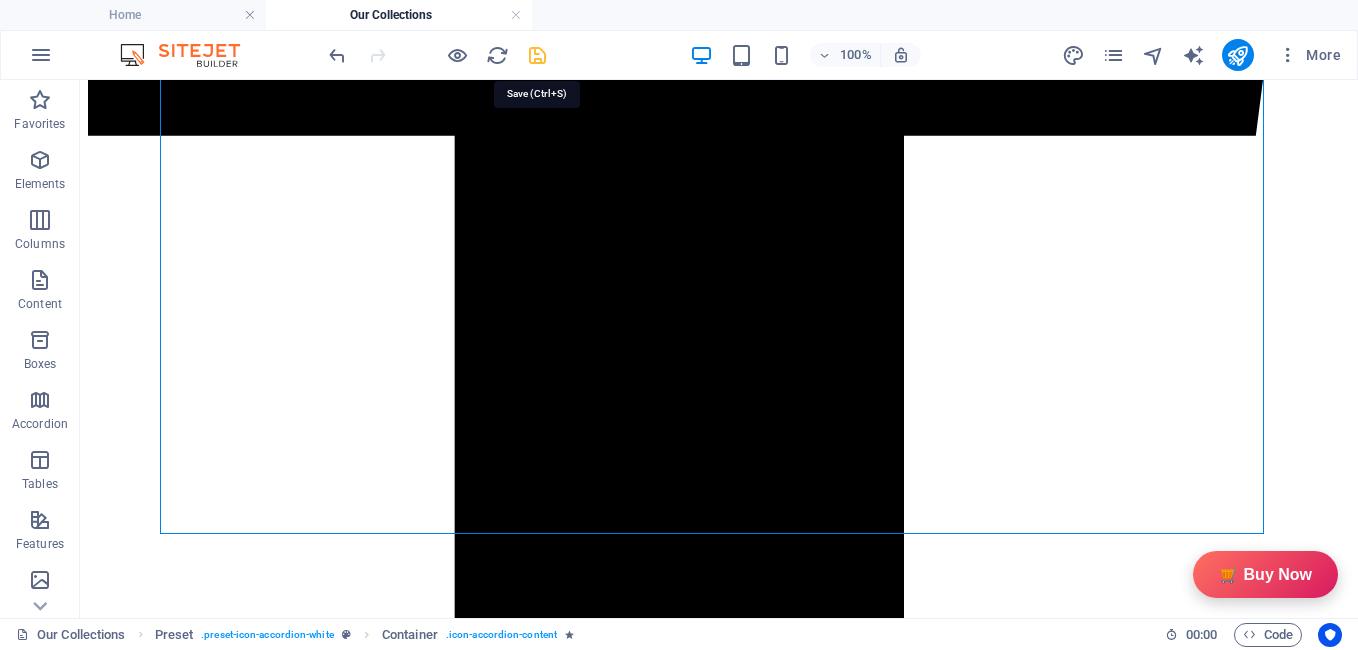 click at bounding box center (537, 55) 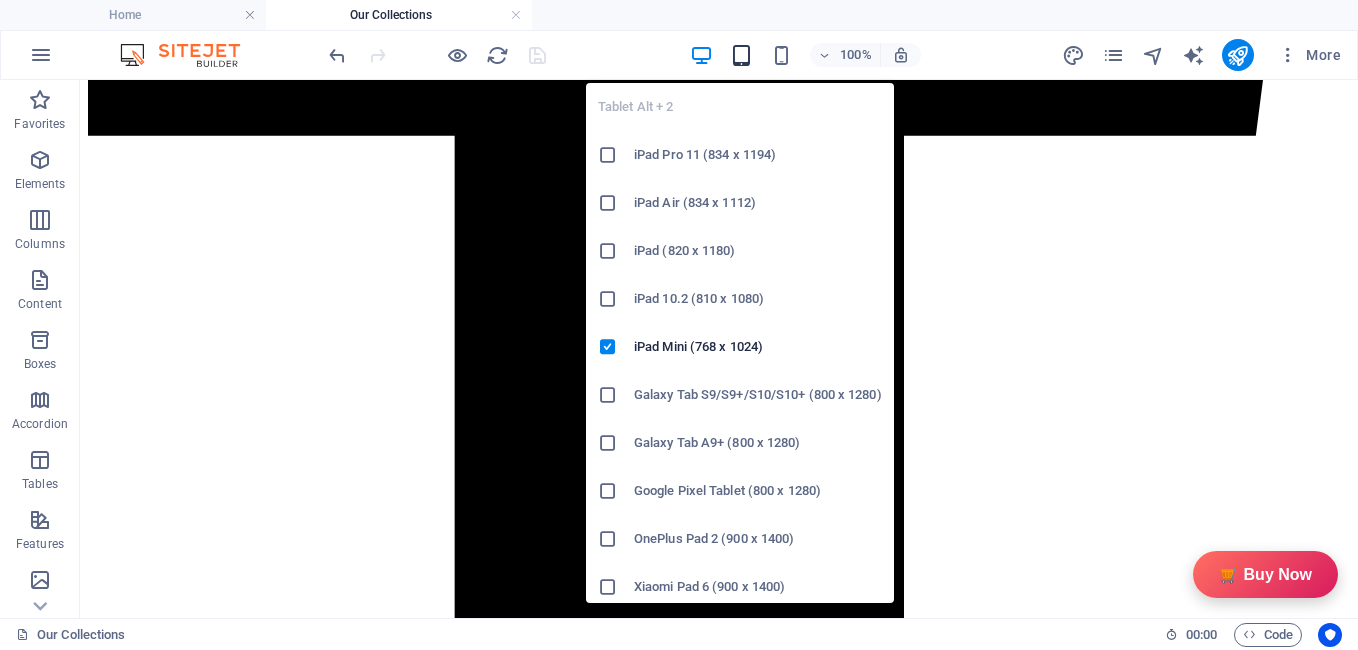 click at bounding box center [741, 55] 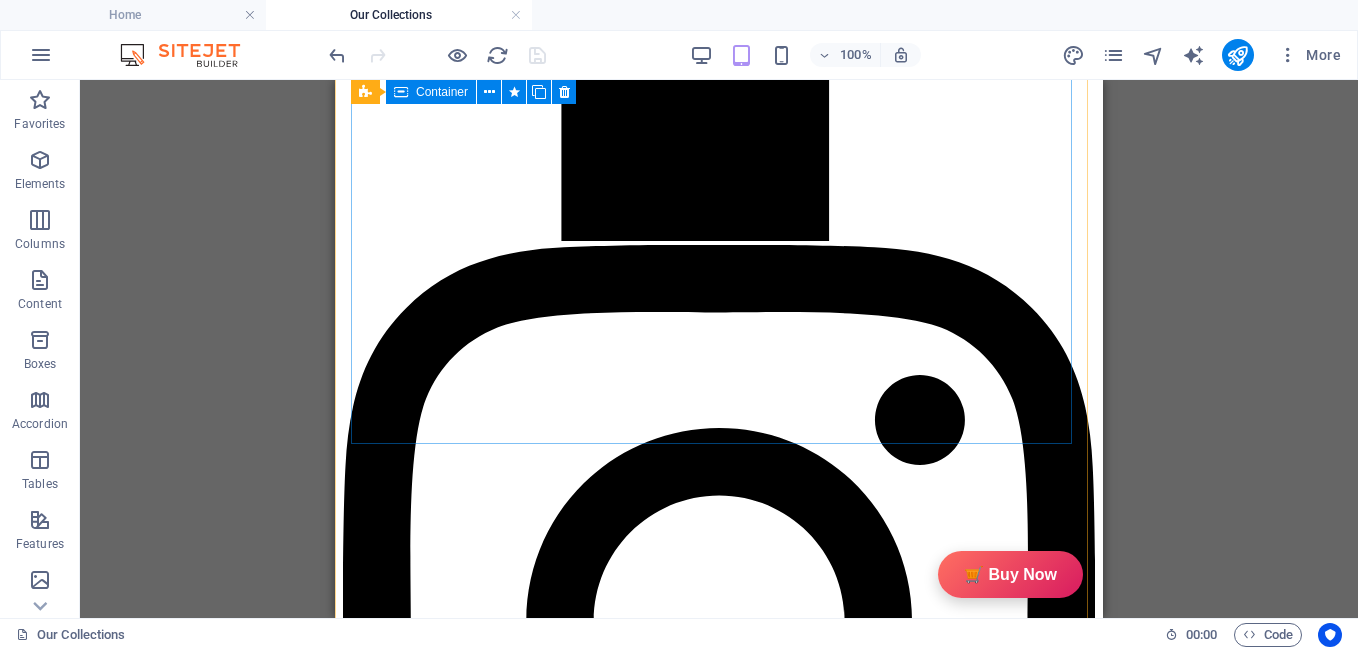 click on "Description GiftyBiz Scented Candles – Light Up Moments Hand-poured with love, GiftyBiz scented candles are crafted to bring warmth, elegance, and a touch of serenity to your space. Made from high-quality wax and infused with soothing fragrances, each candle is designed to elevate your mood and enhance any setting. Whether you're gifting or unwinding, our candles add charm, calm, and luxury in every flicker. Perfect for decor, self-care, or as a part of our curated gift boxes. Specification In The Box Sales Packages  1 Jar Candle No. of Content in Sales Packages Pack of 1 General Brand GiftyBiz Model Name Type Container Candle Series Jar Candle Ideal For Men, Women, Girls Fragrance Rose Material Soy Wax Occasion Anniversary, Birthday, Party Shape Cylindrical Burn Time 15 hrs Suitable For Home Decor, Gift Quantity 150 gm Gift Pack Nos Net Quantity 01   Review 4.7 Read our 16,564 reviews Free Google Reviews widget
Panel only seen by widget owner Edit widget Views 1%" at bounding box center (719, 5287) 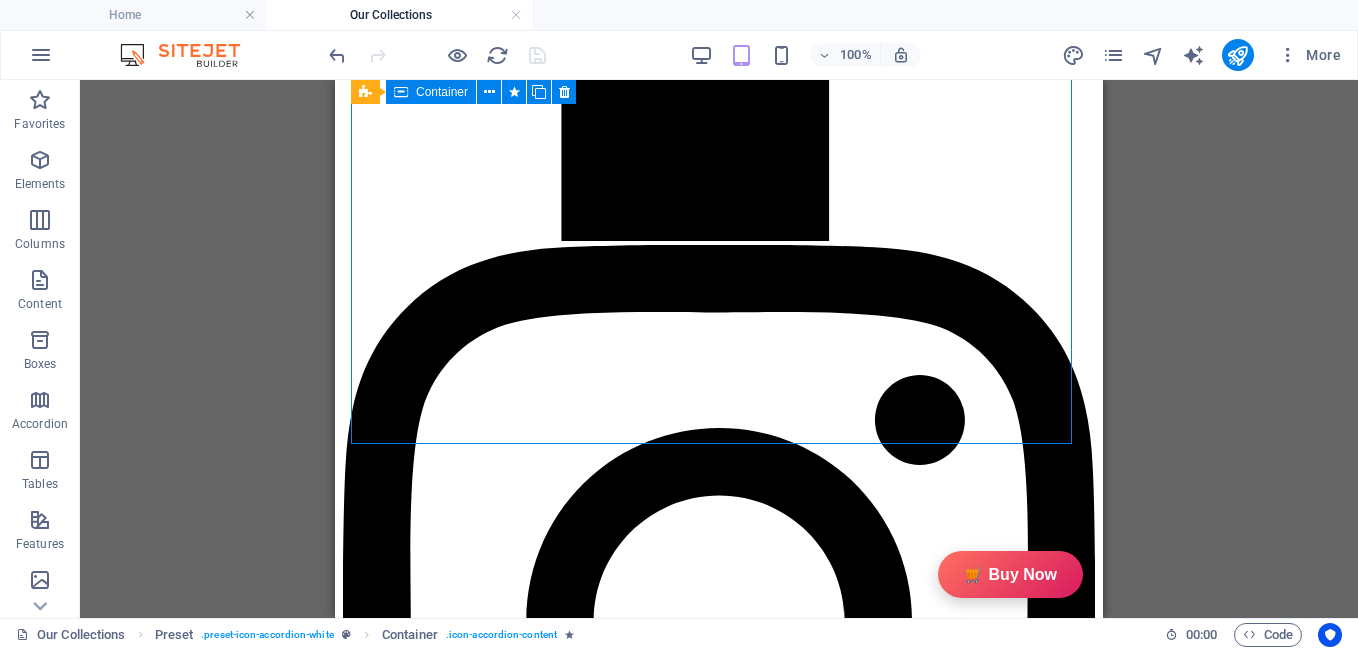 click on "Description GiftyBiz Scented Candles – Light Up Moments Hand-poured with love, GiftyBiz scented candles are crafted to bring warmth, elegance, and a touch of serenity to your space. Made from high-quality wax and infused with soothing fragrances, each candle is designed to elevate your mood and enhance any setting. Whether you're gifting or unwinding, our candles add charm, calm, and luxury in every flicker. Perfect for decor, self-care, or as a part of our curated gift boxes. Specification In The Box Sales Packages  1 Jar Candle No. of Content in Sales Packages Pack of 1 General Brand GiftyBiz Model Name Type Container Candle Series Jar Candle Ideal For Men, Women, Girls Fragrance Rose Material Soy Wax Occasion Anniversary, Birthday, Party Shape Cylindrical Burn Time 15 hrs Suitable For Home Decor, Gift Quantity 150 gm Gift Pack Nos Net Quantity 01   Review 4.7 Read our 16,564 reviews Free Google Reviews widget
Panel only seen by widget owner Edit widget Views 1%" at bounding box center [719, 5287] 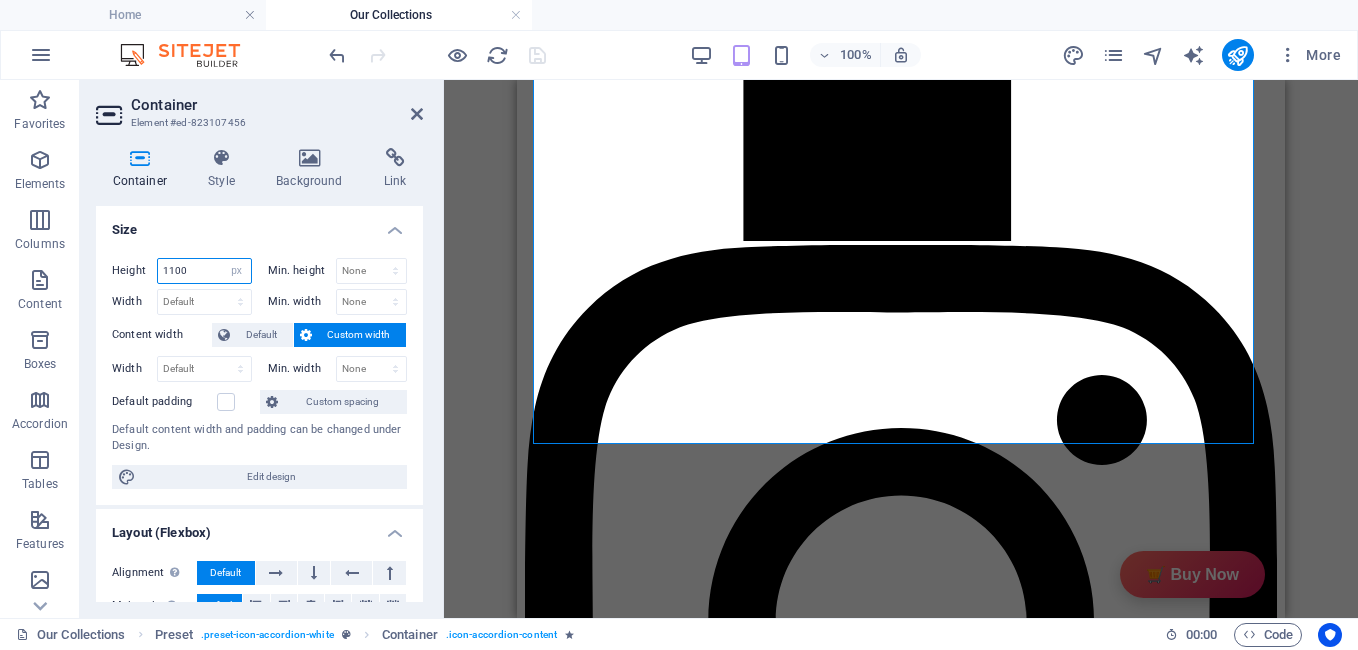 click on "1100" at bounding box center (204, 271) 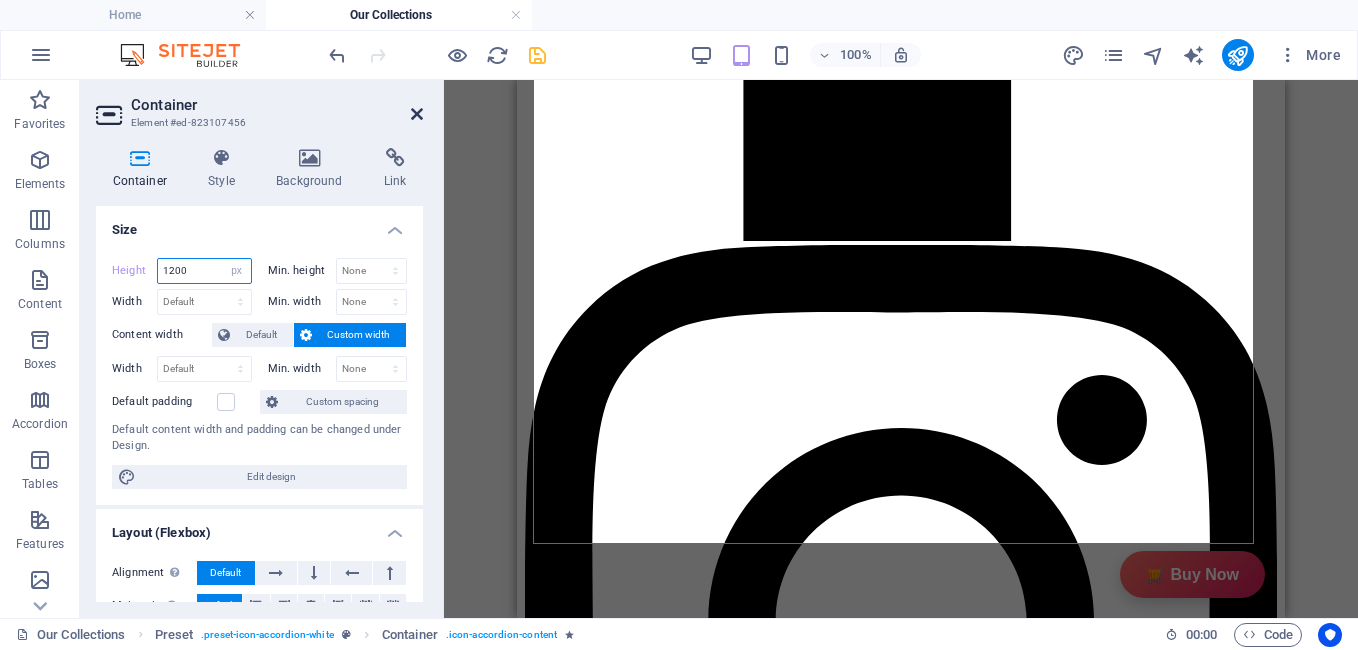 type on "1200" 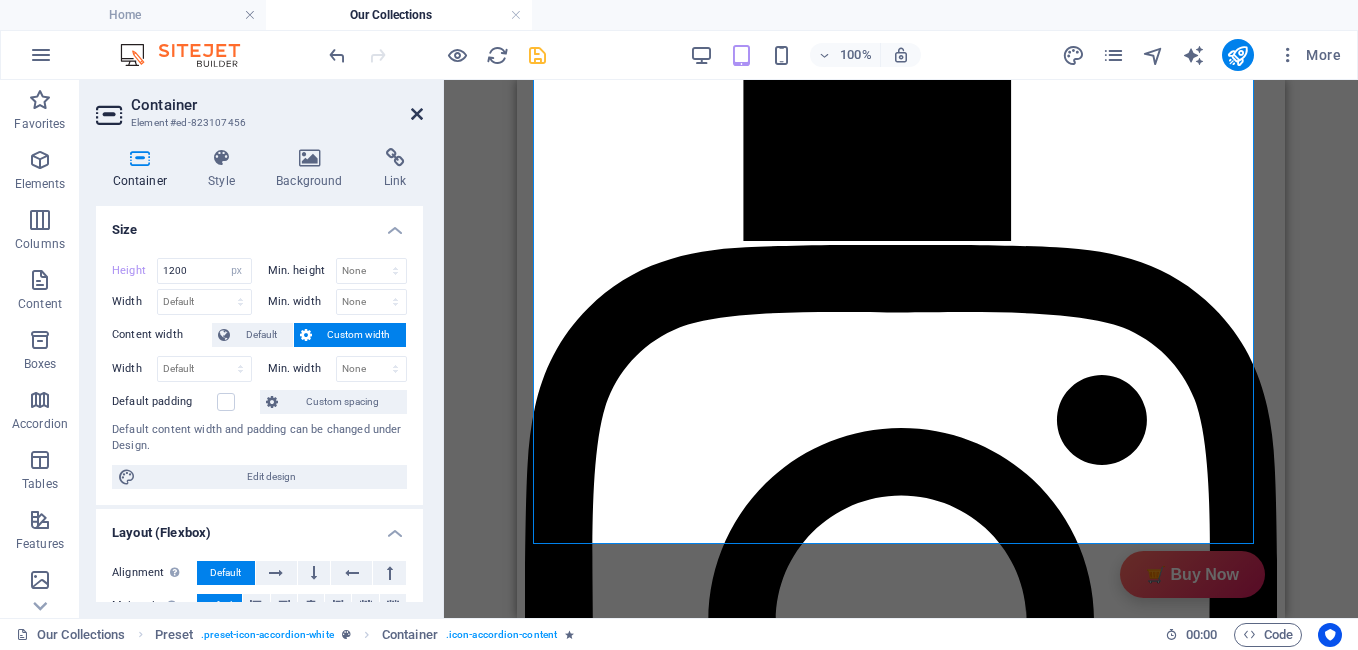 click at bounding box center [417, 114] 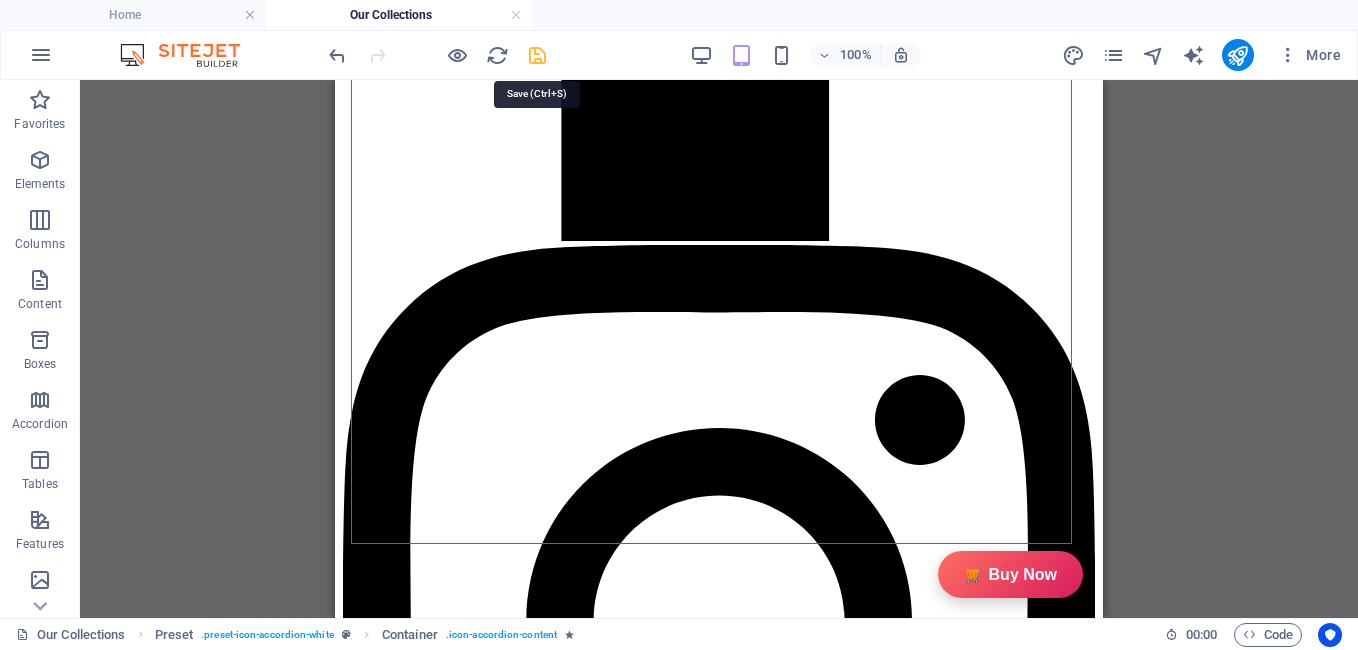 click at bounding box center [537, 55] 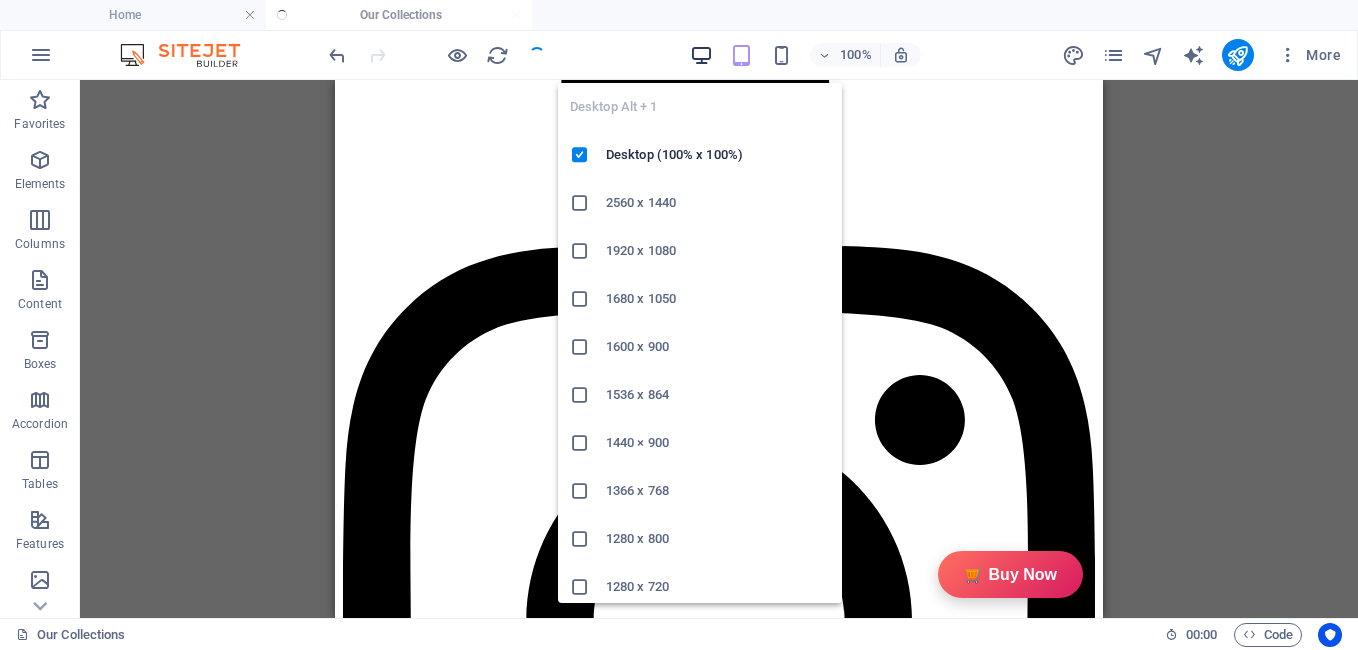 click at bounding box center (701, 55) 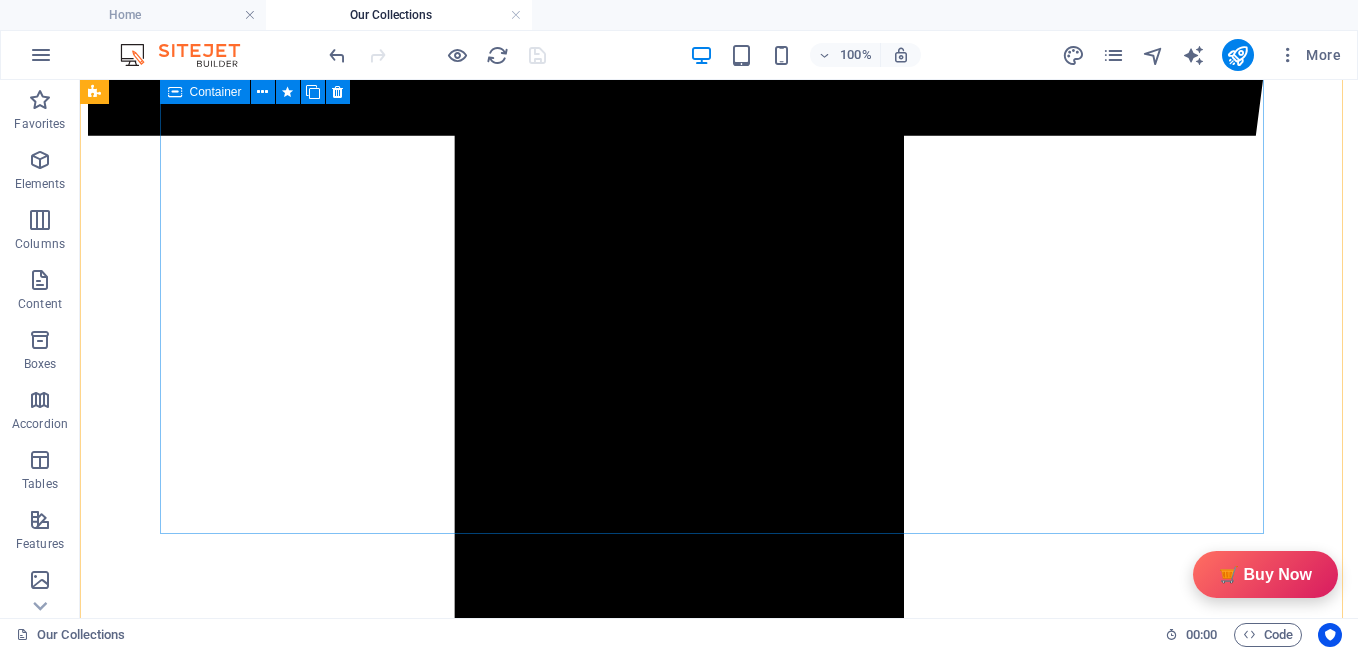 click on "Description GiftyBiz Scented Candles – Light Up Moments Hand-poured with love, GiftyBiz scented candles are crafted to bring warmth, elegance, and a touch of serenity to your space. Made from high-quality wax and infused with soothing fragrances, each candle is designed to elevate your mood and enhance any setting. Whether you're gifting or unwinding, our candles add charm, calm, and luxury in every flicker. Perfect for decor, self-care, or as a part of our curated gift boxes. Specification In The Box Sales Packages  1 Jar Candle No. of Content in Sales Packages Pack of 1 General Brand GiftyBiz Model Name Type Container Candle Series Jar Candle Ideal For Men, Women, Girls Fragrance Rose Material Soy Wax Occasion Anniversary, Birthday, Party Shape Cylindrical Burn Time 15 hrs Suitable For Home Decor, Gift Quantity 150 gm Gift Pack Nos Net Quantity 01   Review 4.7 Read our 16,564 reviews Free Google Reviews widget
Panel only seen by widget owner Edit widget Views 1%" at bounding box center [719, 8864] 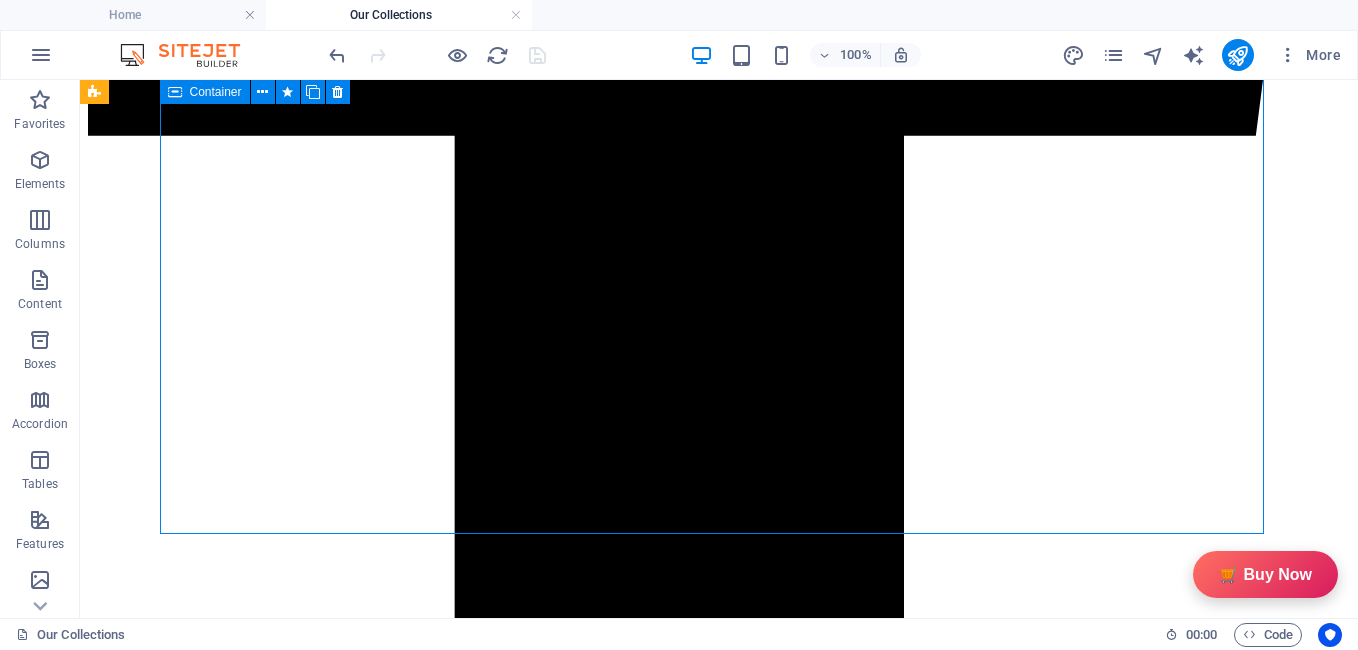 click on "Description GiftyBiz Scented Candles – Light Up Moments Hand-poured with love, GiftyBiz scented candles are crafted to bring warmth, elegance, and a touch of serenity to your space. Made from high-quality wax and infused with soothing fragrances, each candle is designed to elevate your mood and enhance any setting. Whether you're gifting or unwinding, our candles add charm, calm, and luxury in every flicker. Perfect for decor, self-care, or as a part of our curated gift boxes. Specification In The Box Sales Packages  1 Jar Candle No. of Content in Sales Packages Pack of 1 General Brand GiftyBiz Model Name Type Container Candle Series Jar Candle Ideal For Men, Women, Girls Fragrance Rose Material Soy Wax Occasion Anniversary, Birthday, Party Shape Cylindrical Burn Time 15 hrs Suitable For Home Decor, Gift Quantity 150 gm Gift Pack Nos Net Quantity 01   Review 4.7 Read our 16,564 reviews Free Google Reviews widget
Panel only seen by widget owner Edit widget Views 1%" at bounding box center (719, 8864) 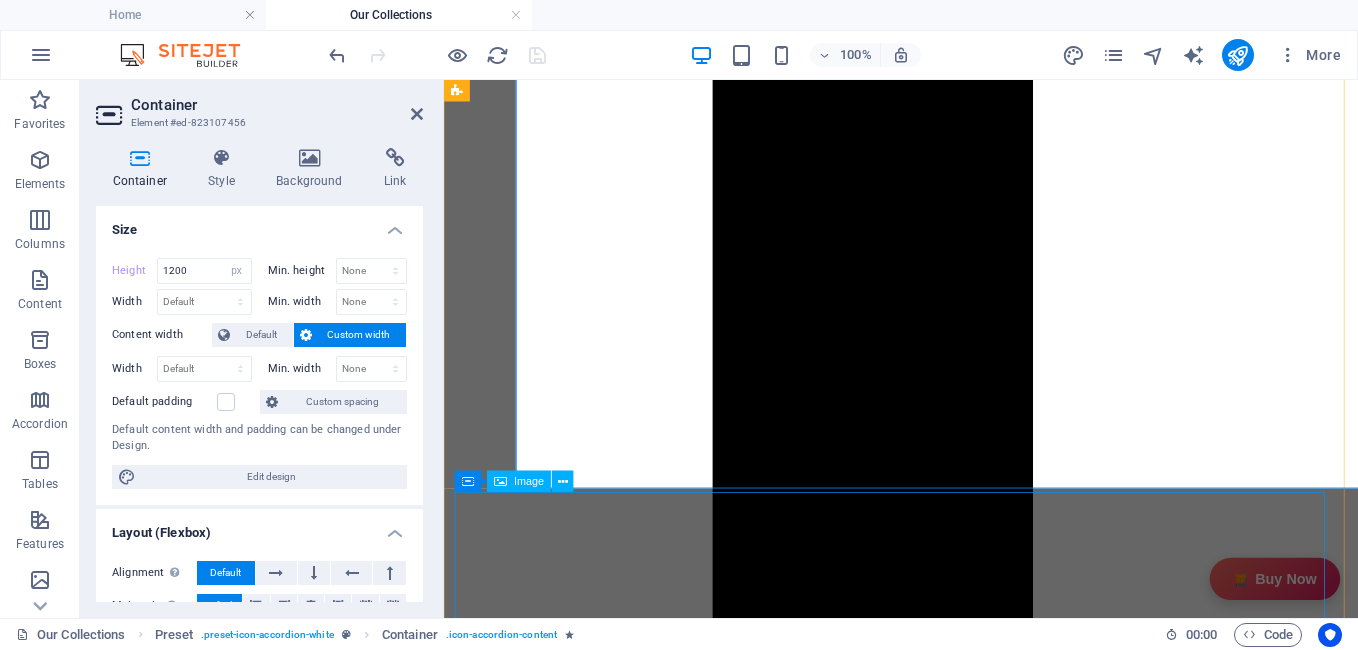type on "1100" 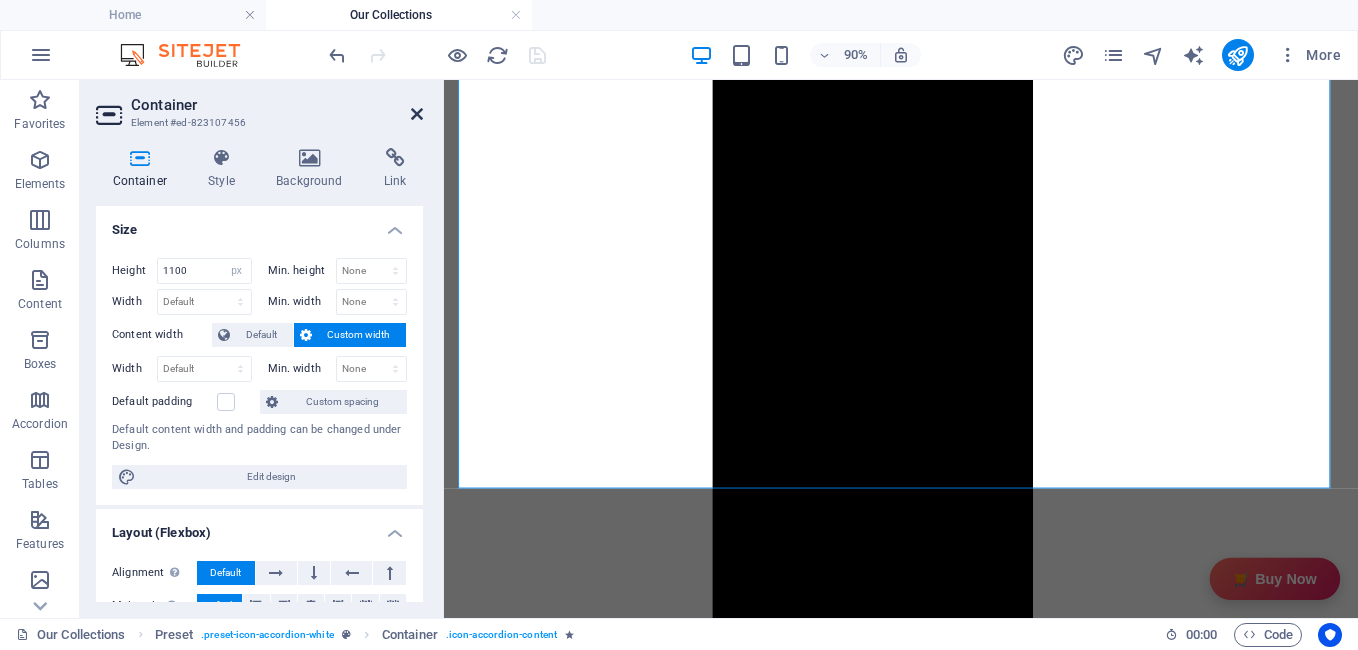 click at bounding box center (417, 114) 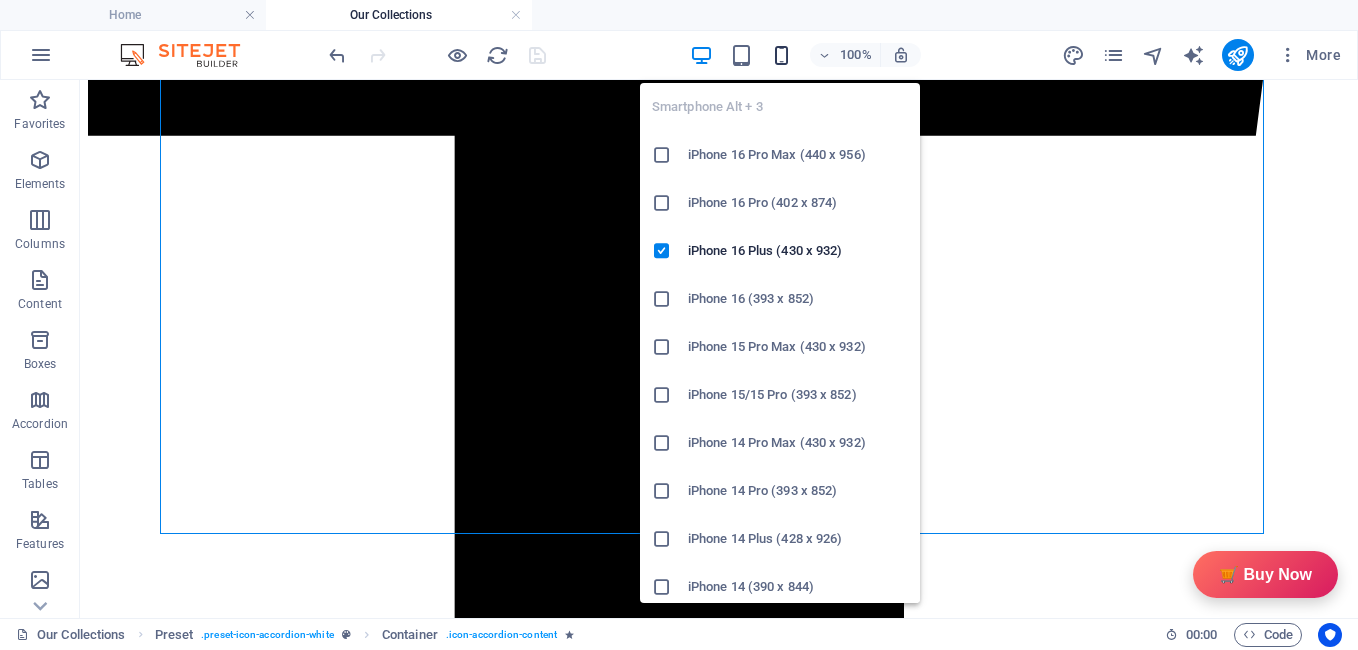 click at bounding box center (781, 55) 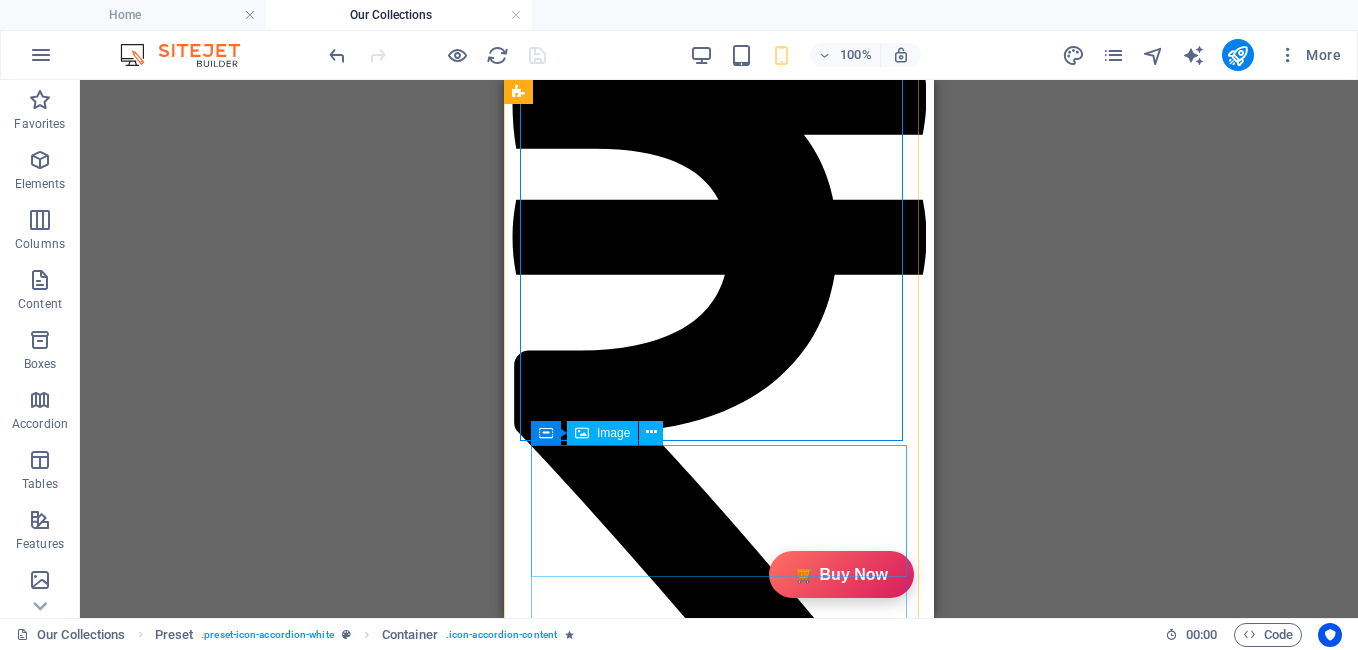 scroll, scrollTop: 2149, scrollLeft: 0, axis: vertical 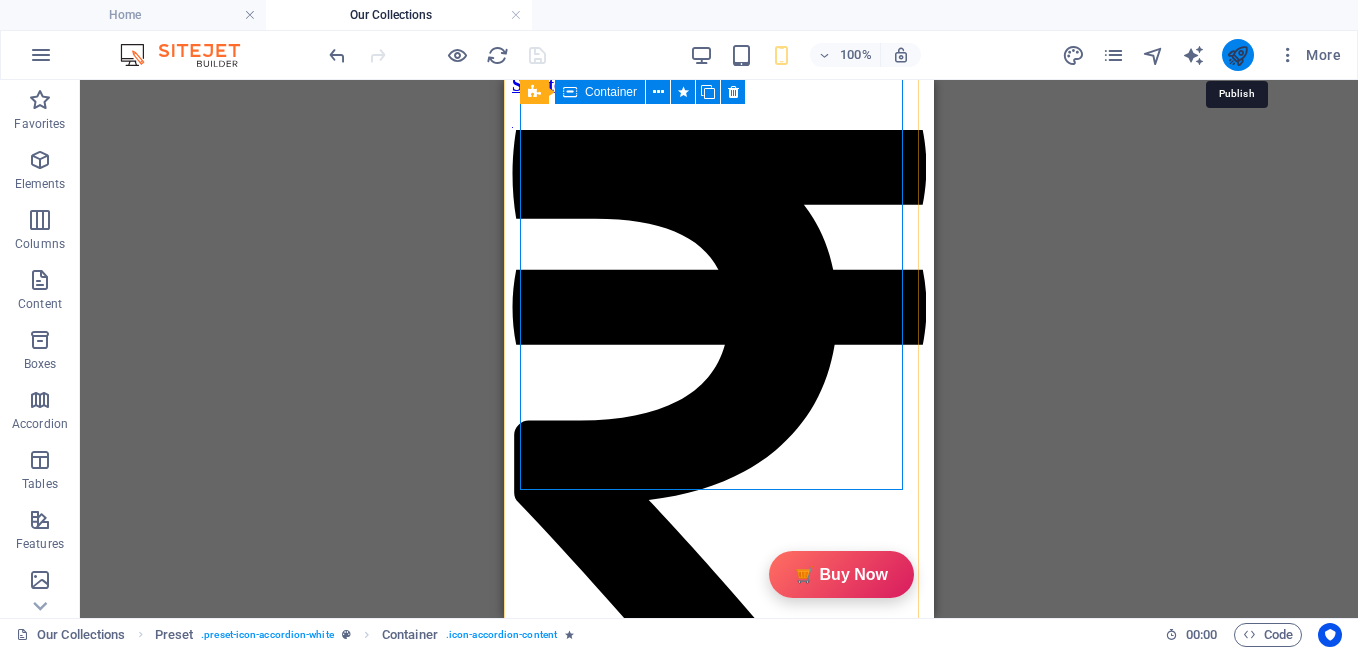 click at bounding box center (1237, 55) 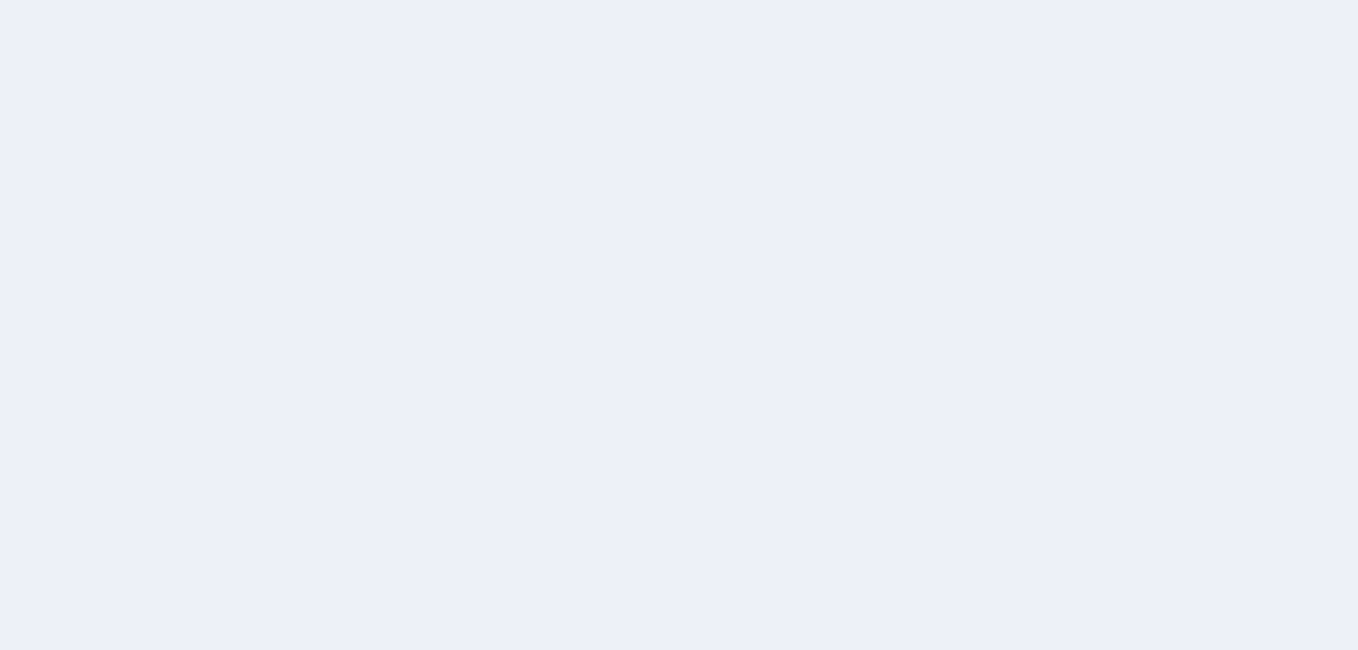 scroll, scrollTop: 0, scrollLeft: 0, axis: both 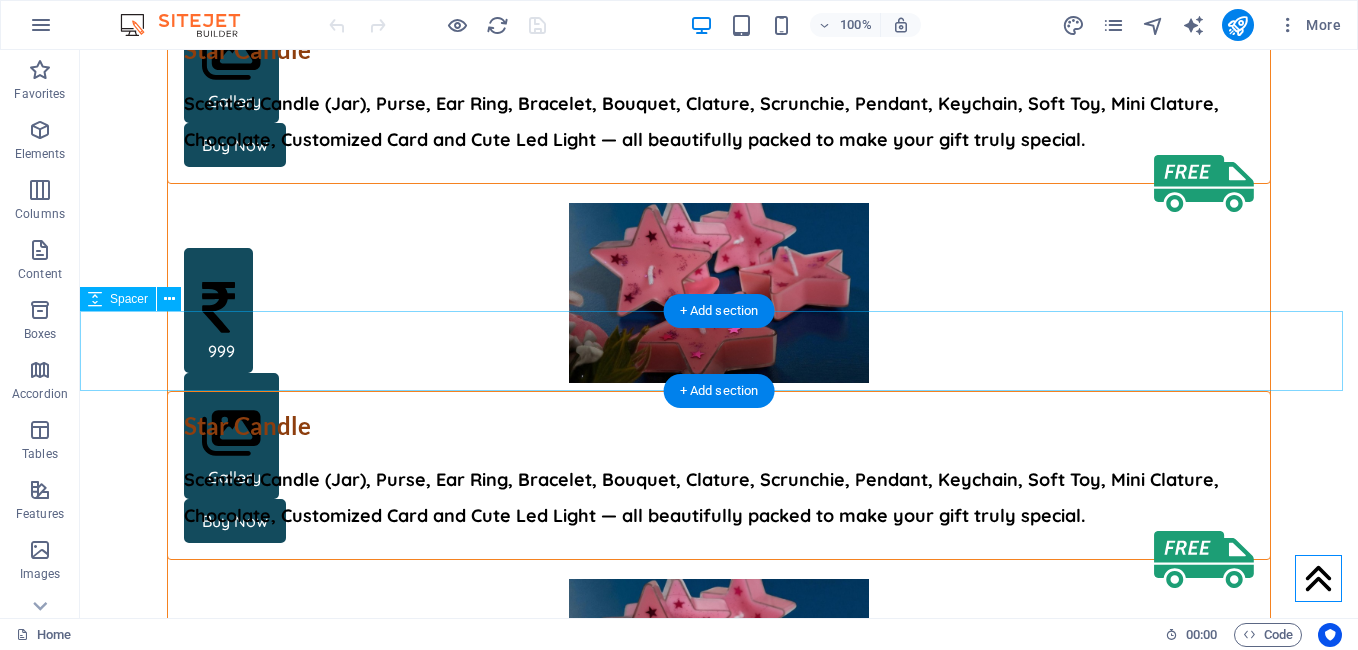 click at bounding box center [719, 5866] 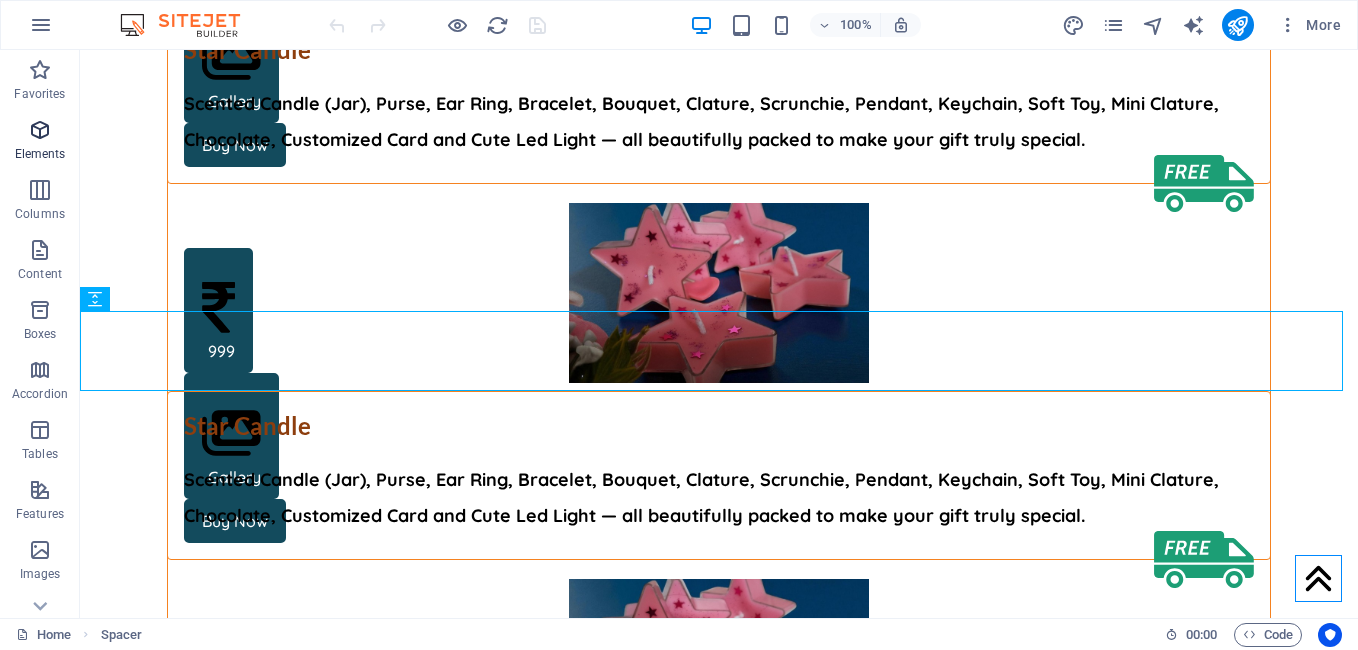 click on "Elements" at bounding box center (40, 154) 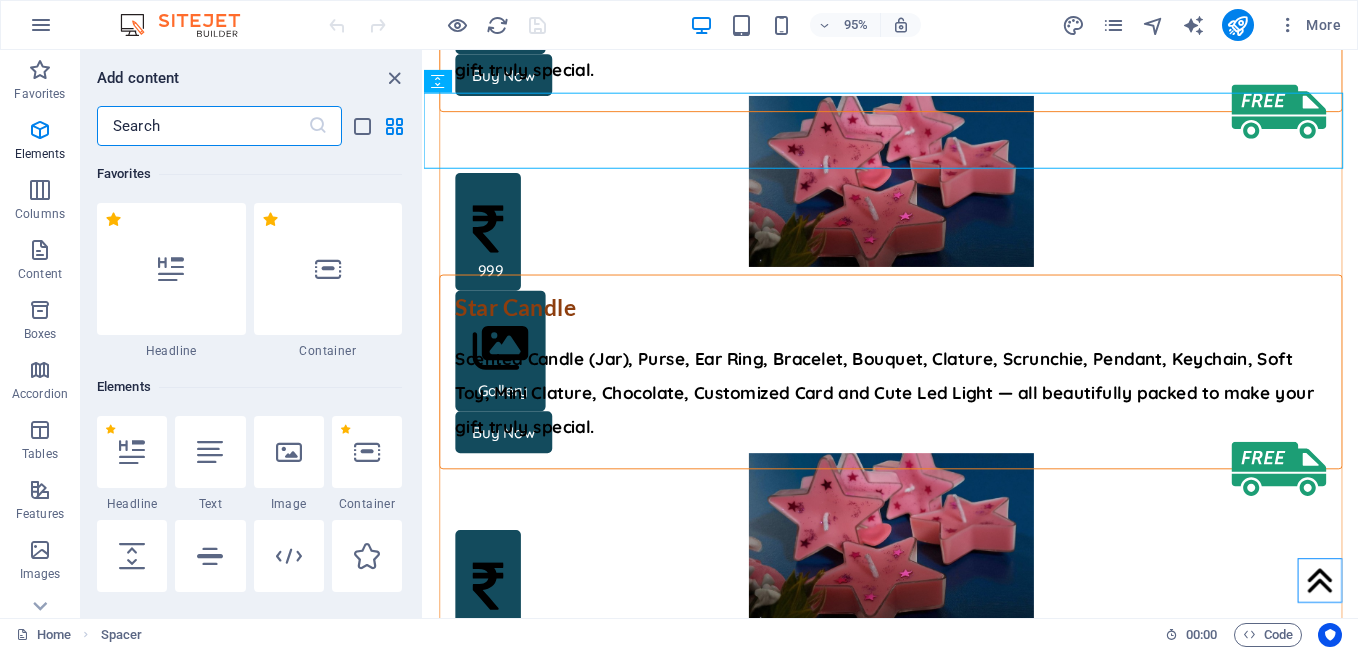 scroll, scrollTop: 8419, scrollLeft: 0, axis: vertical 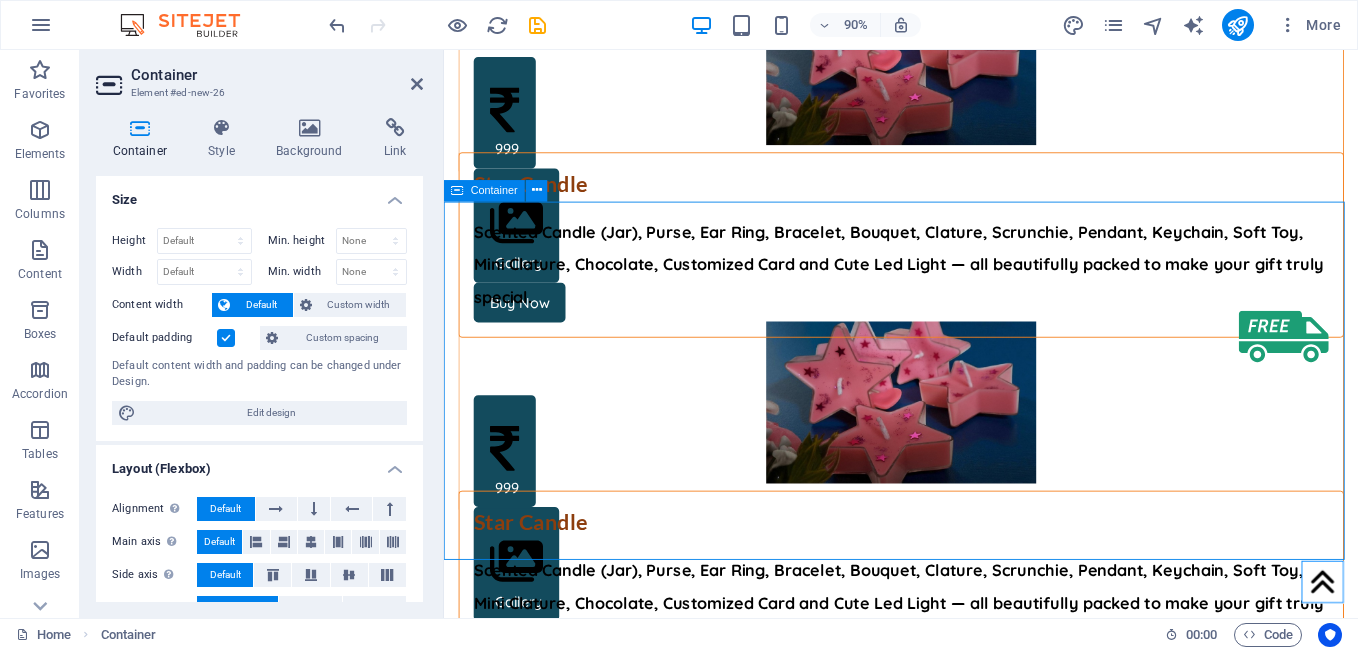 click on "Add elements" at bounding box center [893, 5866] 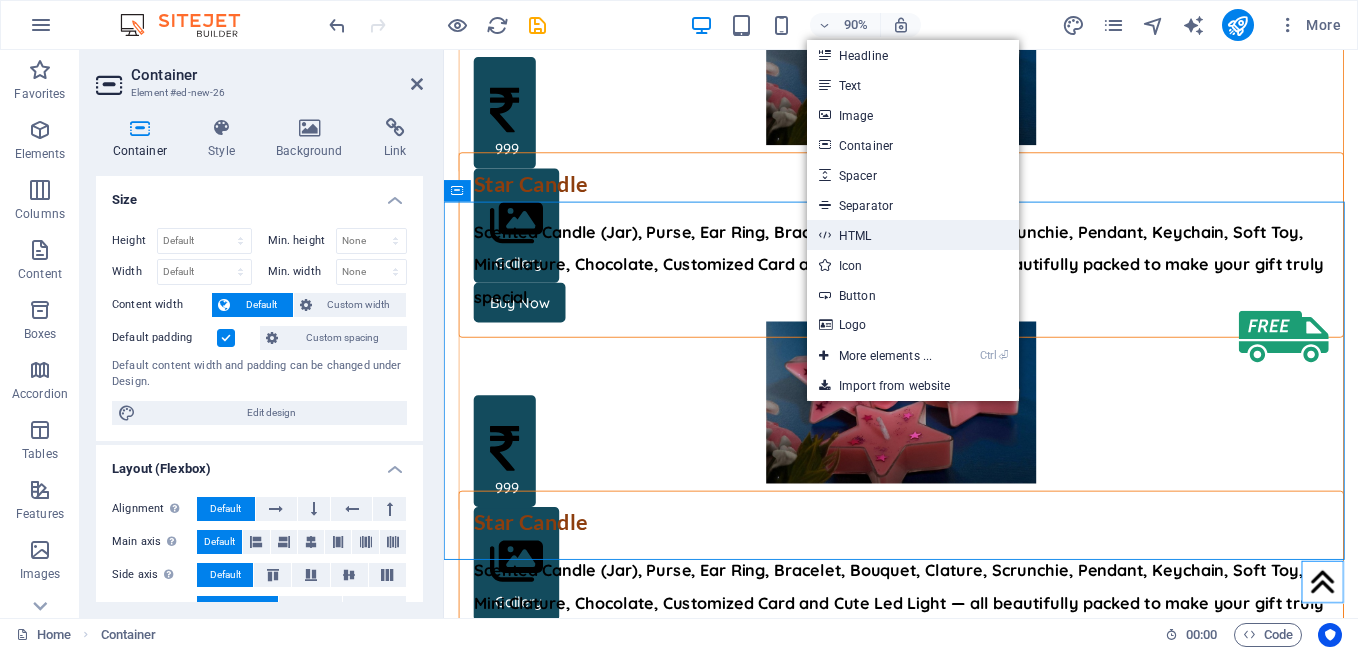 click on "HTML" at bounding box center (913, 235) 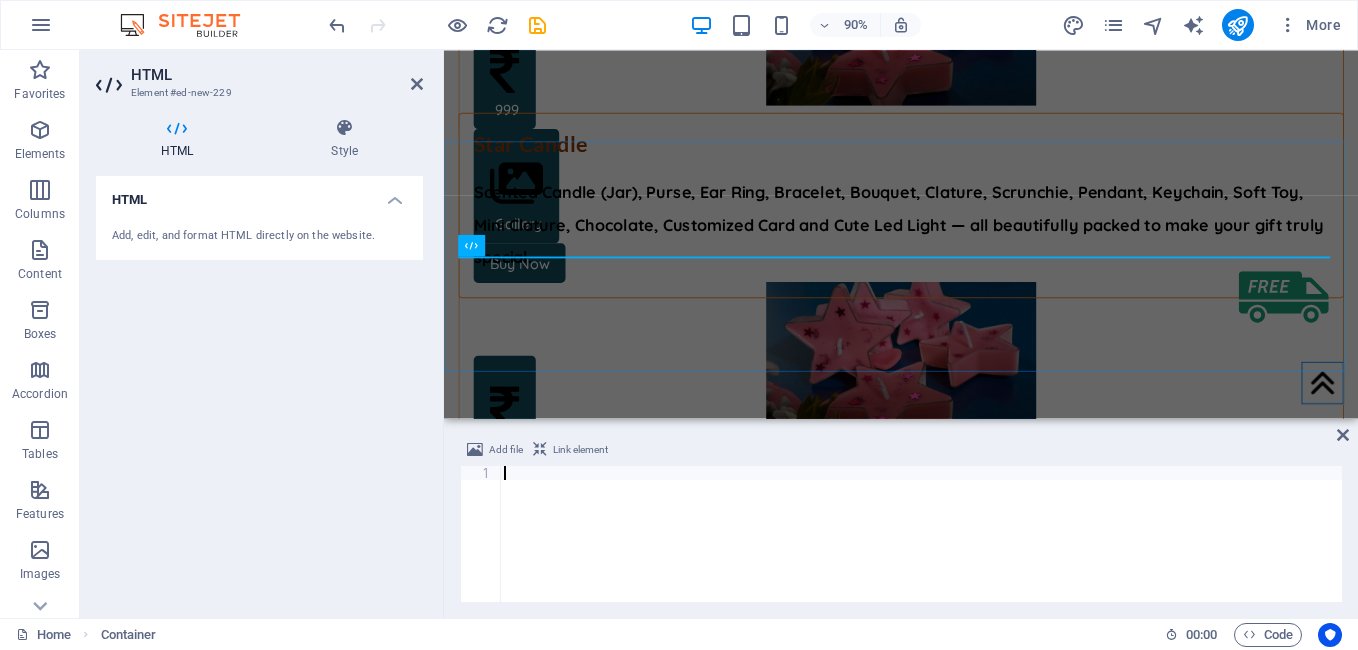 scroll, scrollTop: 8341, scrollLeft: 0, axis: vertical 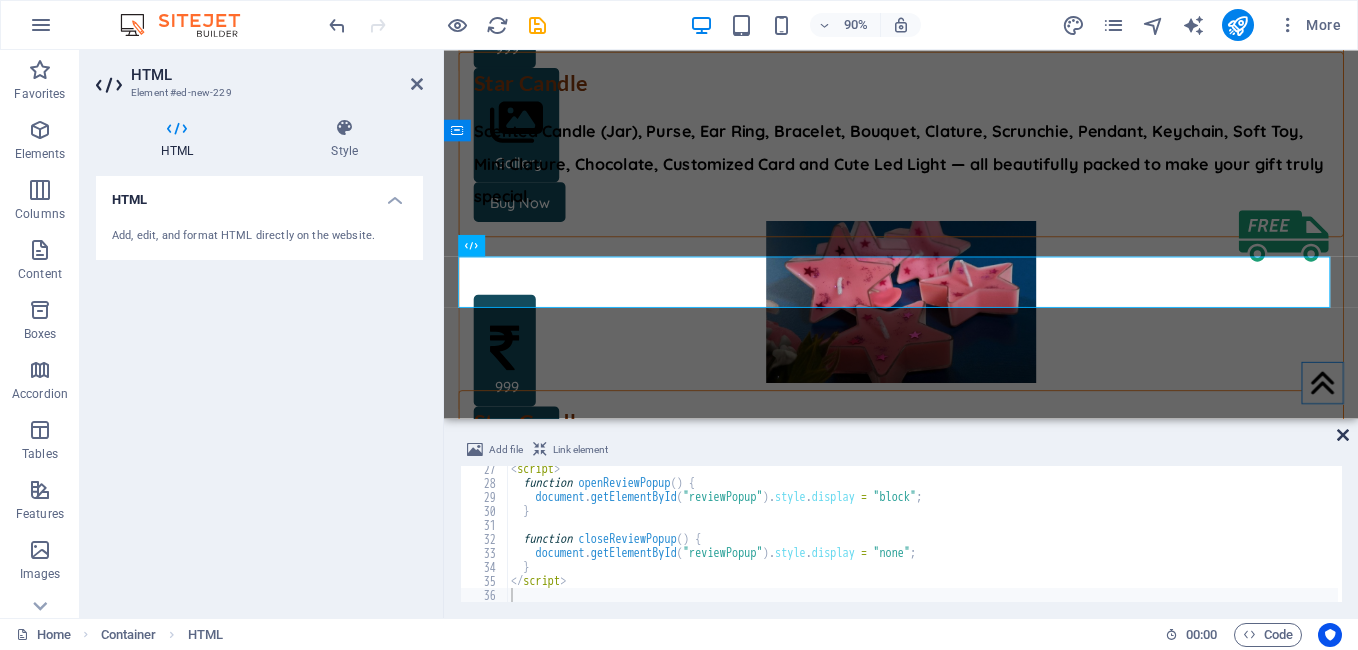 click at bounding box center (1343, 435) 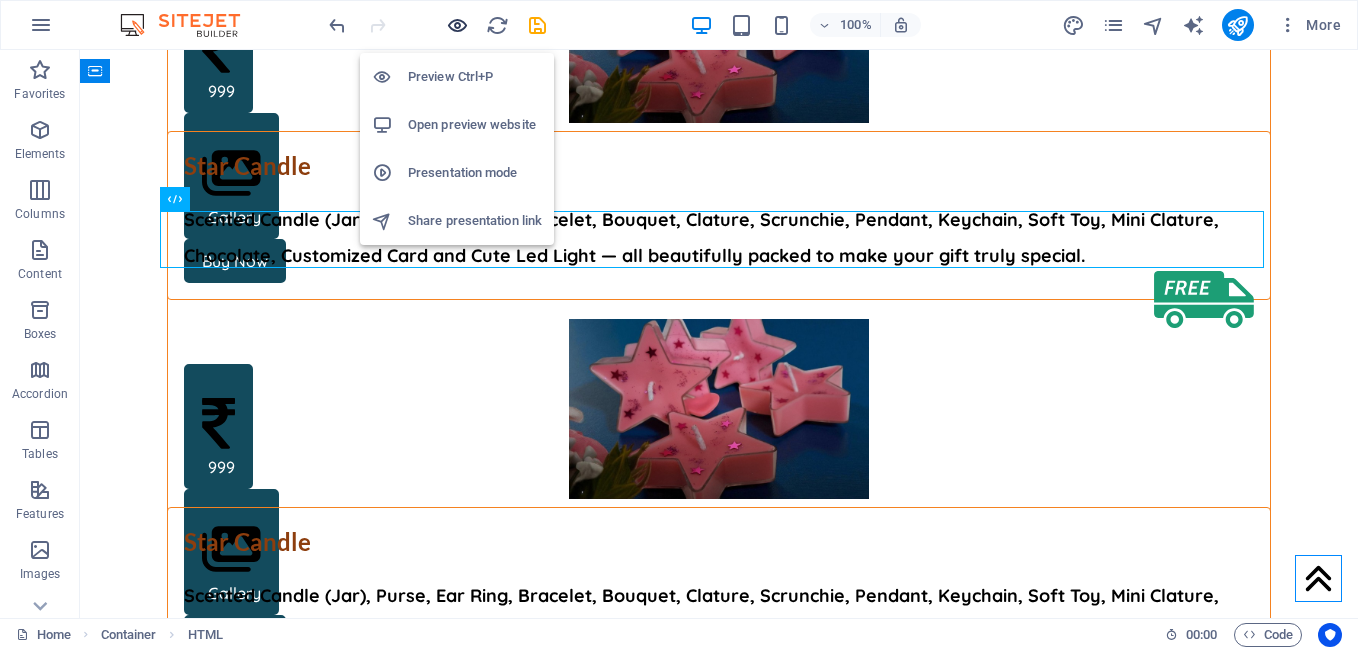 click at bounding box center [457, 25] 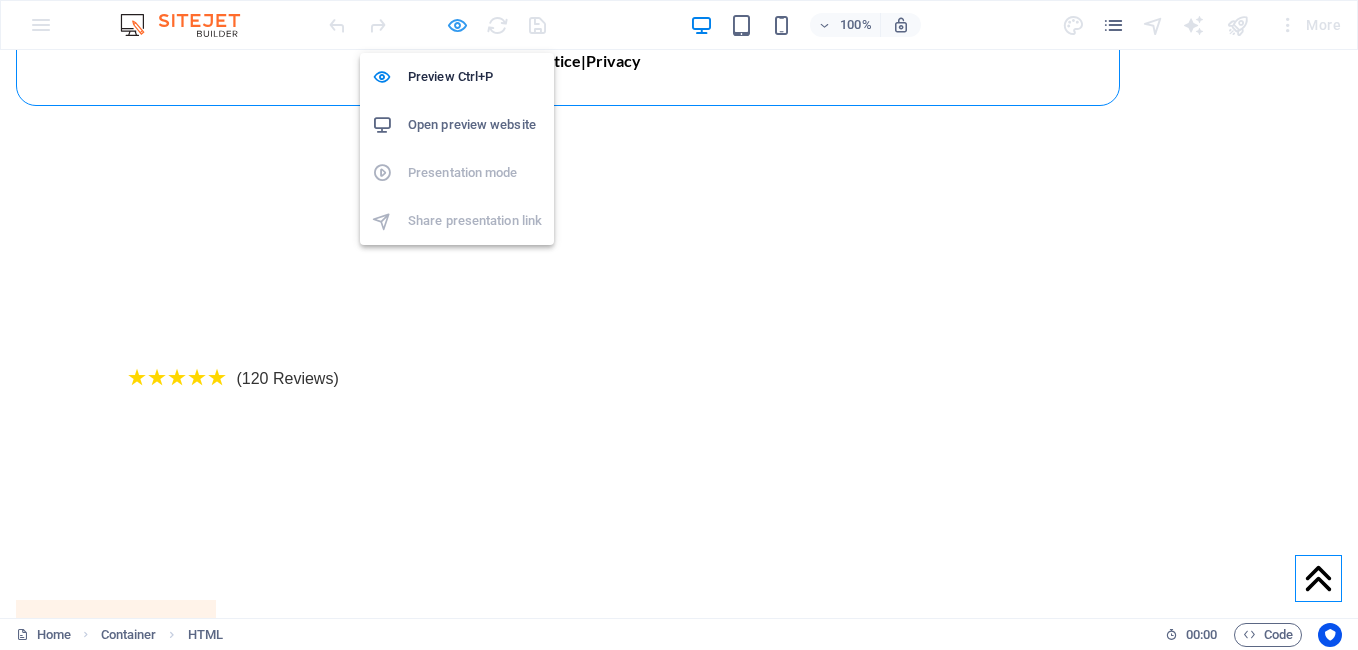 scroll, scrollTop: 3933, scrollLeft: 0, axis: vertical 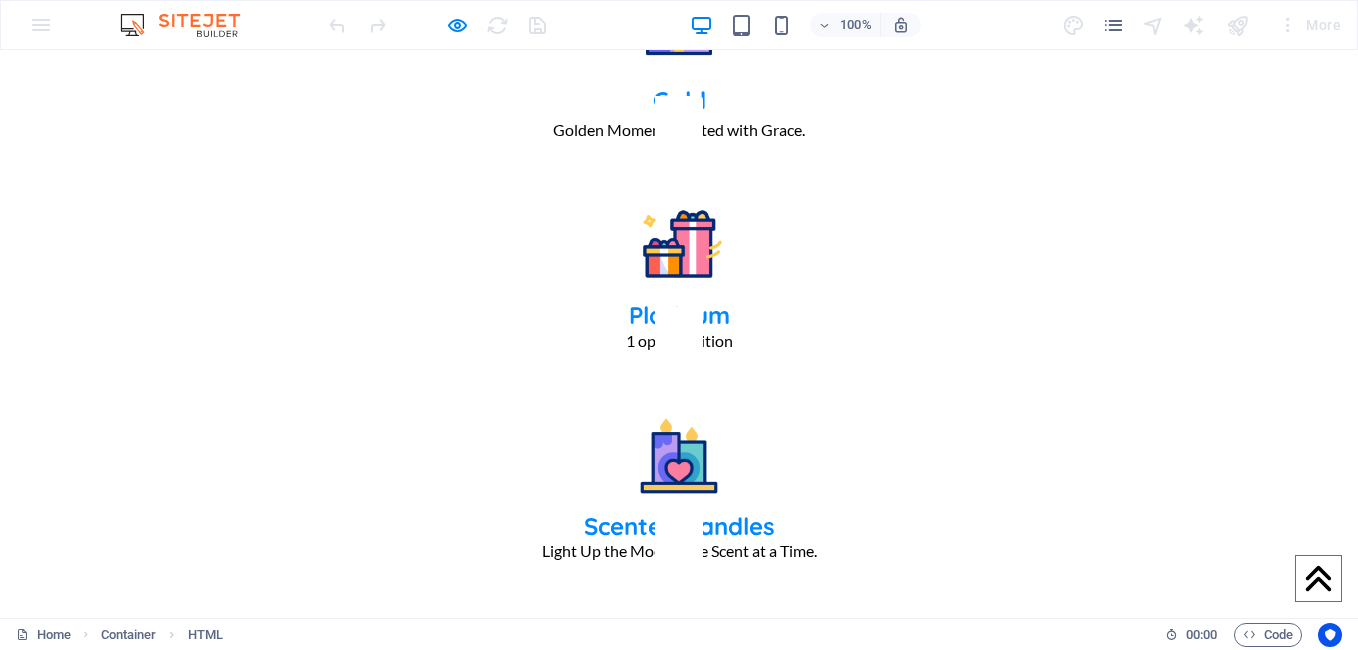 click on "(120 Reviews)" at bounding box center [287, 4786] 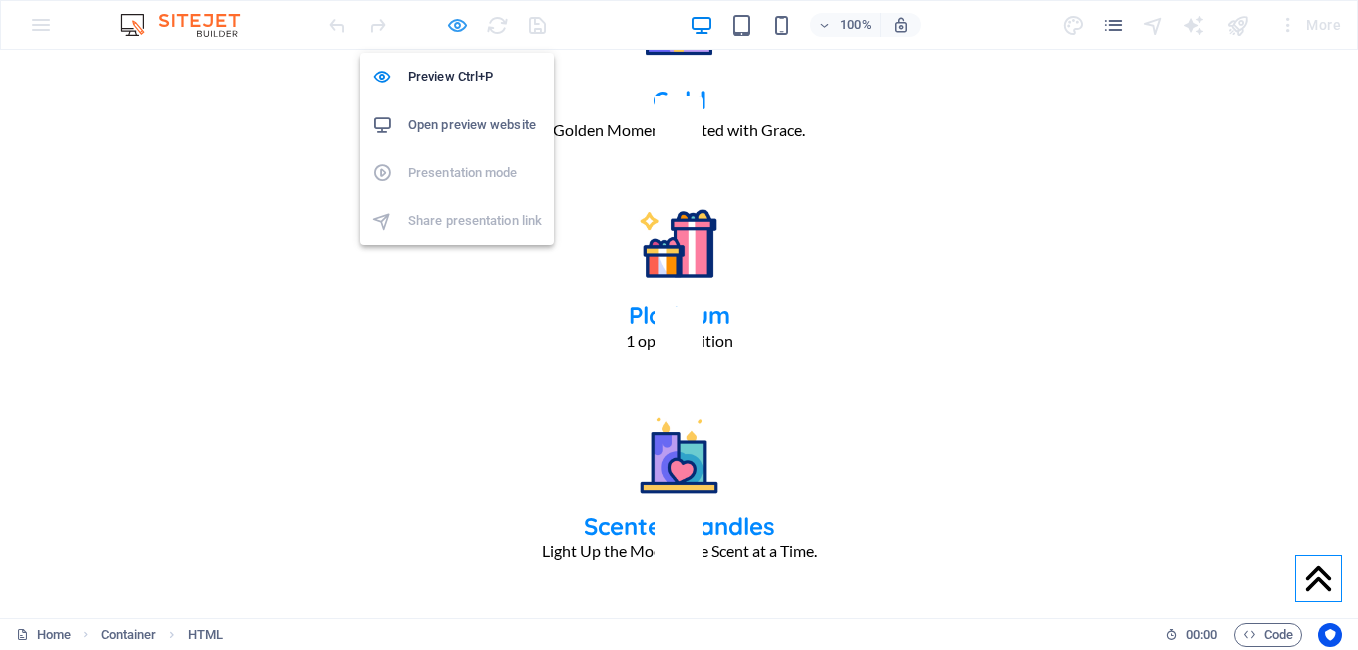 click at bounding box center [457, 25] 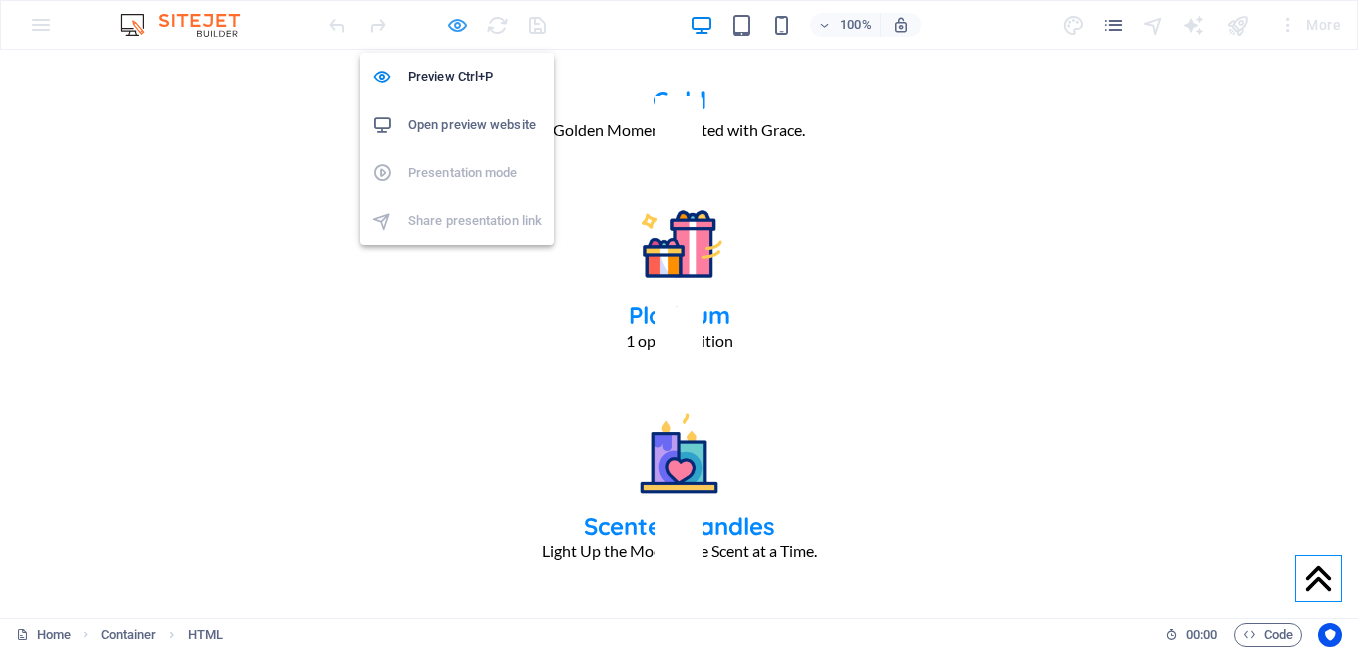scroll, scrollTop: 8247, scrollLeft: 0, axis: vertical 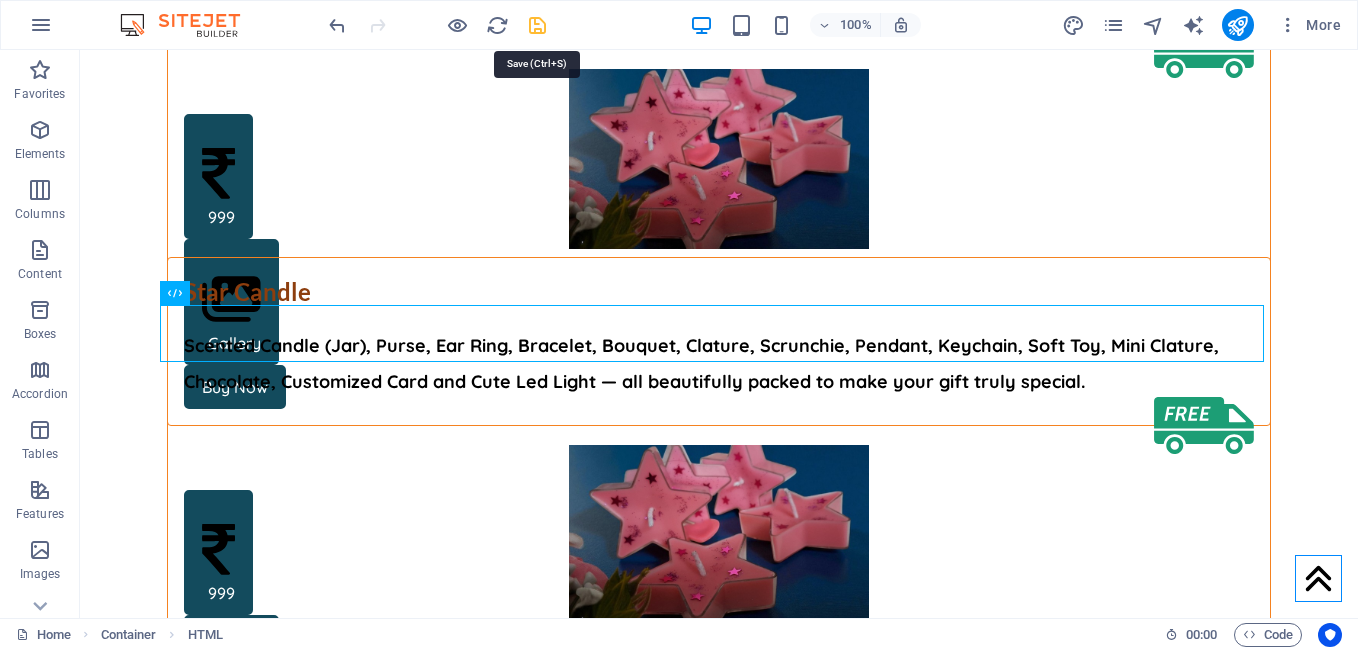 click at bounding box center [537, 25] 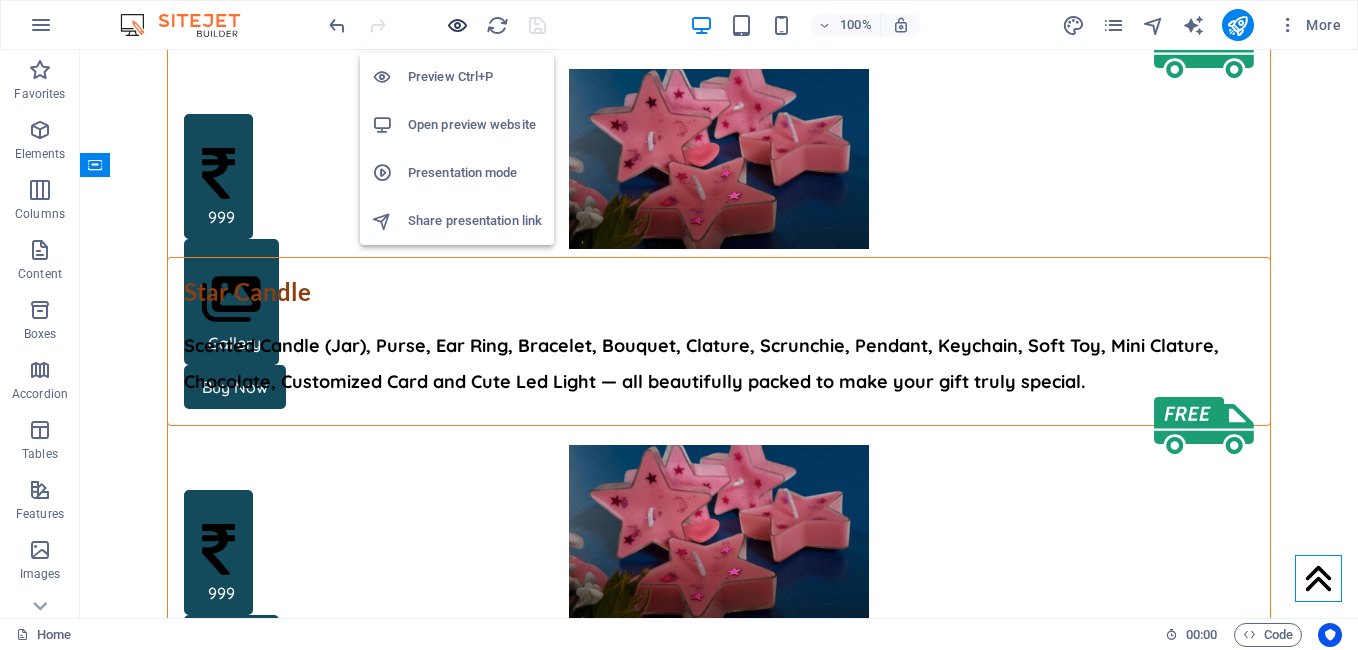 click at bounding box center [457, 25] 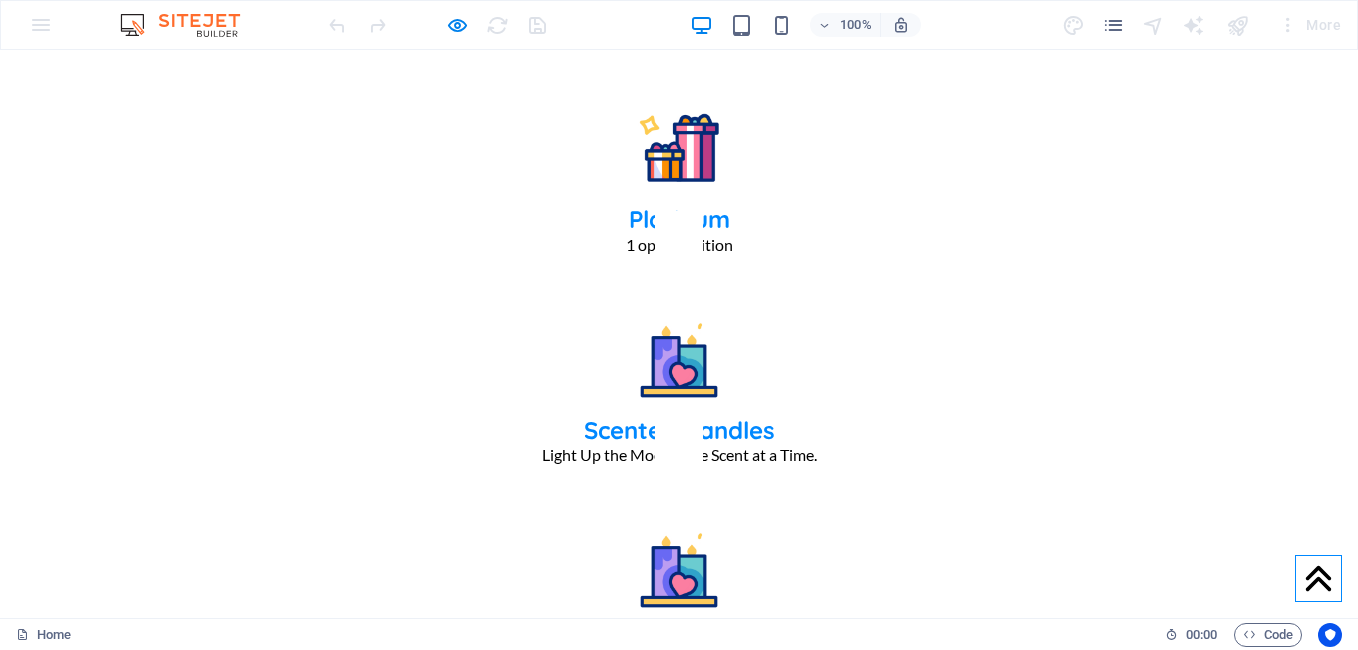 scroll, scrollTop: 4026, scrollLeft: 0, axis: vertical 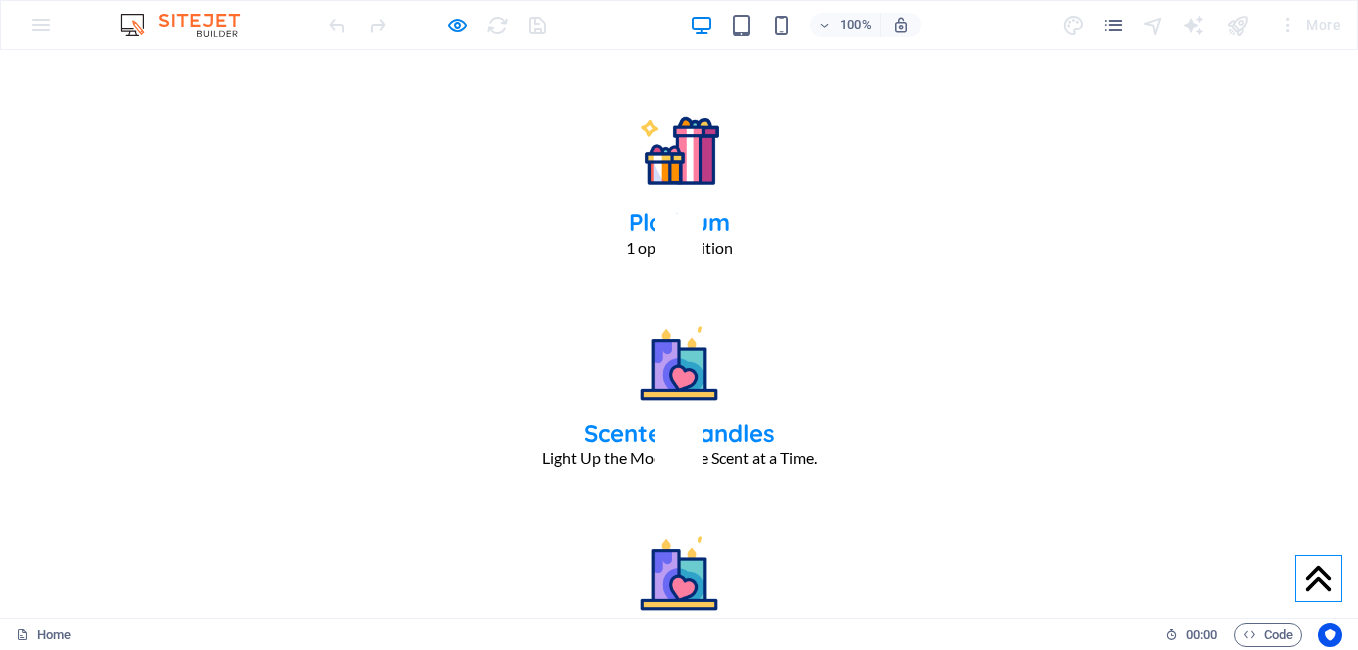 click on "(120 Reviews)" at bounding box center [287, 4693] 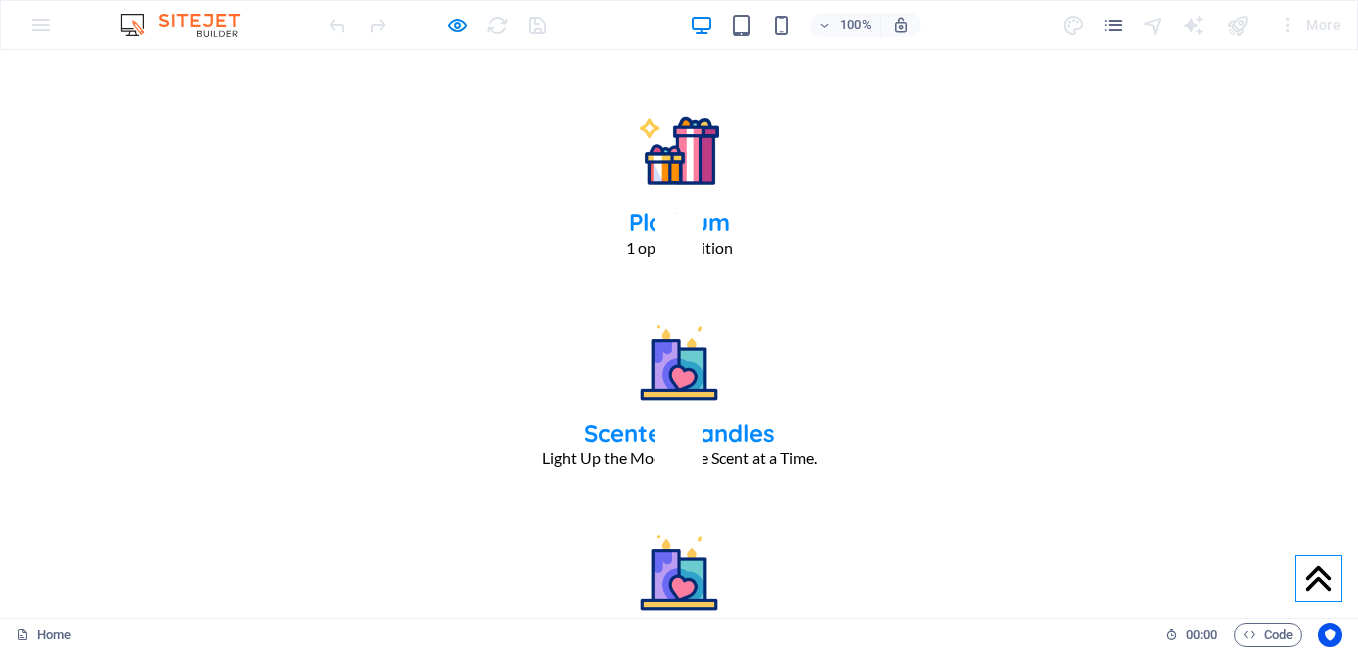 click on "(120 Reviews)" at bounding box center [287, 4693] 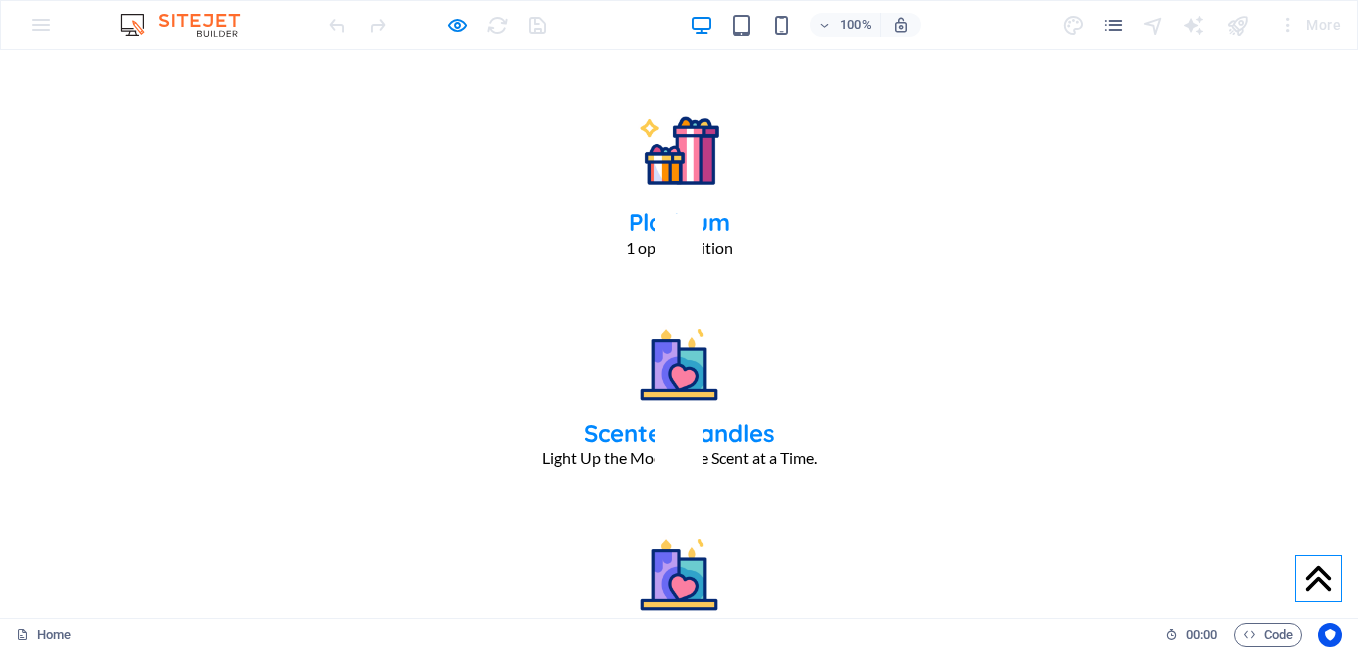 click on "(120 Reviews)" at bounding box center (287, 4693) 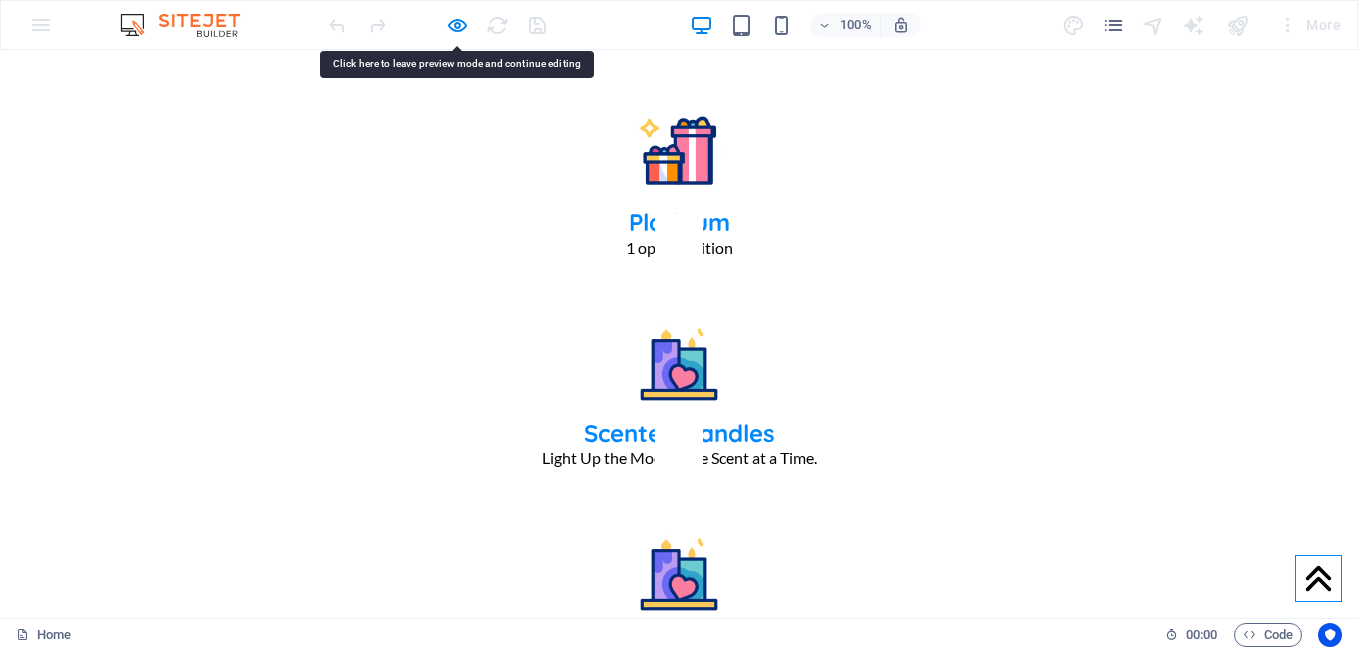 drag, startPoint x: 278, startPoint y: 134, endPoint x: 273, endPoint y: 185, distance: 51.24451 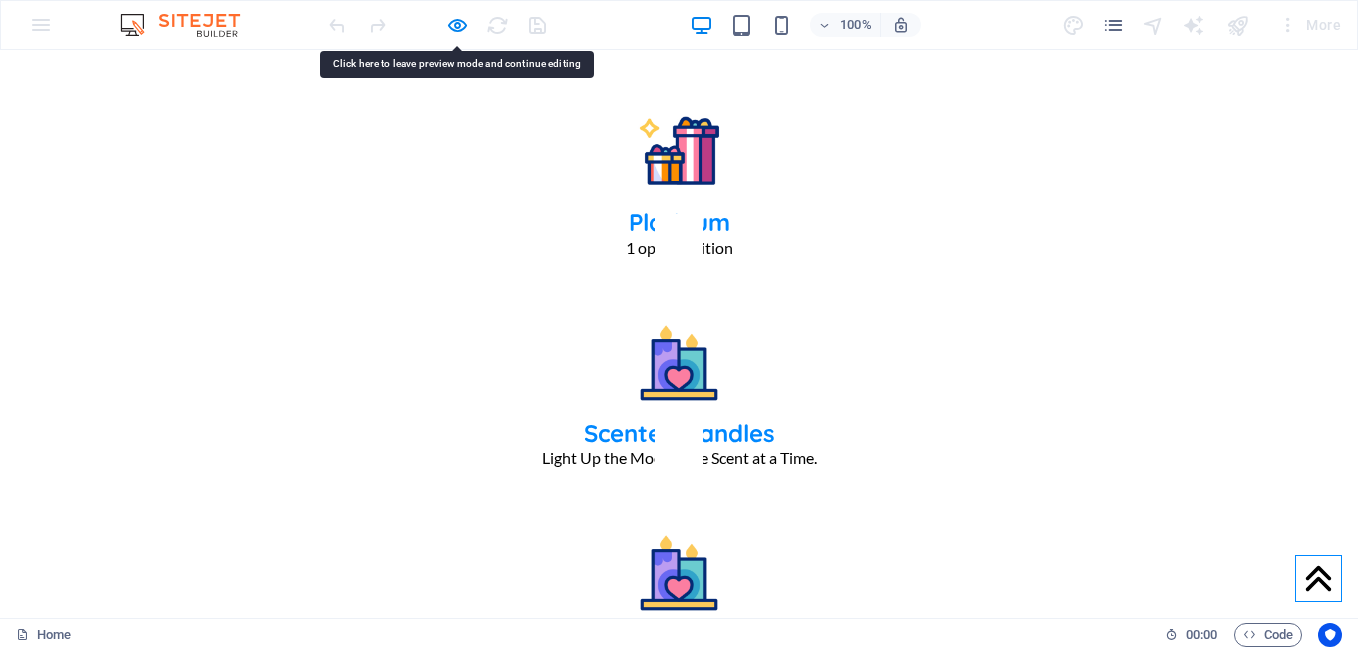 click on "★★★★★
(120 Reviews)
Customer Reviews
×
Riya Sharma   ★★★★★ "Absolutely loved the candle scent and packaging!"
Ajay Mehta   ★★★★☆ "Very elegant and long-lasting fragrance."
Pooja Nair   ★★★★★ "Perfect gift. Beautiful presentation!"" at bounding box center (679, 4692) 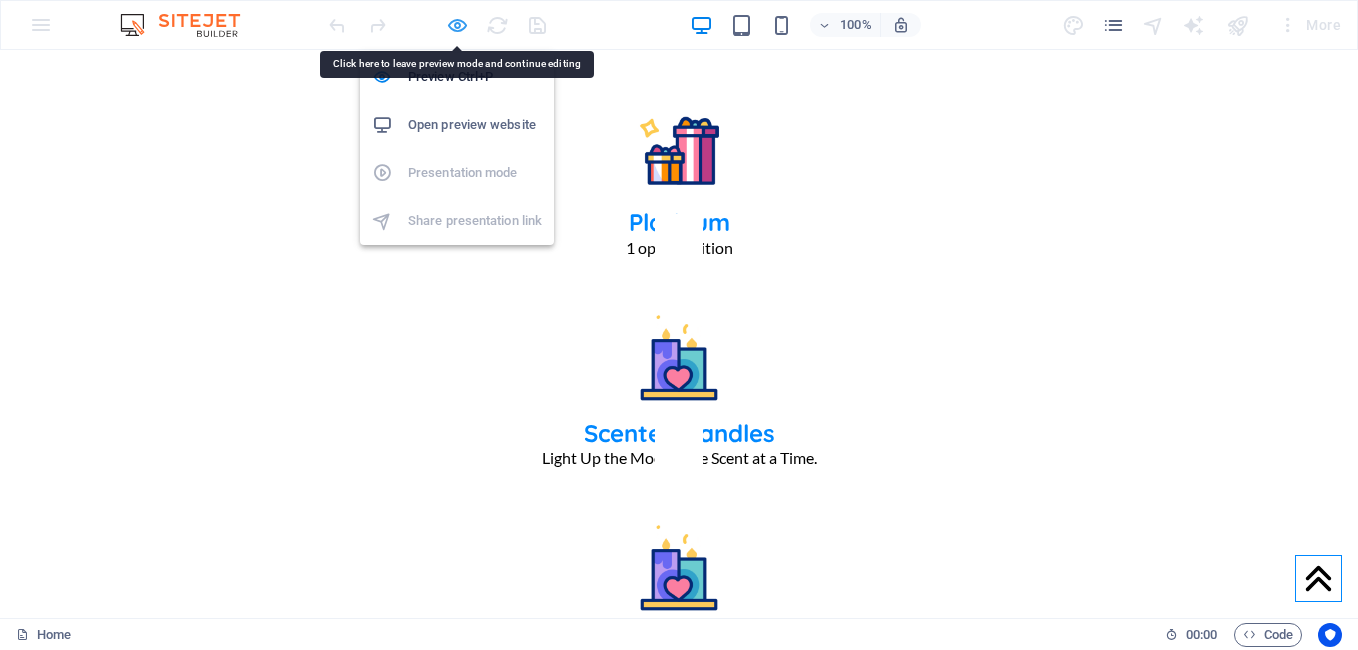 click at bounding box center (457, 25) 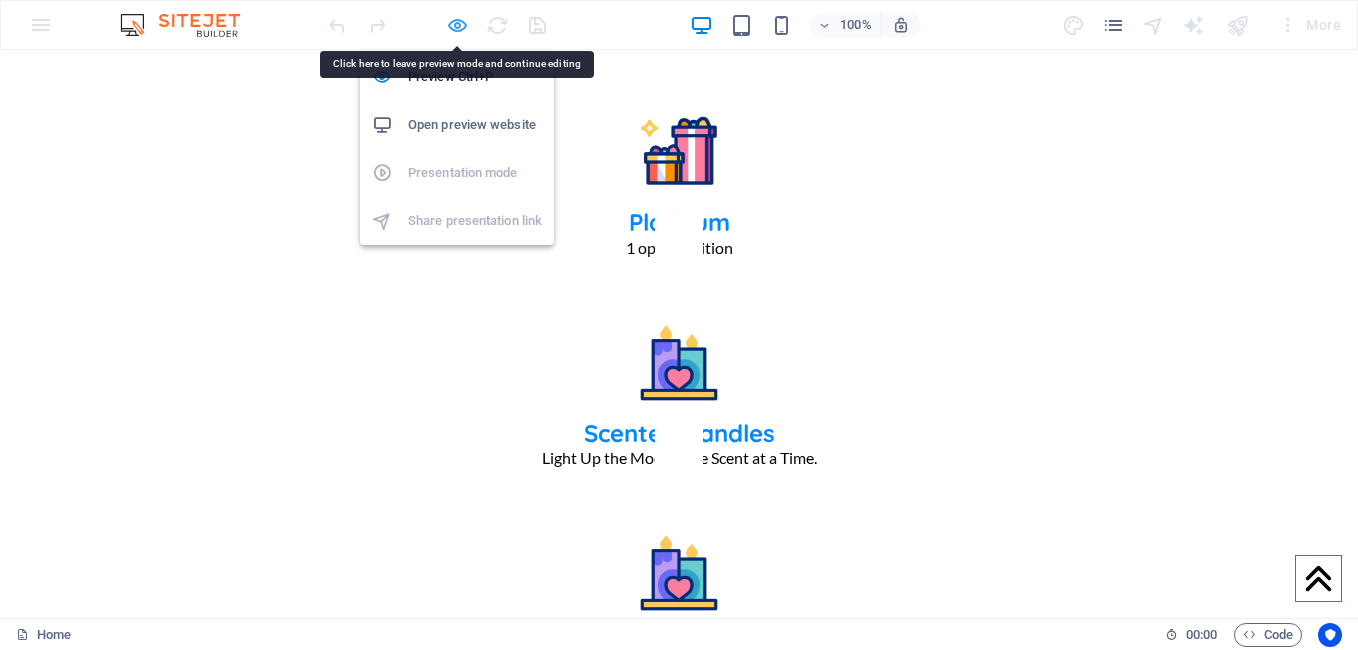 scroll, scrollTop: 8434, scrollLeft: 0, axis: vertical 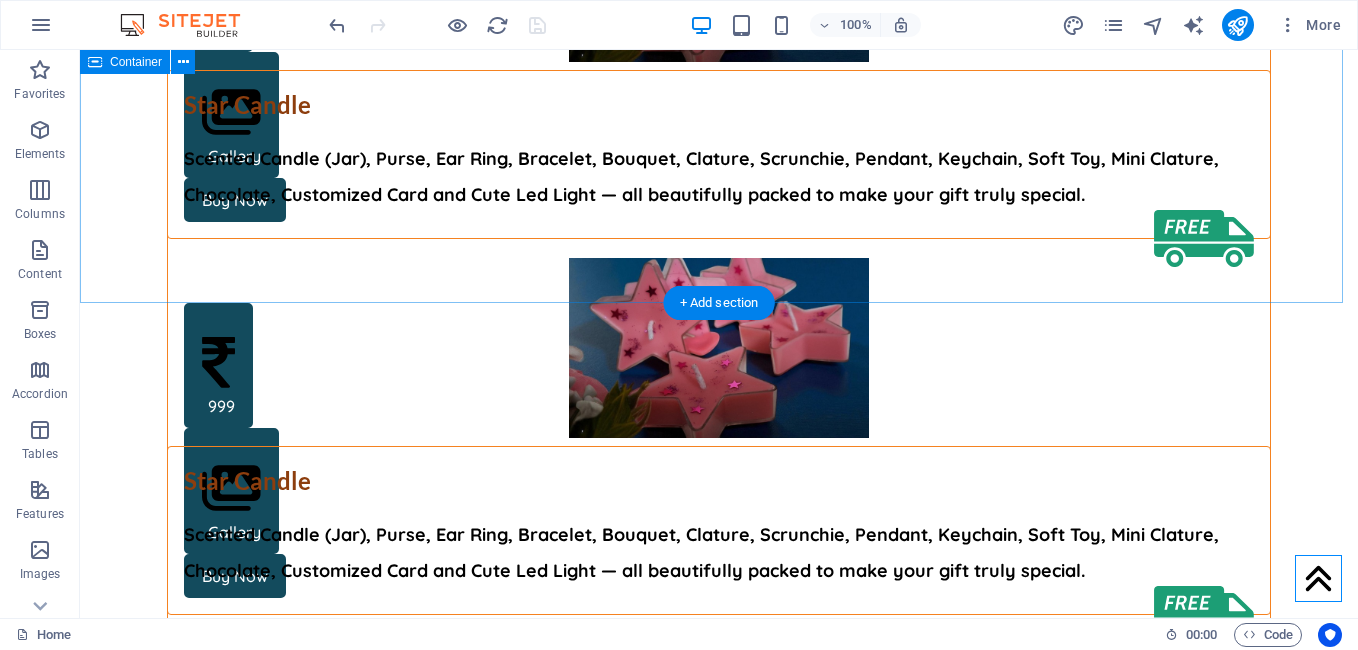 click on "★★★★★
(120 Reviews)
Customer Reviews
×
Riya Sharma   ★★★★★ "Absolutely loved the candle scent and packaging!"
Ajay Mehta   ★★★★☆ "Very elegant and long-lasting fragrance."
Pooja Nair   ★★★★★ "Perfect gift. Beautiful presentation!"" at bounding box center (719, 5661) 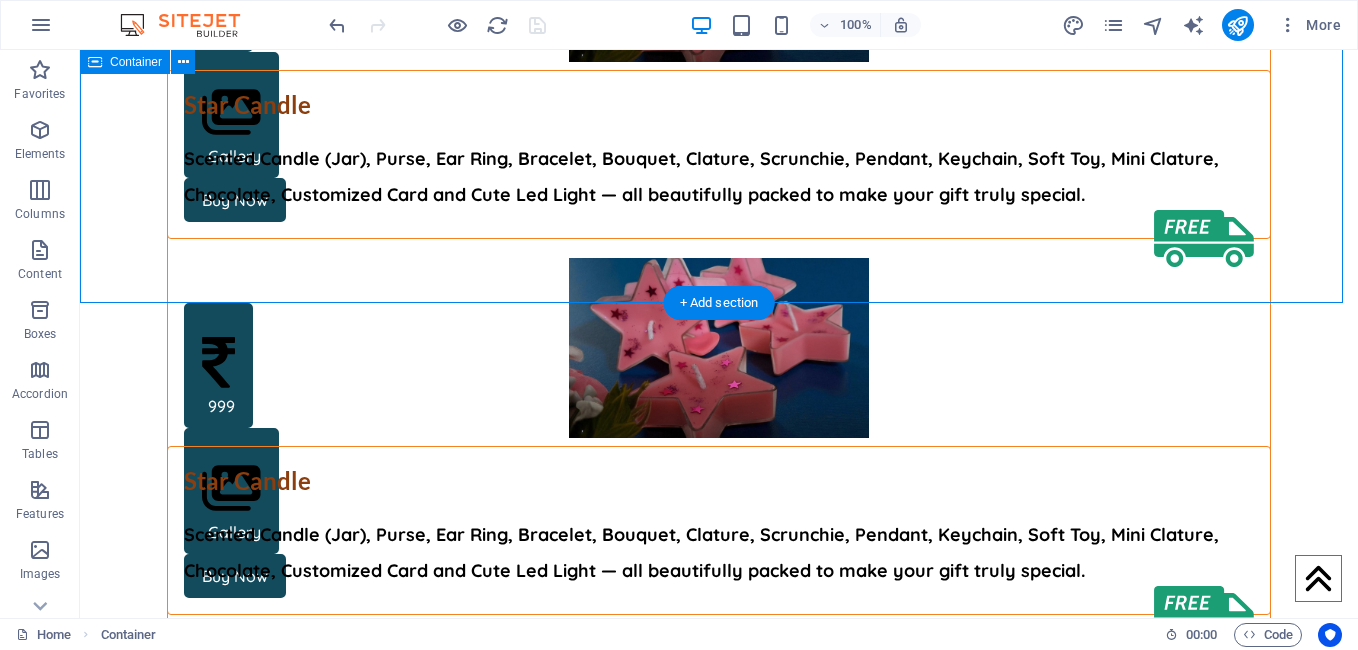 click on "★★★★★
(120 Reviews)
Customer Reviews
×
Riya Sharma   ★★★★★ "Absolutely loved the candle scent and packaging!"
Ajay Mehta   ★★★★☆ "Very elegant and long-lasting fragrance."
Pooja Nair   ★★★★★ "Perfect gift. Beautiful presentation!"" at bounding box center [719, 5661] 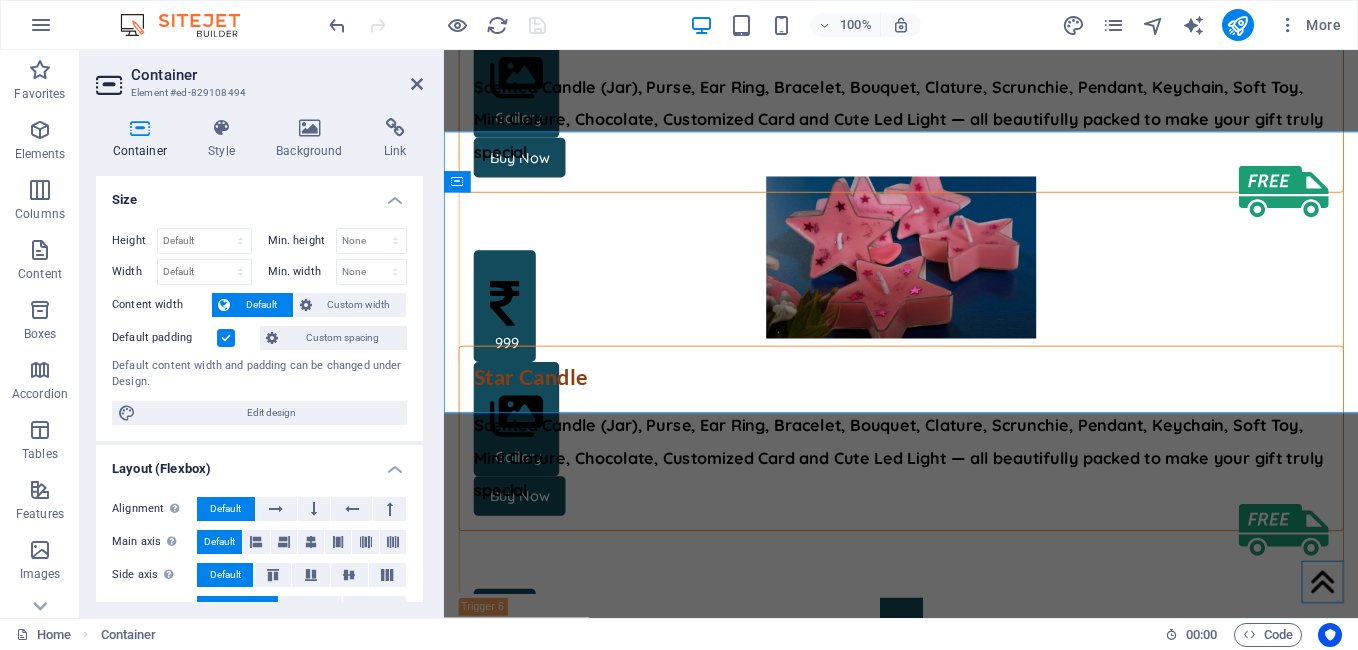 scroll, scrollTop: 8283, scrollLeft: 0, axis: vertical 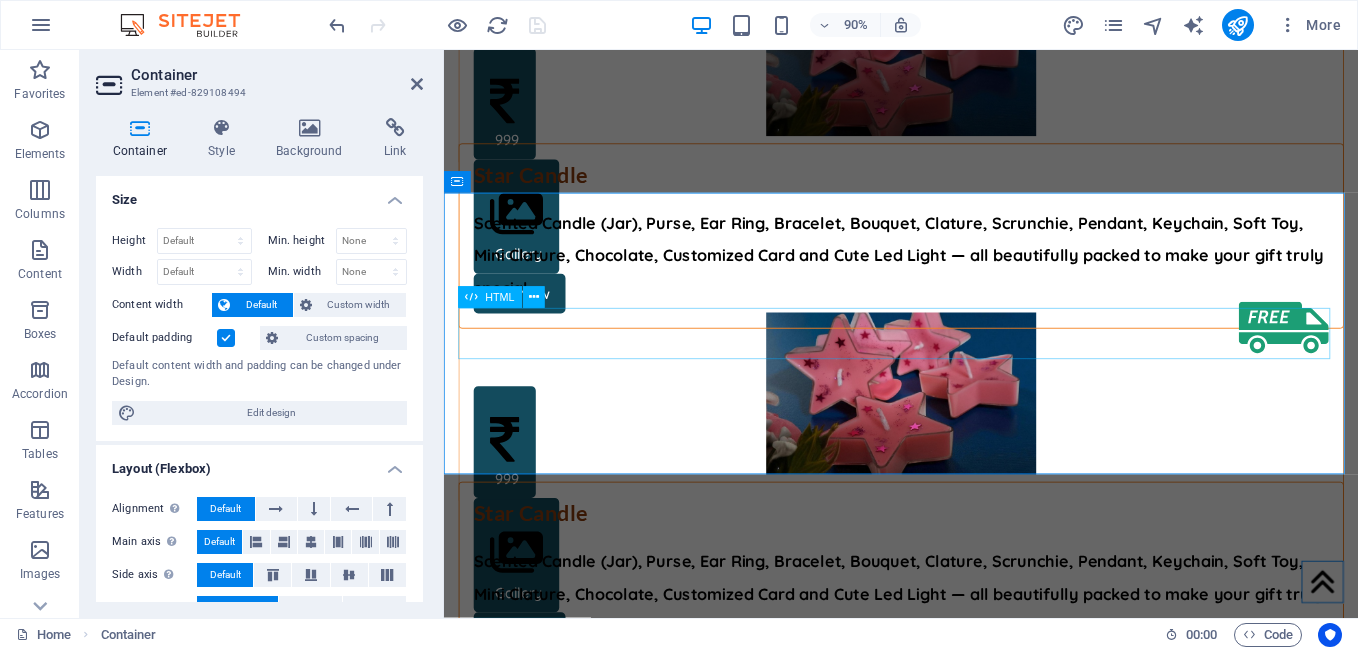 click on "★★★★★
(120 Reviews)
Customer Reviews
×
Riya Sharma   ★★★★★ "Absolutely loved the candle scent and packaging!"
Ajay Mehta   ★★★★☆ "Very elegant and long-lasting fragrance."
Pooja Nair   ★★★★★ "Perfect gift. Beautiful presentation!"" at bounding box center (952, 5783) 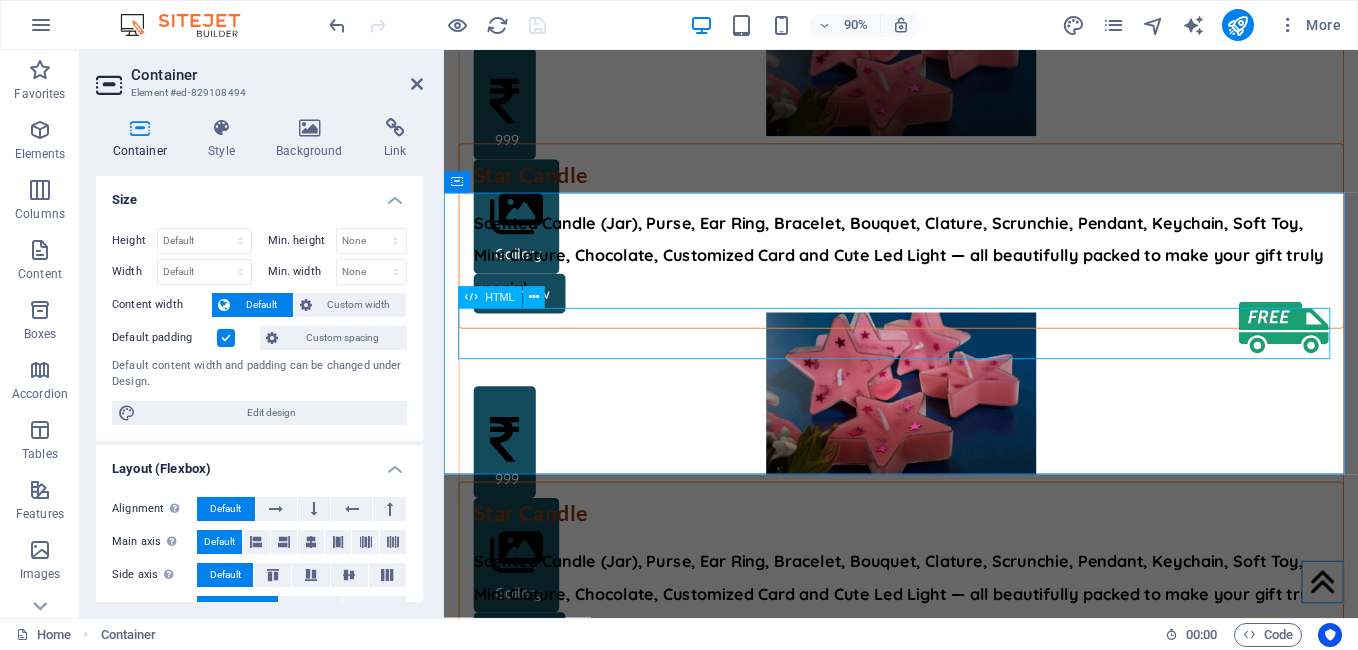 click on "★★★★★
(120 Reviews)
Customer Reviews
×
Riya Sharma   ★★★★★ "Absolutely loved the candle scent and packaging!"
Ajay Mehta   ★★★★☆ "Very elegant and long-lasting fragrance."
Pooja Nair   ★★★★★ "Perfect gift. Beautiful presentation!"" at bounding box center [952, 5783] 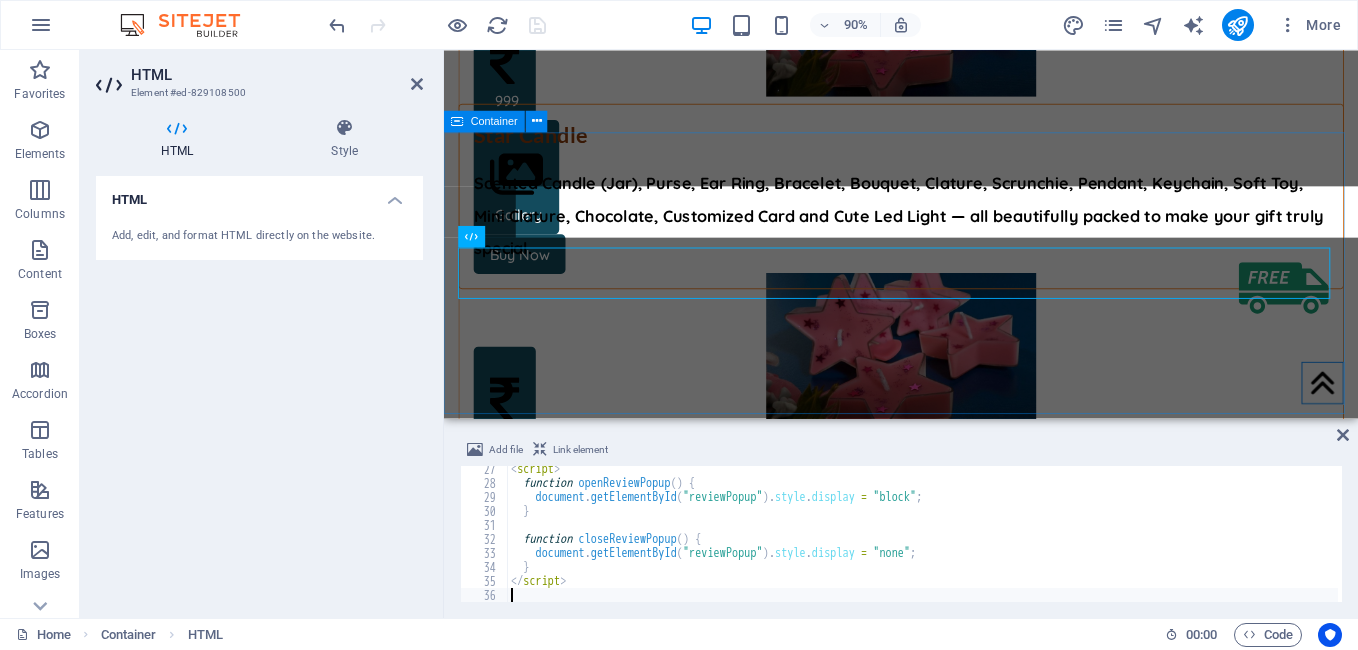 scroll, scrollTop: 8351, scrollLeft: 0, axis: vertical 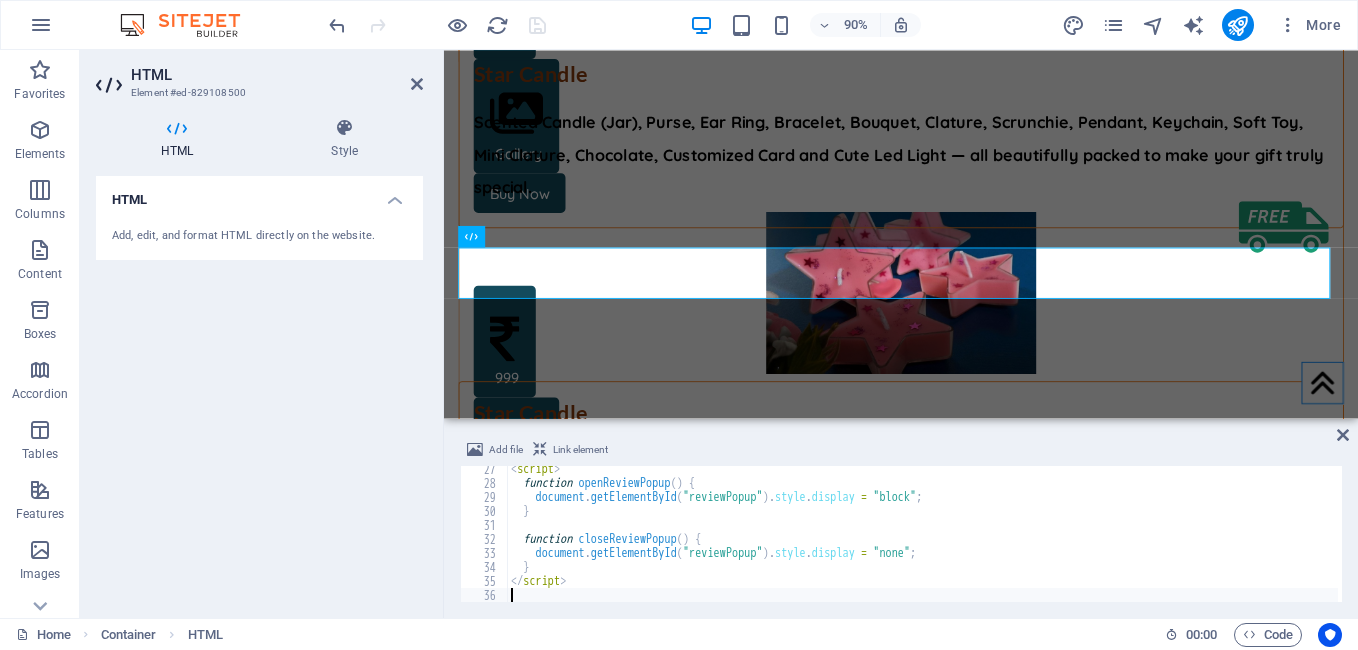click on "< script >    function   openReviewPopup ( )   {      document . getElementById ( "reviewPopup" ) . style . display   =   "block" ;    }    function   closeReviewPopup ( )   {      document . getElementById ( "reviewPopup" ) . style . display   =   "none" ;    } </ script >" at bounding box center [1089, 542] 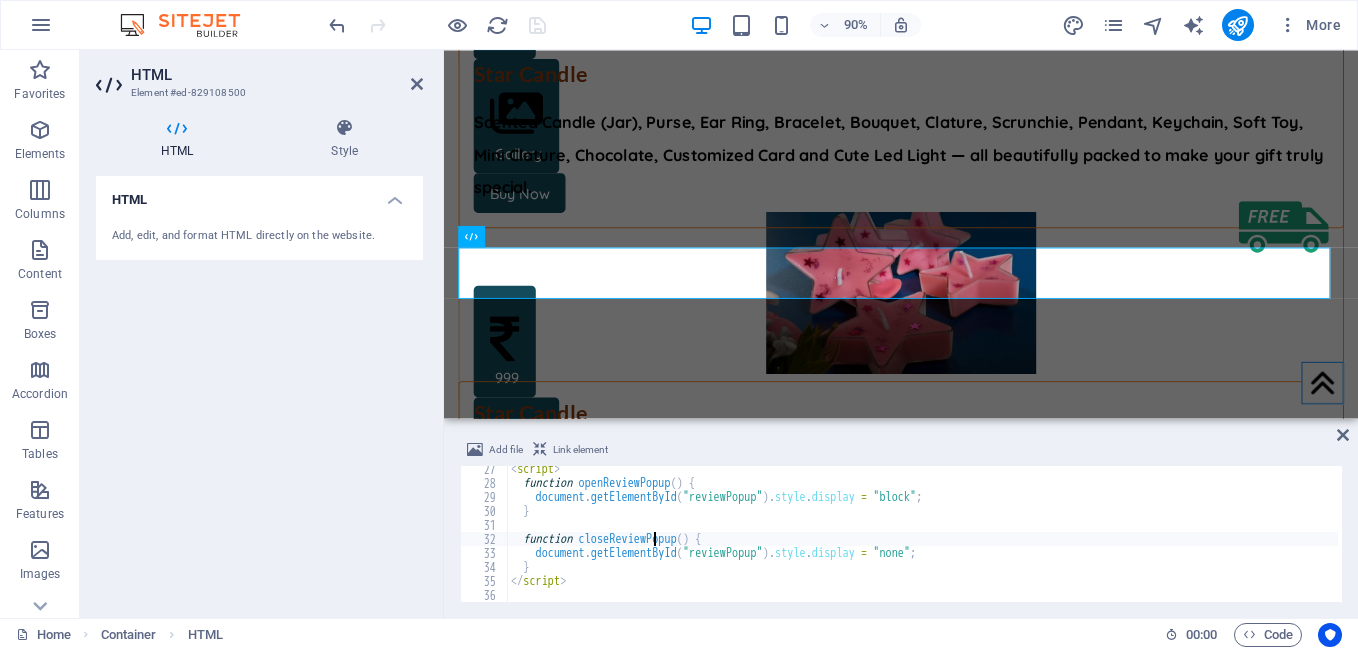type on "</script>" 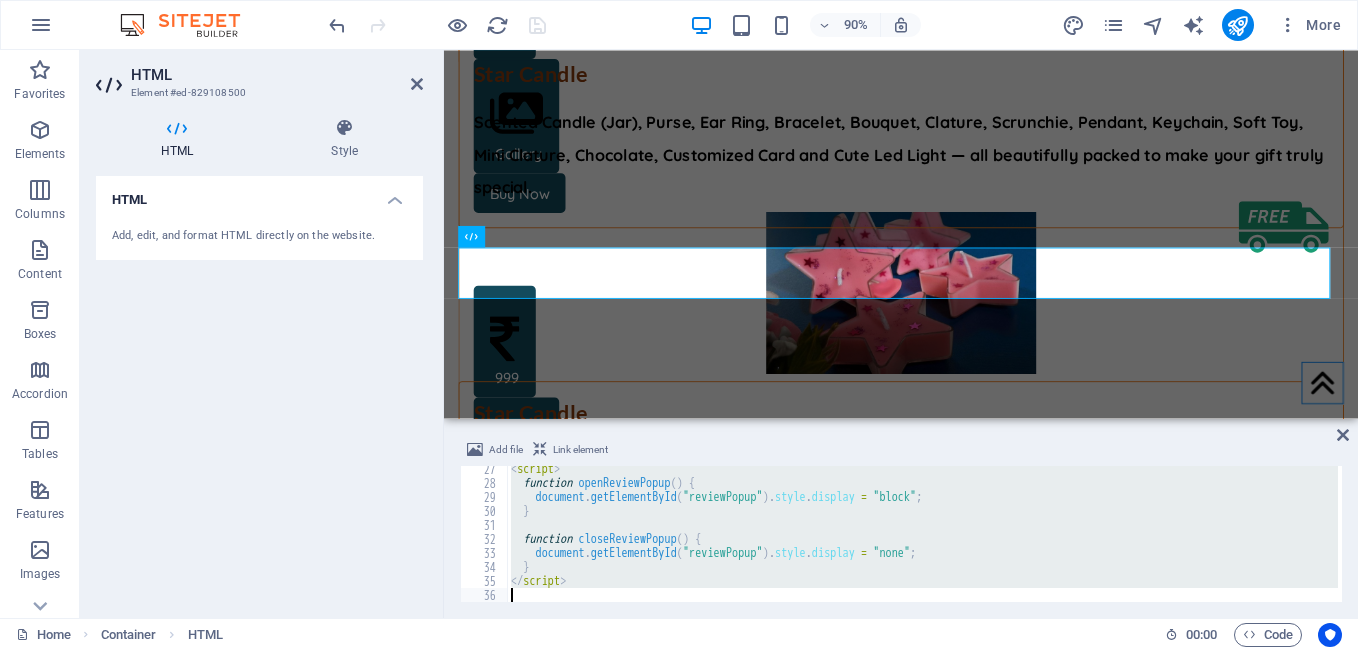 type 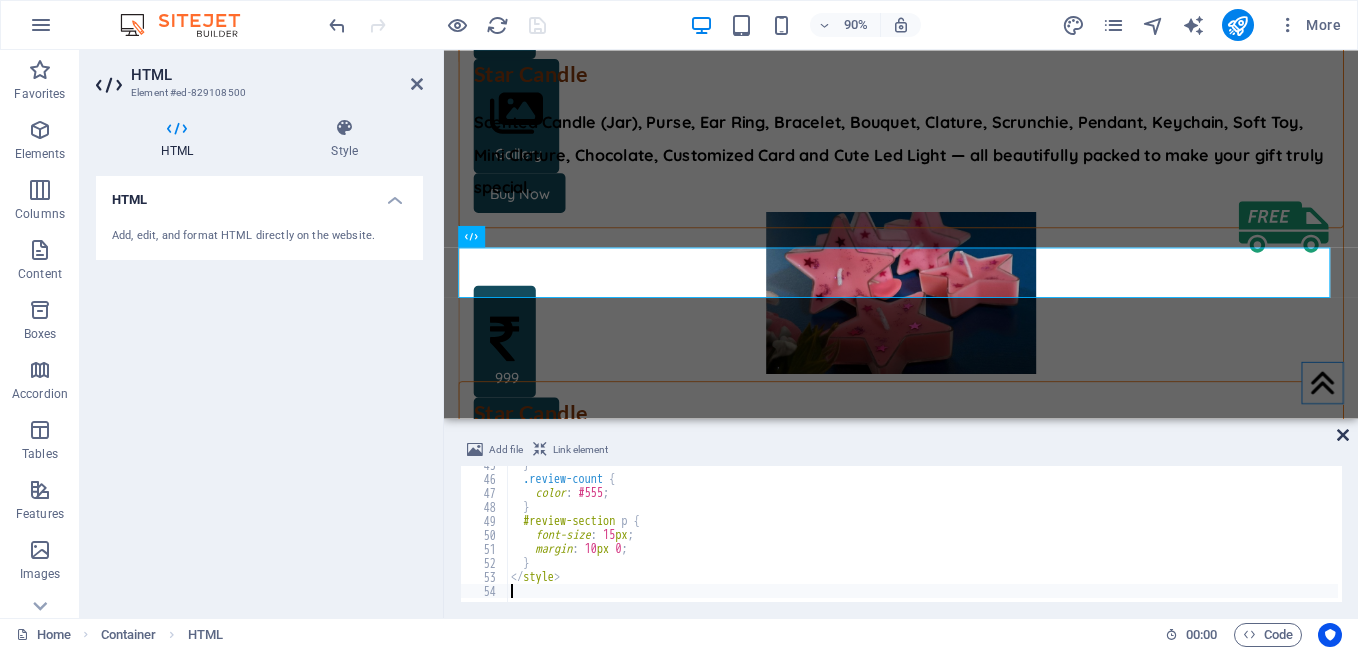 click at bounding box center [1343, 435] 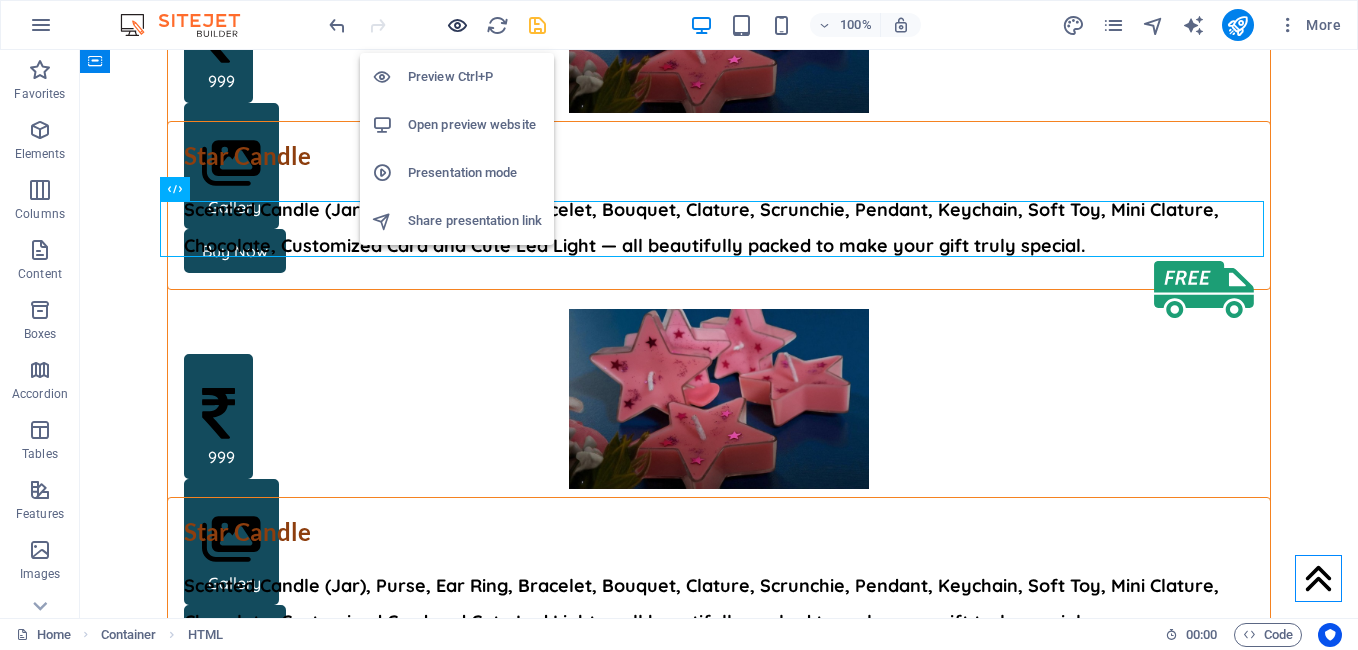click at bounding box center (457, 25) 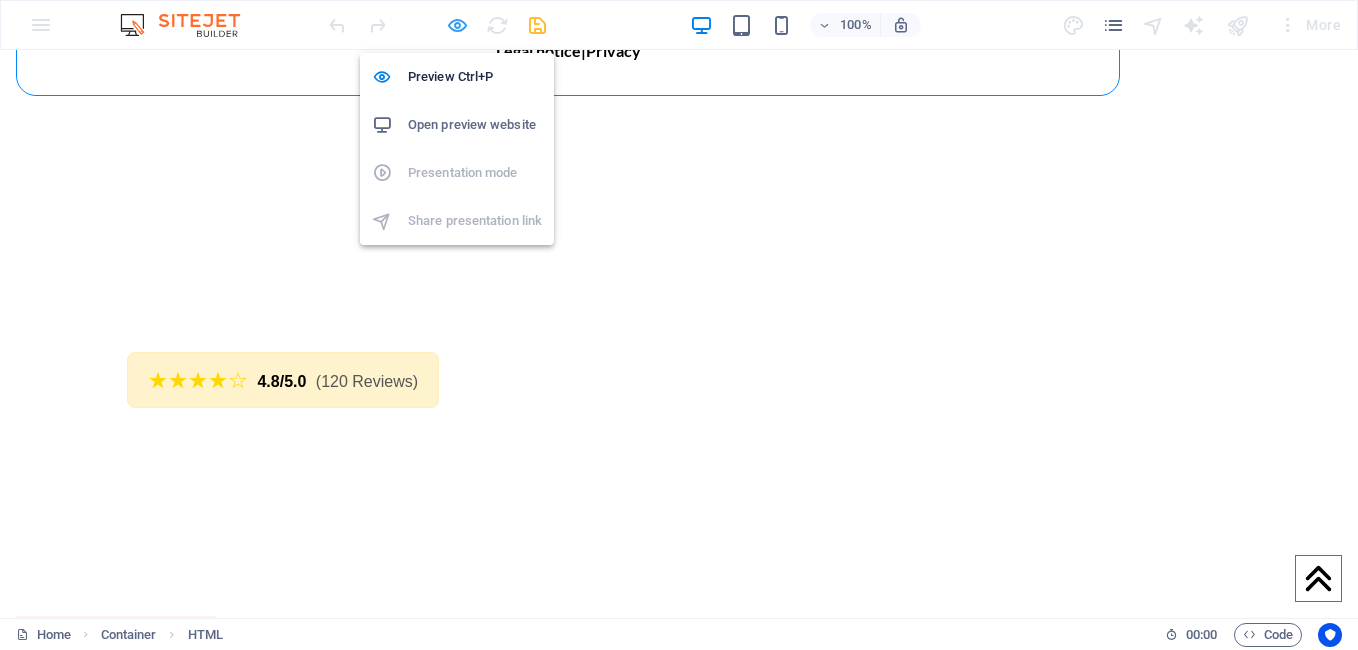 scroll, scrollTop: 3943, scrollLeft: 0, axis: vertical 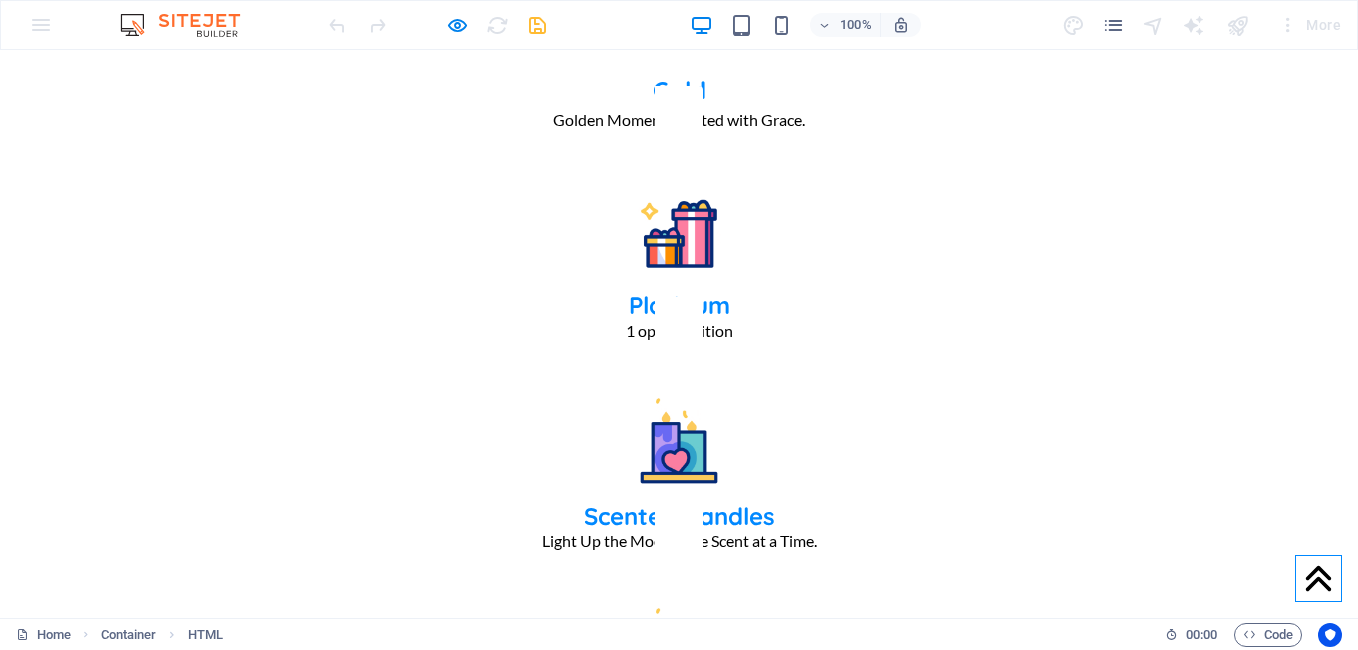 click on "(120 Reviews)" at bounding box center [367, 4789] 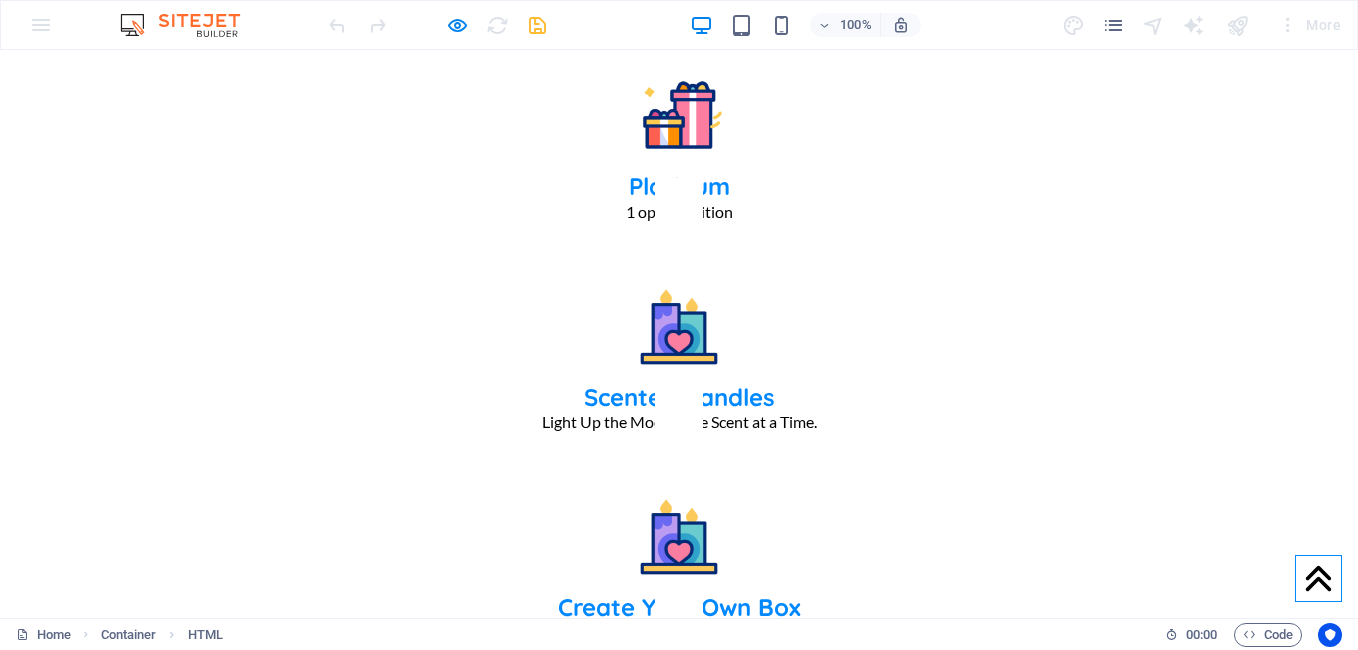 scroll, scrollTop: 4021, scrollLeft: 0, axis: vertical 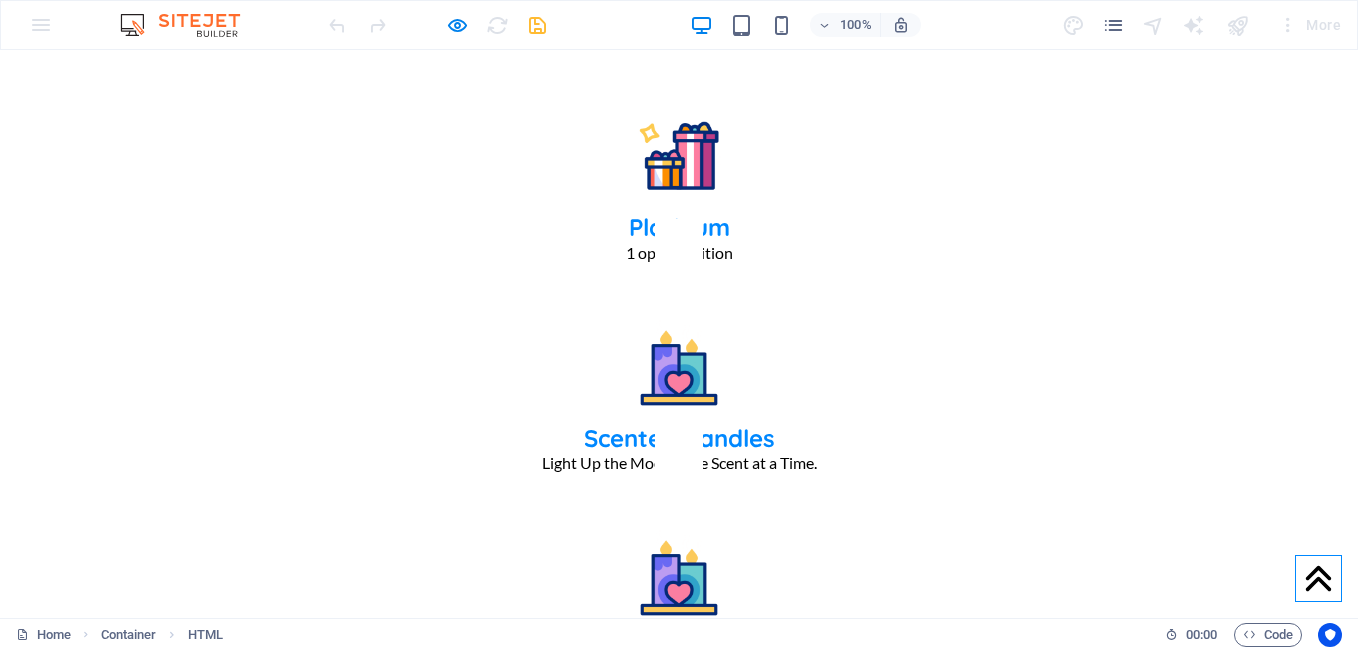 click on "(120 Reviews)" at bounding box center (367, 4711) 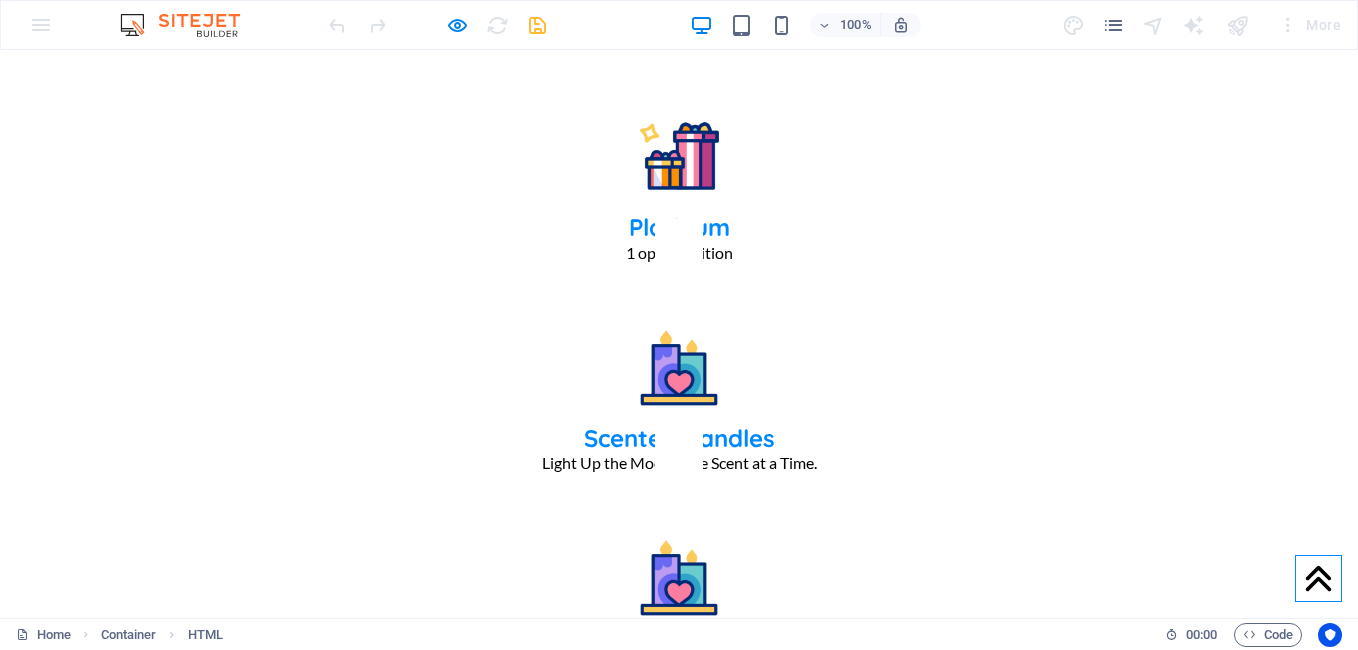 click on "(120 Reviews)" at bounding box center (367, 4711) 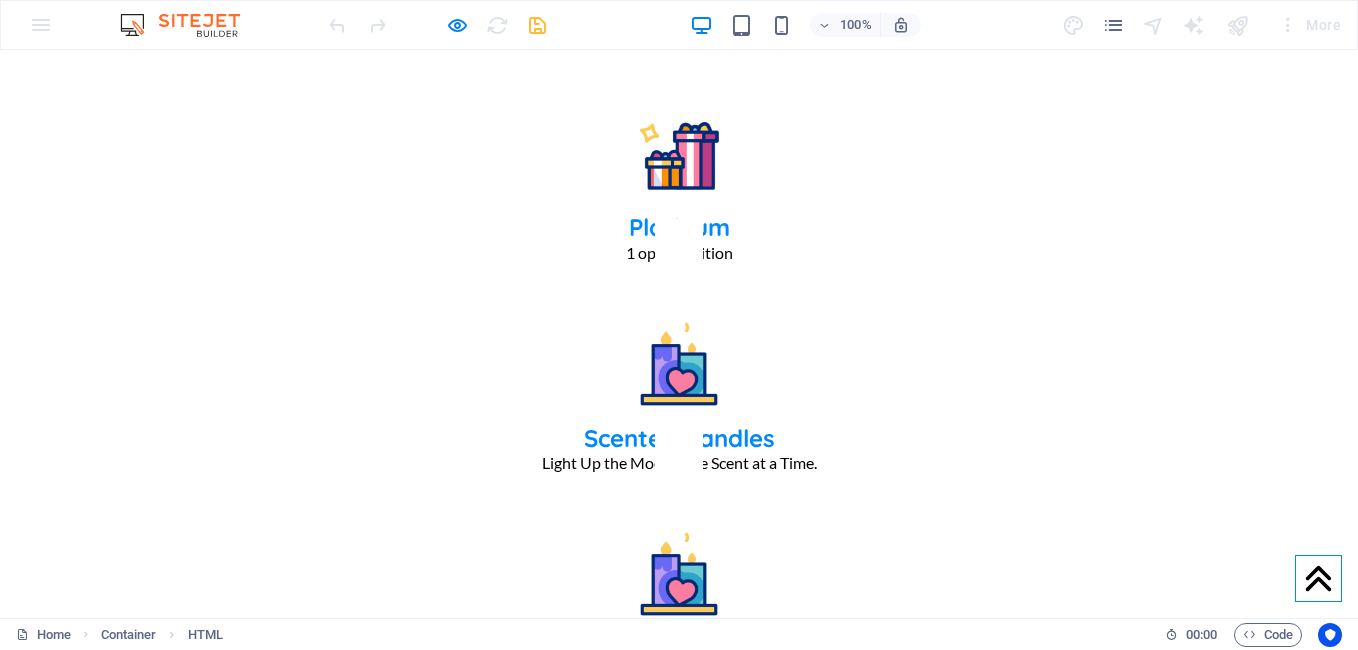 click on "★★★★☆" at bounding box center (198, 4710) 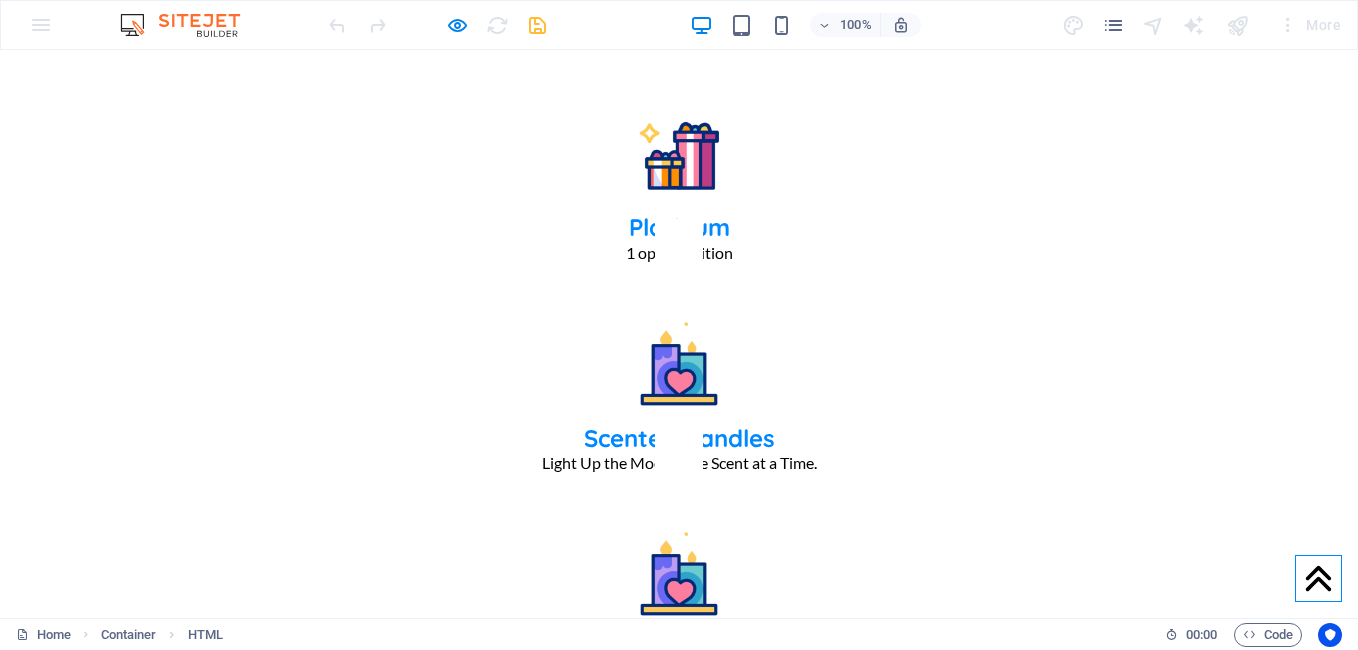 click on "(120 Reviews)" at bounding box center [367, 4711] 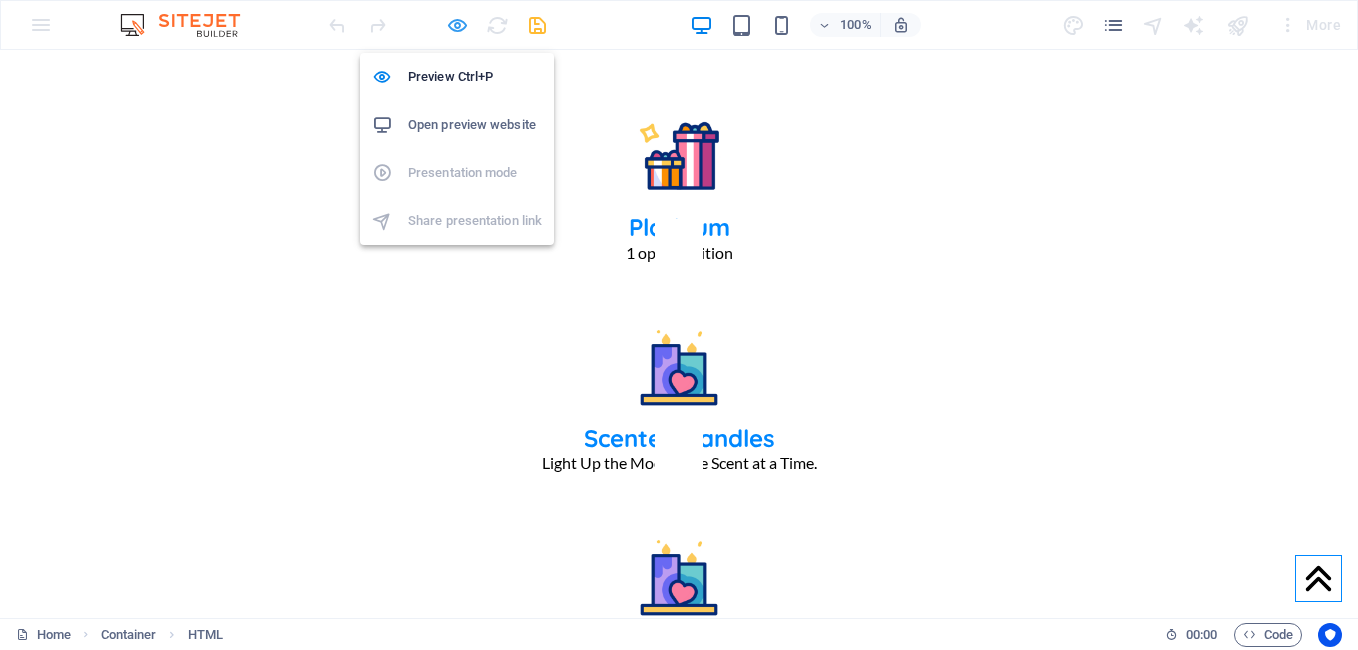 click at bounding box center (457, 25) 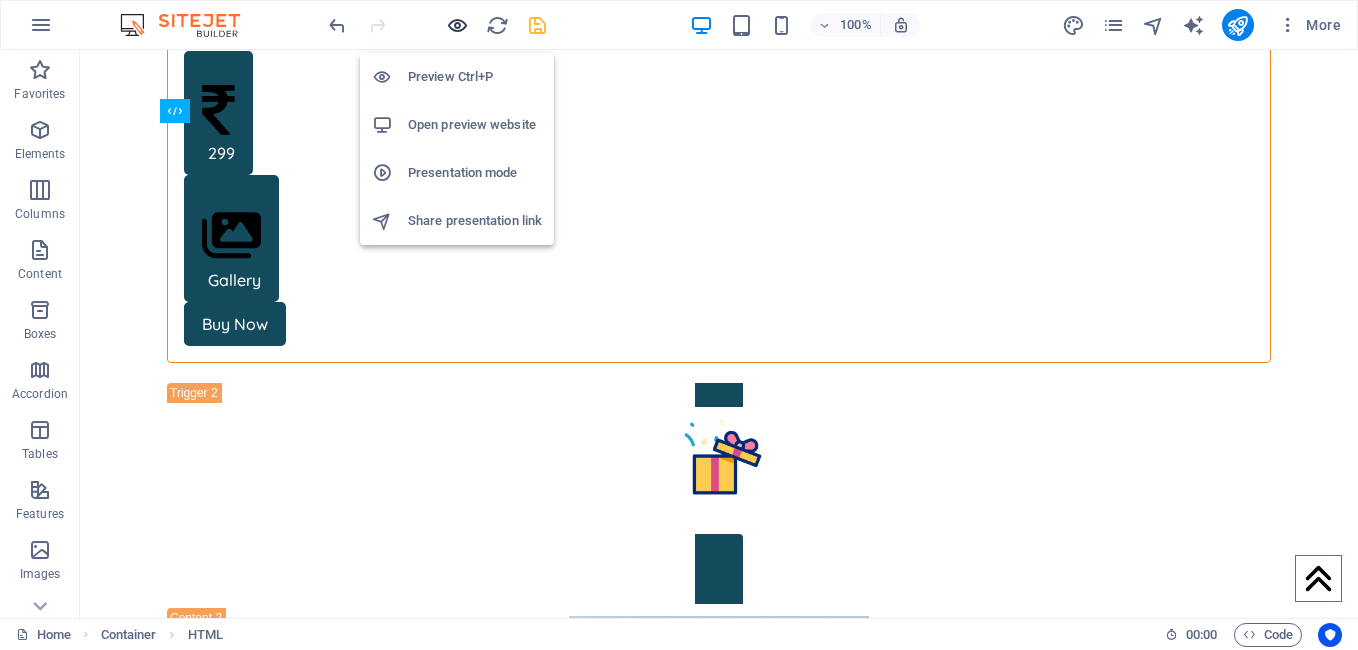scroll, scrollTop: 8429, scrollLeft: 0, axis: vertical 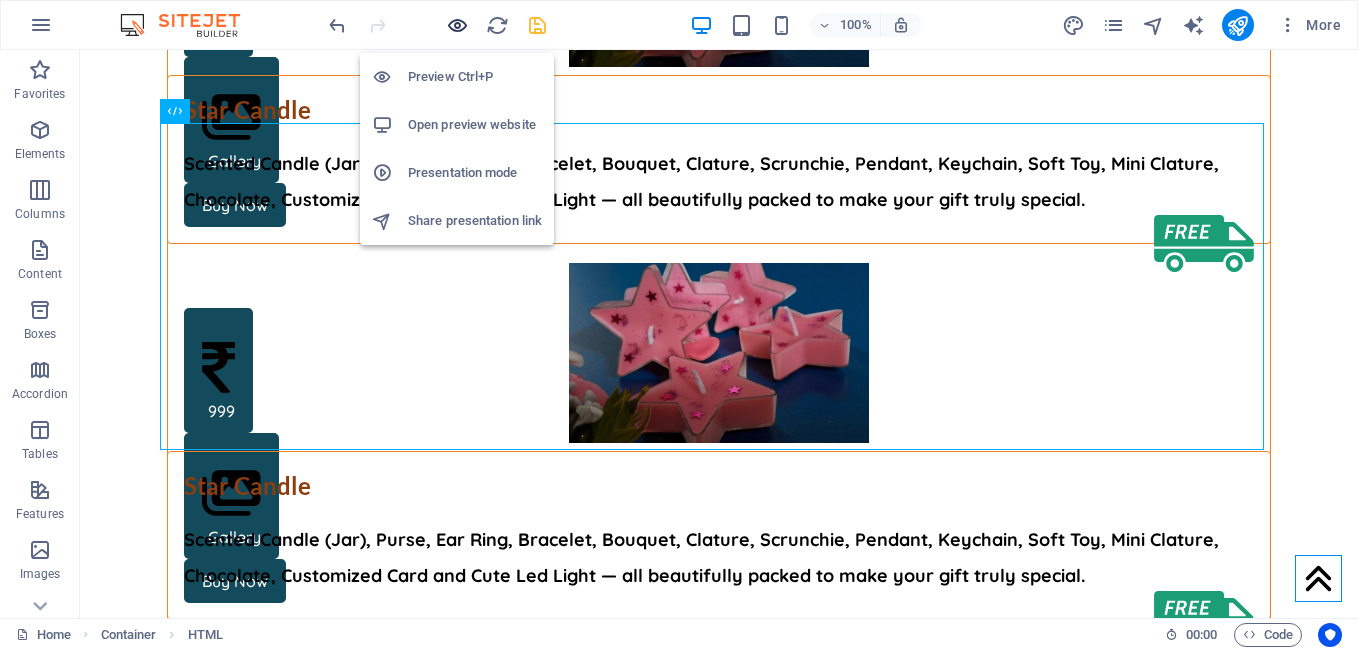 click at bounding box center [457, 25] 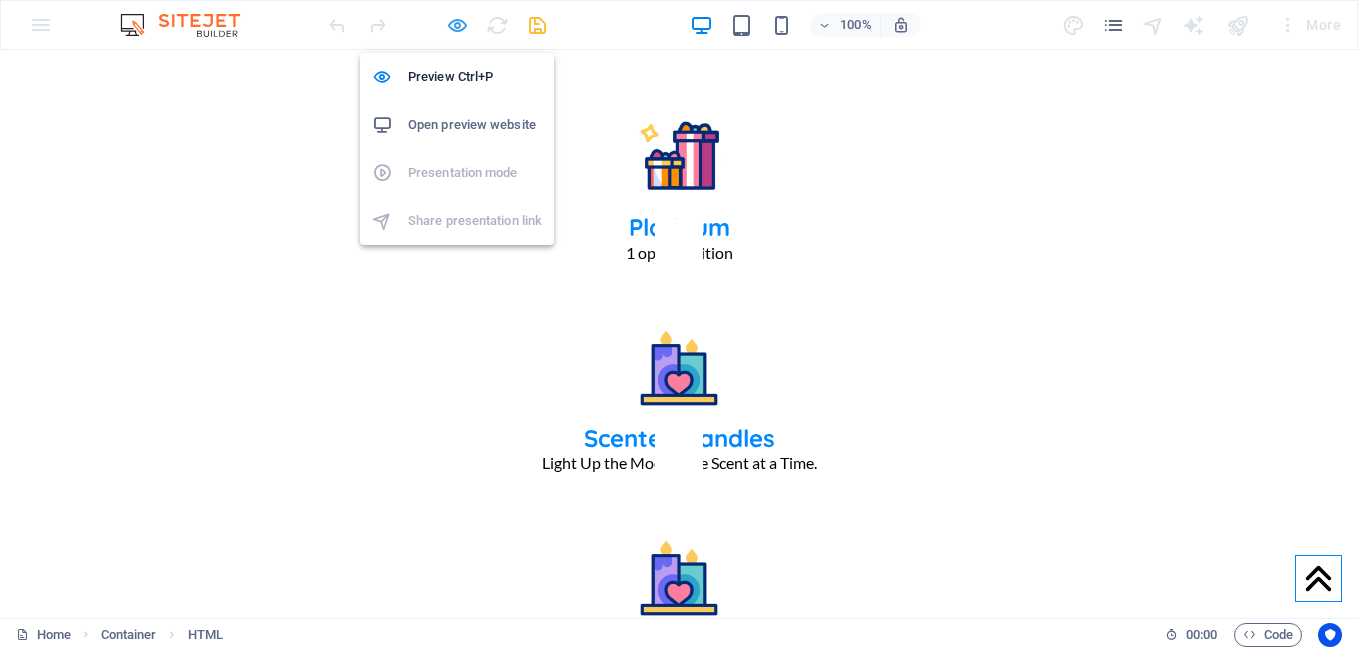 click at bounding box center (457, 25) 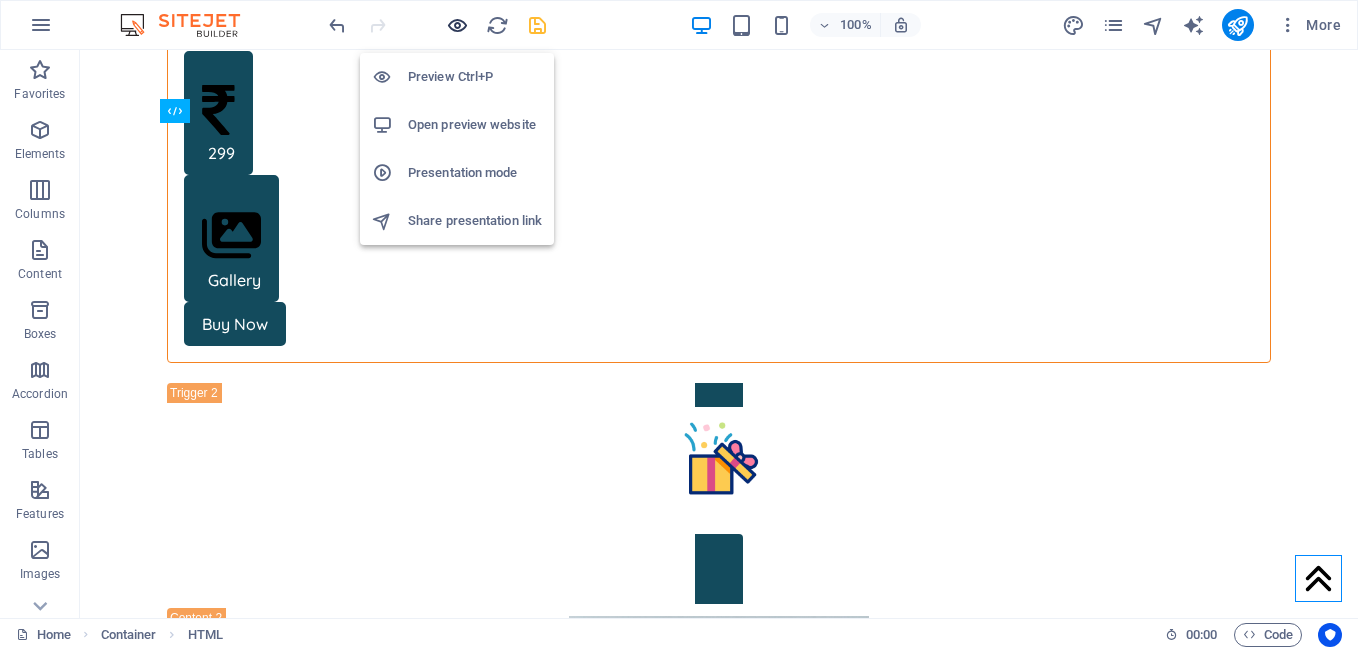 scroll, scrollTop: 8429, scrollLeft: 0, axis: vertical 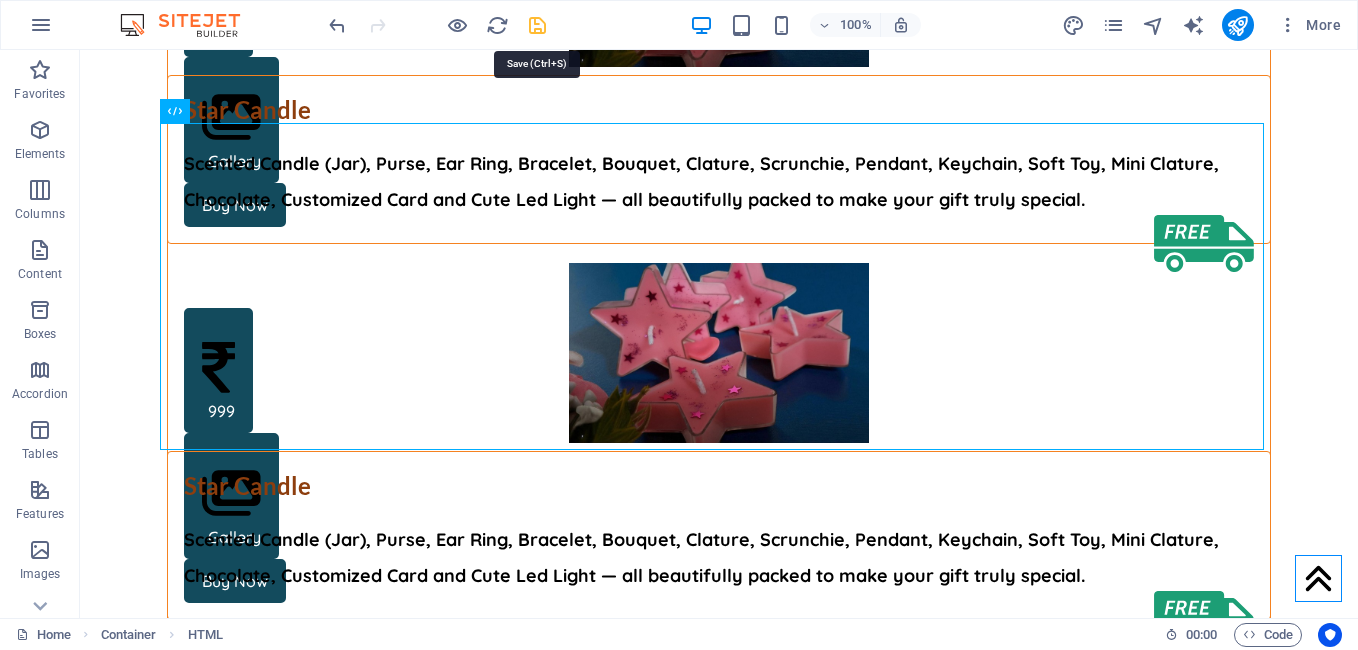 click at bounding box center (537, 25) 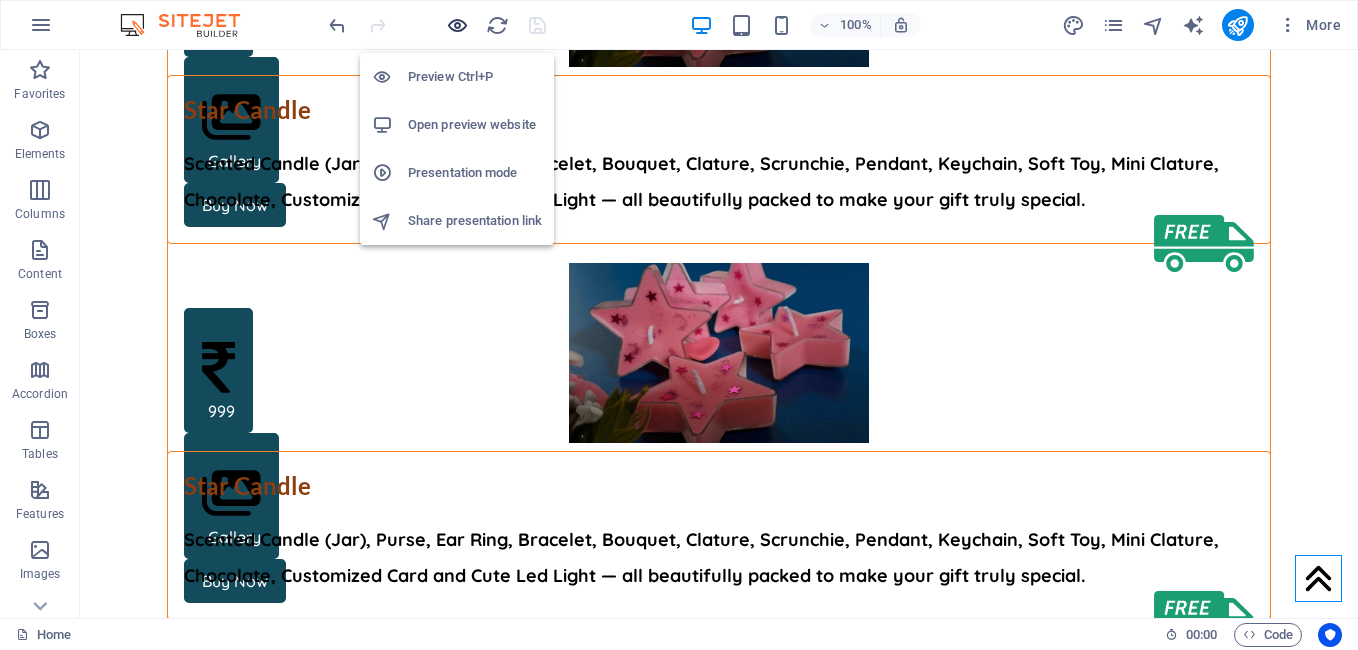 click at bounding box center (457, 25) 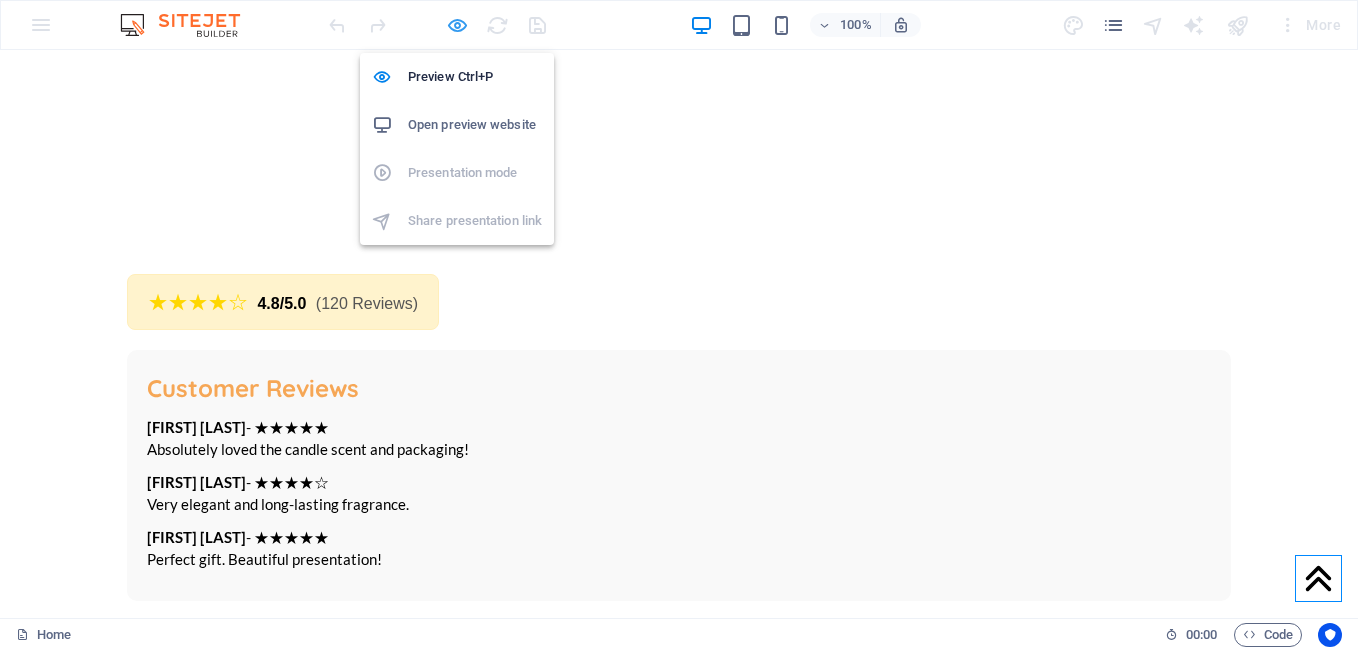 scroll, scrollTop: 4021, scrollLeft: 0, axis: vertical 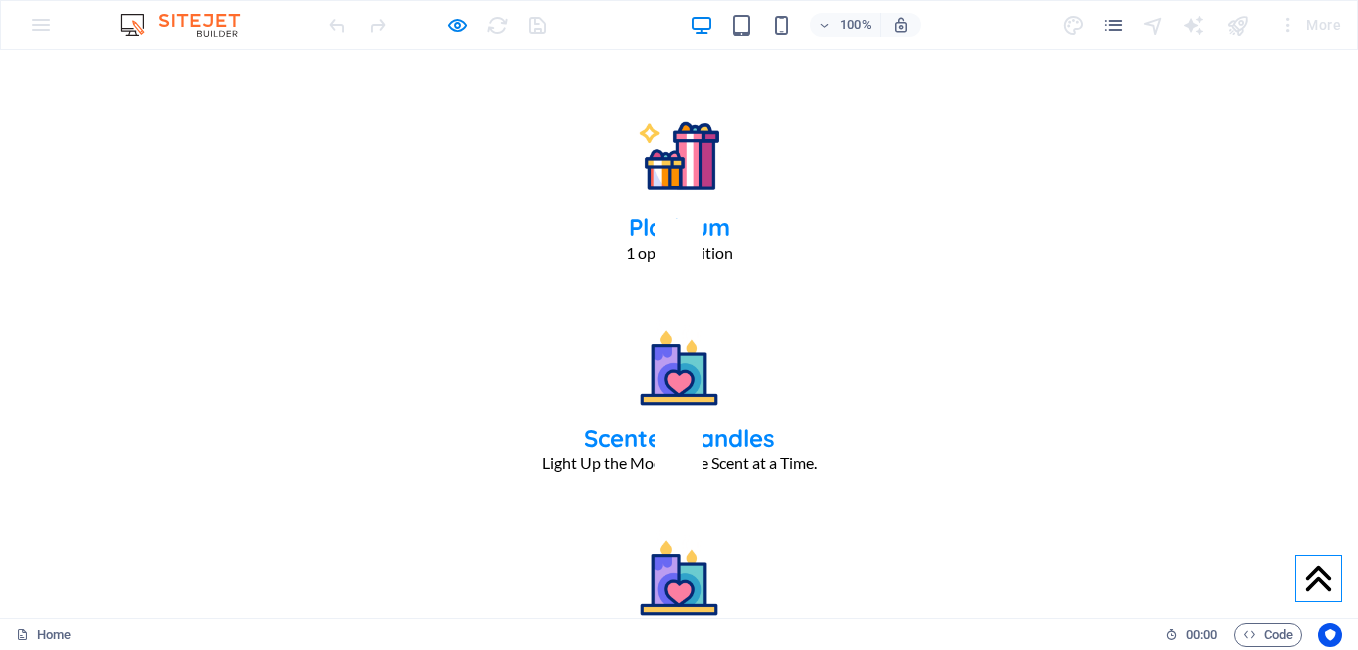 click on "★★★★☆
4.8/5.0
(120 Reviews)" at bounding box center (283, 4710) 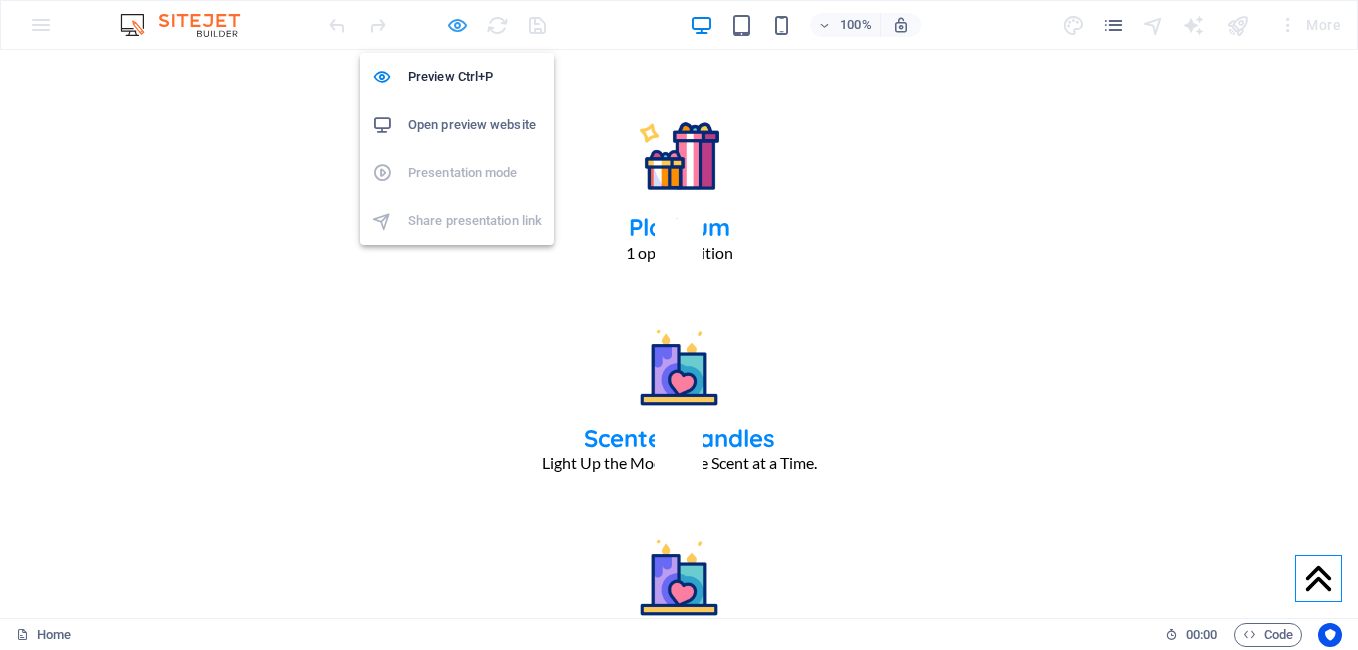 click at bounding box center (457, 25) 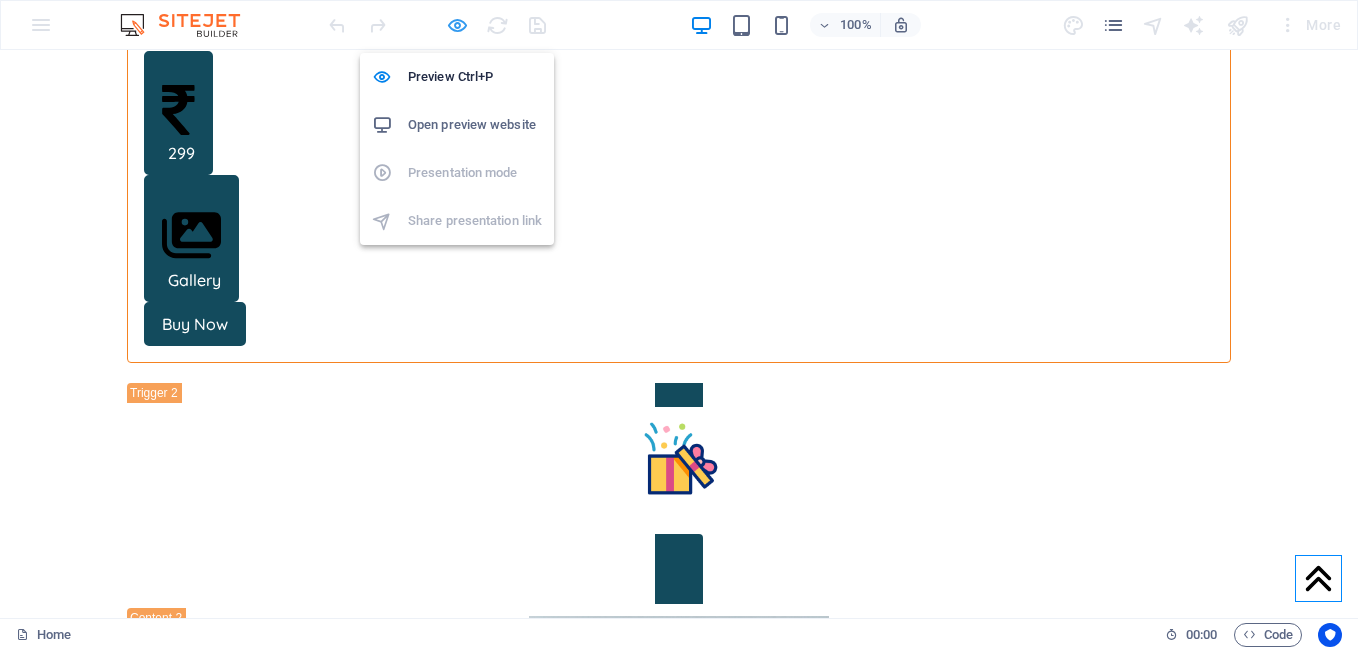 scroll, scrollTop: 8429, scrollLeft: 0, axis: vertical 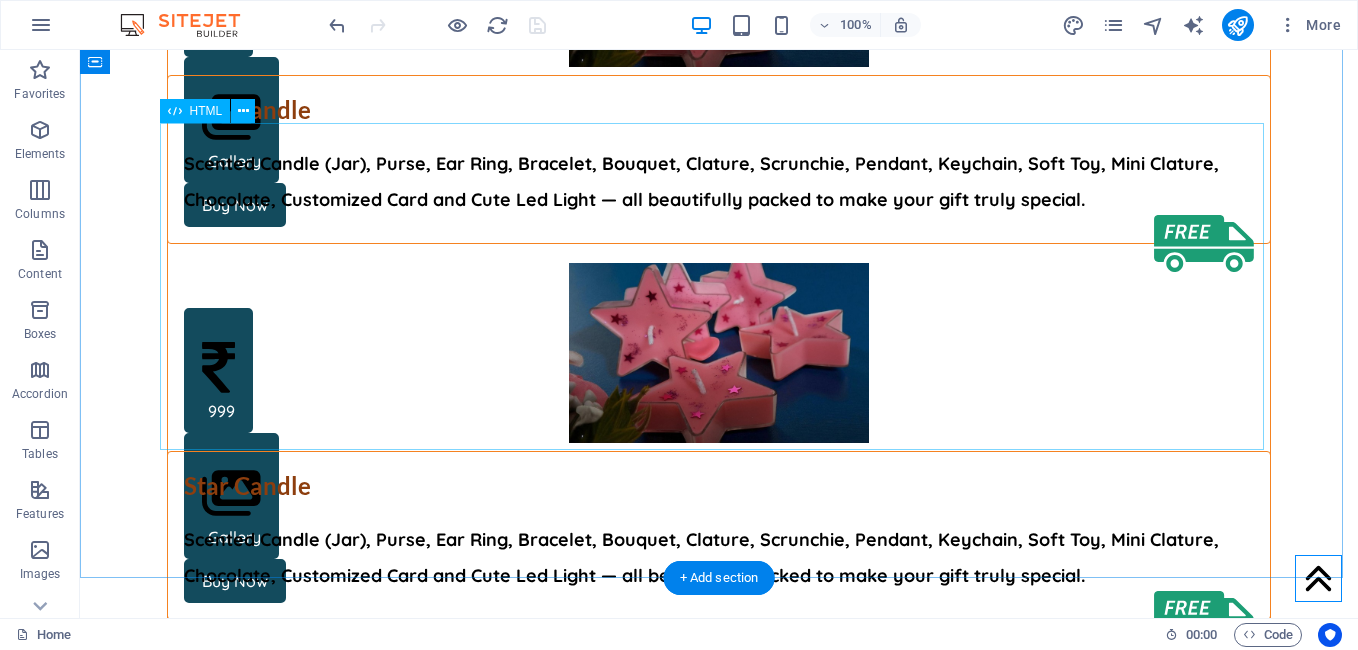 click on "★★★★☆
4.8/5.0
(120 Reviews)
Customer Reviews
Riya Sharma  - ★★★★★ Absolutely loved the candle scent and packaging!
Ajay Mehta  - ★★★★☆ Very elegant and long-lasting fragrance.
Pooja Nair  - ★★★★★ Perfect gift. Beautiful presentation!" at bounding box center (719, 5801) 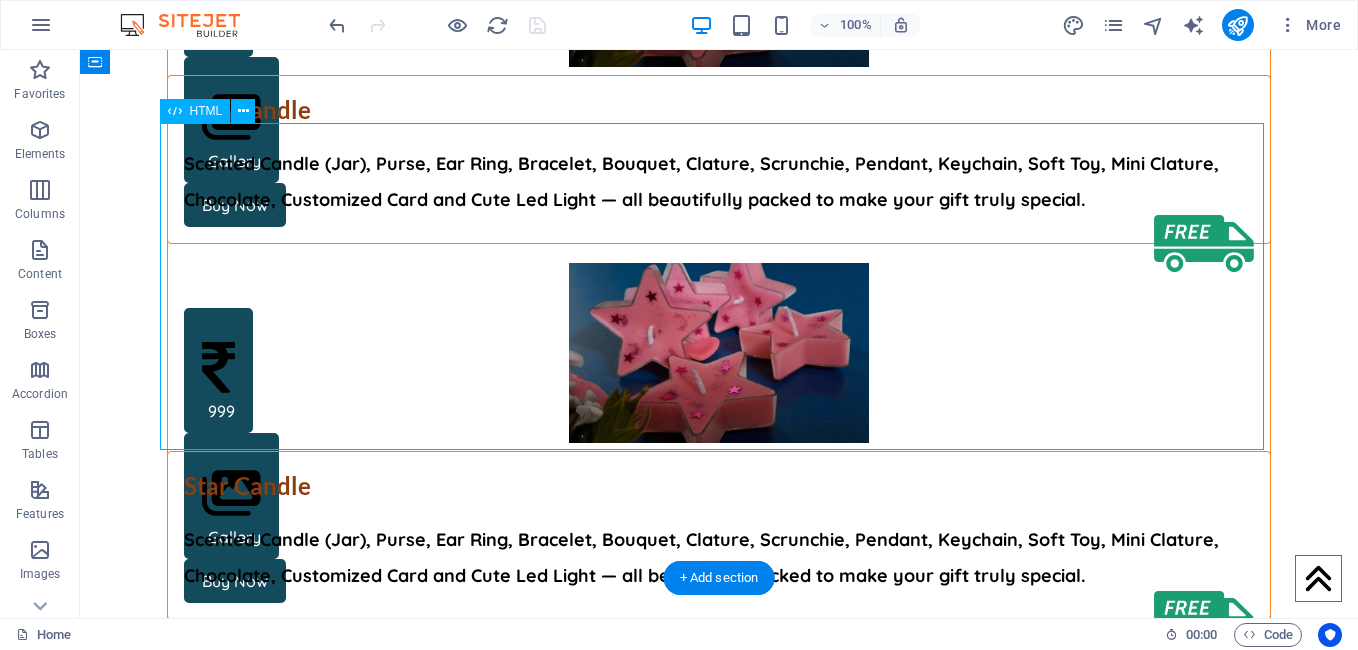 click on "★★★★☆
4.8/5.0
(120 Reviews)
Customer Reviews
Riya Sharma  - ★★★★★ Absolutely loved the candle scent and packaging!
Ajay Mehta  - ★★★★☆ Very elegant and long-lasting fragrance.
Pooja Nair  - ★★★★★ Perfect gift. Beautiful presentation!" at bounding box center (719, 5801) 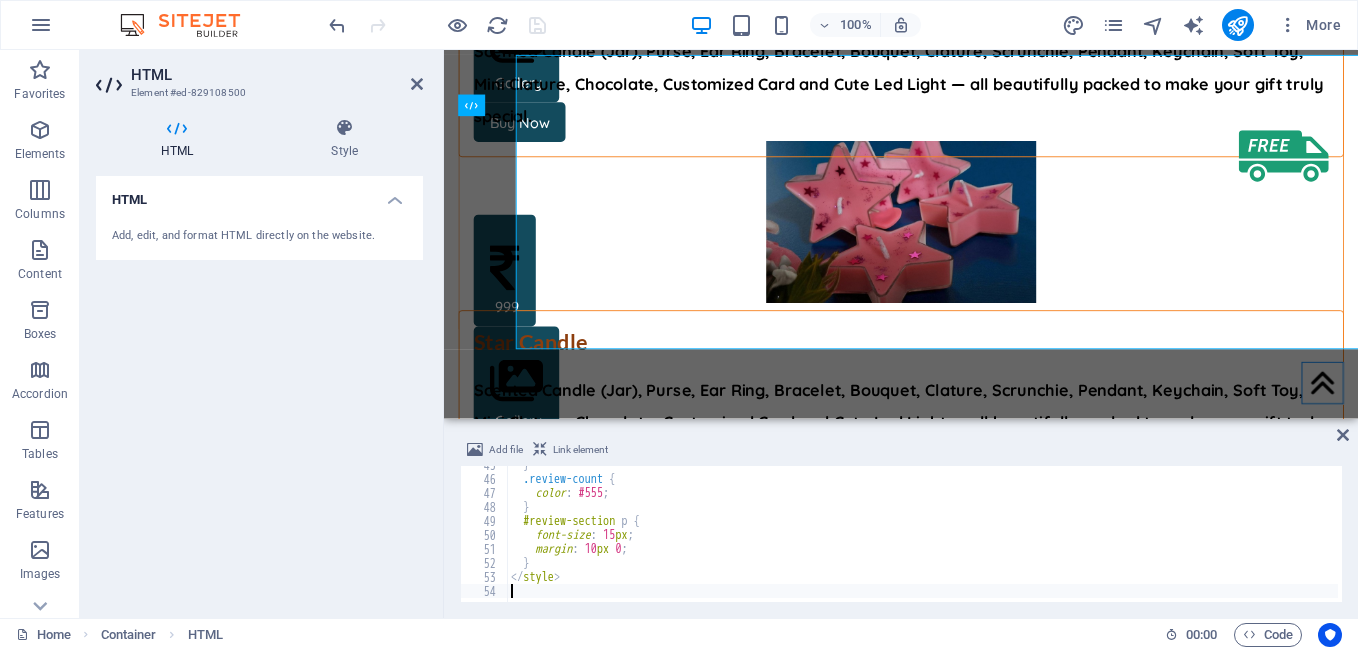 scroll, scrollTop: 8497, scrollLeft: 0, axis: vertical 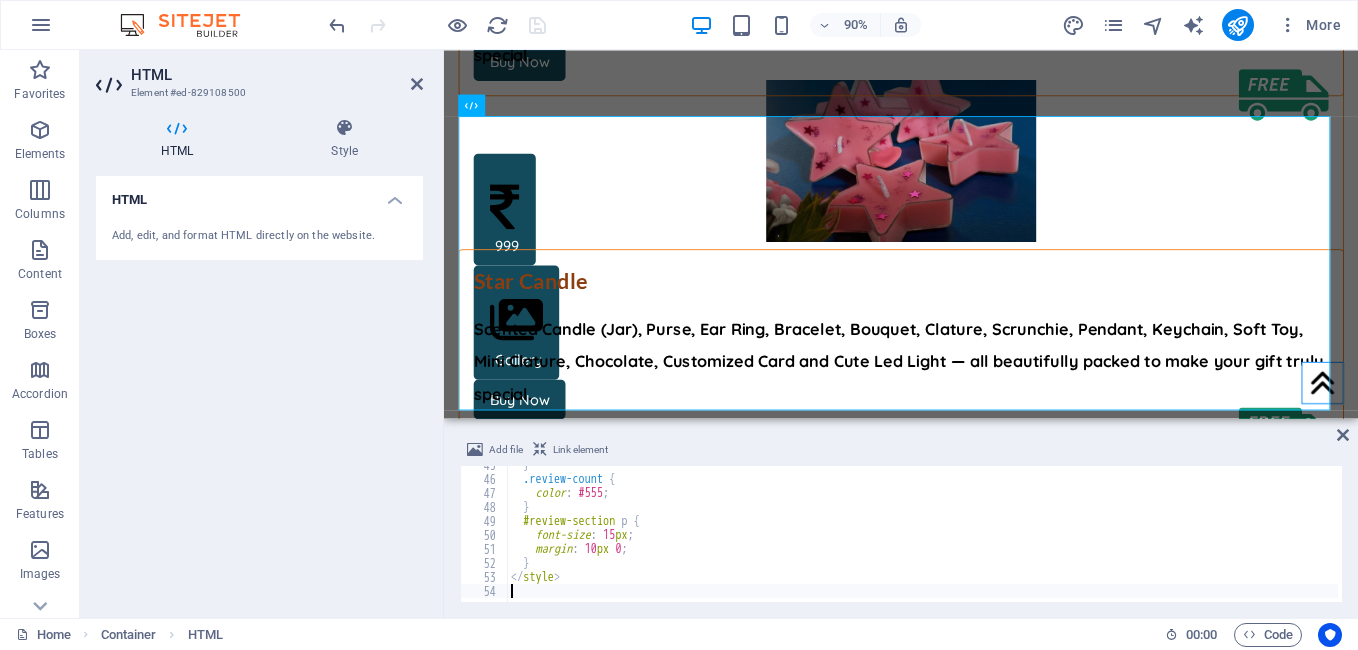 click on "}    .review-count   {      color :   #555 ;    }    #review-section   p   {      font-size :   15 px ;      margin :   10 px   0 ;    } </ style >" at bounding box center [950, 538] 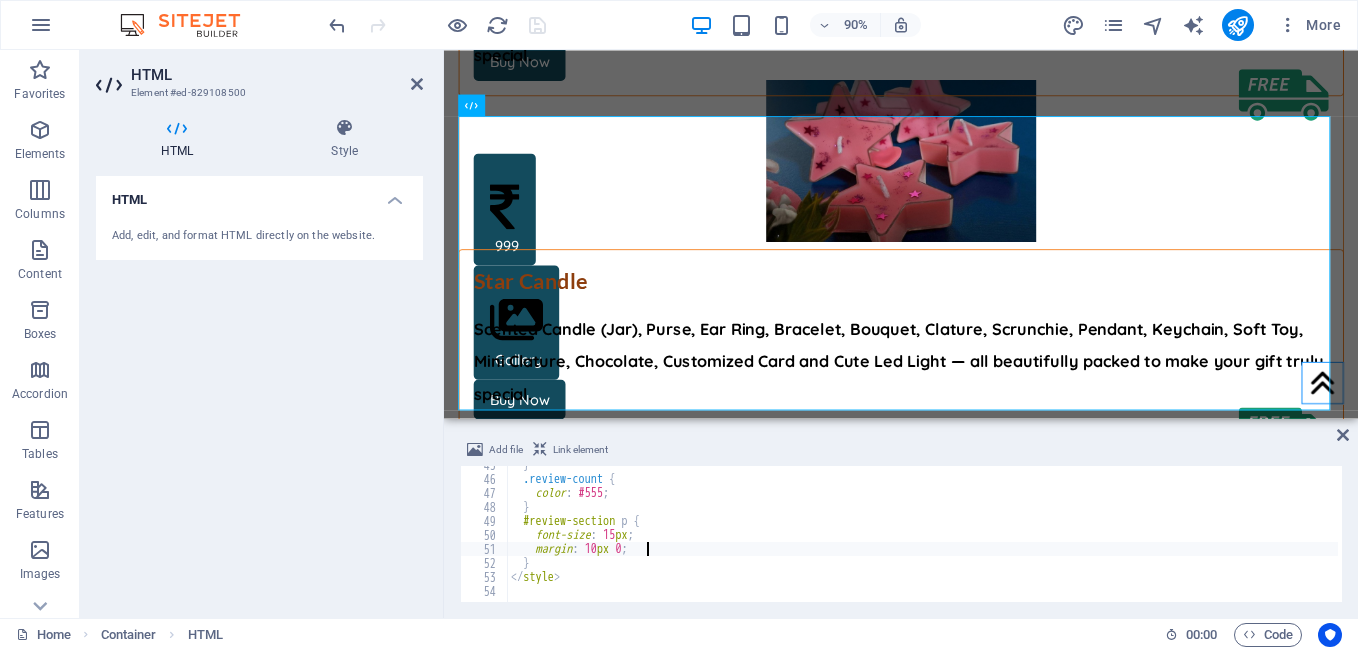 type on "</style>" 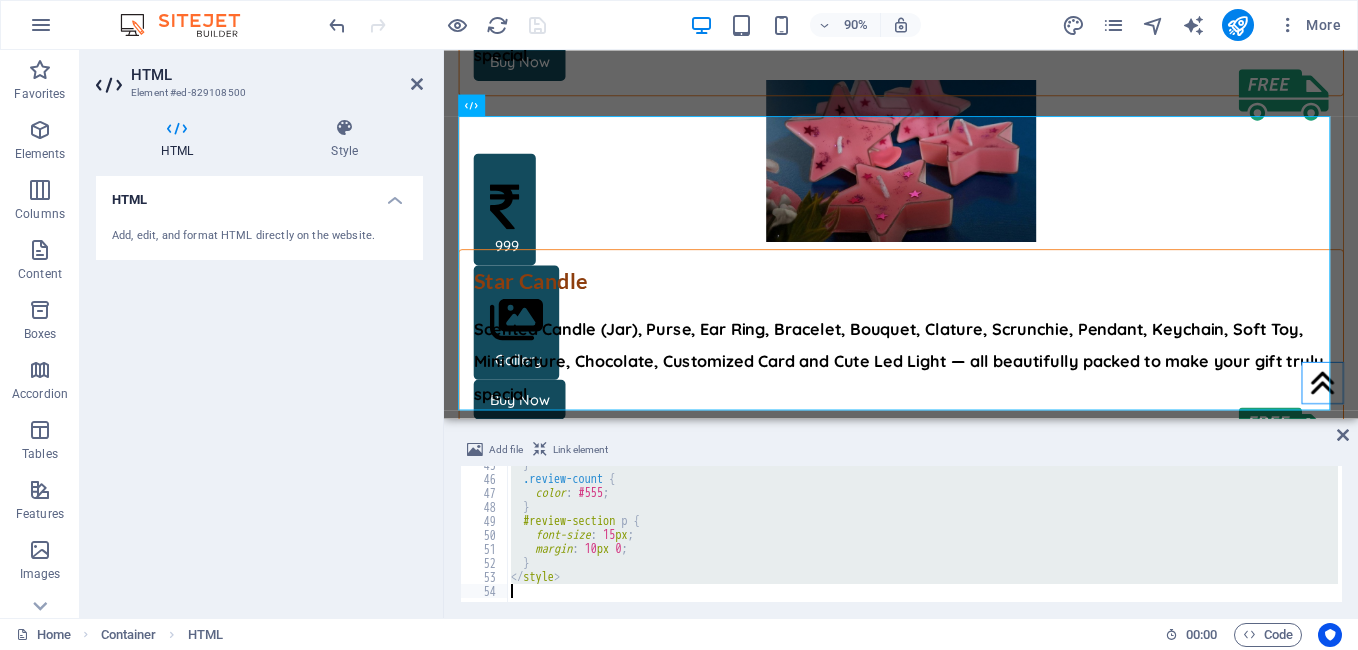 type 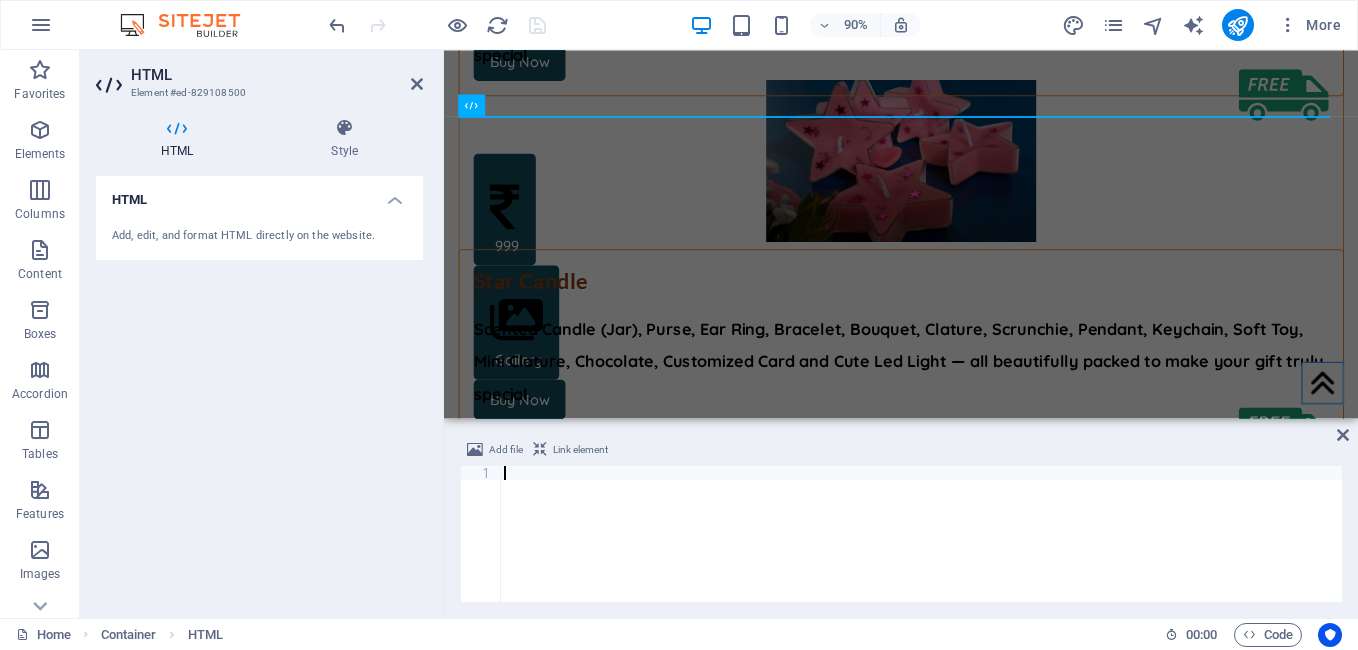 scroll, scrollTop: 620, scrollLeft: 0, axis: vertical 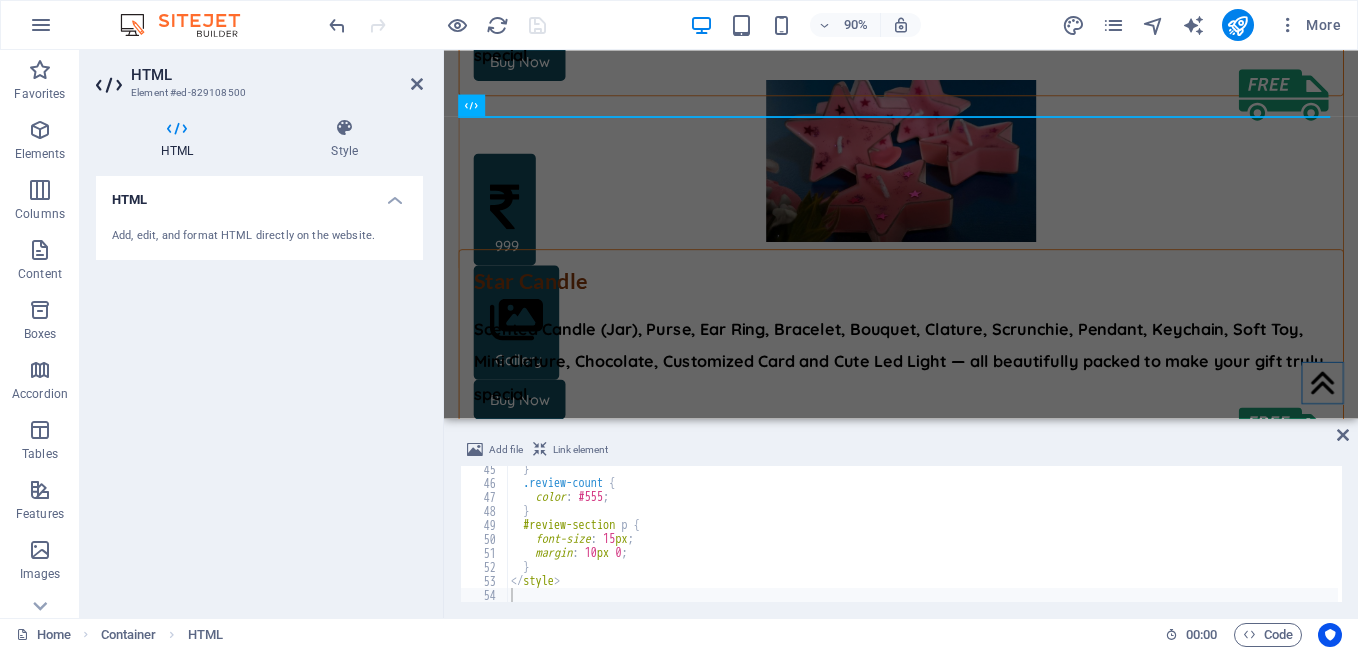 click on "Add file Link element 45 46 47 48 49 50 51 52 53 54    }    .review-count   {      color :   #555 ;    }    #review-section   p   {      font-size :   15 px ;      margin :   10 px   0 ;    } </ style >     הההההההההההההההההההההההההההההההההההההההההההההההההההההההההההההההההההההההההההההההההההההההההההההההההההההההההההההההההההההההההההההההההההההההההההההההההההההההההההההההההההההההההההההההההההההההההההההההההההההההההההההההההההההההההההההההההההההההההההההההההההההההההההההההה XXXXXXXXXXXXXXXXXXXXXXXXXXXXXXXXXXXXXXXXXXXXXXXXXXXXXXXXXXXXXXXXXXXXXXXXXXXXXXXXXXXXXXXXXXXXXXXXXXXXXXXXXXXXXXXXXXXXXXXXXXXXXXXXXXXXXXXXXXXXXXXXXXXXXXXXXXXXXXXXXXXXXXXXXXXXXXXXXXXXXXXXXXXXXXXXXXXXXXXXXXXXXXXXXXXXXXXXXXXXXXXXXXXXXXXXXXXXXXXXXXXXXXXXXXXXXXXX" at bounding box center [901, 520] 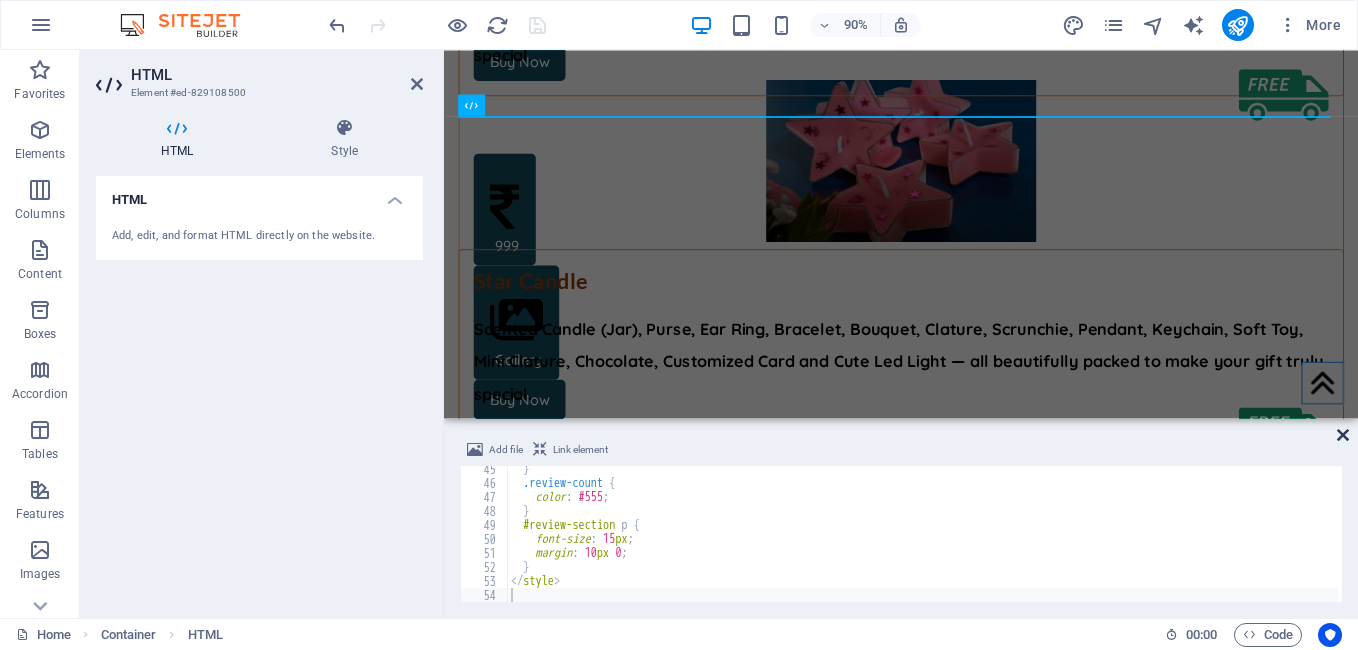 click at bounding box center (1343, 435) 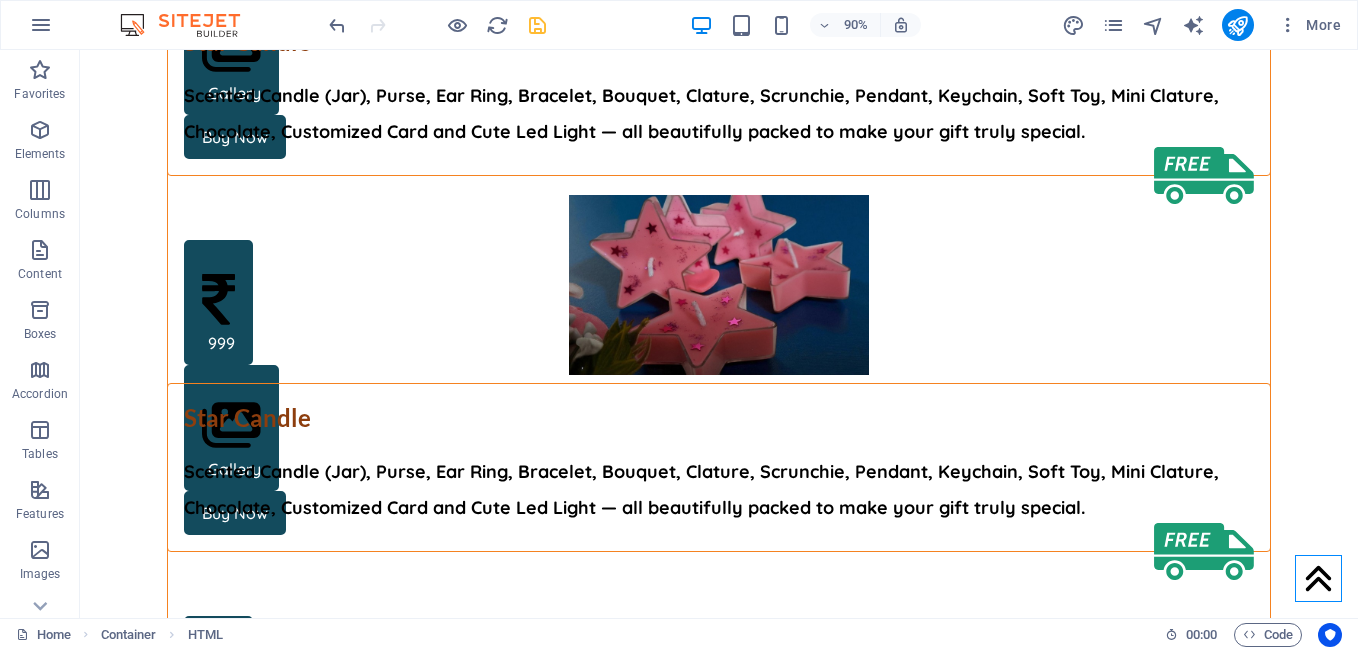 scroll, scrollTop: 8429, scrollLeft: 0, axis: vertical 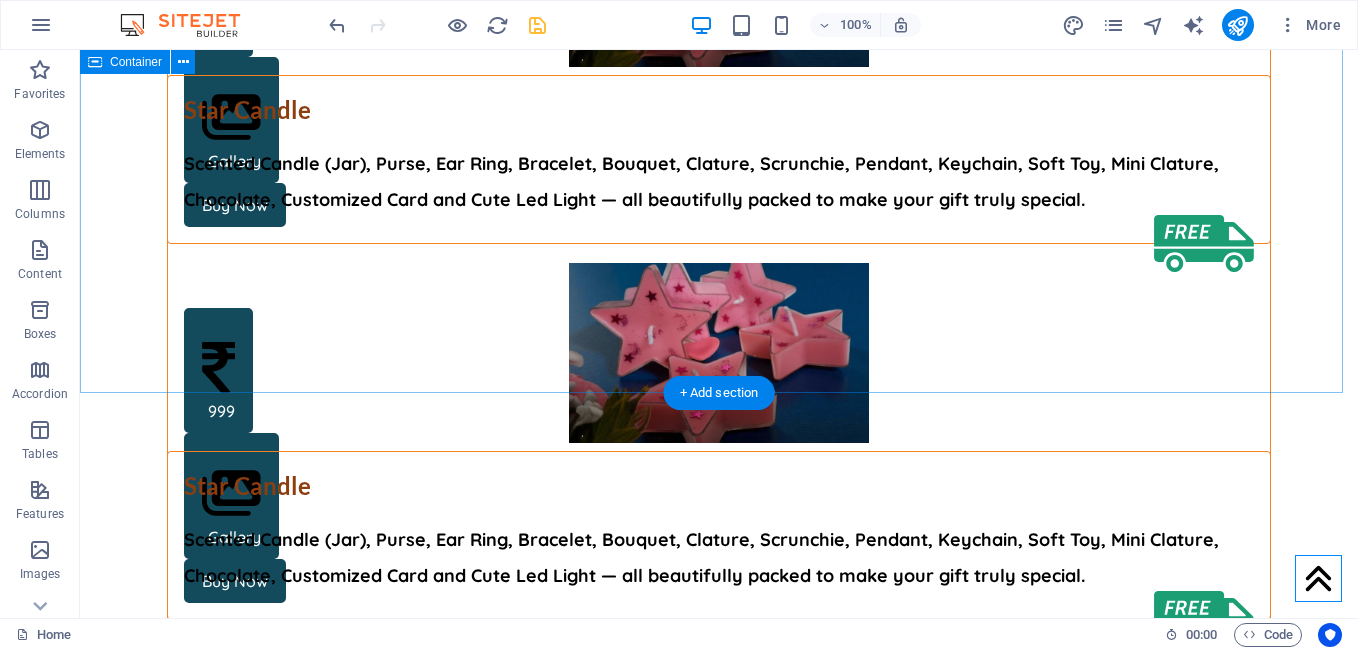 click on "Add elements" at bounding box center (660, 5739) 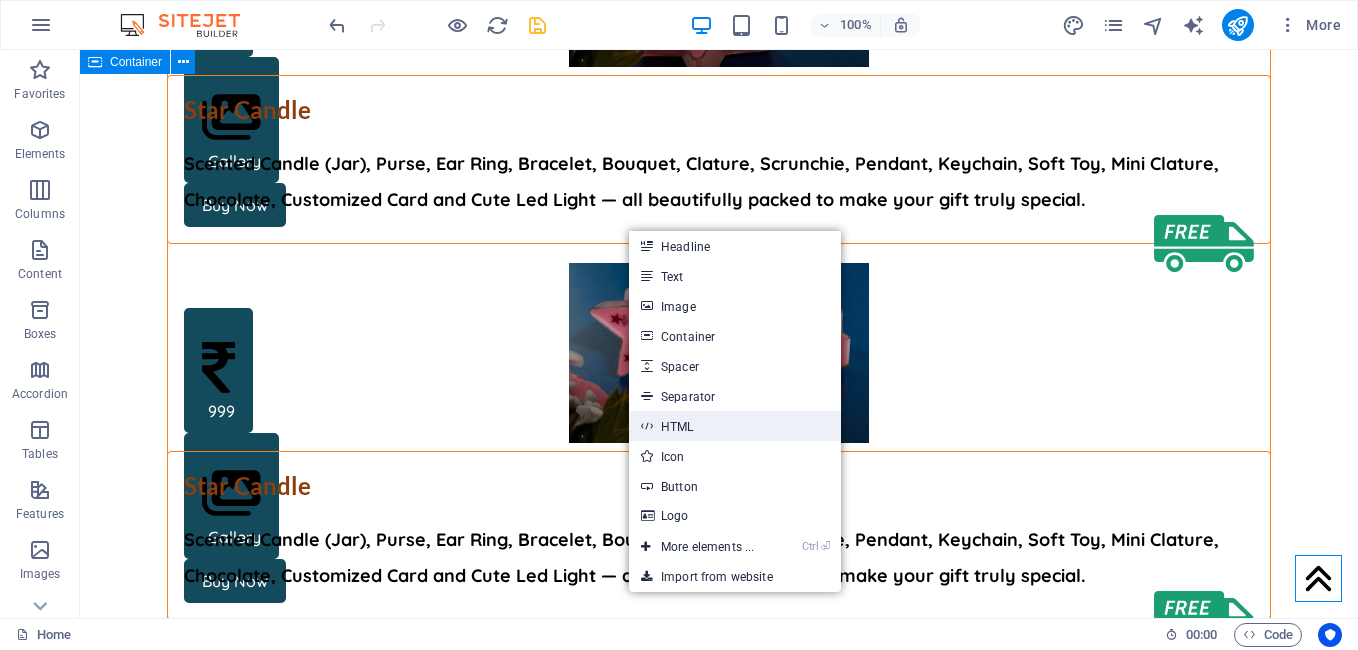 click on "HTML" at bounding box center (735, 426) 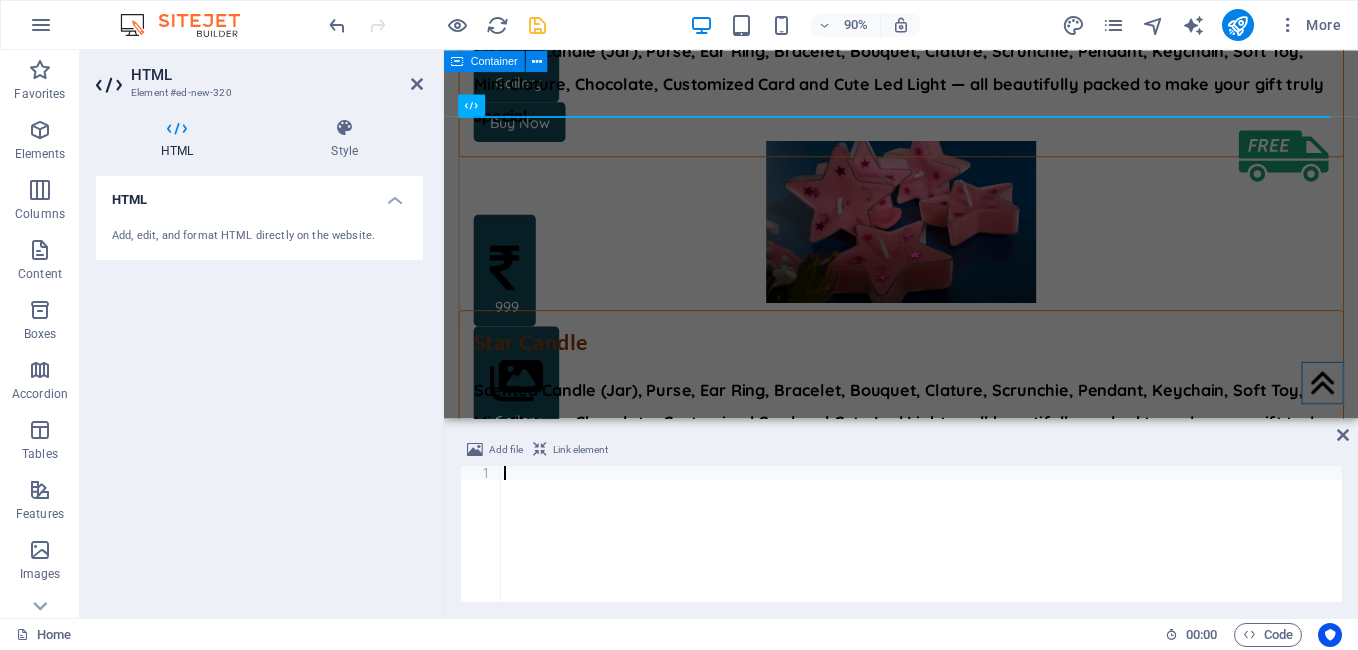 scroll, scrollTop: 8497, scrollLeft: 0, axis: vertical 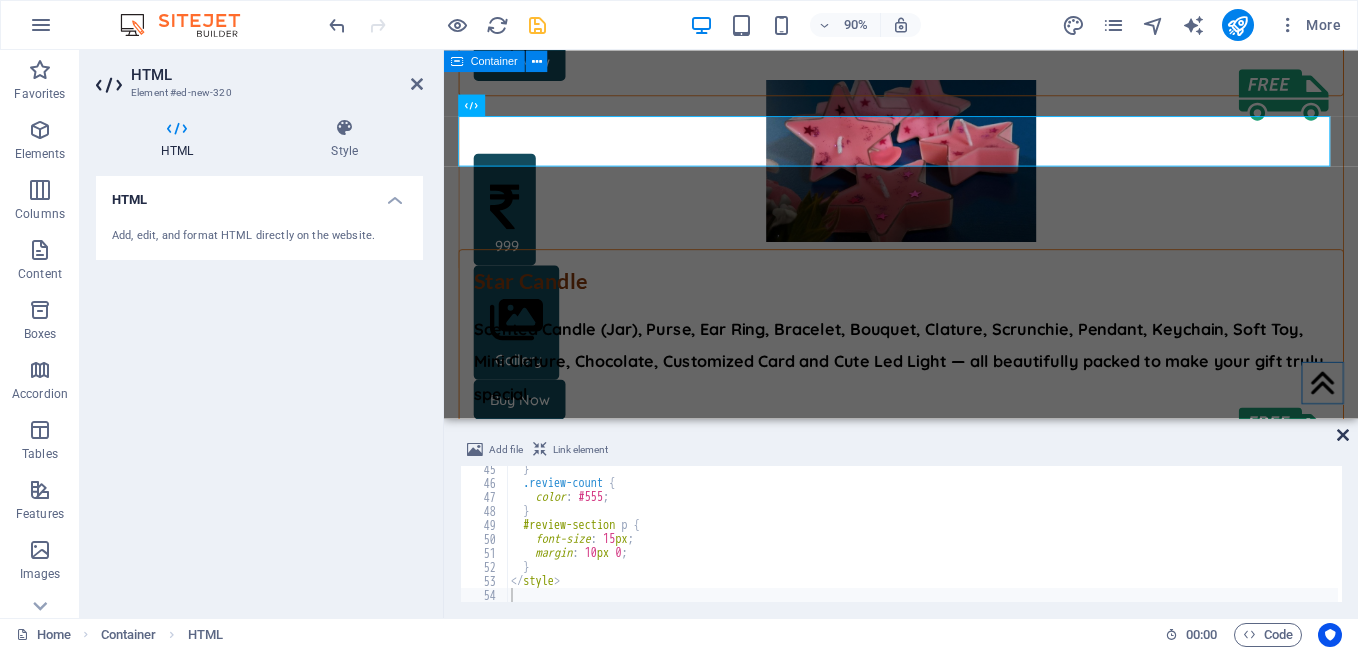 click at bounding box center [1343, 435] 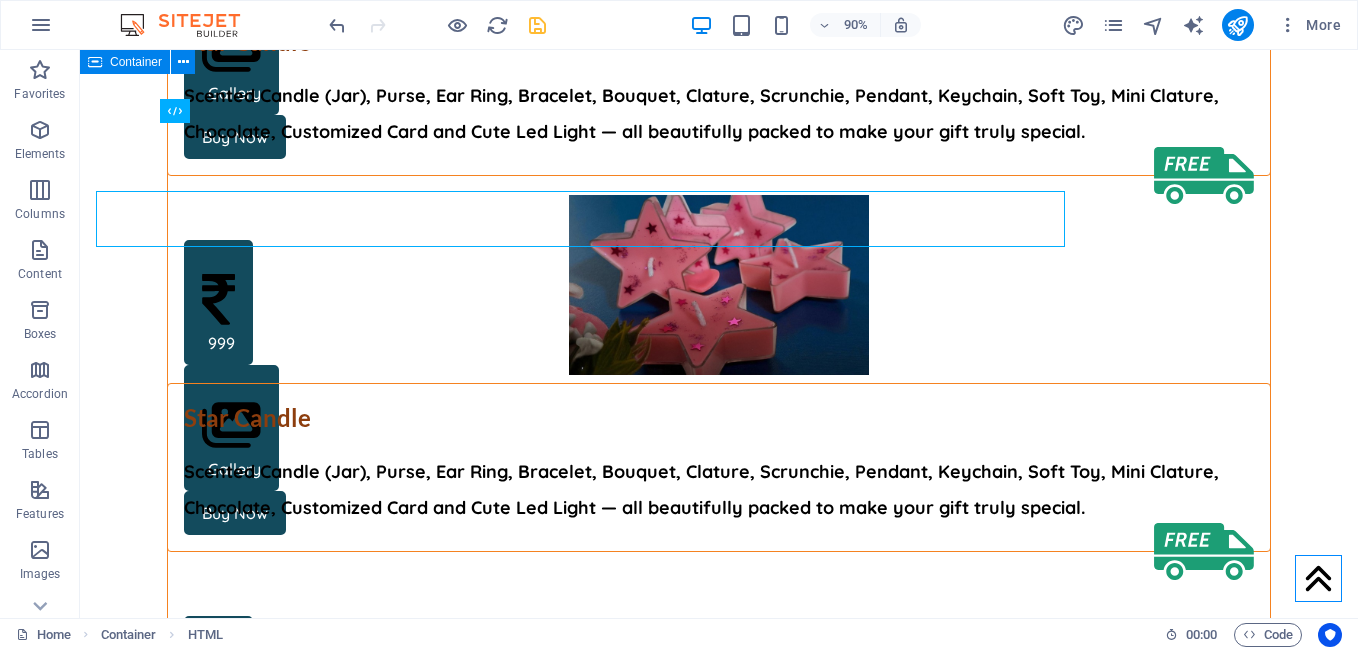 scroll, scrollTop: 8429, scrollLeft: 0, axis: vertical 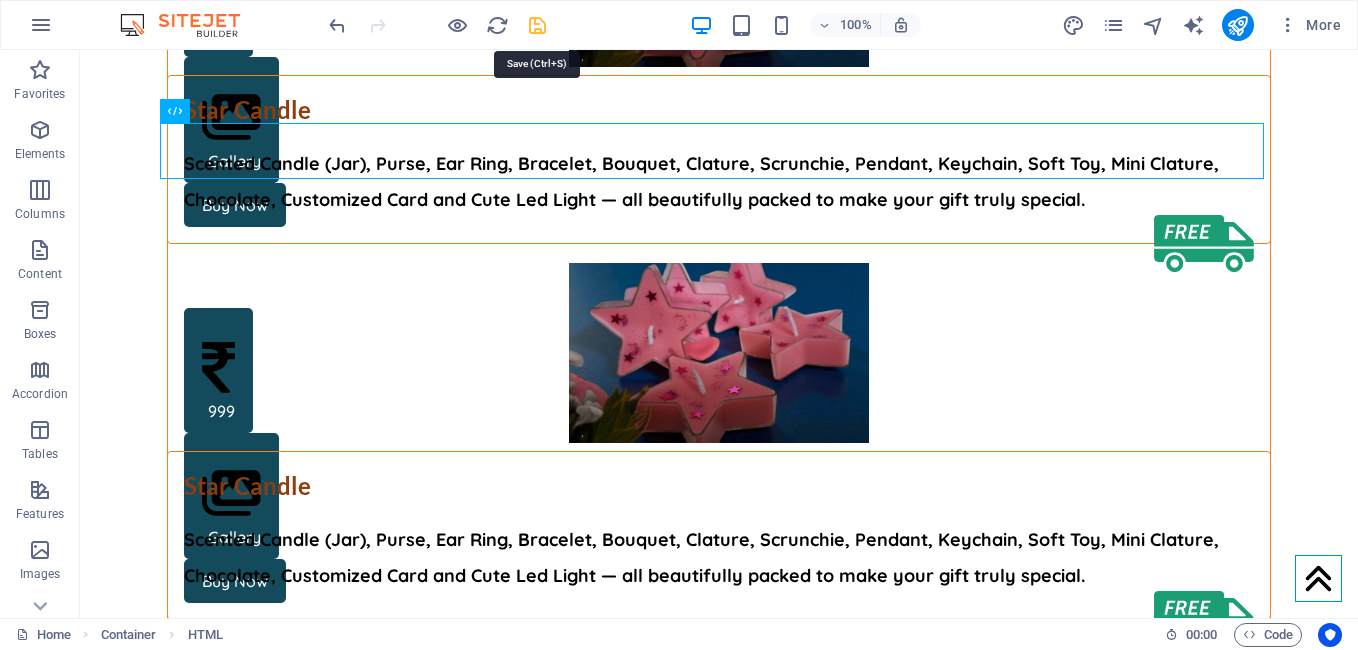 click at bounding box center [537, 25] 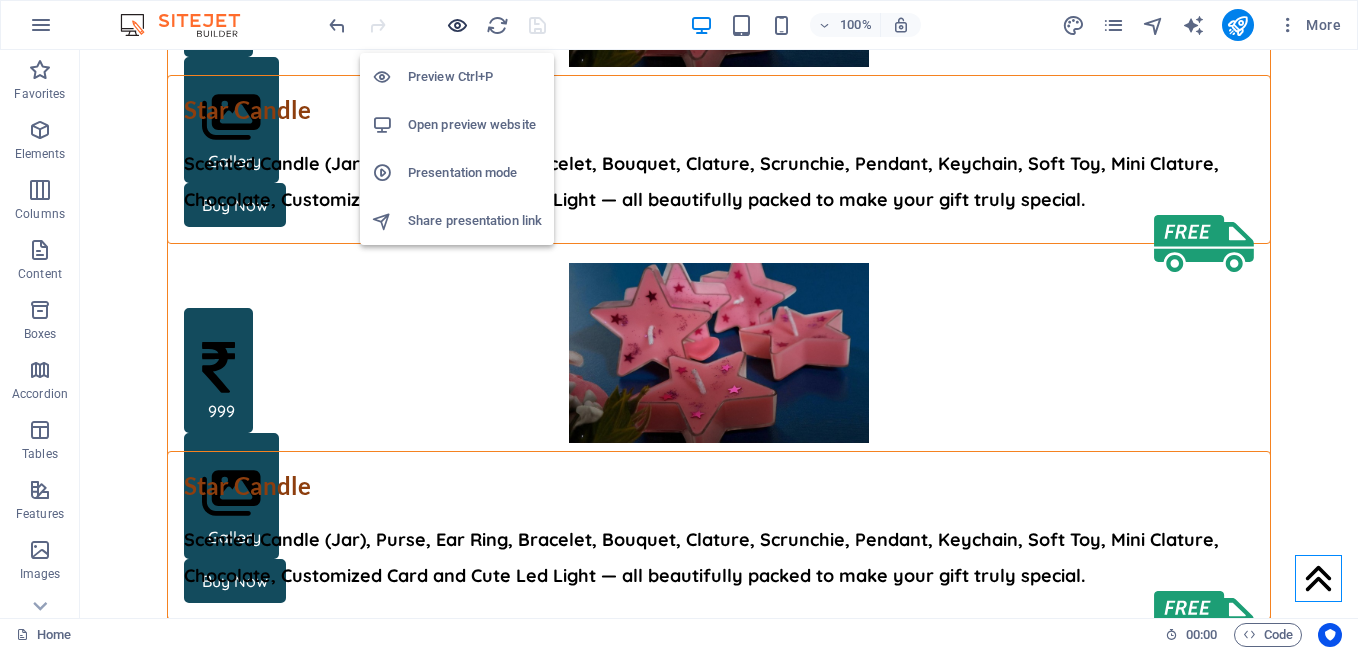 click at bounding box center (457, 25) 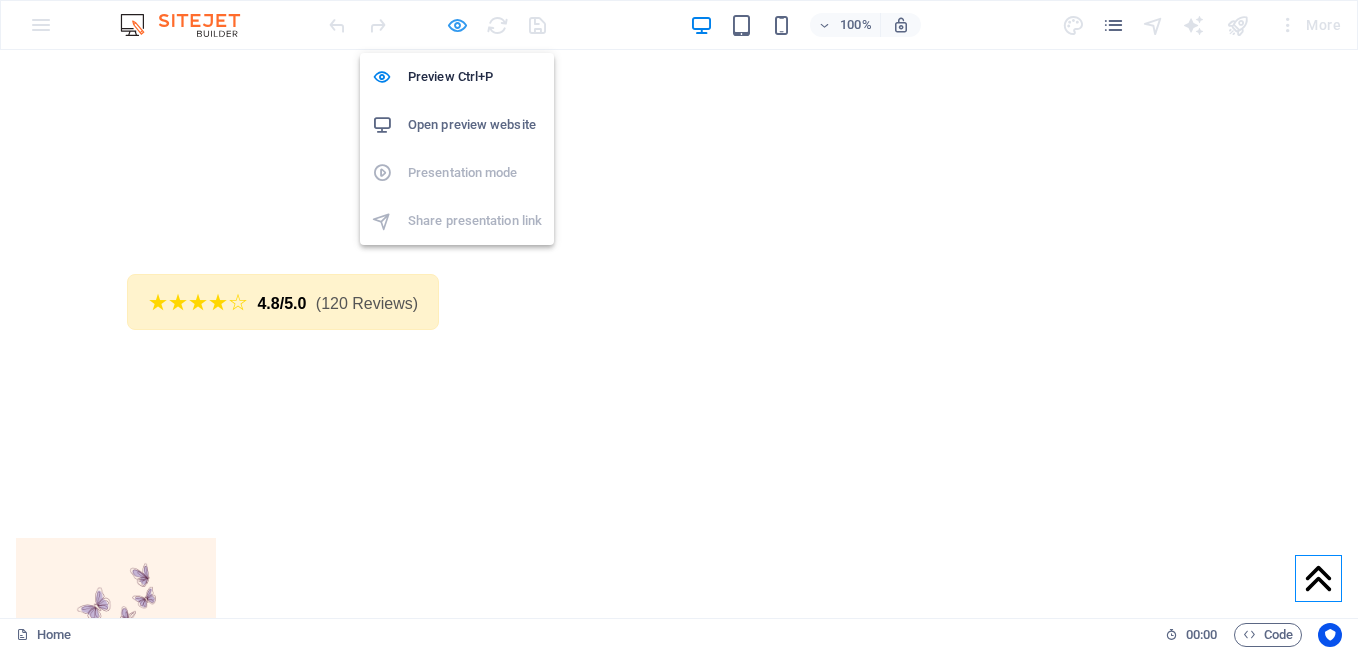 scroll, scrollTop: 4021, scrollLeft: 0, axis: vertical 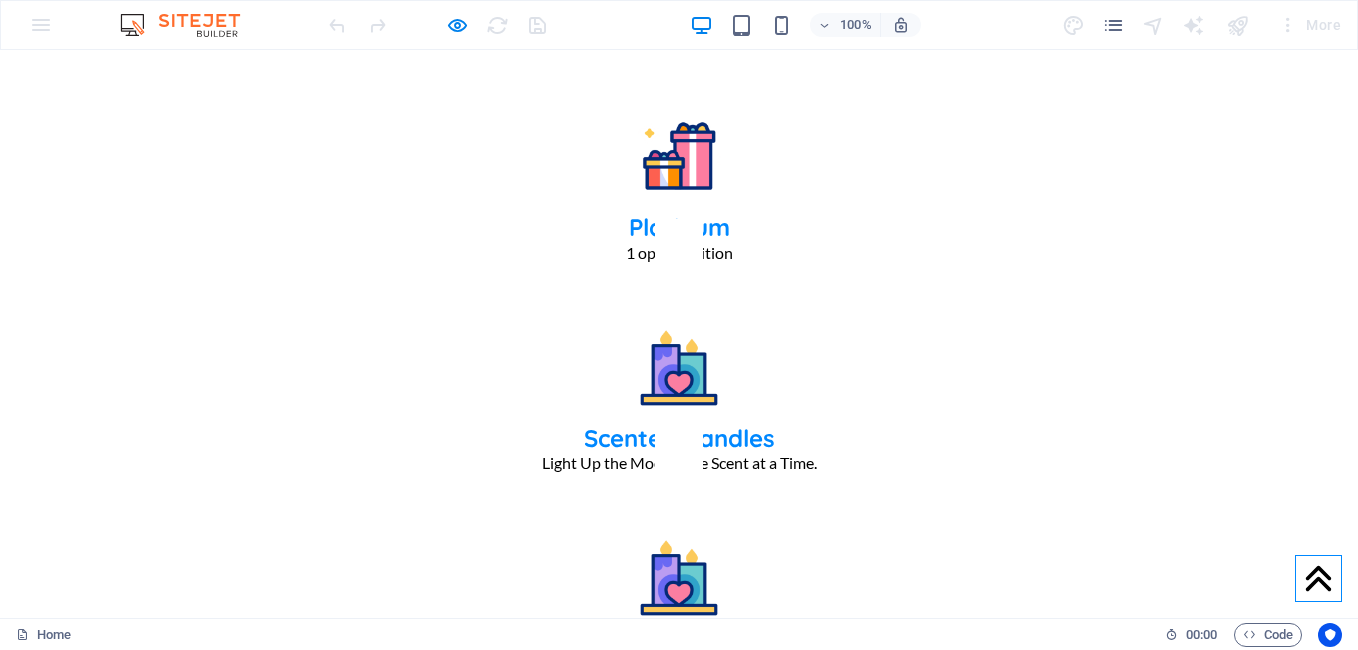 click on "(120 Reviews)" at bounding box center (367, 4711) 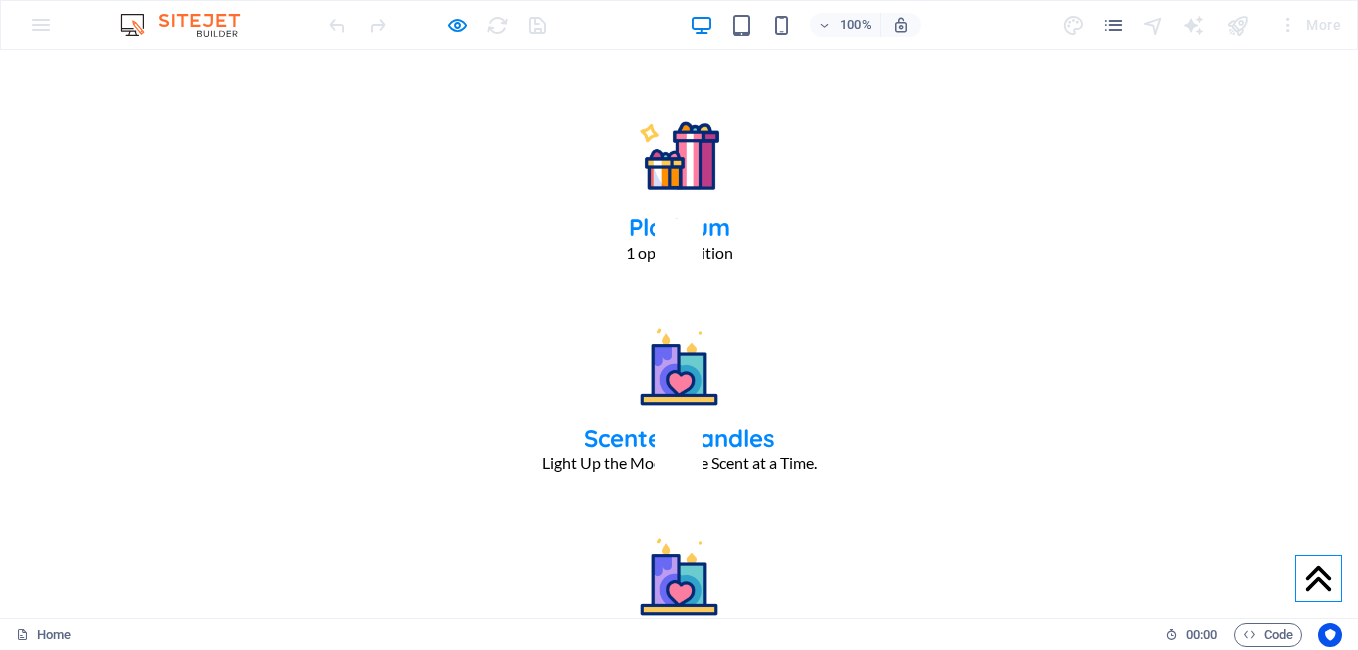 click on "(120 Reviews)" at bounding box center [367, 4711] 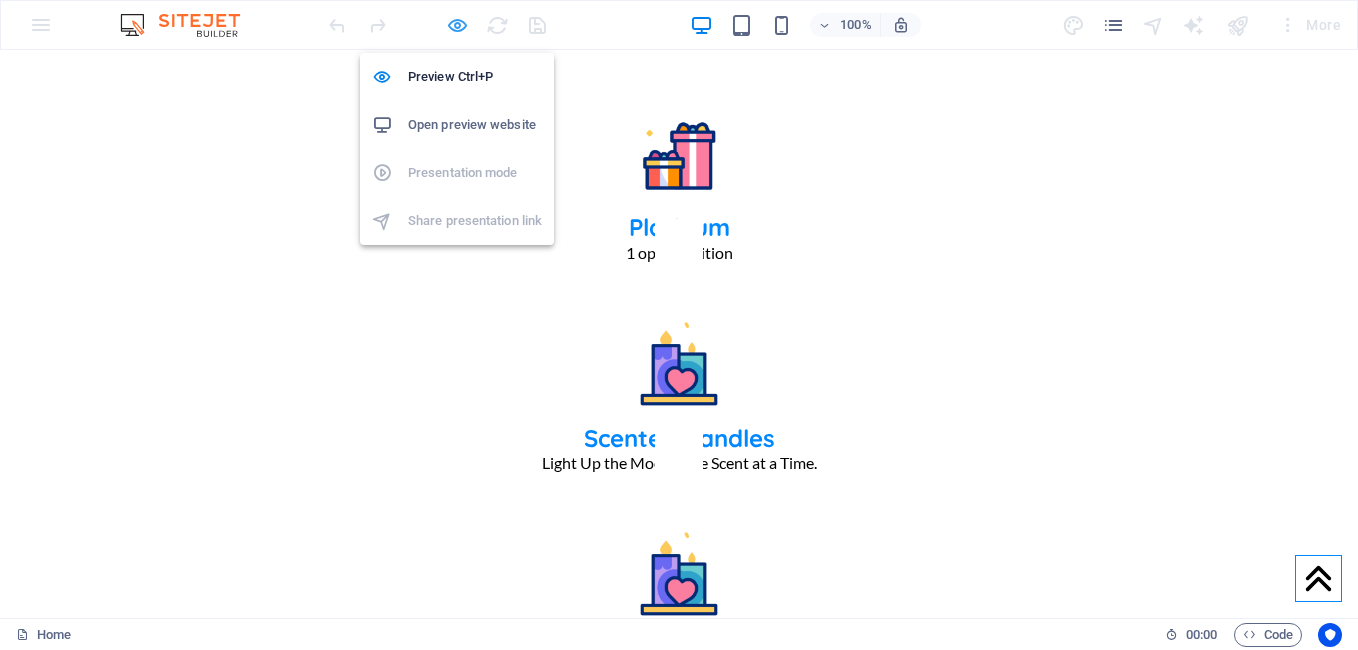 click at bounding box center (457, 25) 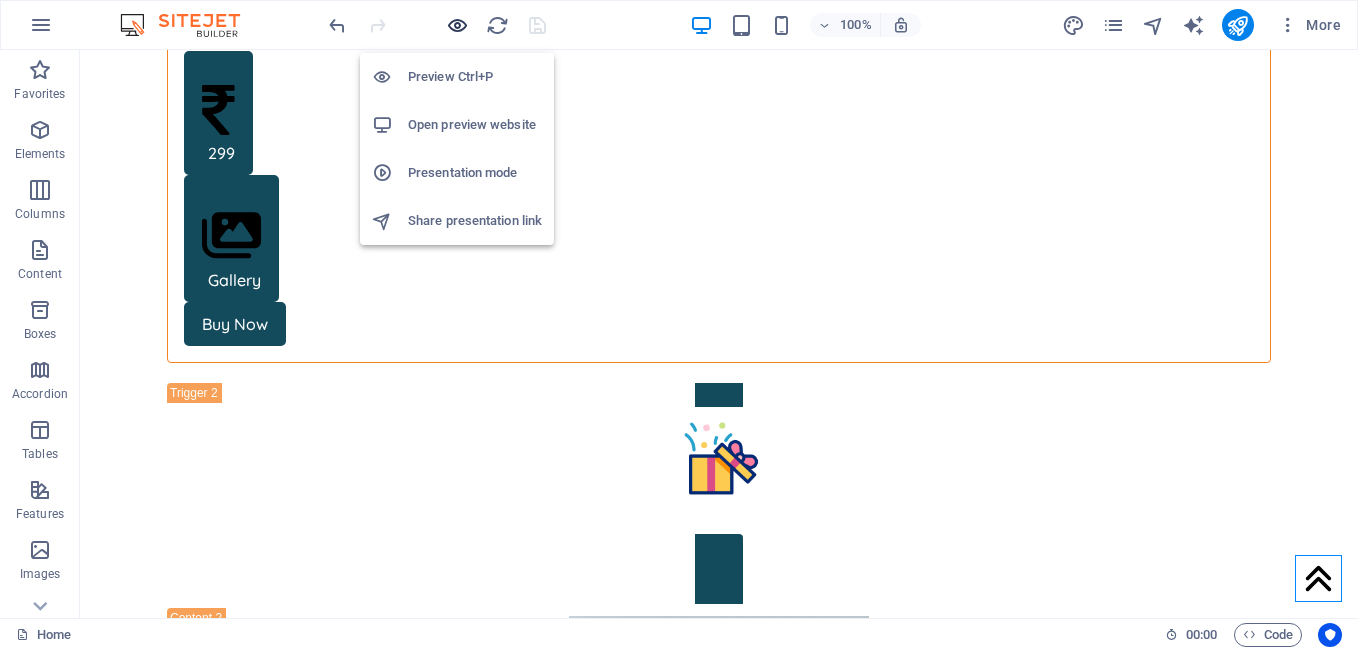 scroll, scrollTop: 8429, scrollLeft: 0, axis: vertical 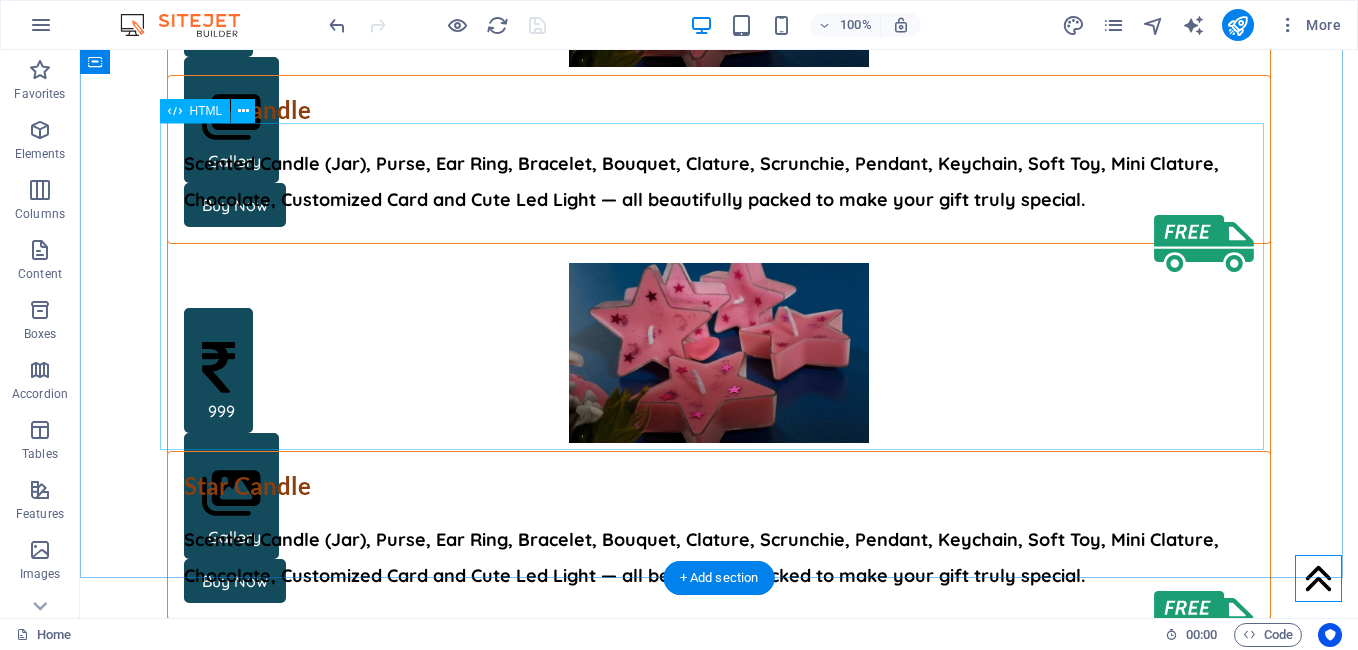 click on "★★★★☆
4.8/5.0
(120 Reviews)
Customer Reviews
Riya Sharma  - ★★★★★ Absolutely loved the candle scent and packaging!
Ajay Mehta  - ★★★★☆ Very elegant and long-lasting fragrance.
Pooja Nair  - ★★★★★ Perfect gift. Beautiful presentation!" at bounding box center (719, 5801) 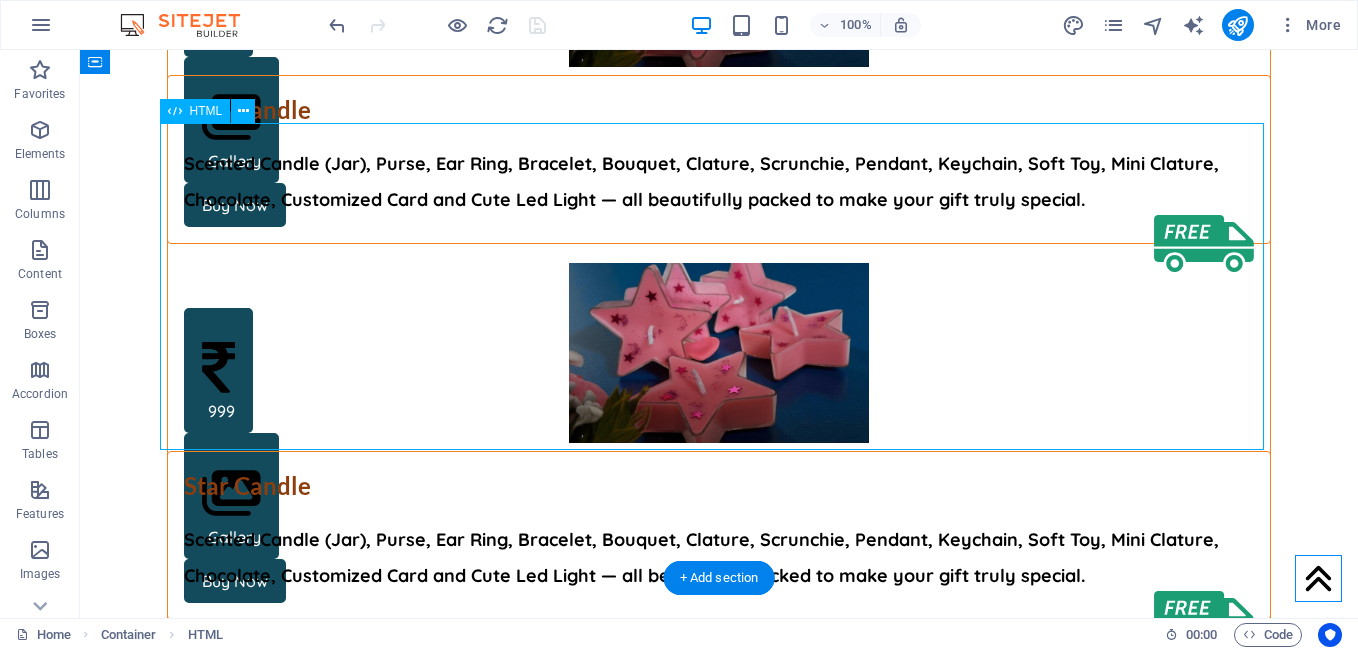 click on "★★★★☆
4.8/5.0
(120 Reviews)
Customer Reviews
Riya Sharma  - ★★★★★ Absolutely loved the candle scent and packaging!
Ajay Mehta  - ★★★★☆ Very elegant and long-lasting fragrance.
Pooja Nair  - ★★★★★ Perfect gift. Beautiful presentation!" at bounding box center [719, 5801] 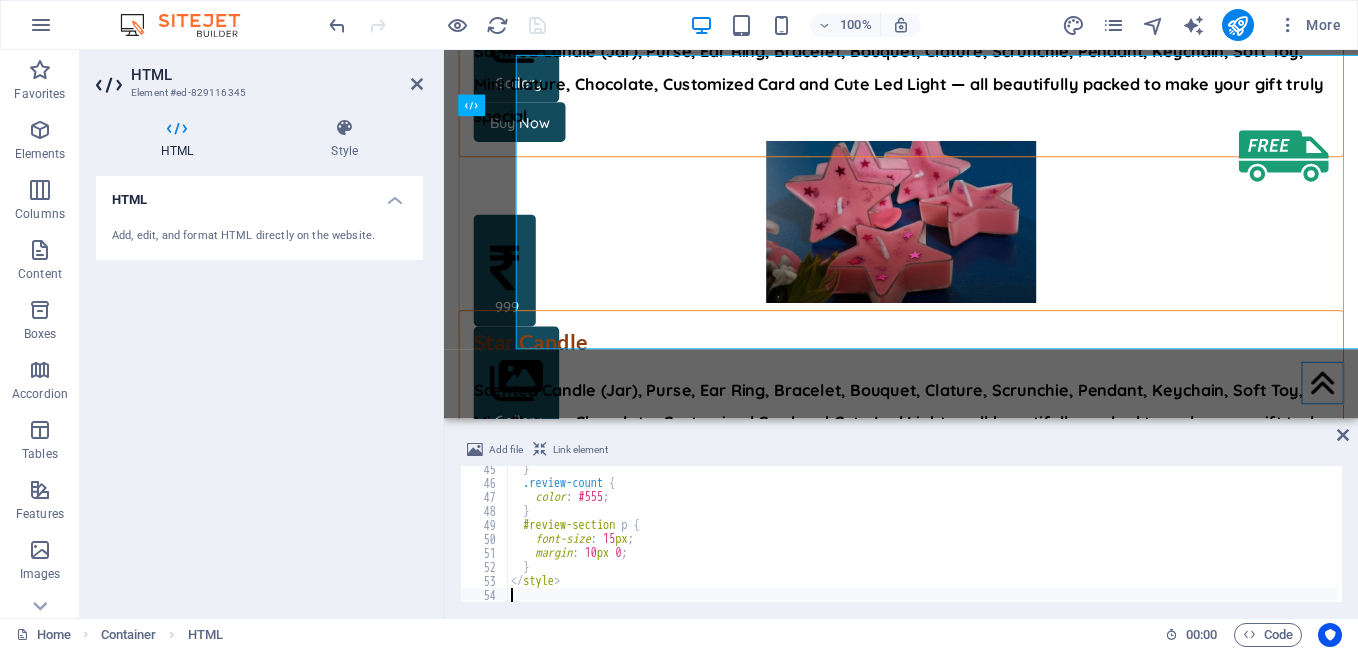 scroll, scrollTop: 8497, scrollLeft: 0, axis: vertical 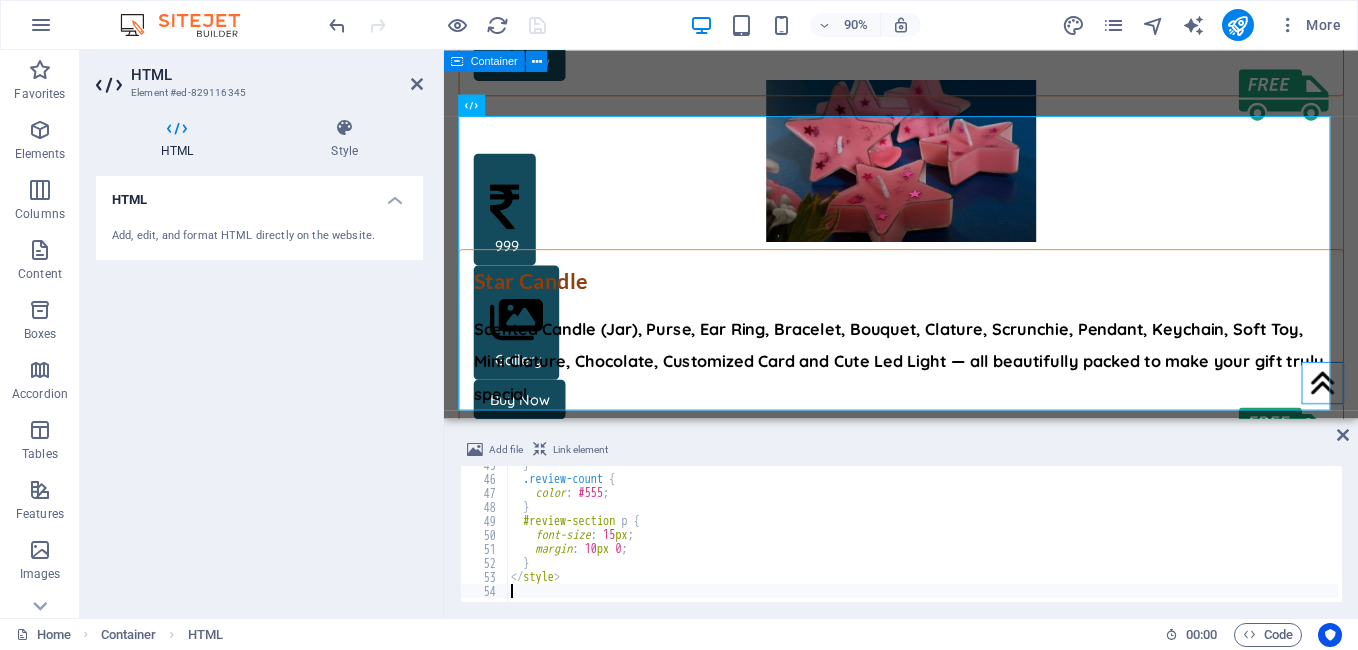 click on "}    .review-count   {      color :   #555 ;    }    #review-section   p   {      font-size :   15 px ;      margin :   10 px   0 ;    } </ style >" at bounding box center [950, 538] 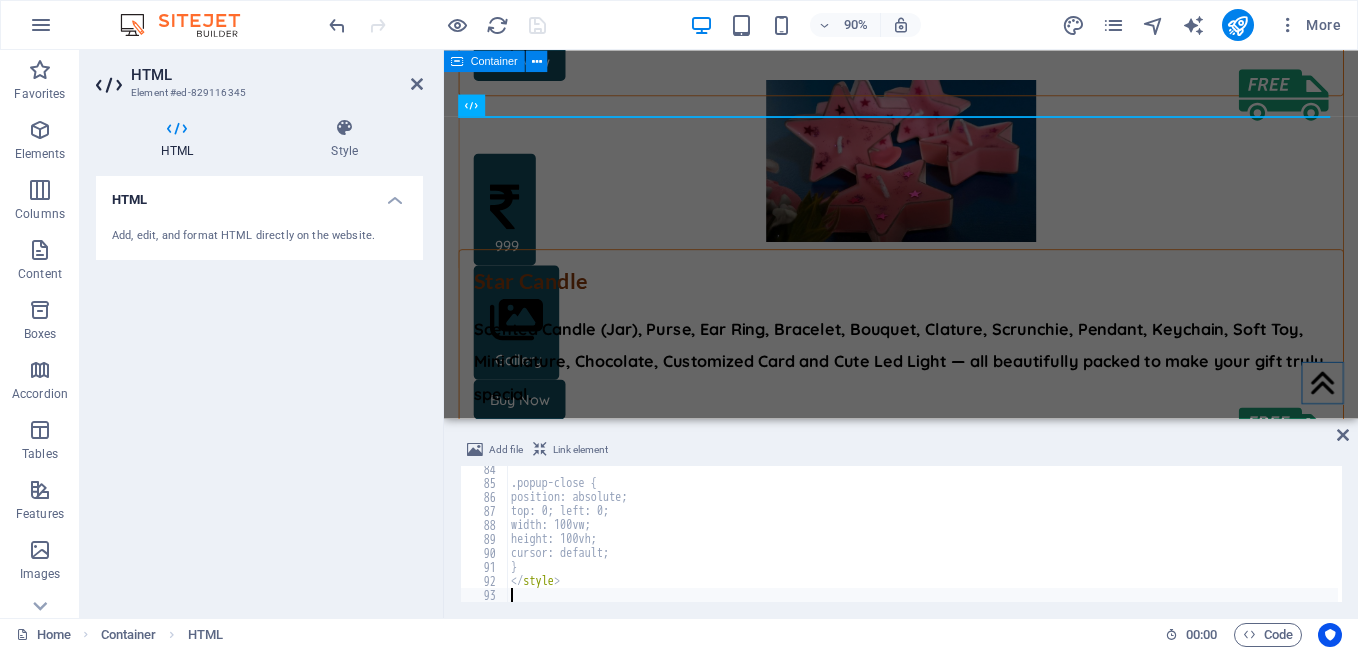 scroll, scrollTop: 1166, scrollLeft: 0, axis: vertical 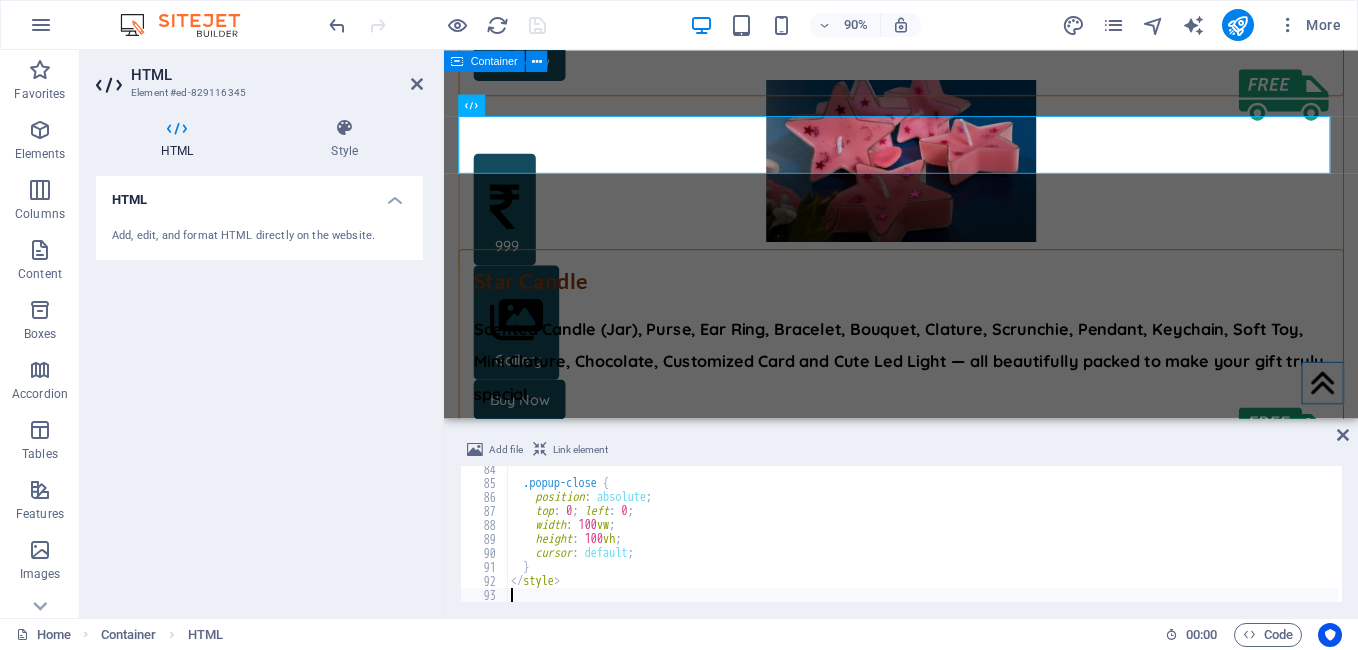 type on "</style>" 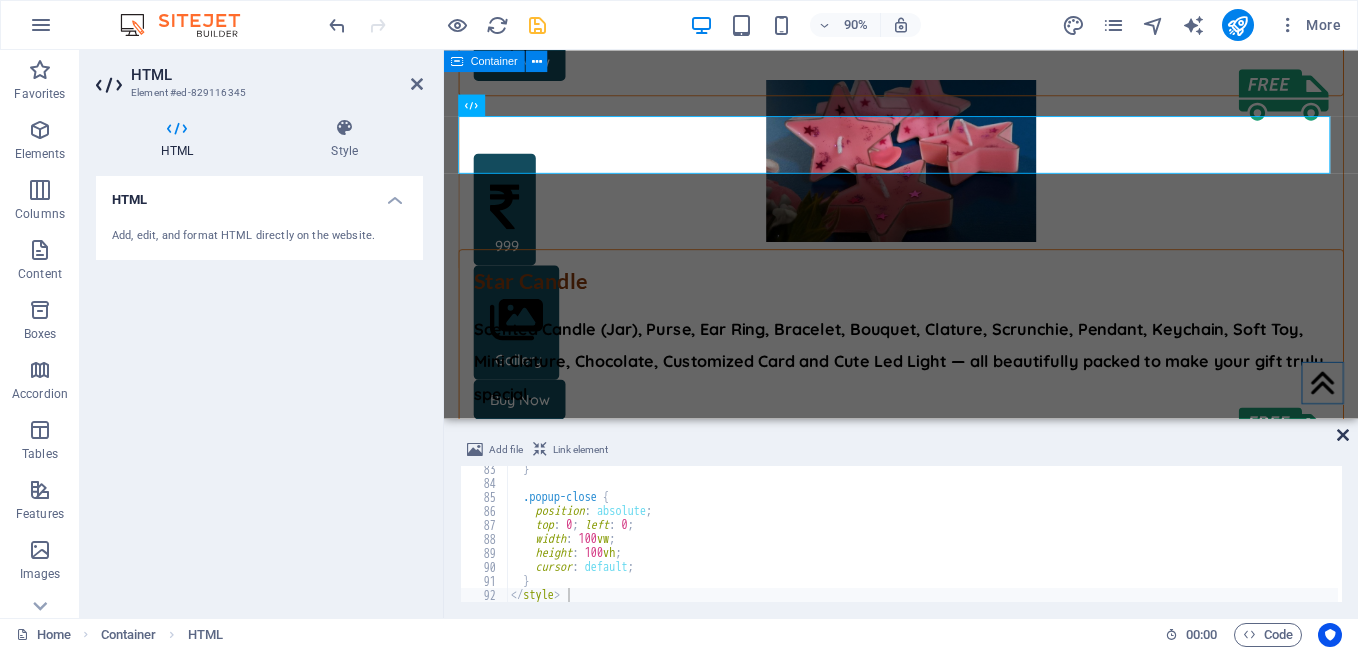 click at bounding box center [1343, 435] 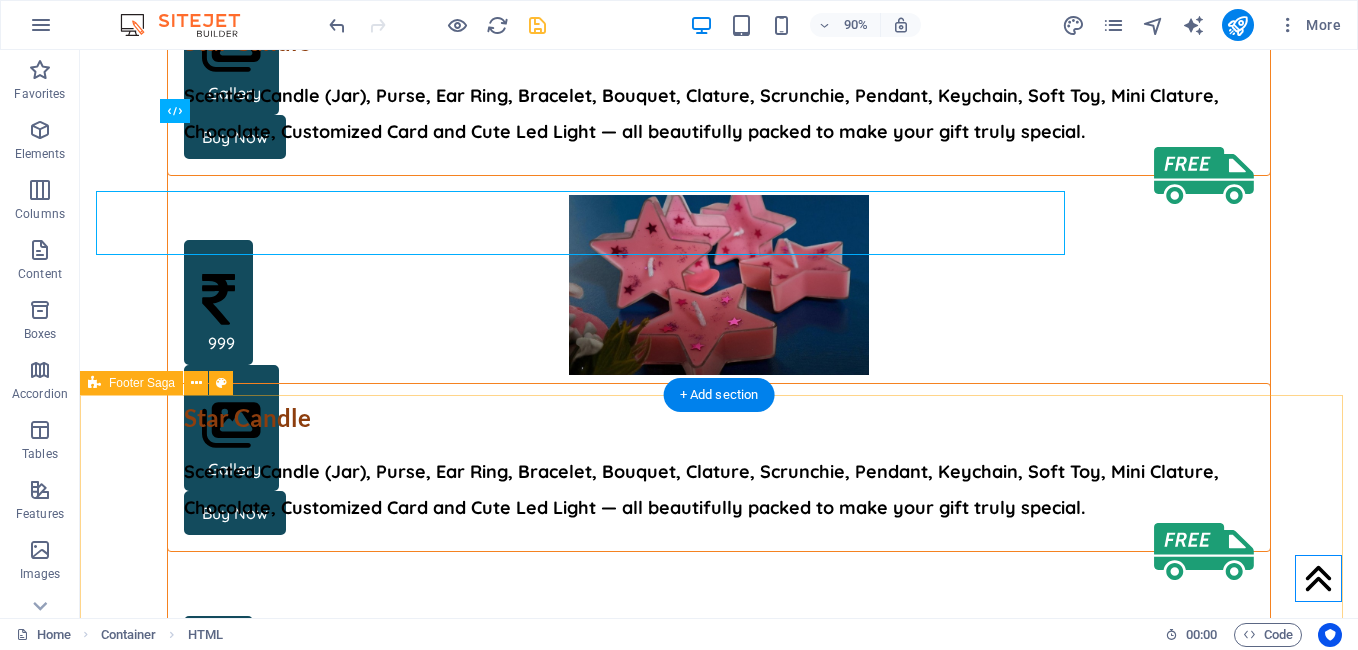 scroll, scrollTop: 8429, scrollLeft: 0, axis: vertical 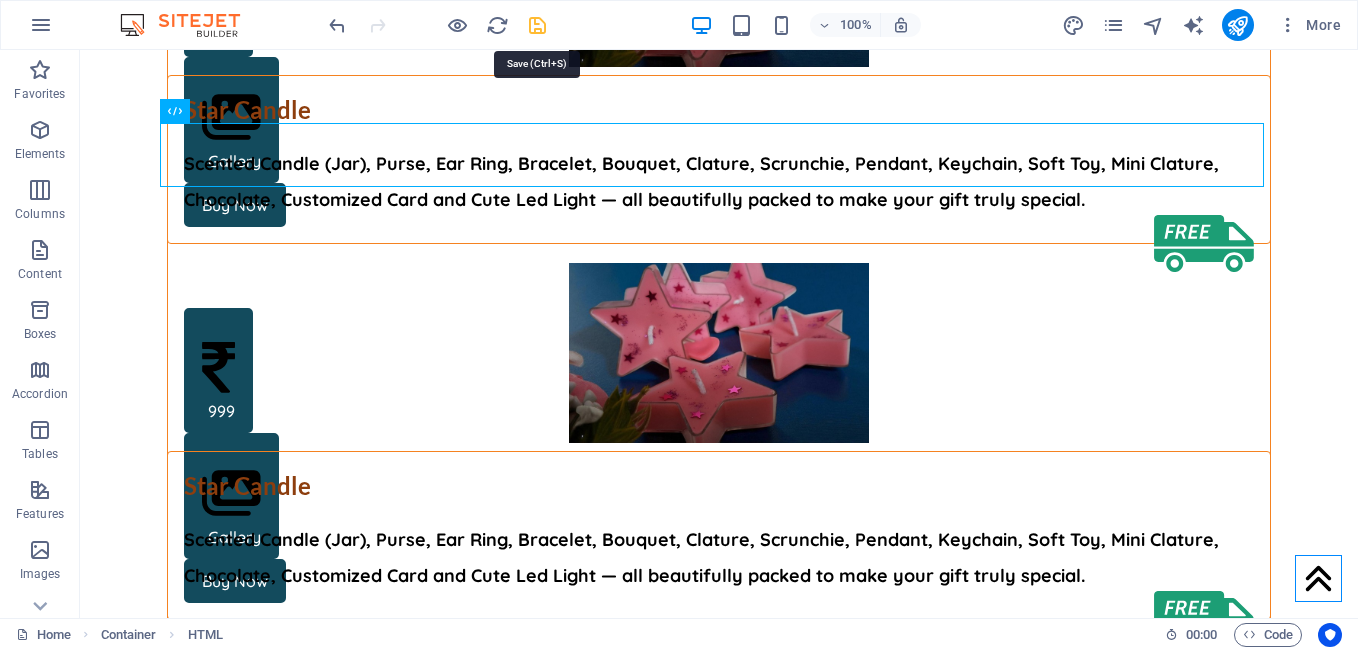 click at bounding box center (537, 25) 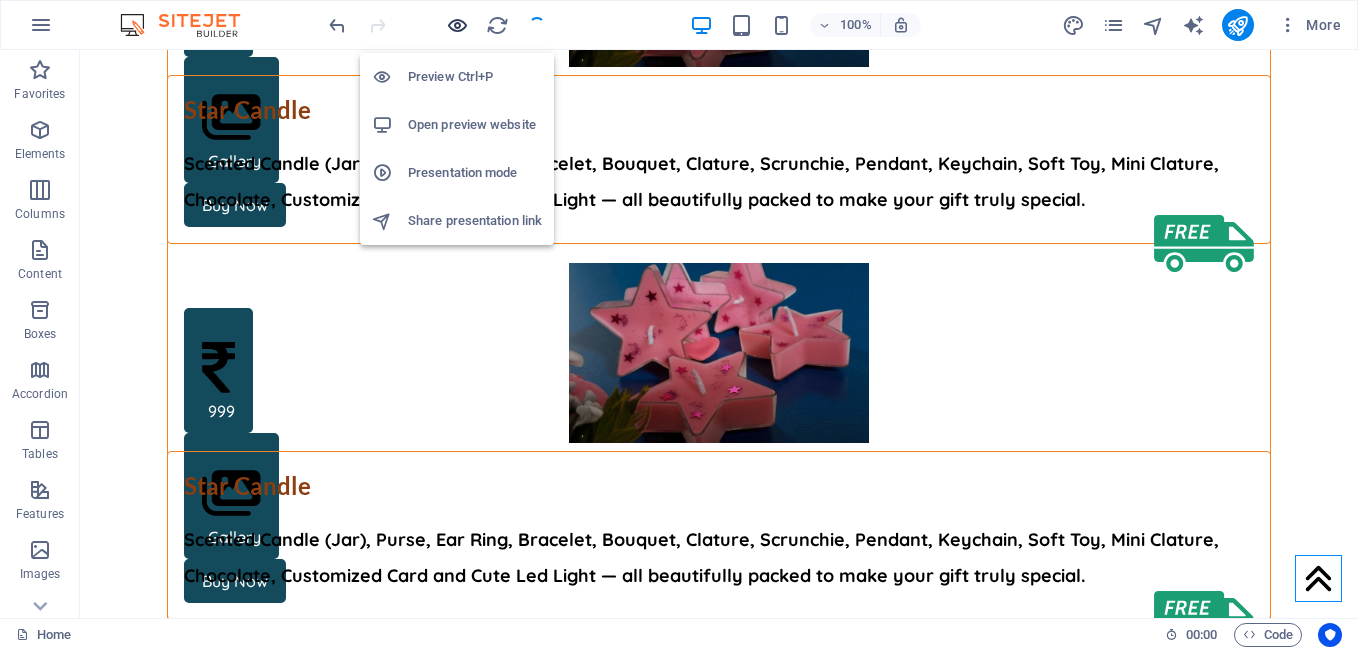 click at bounding box center [457, 25] 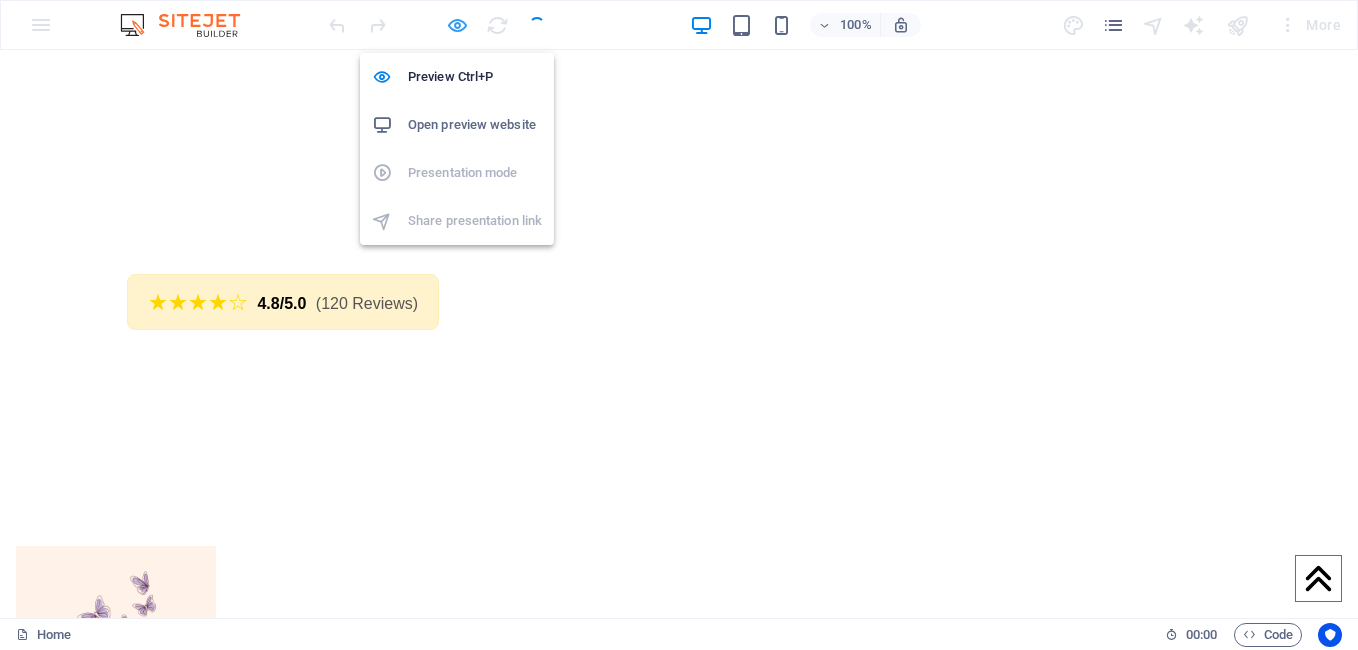 scroll, scrollTop: 4021, scrollLeft: 0, axis: vertical 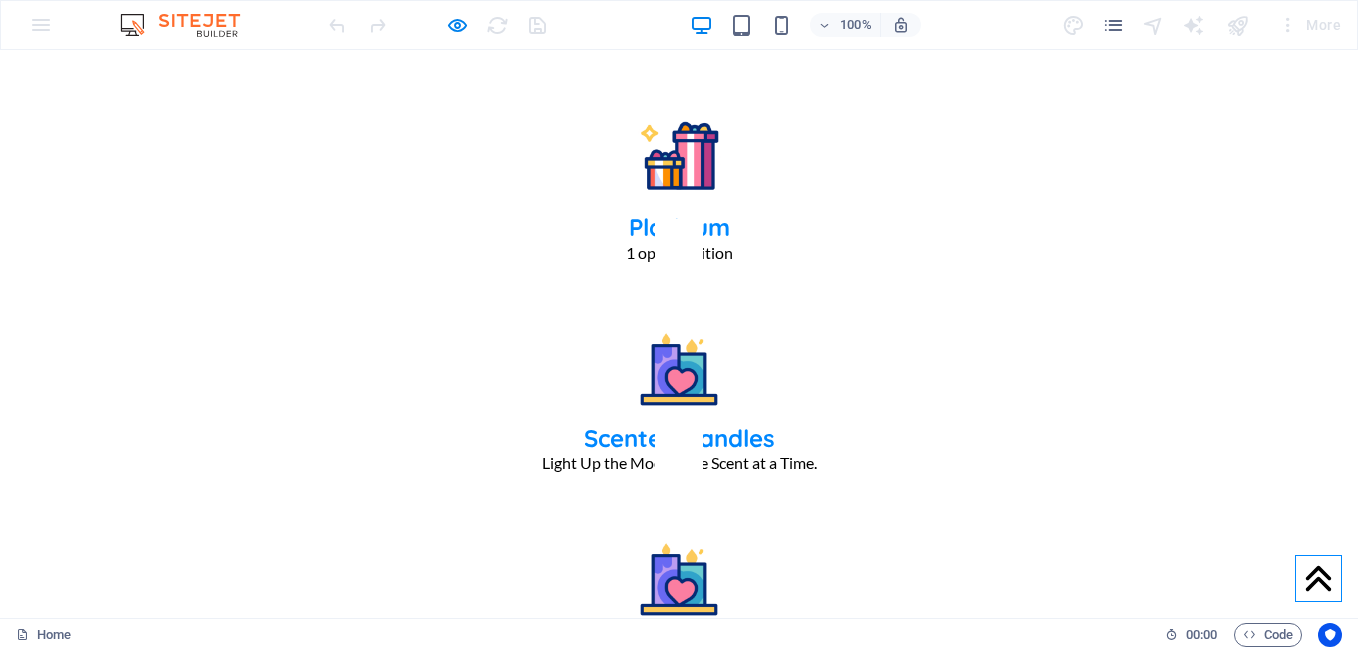 click on "(120 Reviews)" at bounding box center [367, 4711] 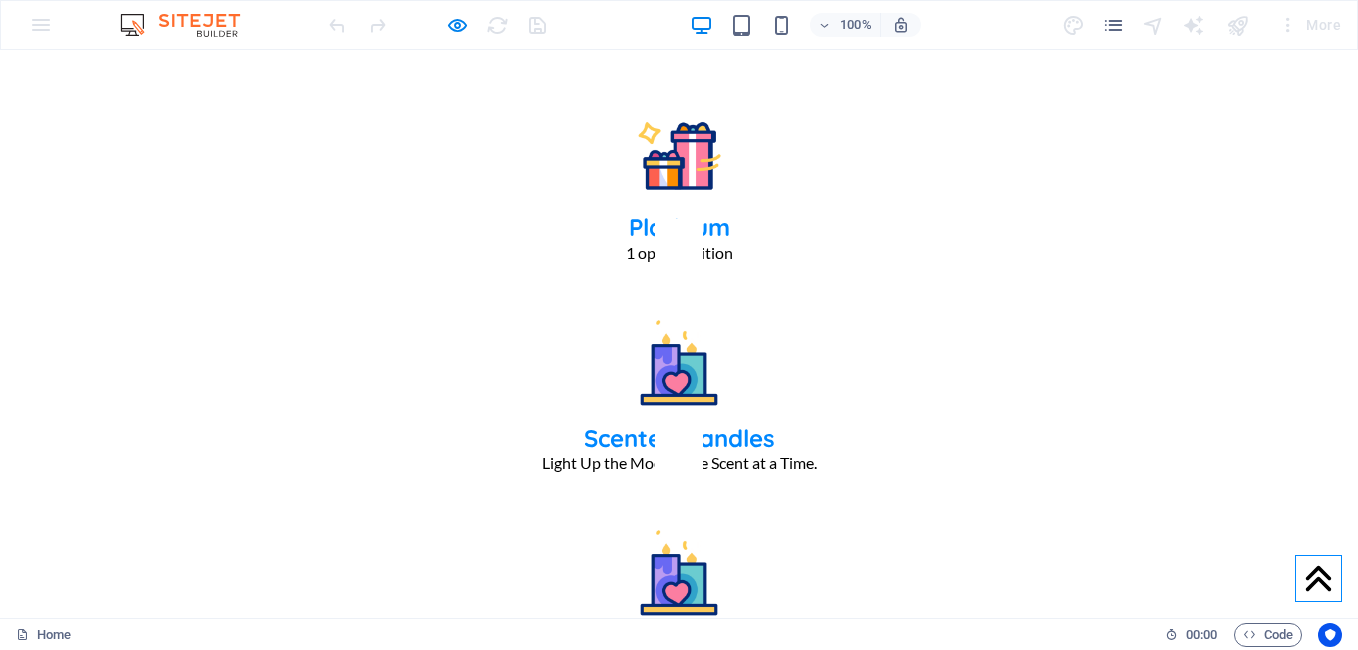 click on "★★★★☆
4.8/5.0
(120 Reviews)" at bounding box center (0, 50) 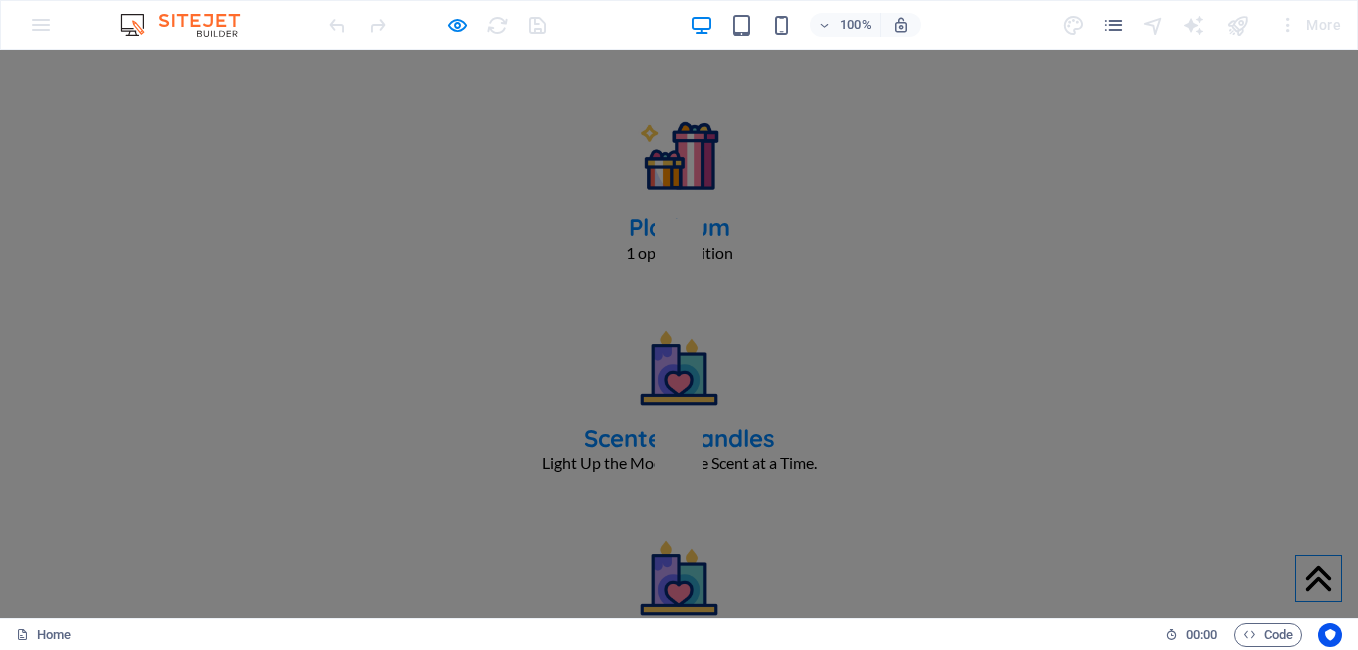 scroll, scrollTop: 0, scrollLeft: 0, axis: both 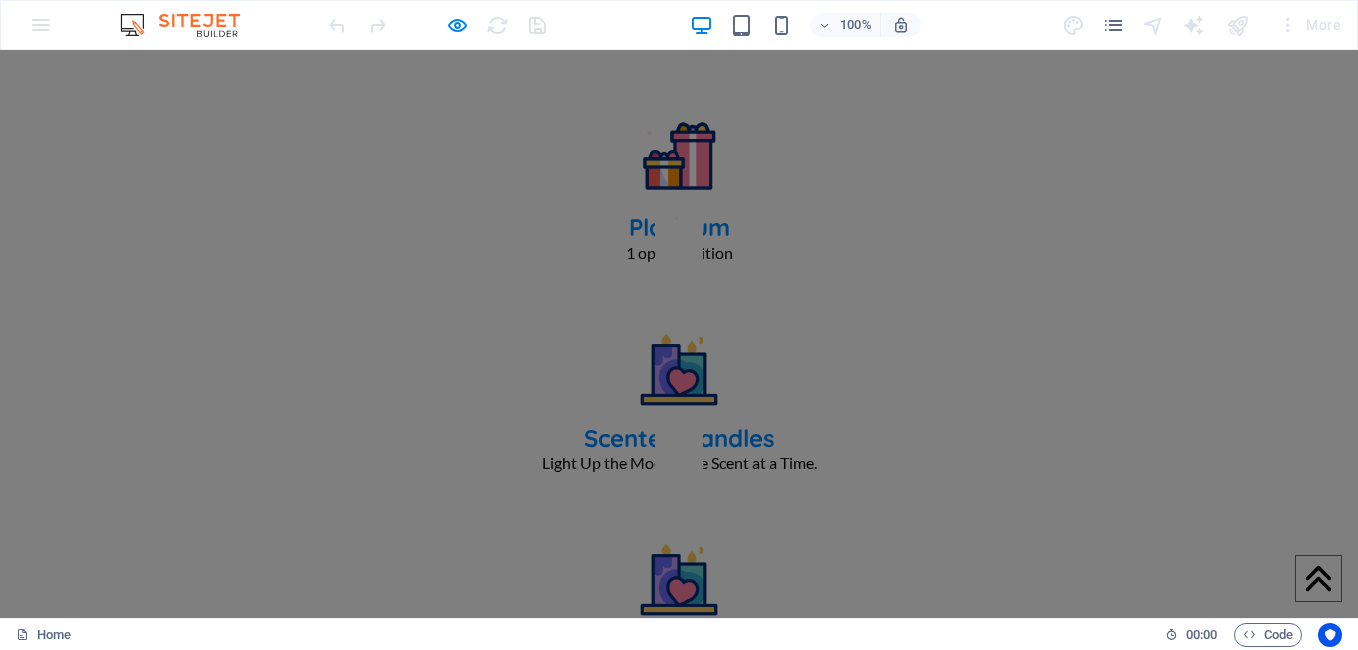 click at bounding box center [679, 334] 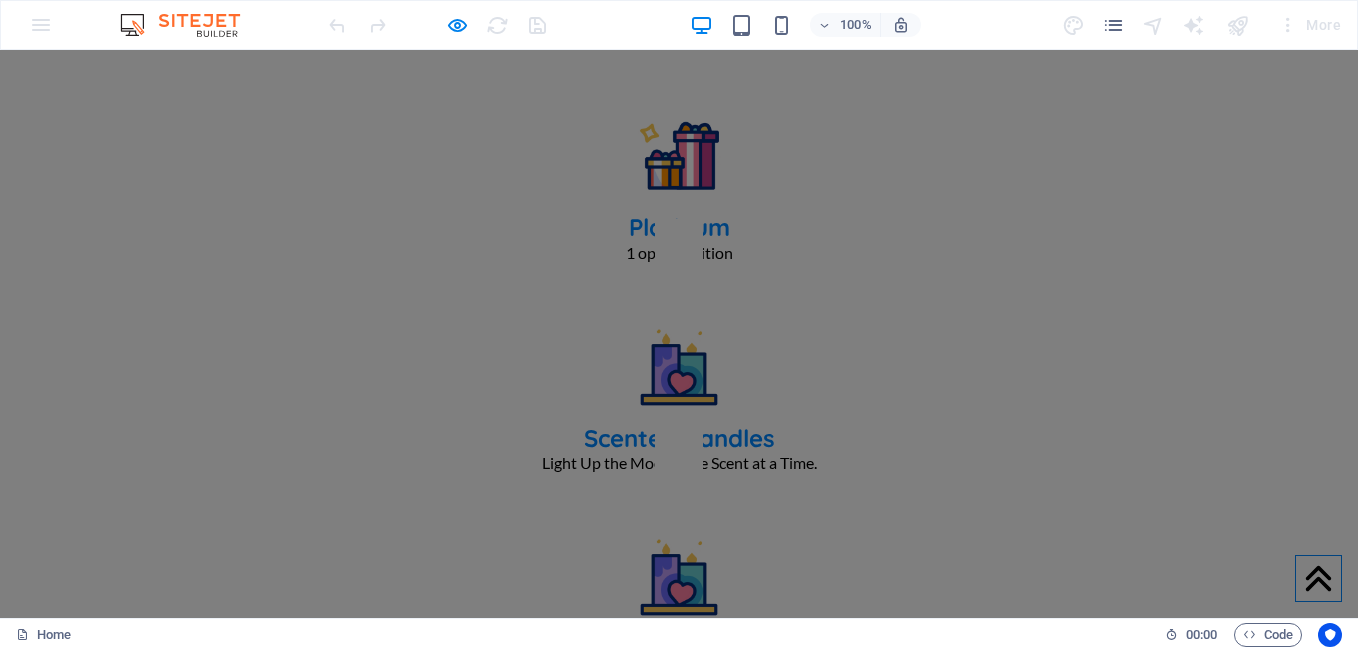 click at bounding box center [679, 334] 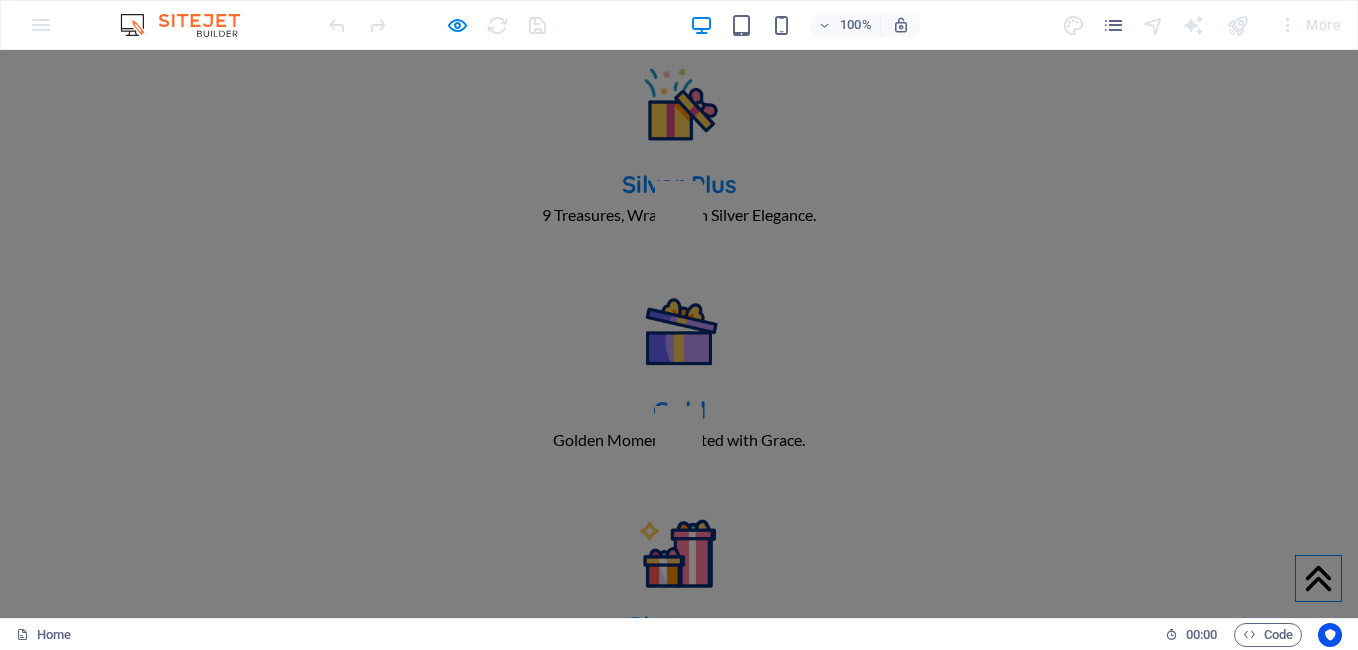 scroll, scrollTop: 3620, scrollLeft: 0, axis: vertical 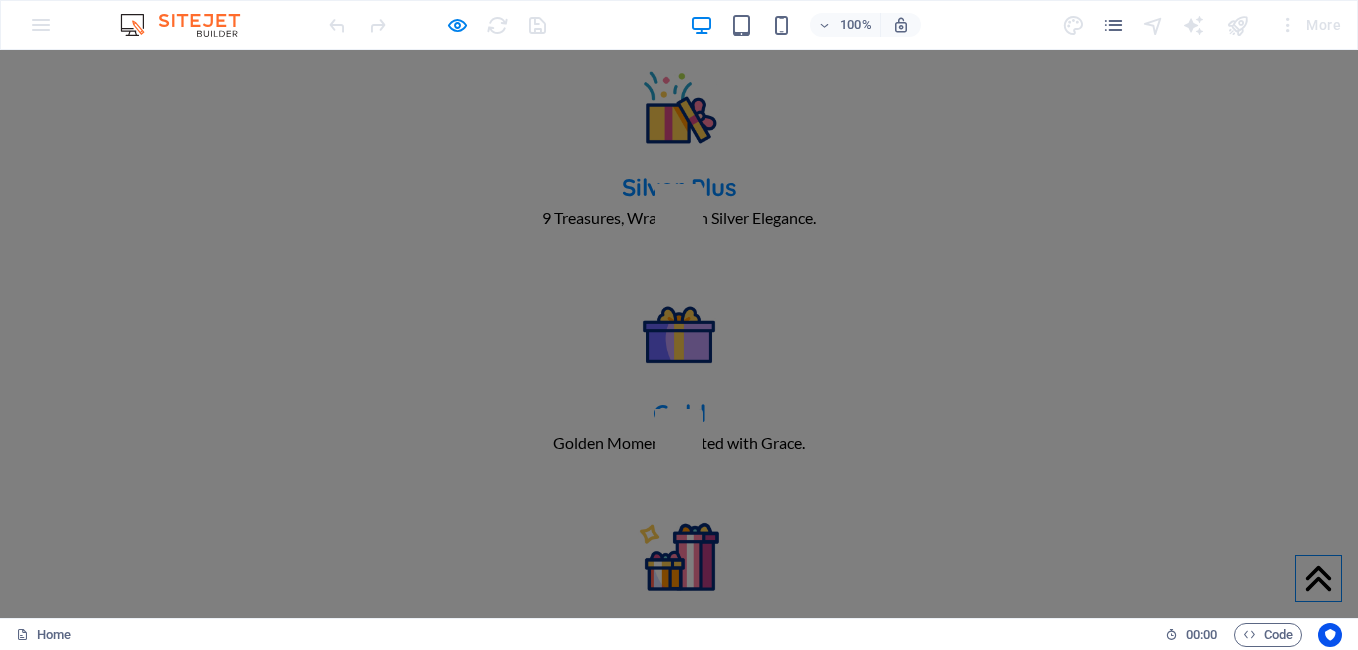 click at bounding box center [679, 334] 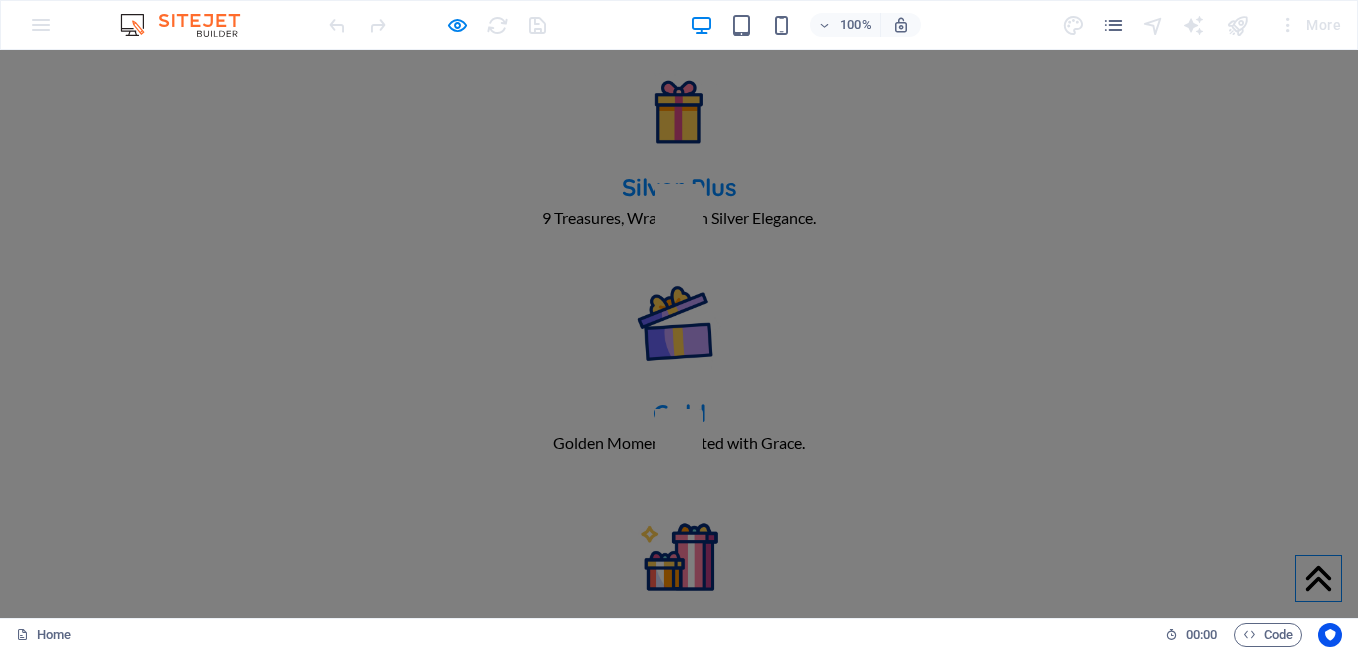 click at bounding box center (679, 334) 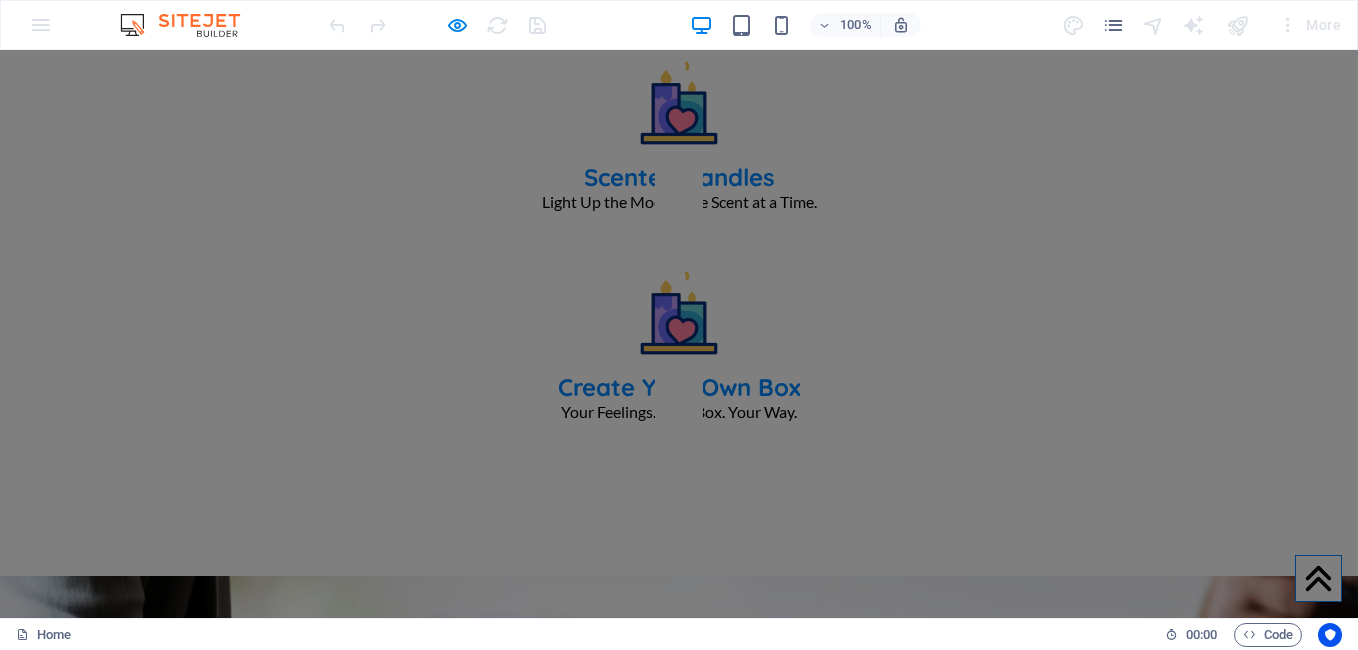 scroll, scrollTop: 4335, scrollLeft: 0, axis: vertical 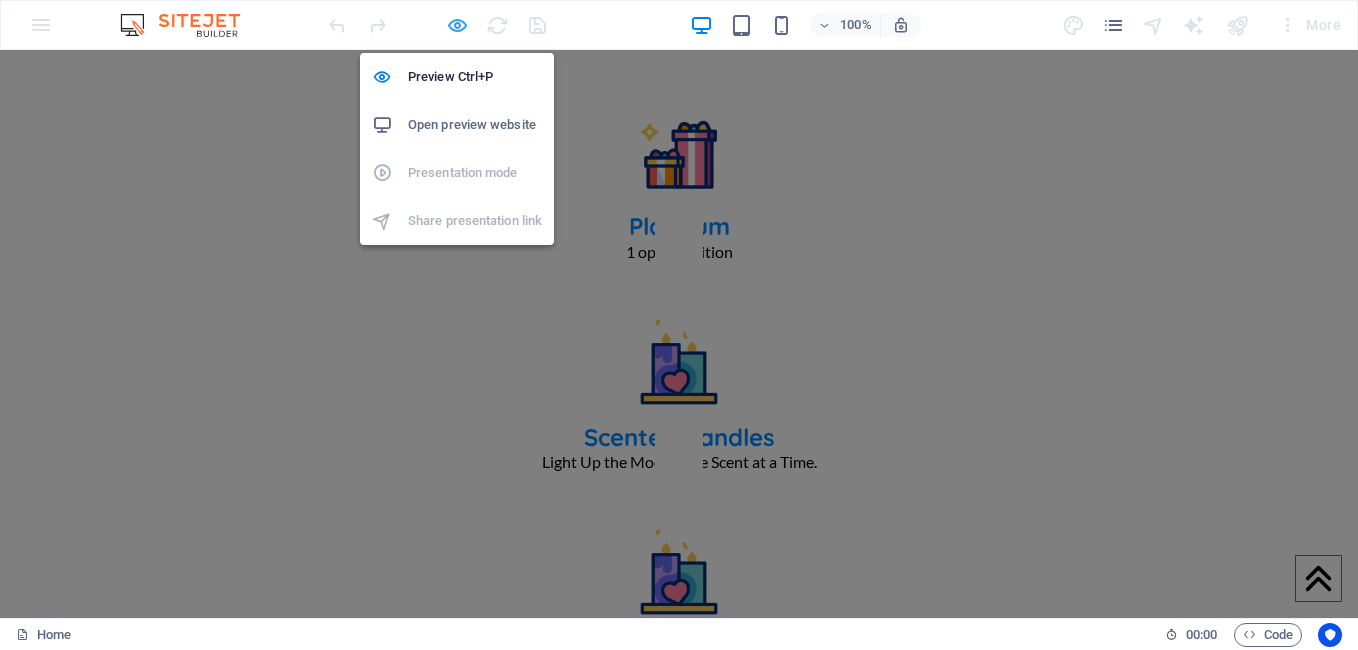 click at bounding box center (457, 25) 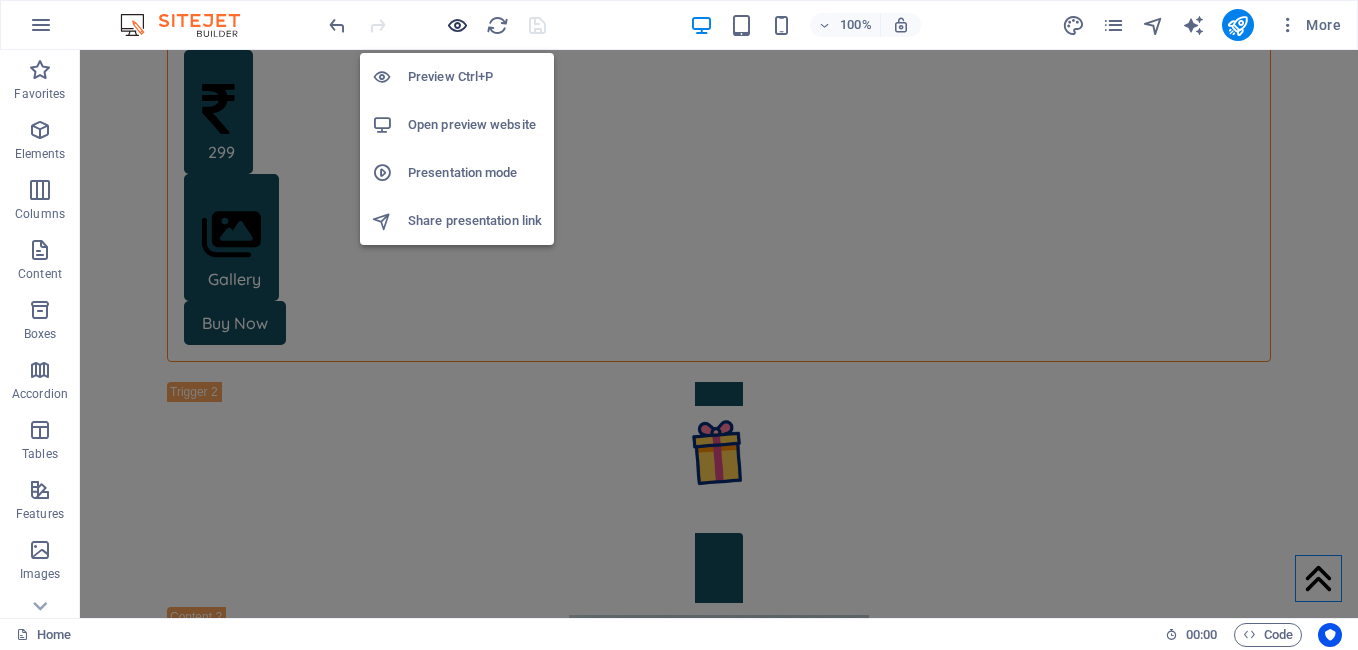 scroll, scrollTop: 8430, scrollLeft: 0, axis: vertical 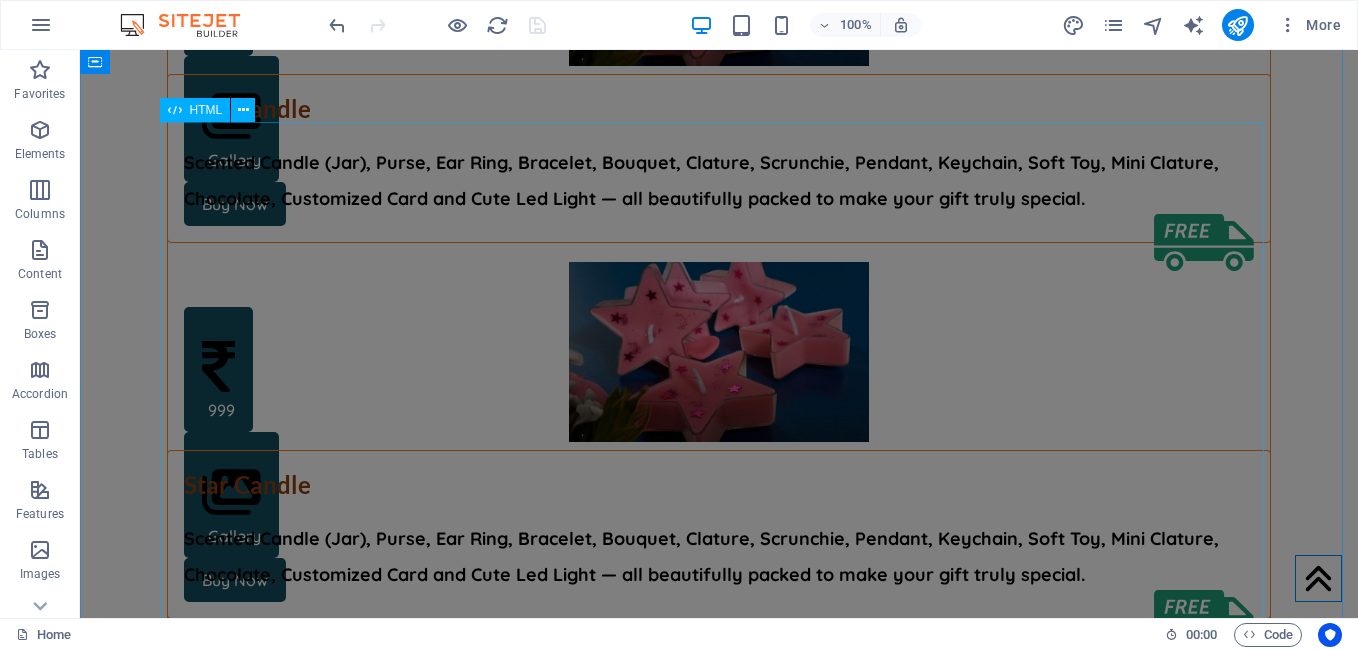 click on "★★★★☆
4.8/5.0
(120 Reviews)
Customer Reviews
Riya Sharma  - ★★★★★ Absolutely loved the candle scent and packaging!
Ajay Mehta  - ★★★★☆ Very elegant and long-lasting fragrance.
Pooja Nair  - ★★★★★ Perfect gift. Beautiful presentation!" at bounding box center (719, 6003) 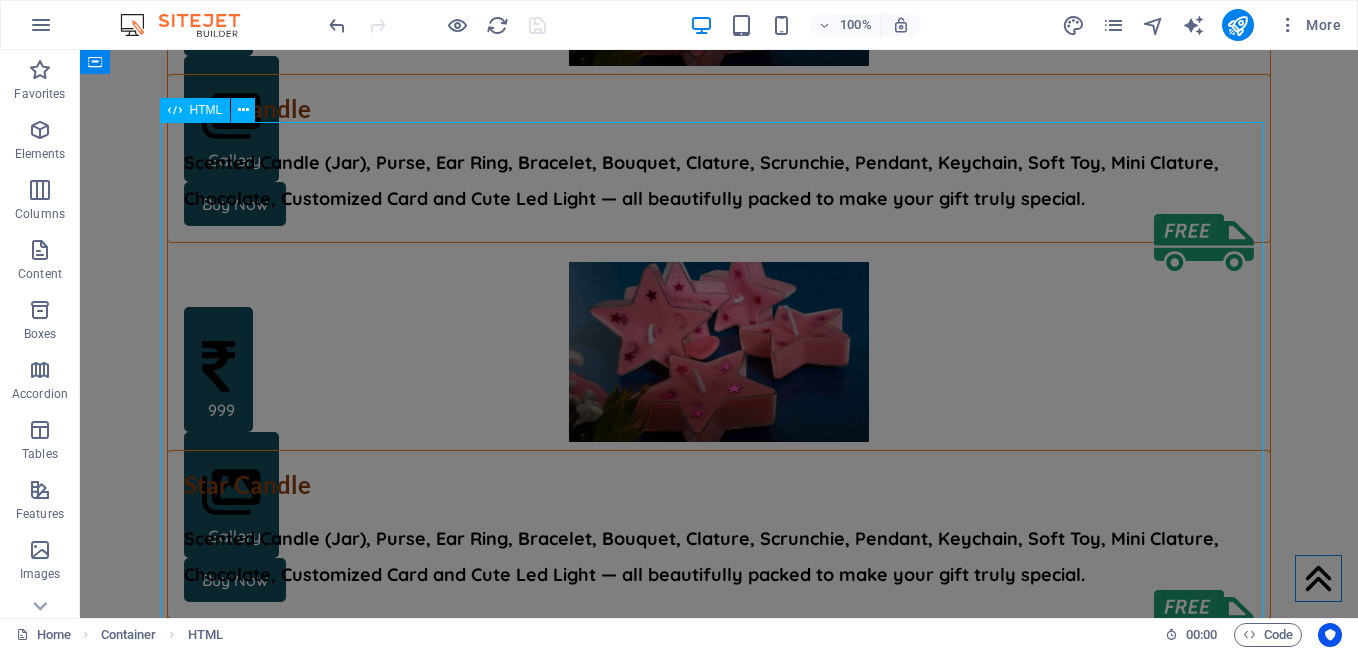 click on "★★★★☆
4.8/5.0
(120 Reviews)
Customer Reviews
Riya Sharma  - ★★★★★ Absolutely loved the candle scent and packaging!
Ajay Mehta  - ★★★★☆ Very elegant and long-lasting fragrance.
Pooja Nair  - ★★★★★ Perfect gift. Beautiful presentation!" at bounding box center (719, 6003) 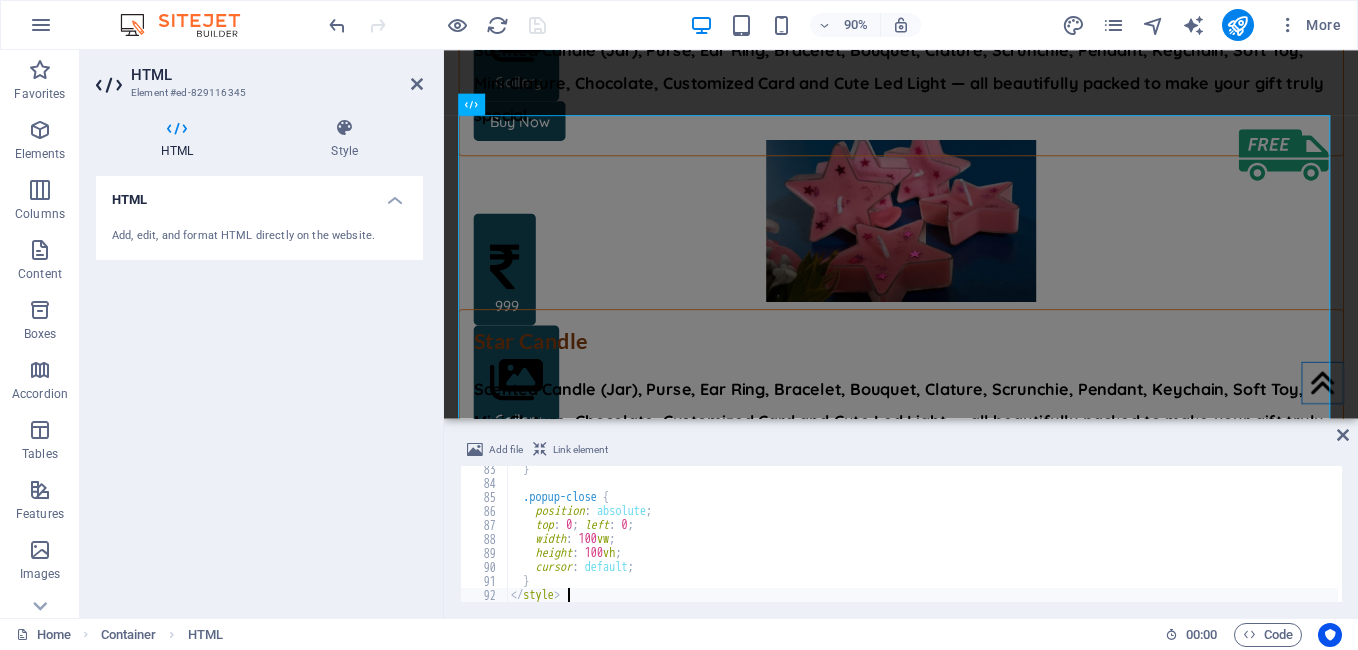 scroll, scrollTop: 8498, scrollLeft: 0, axis: vertical 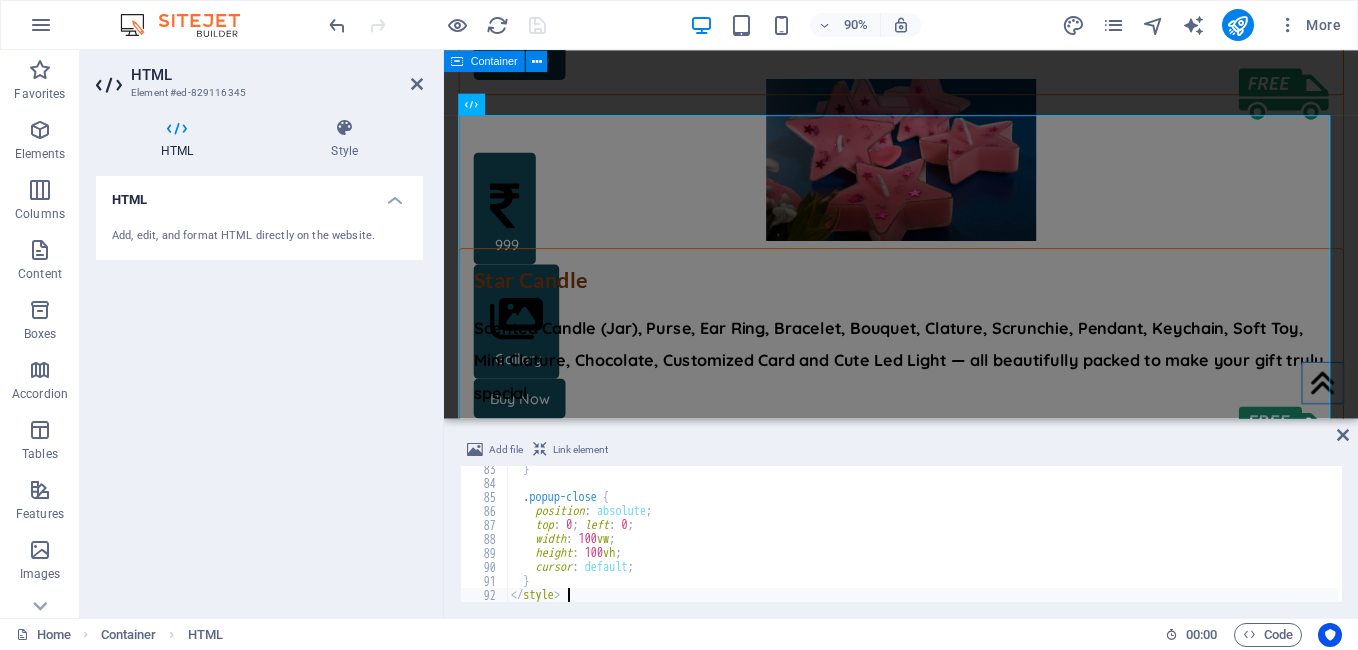 type on "}
</style>" 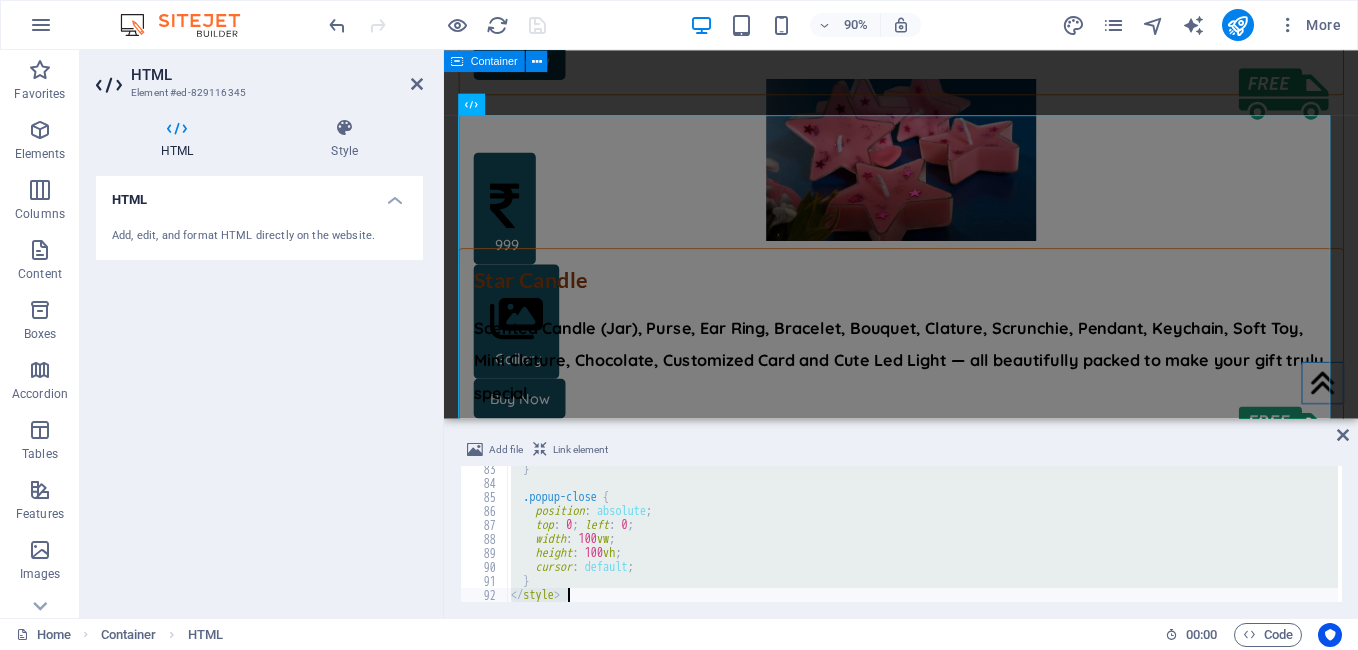 type 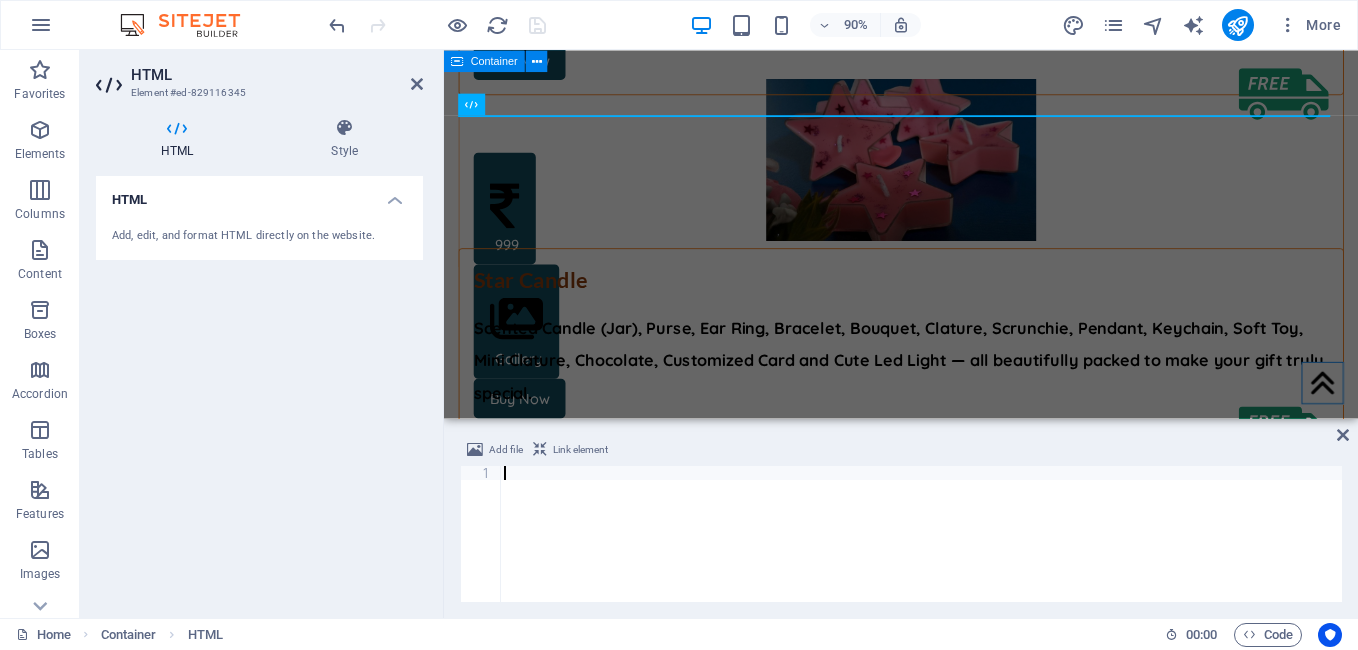 scroll, scrollTop: 1306, scrollLeft: 0, axis: vertical 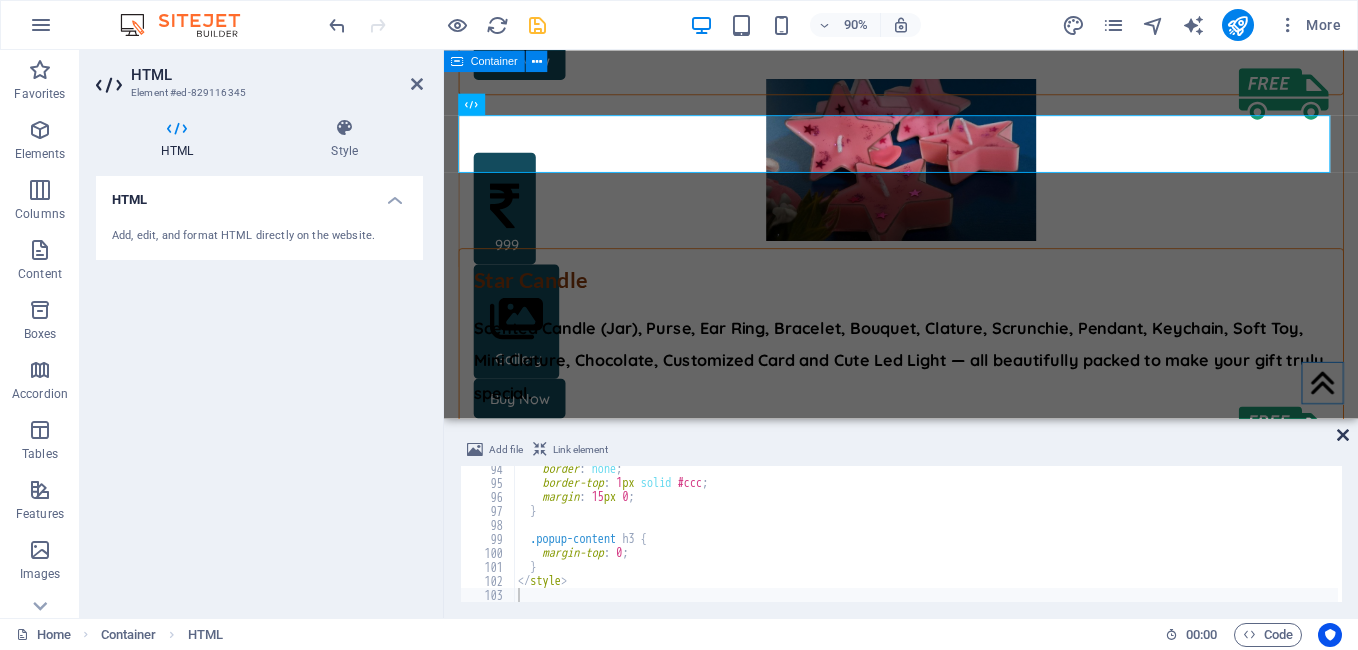 click at bounding box center [1343, 435] 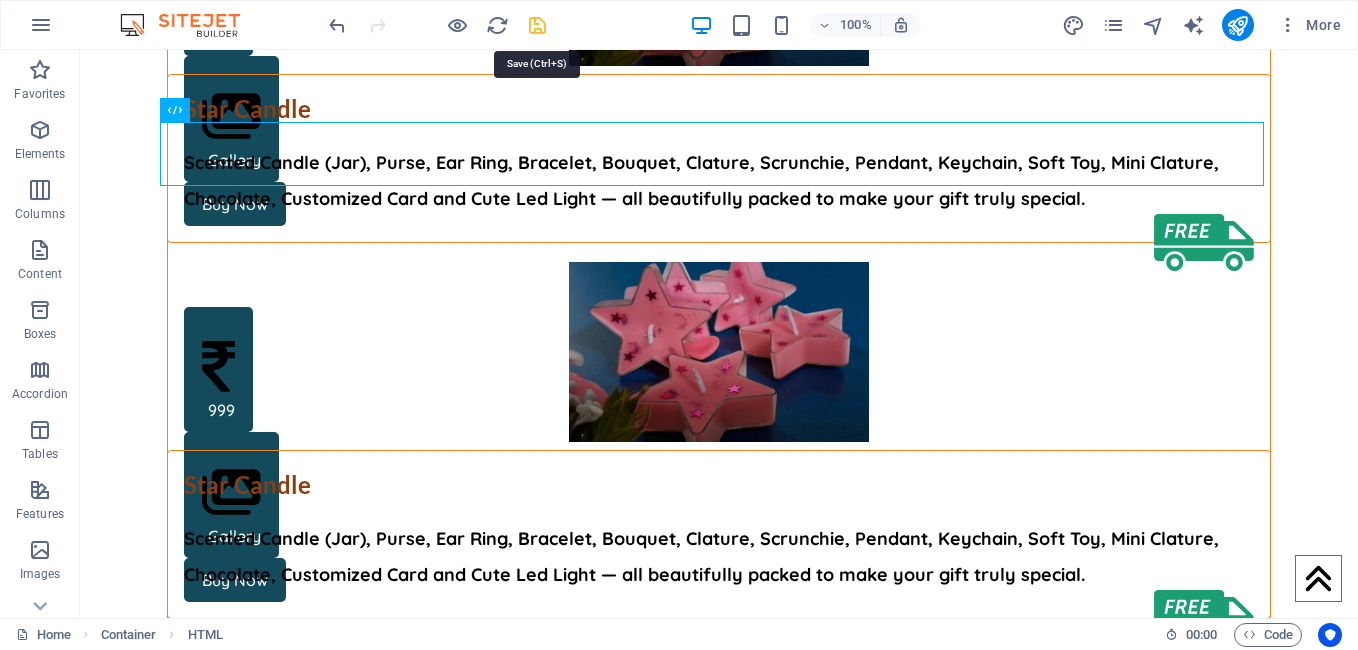 click at bounding box center [537, 25] 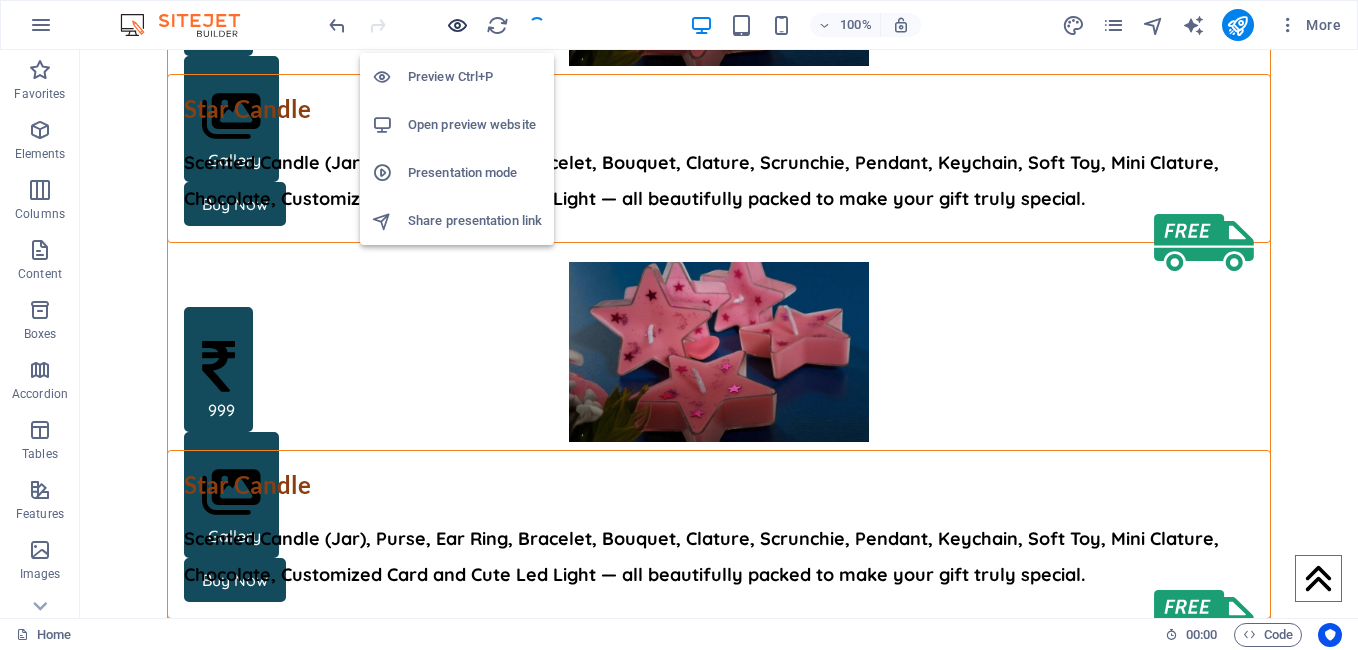click at bounding box center (457, 25) 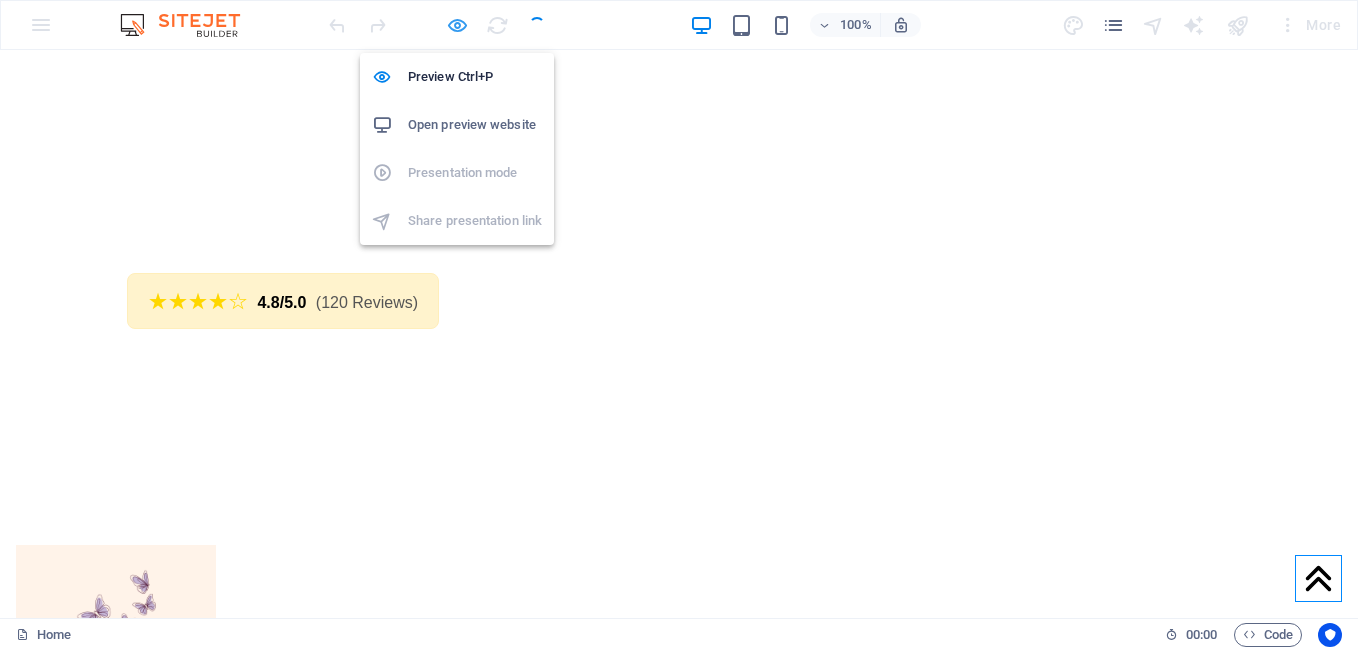 scroll, scrollTop: 4022, scrollLeft: 0, axis: vertical 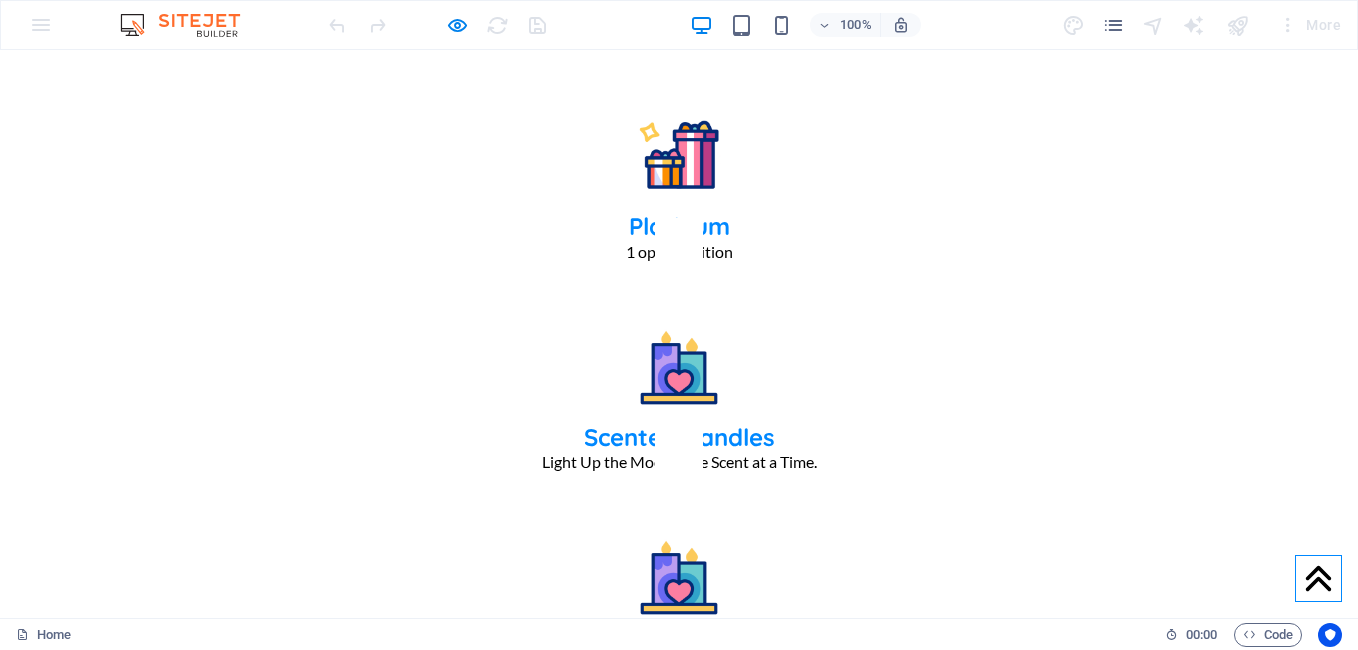 click on "(120 Reviews)" at bounding box center (367, 4710) 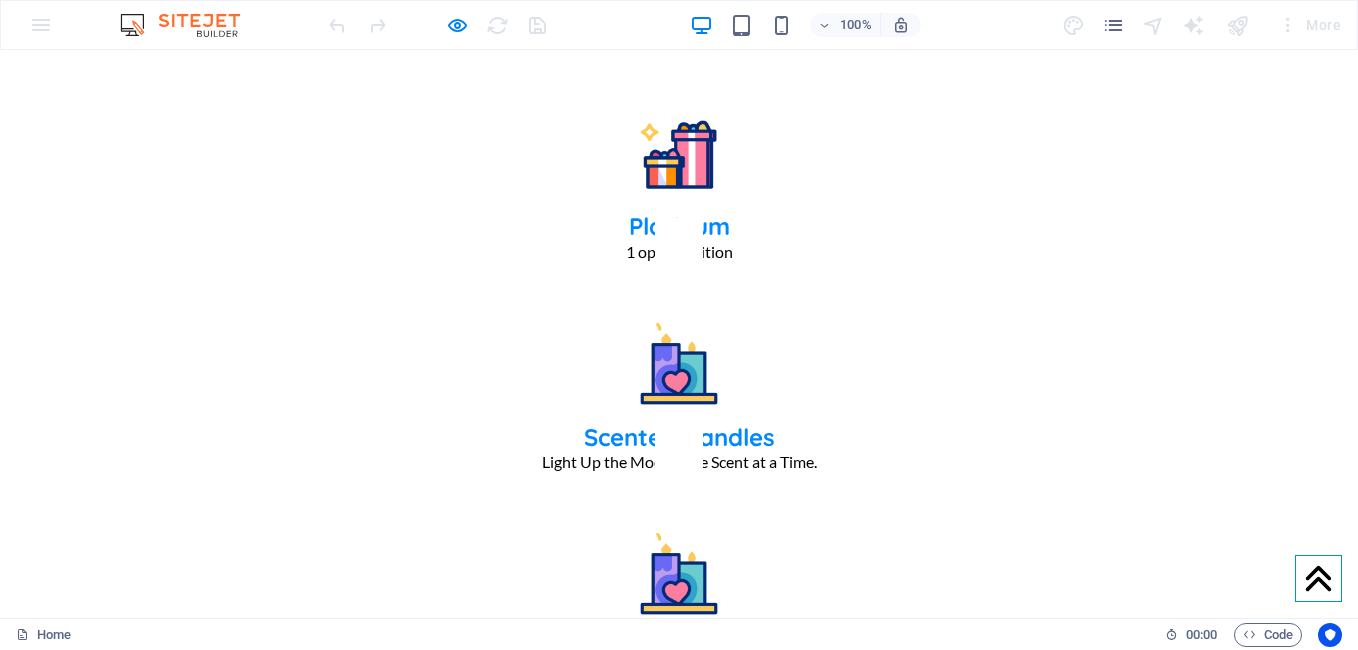 click on "★★★★☆
4.8/5.0
(120 Reviews)" at bounding box center [0, 50] 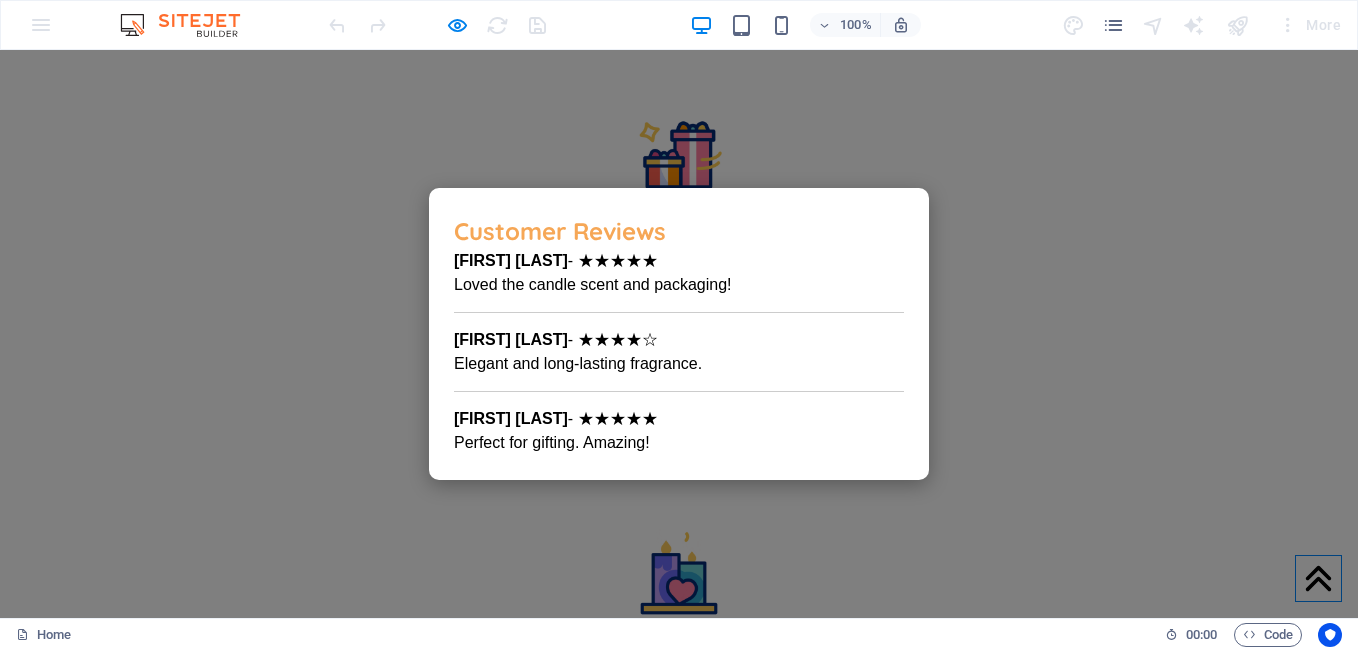 click at bounding box center [679, 334] 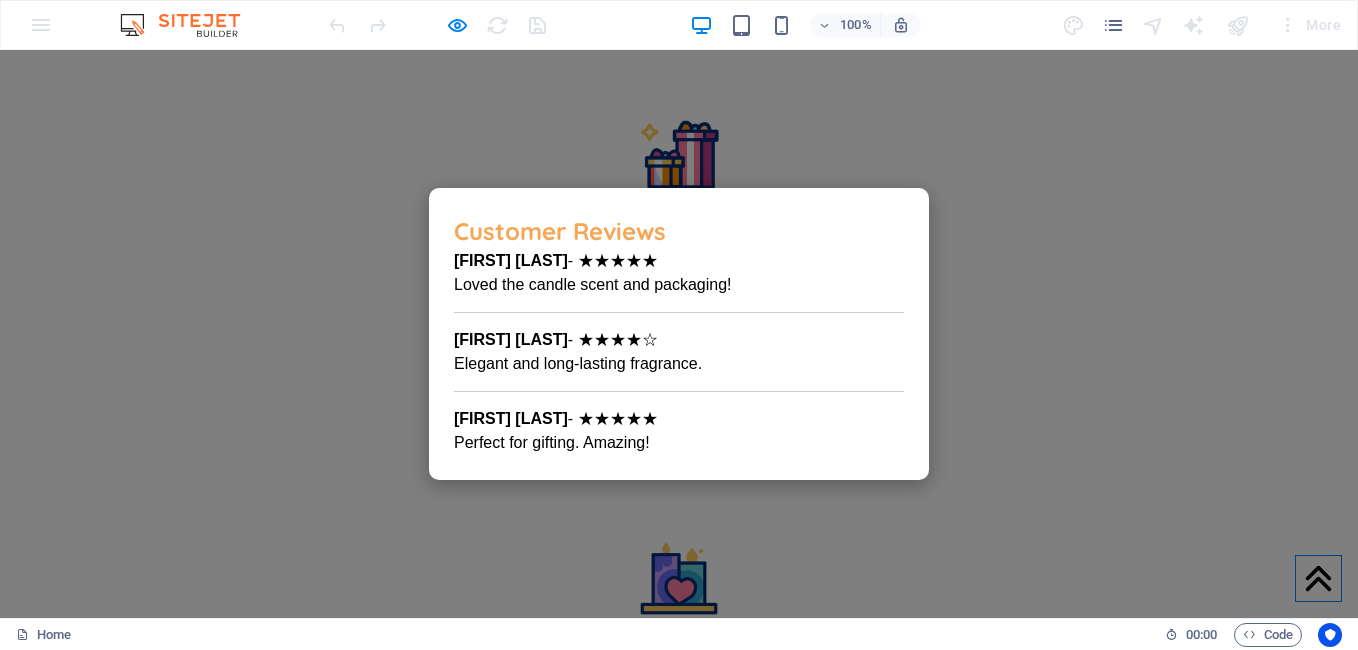 click on "★★★★☆
4.8/5.0
(120 Reviews)" at bounding box center (0, 50) 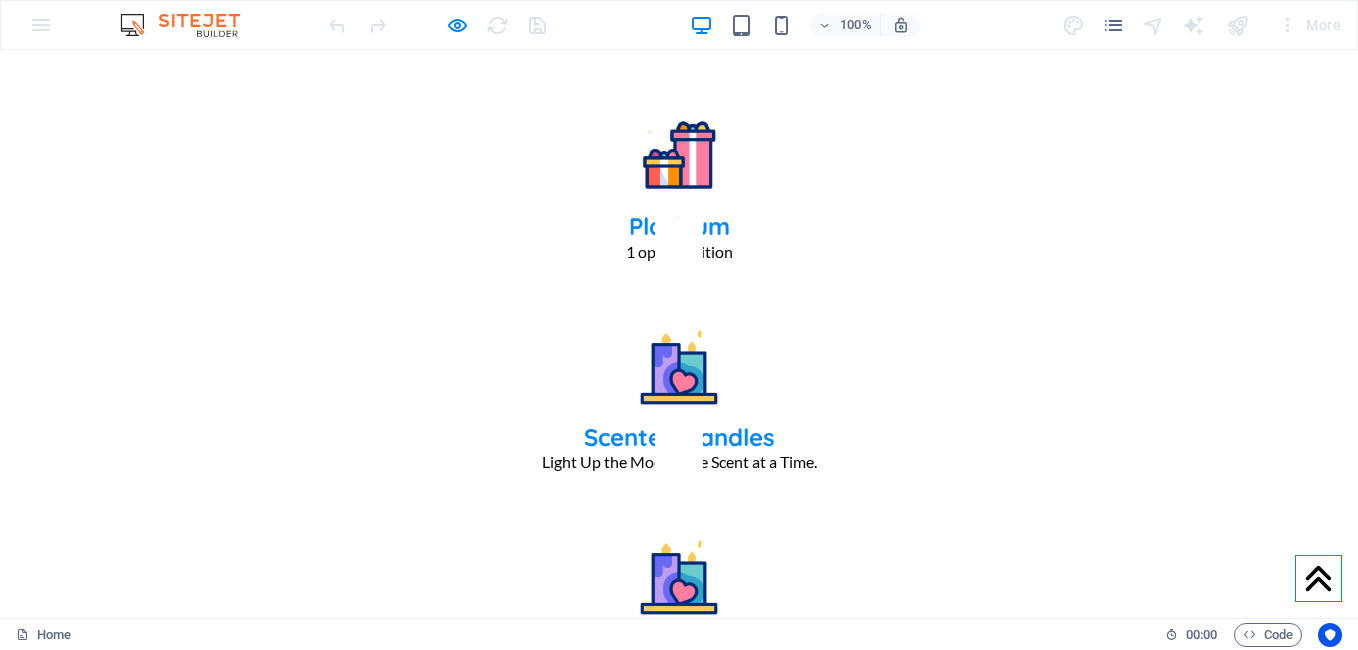 click on "(120 Reviews)" at bounding box center (367, 4710) 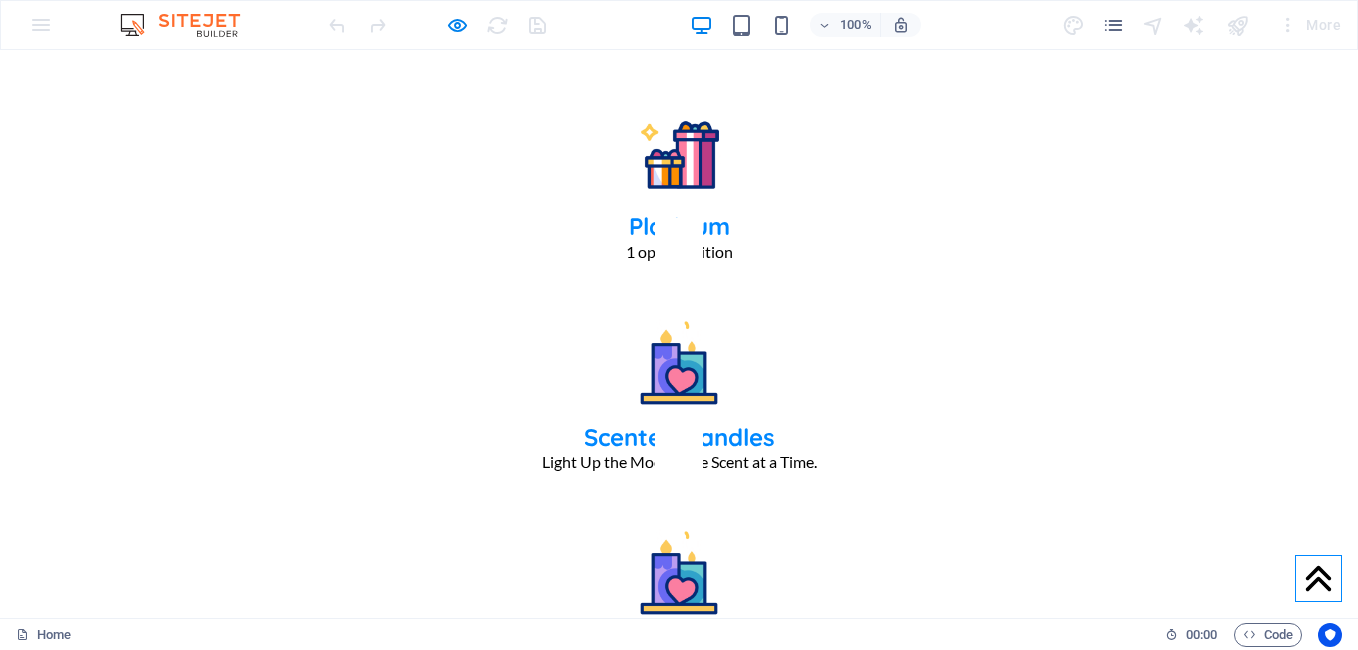 click on "★★★★☆
4.8/5.0
(120 Reviews)" at bounding box center (0, 50) 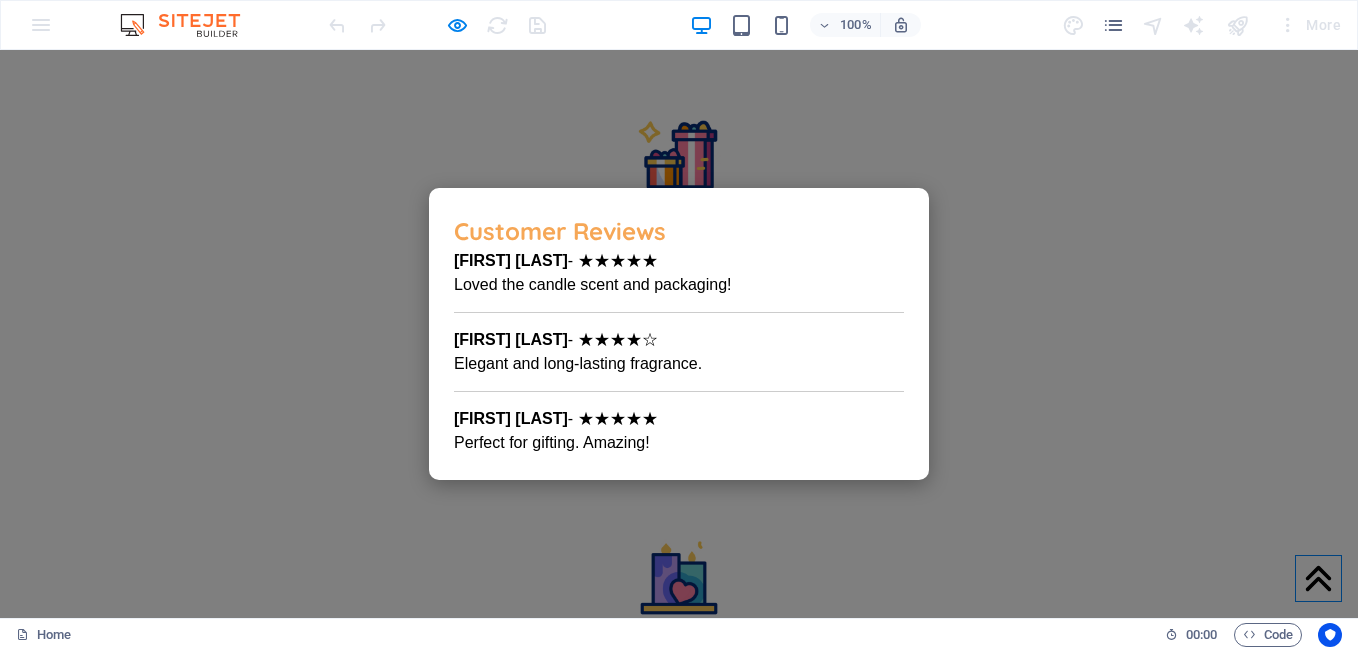 click at bounding box center (679, 334) 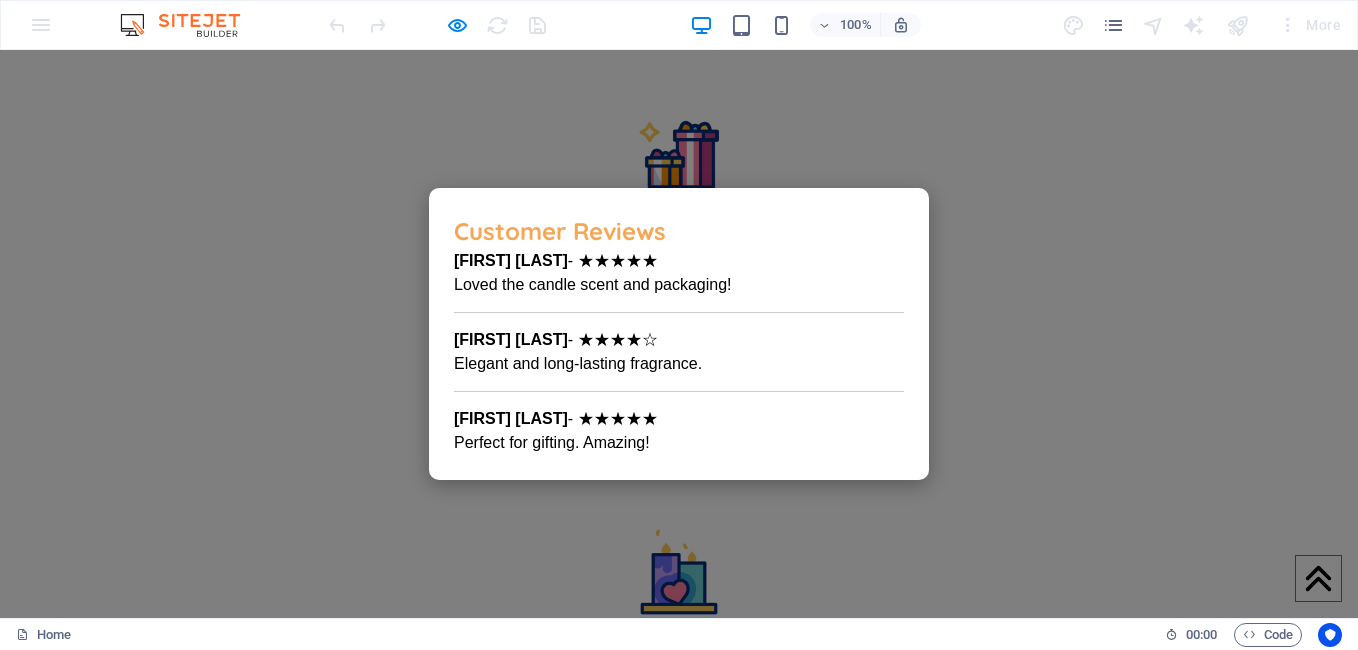 click on "★★★★☆
4.8/5.0
(120 Reviews)" at bounding box center [0, 50] 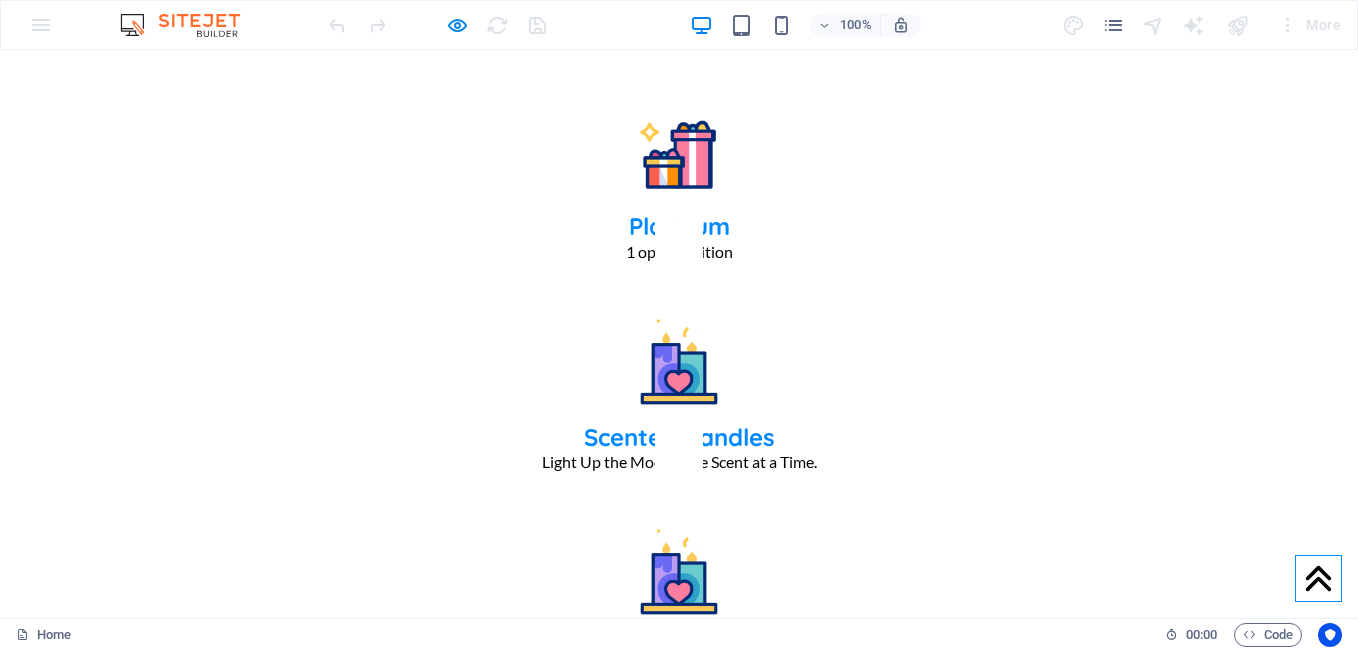 click on "(120 Reviews)" at bounding box center [367, 4710] 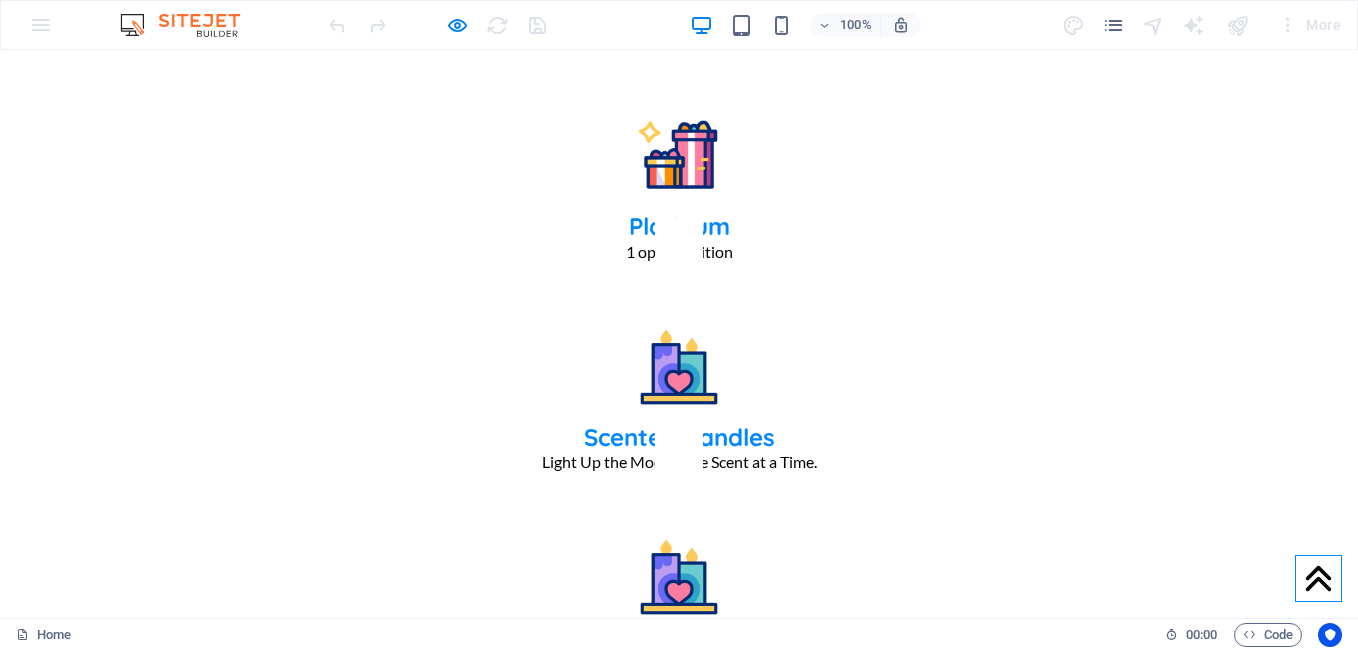 click on "★★★★☆
4.8/5.0
(120 Reviews)" at bounding box center [0, 50] 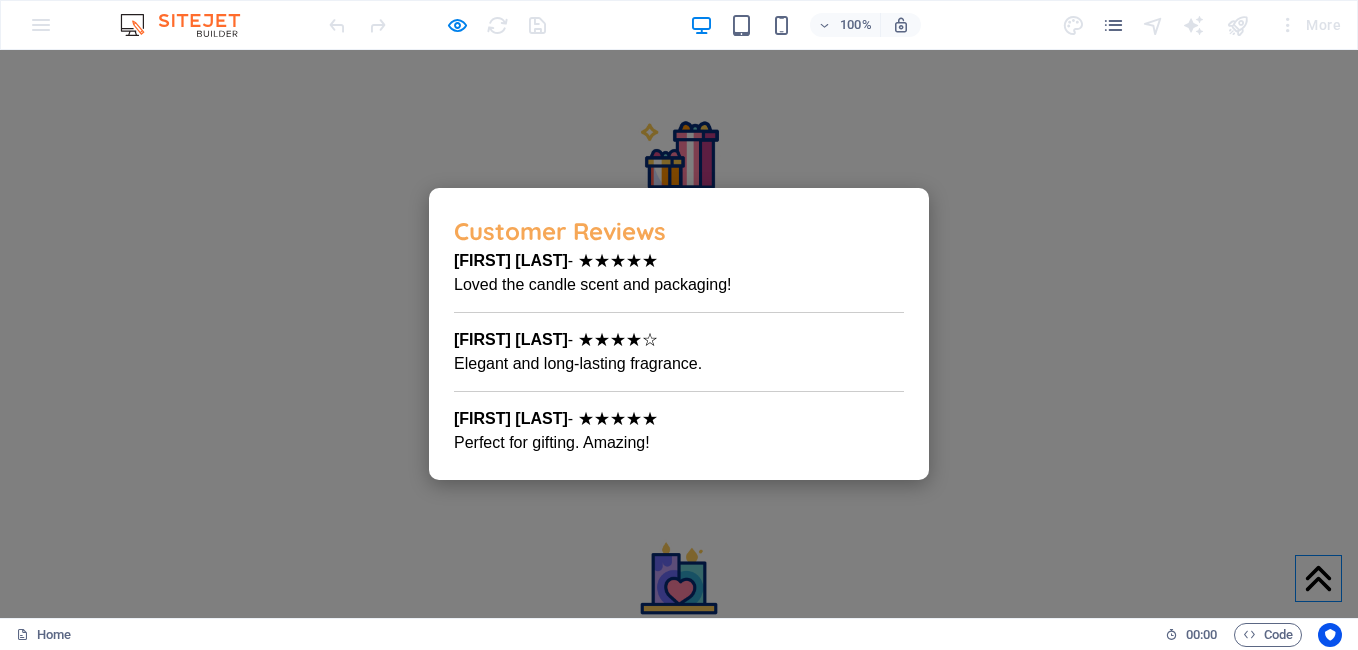 click at bounding box center [679, 334] 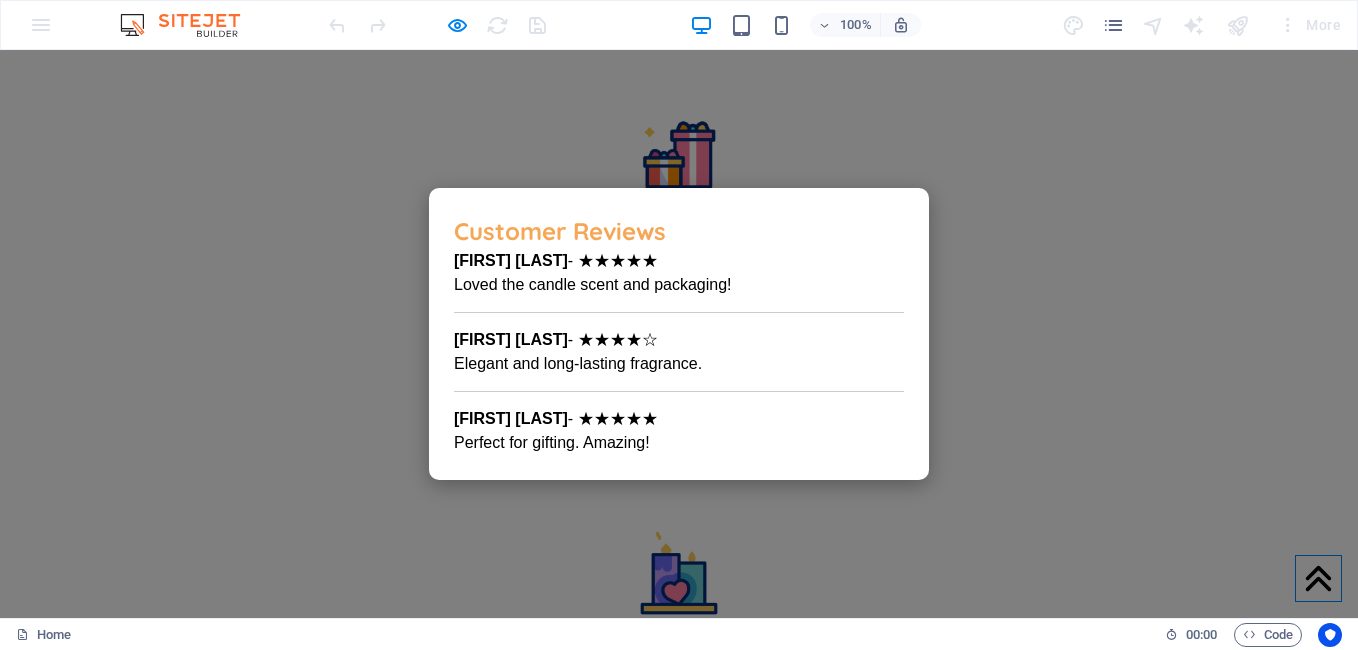 click on "★★★★☆
4.8/5.0
(120 Reviews)" at bounding box center [0, 50] 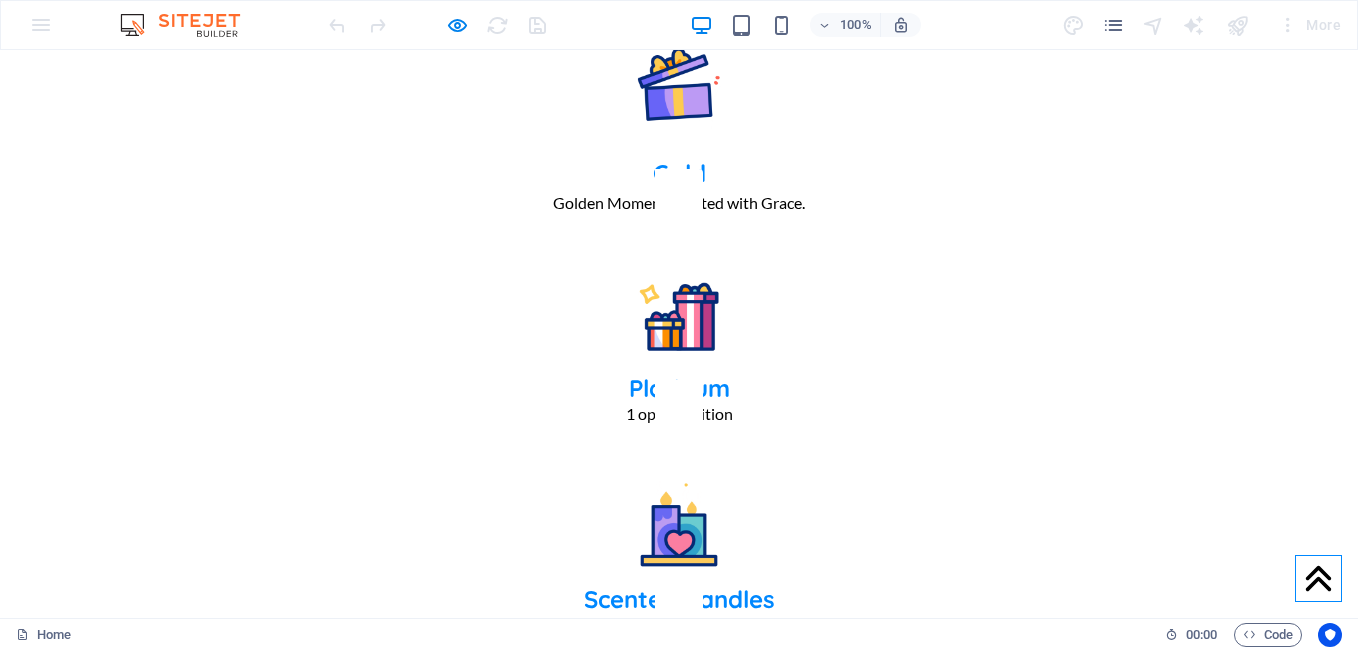 scroll, scrollTop: 3861, scrollLeft: 0, axis: vertical 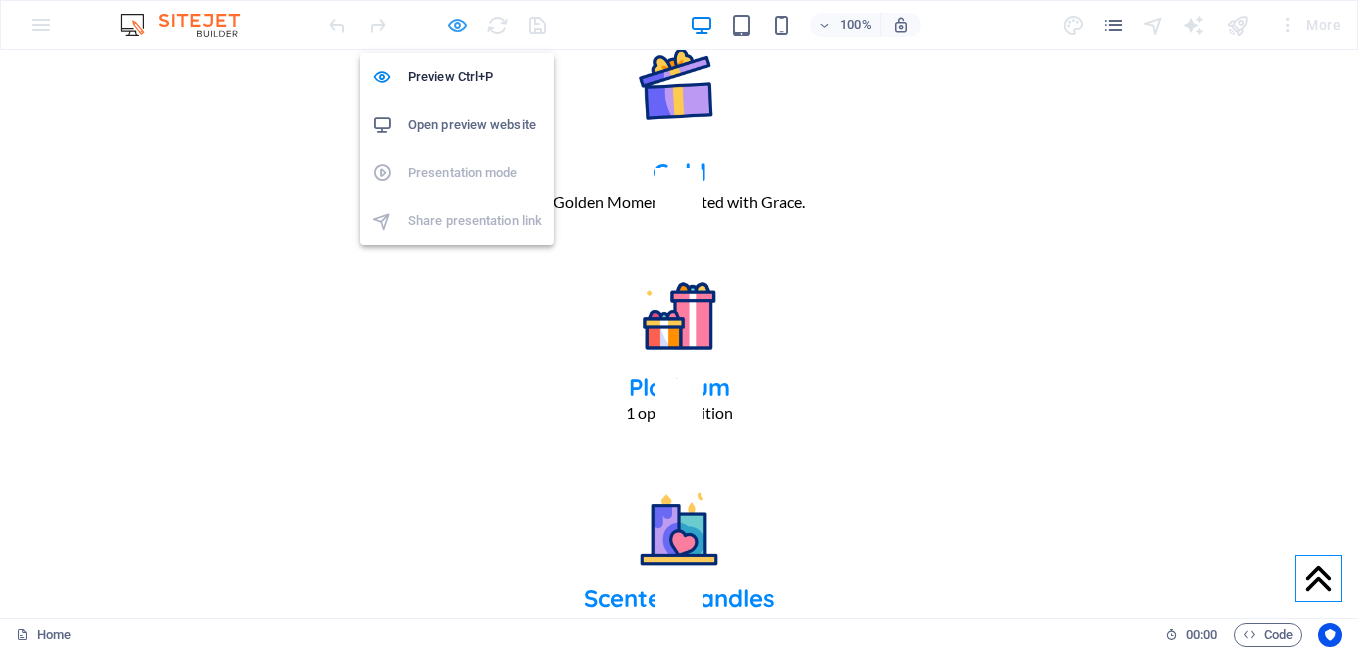 click at bounding box center [457, 25] 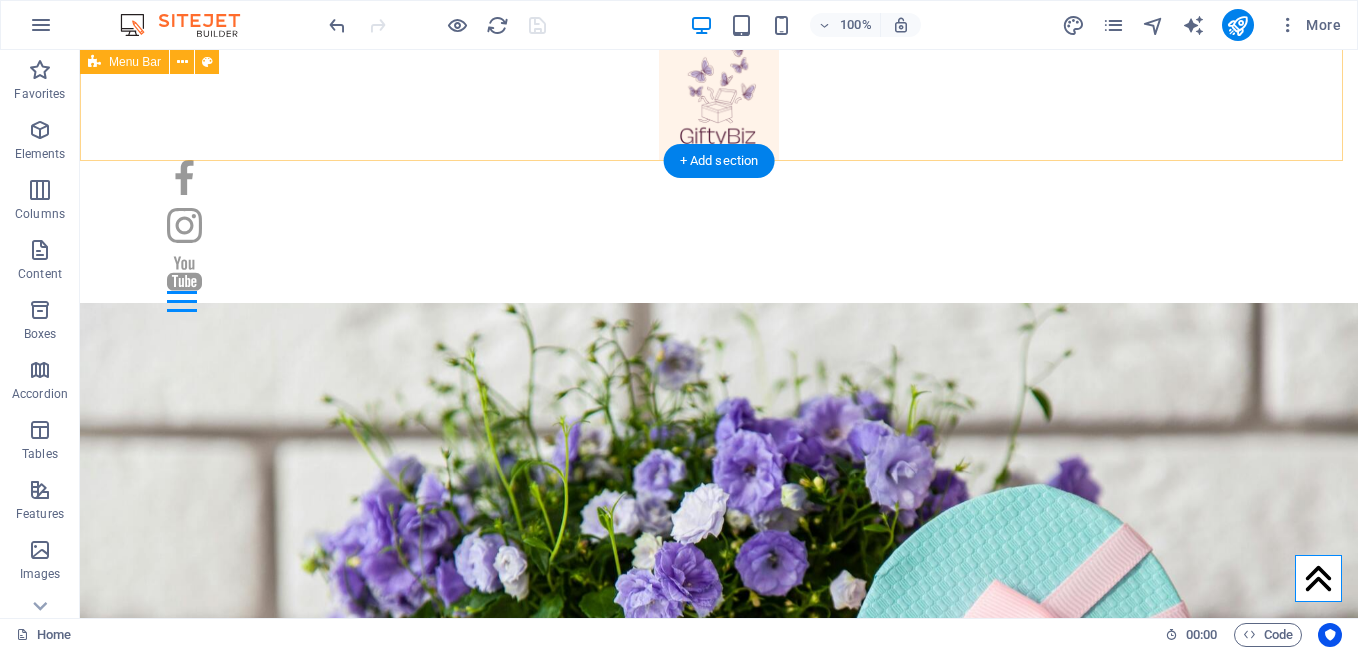 scroll, scrollTop: 0, scrollLeft: 0, axis: both 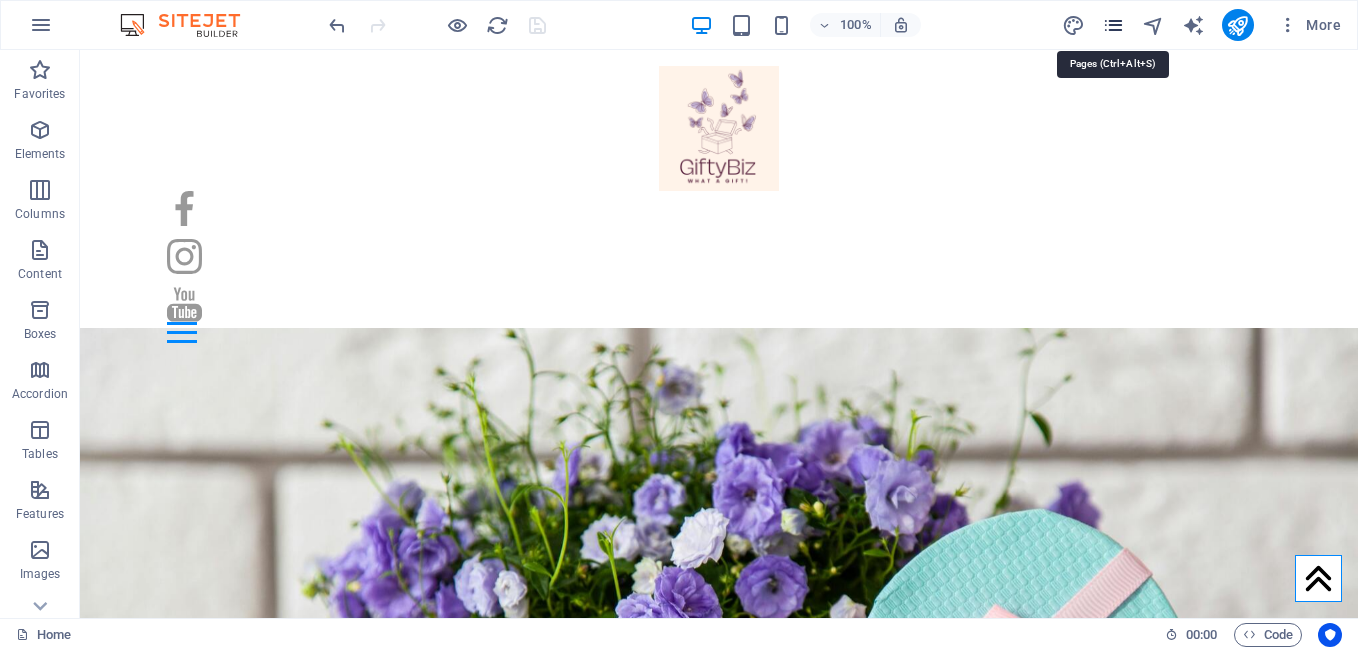 click at bounding box center [1113, 25] 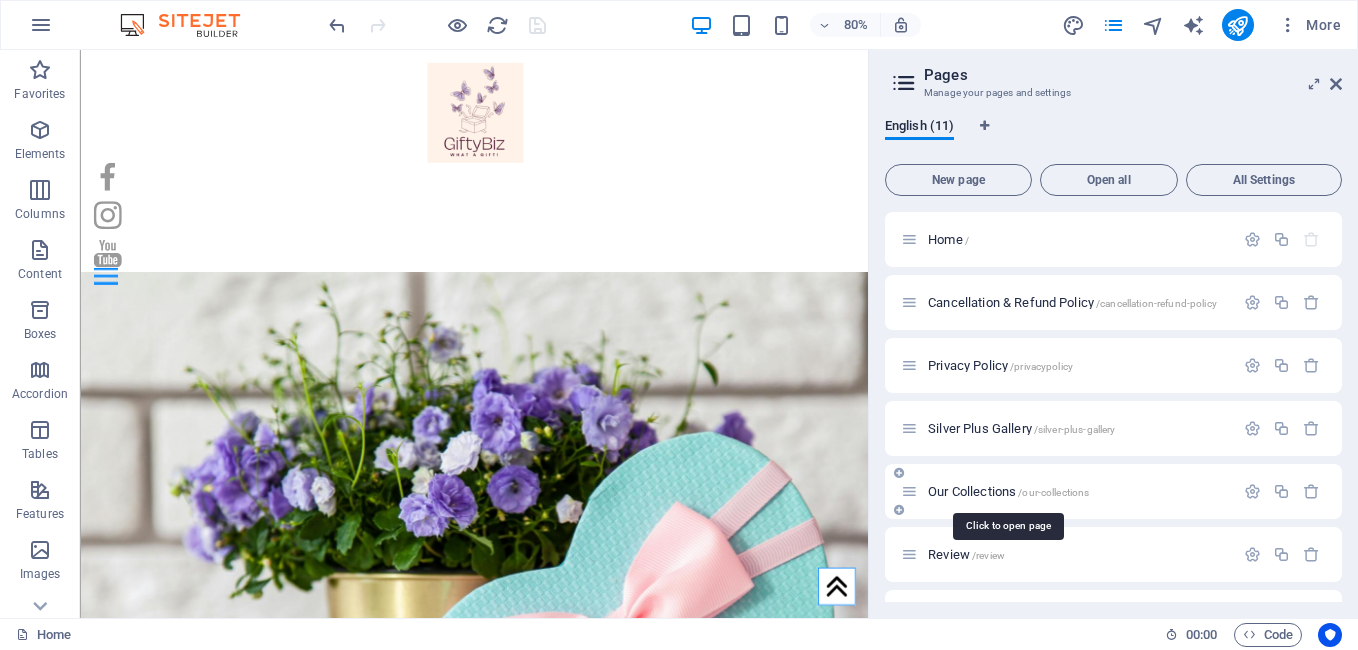 click on "Our Collections /our-collections" at bounding box center [1008, 491] 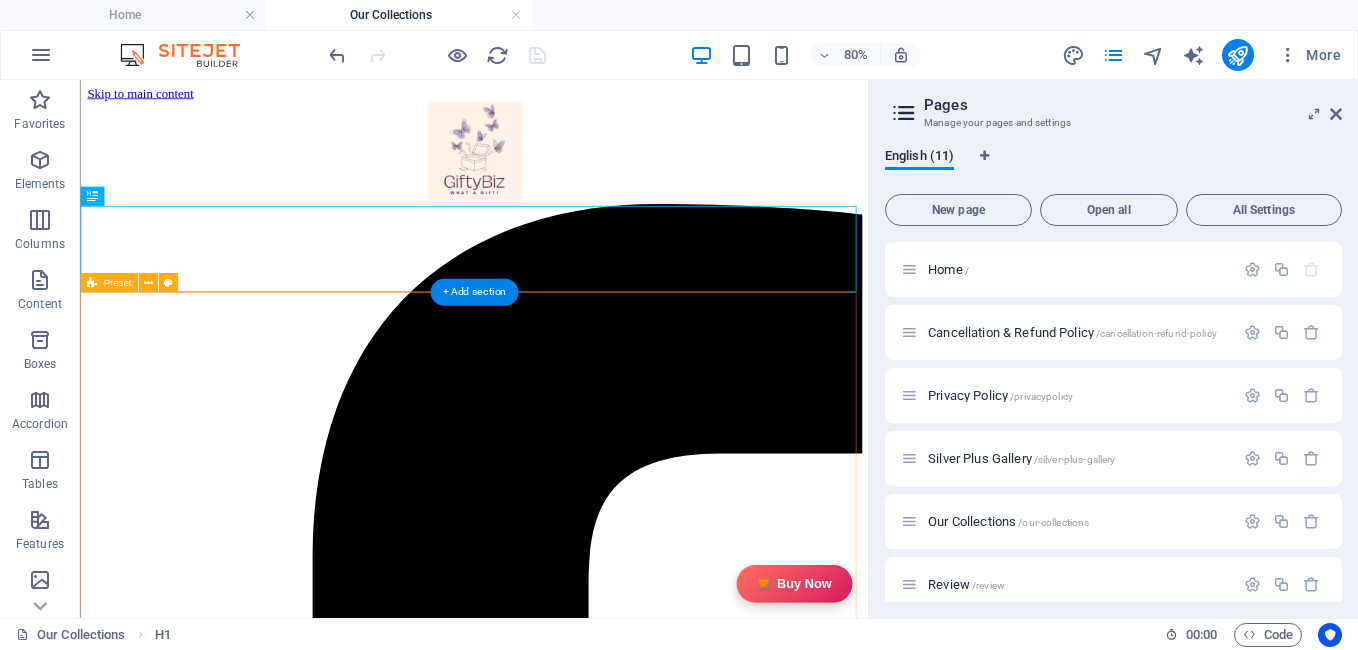 scroll, scrollTop: 0, scrollLeft: 0, axis: both 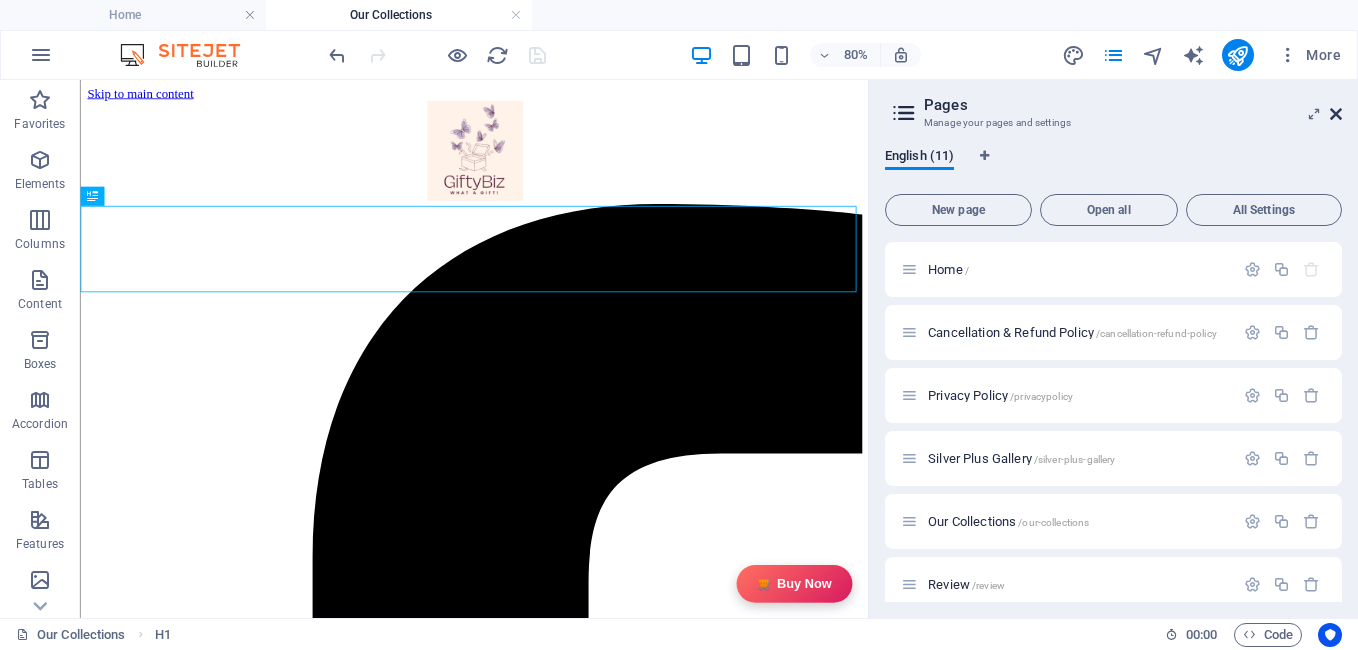 click at bounding box center [1336, 114] 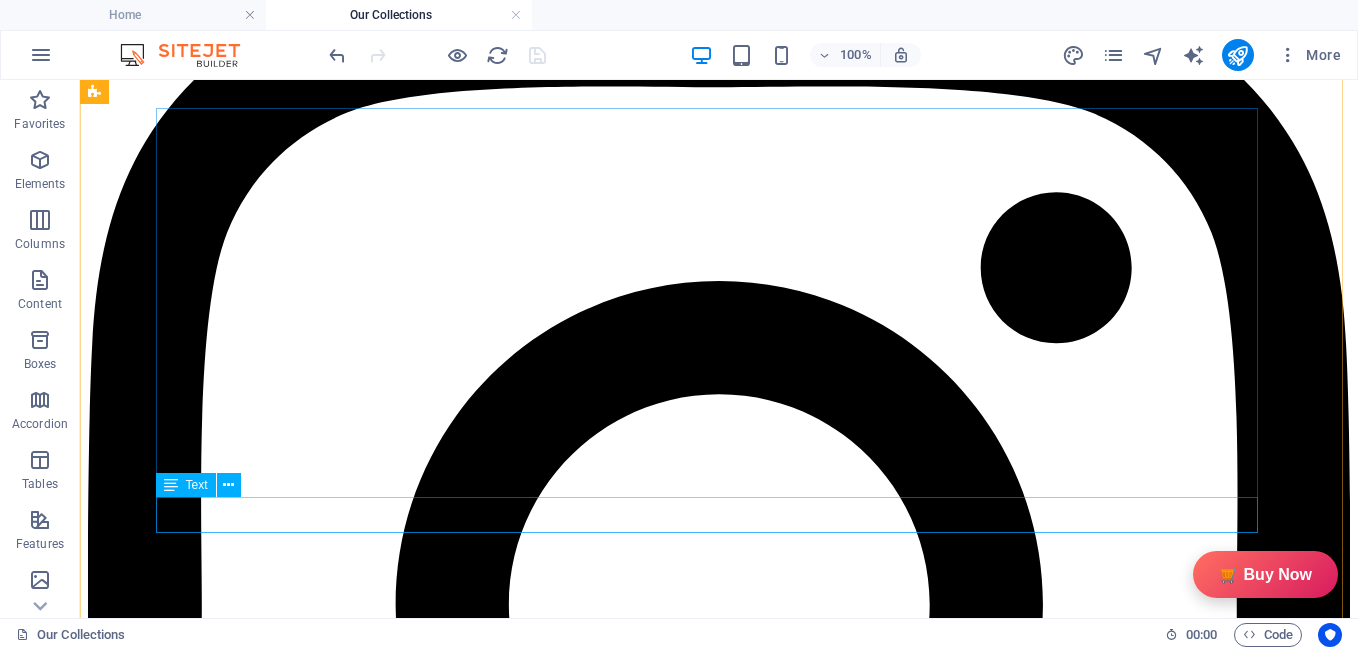 scroll, scrollTop: 2714, scrollLeft: 0, axis: vertical 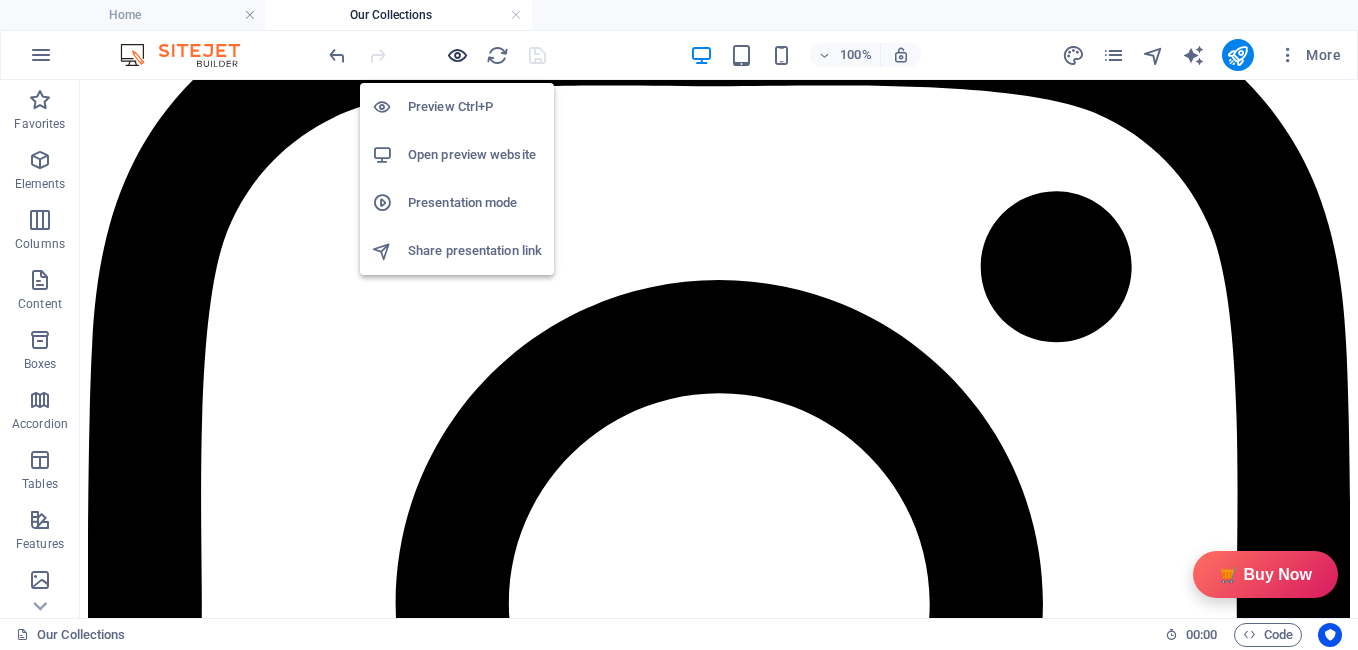 click at bounding box center [457, 55] 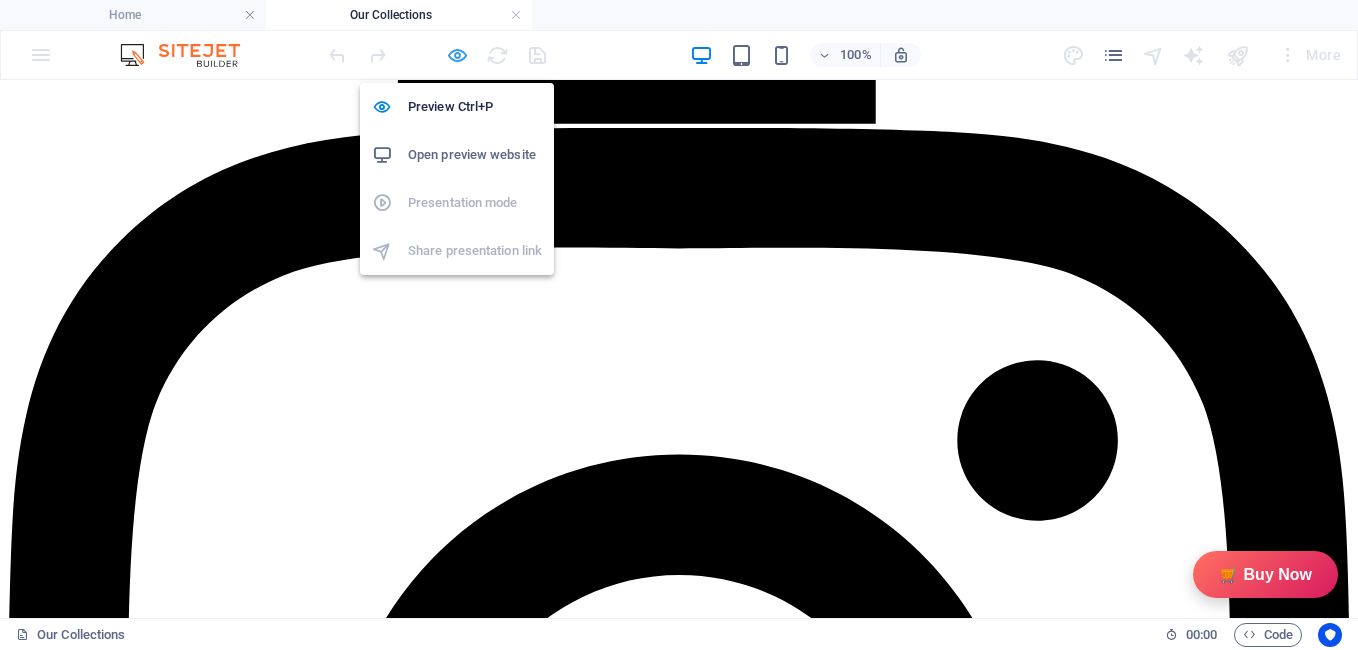 scroll, scrollTop: 364, scrollLeft: 0, axis: vertical 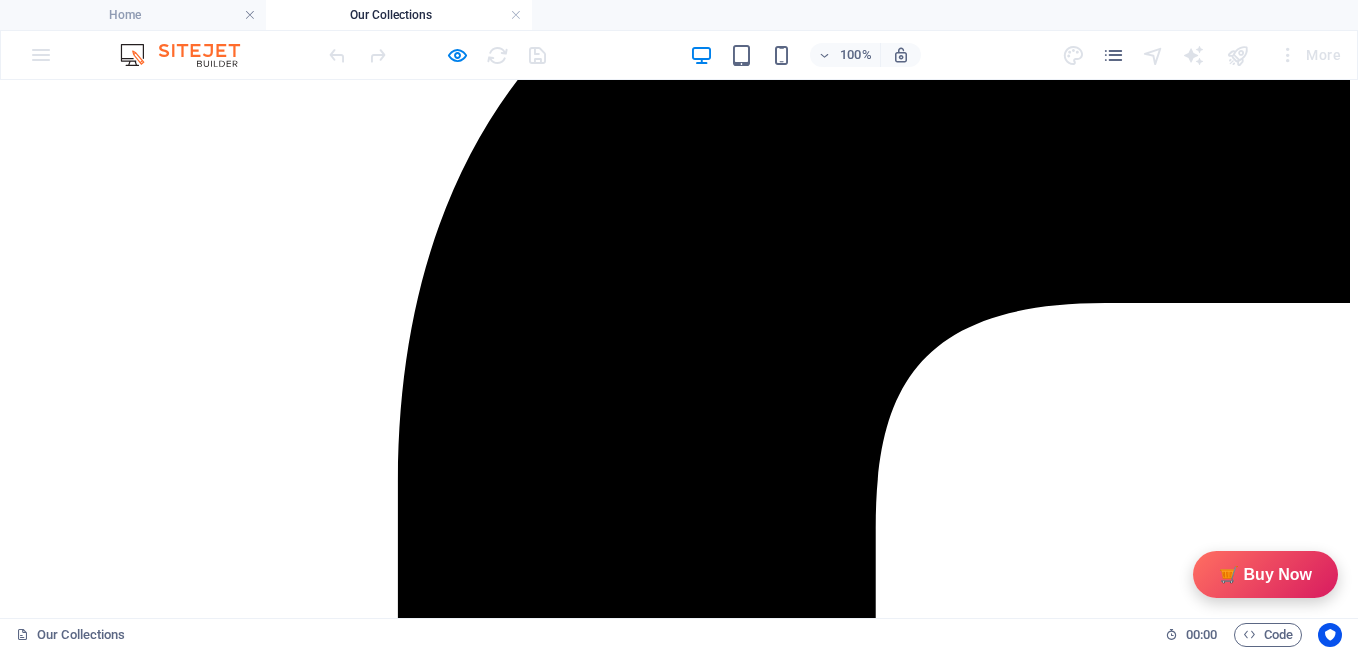 click on "Scented Candles" at bounding box center [71, 5725] 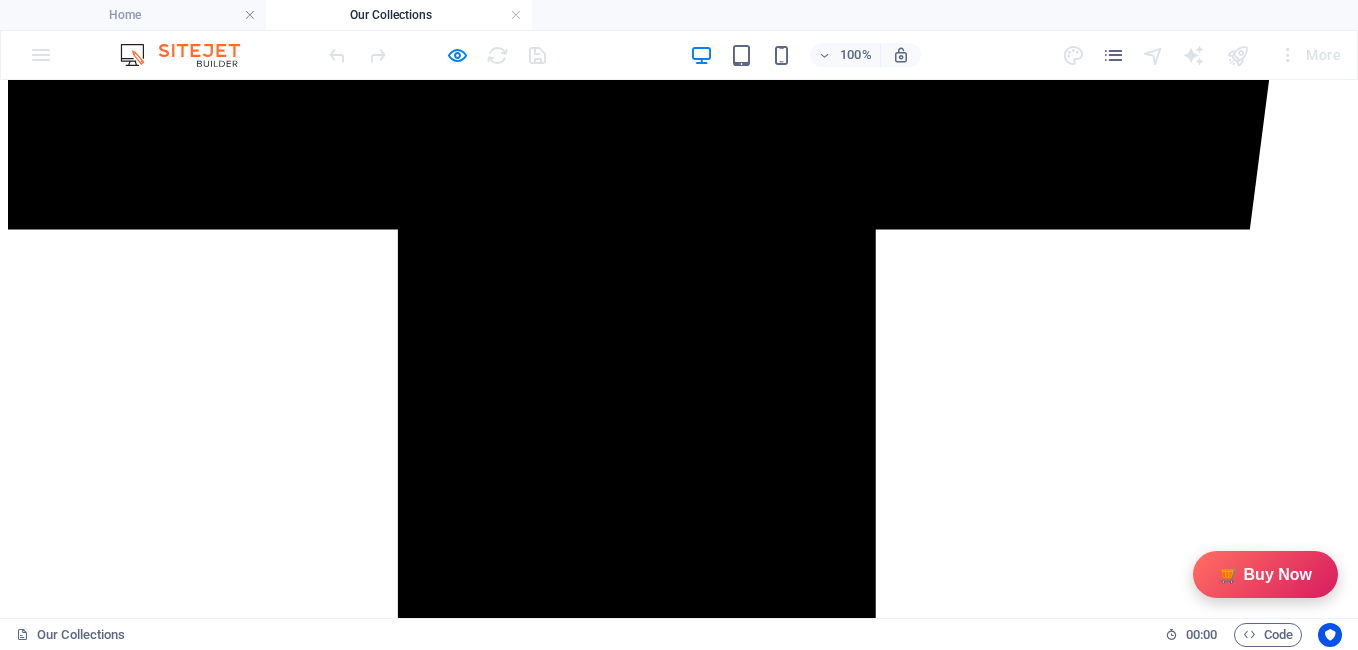 scroll, scrollTop: 1491, scrollLeft: 0, axis: vertical 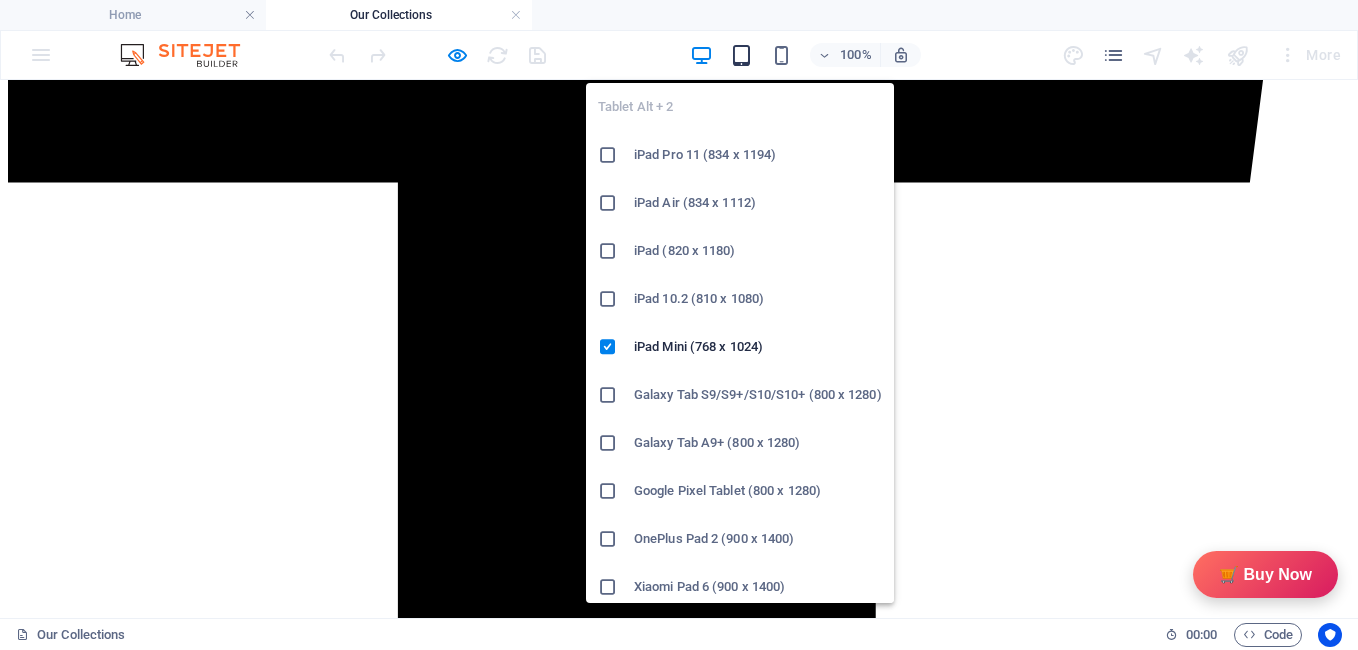 click at bounding box center (741, 55) 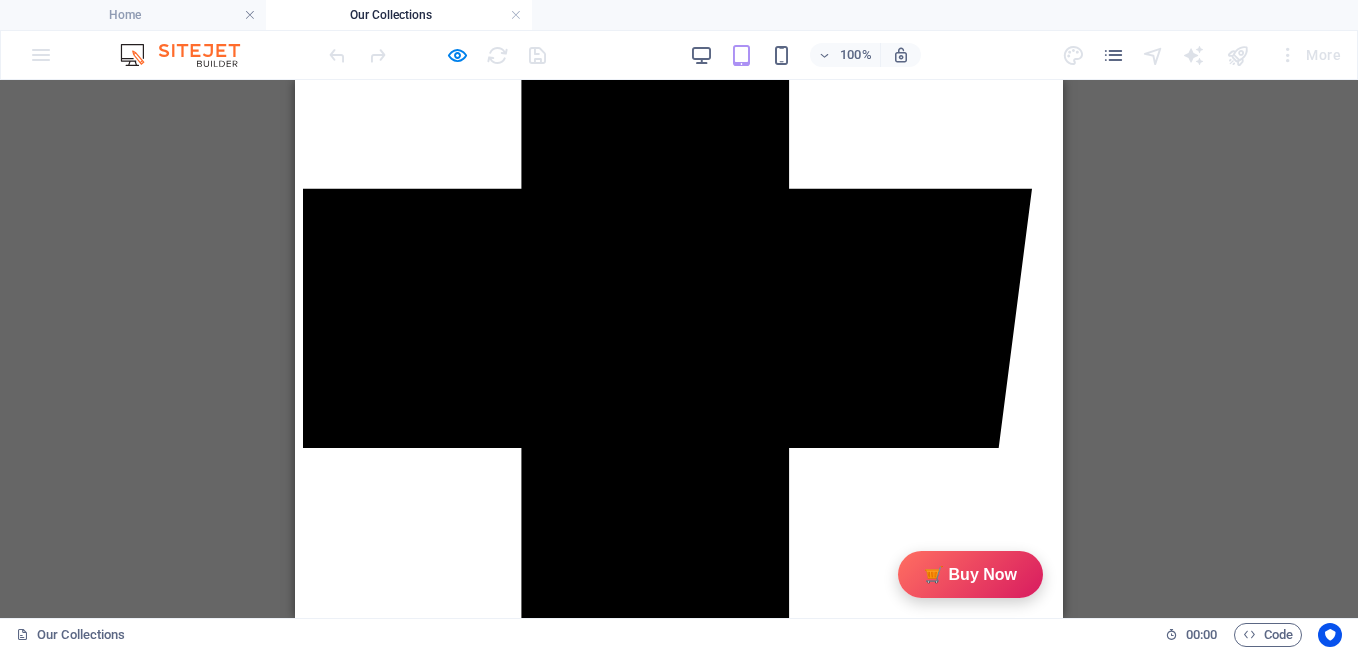 scroll, scrollTop: 592, scrollLeft: 0, axis: vertical 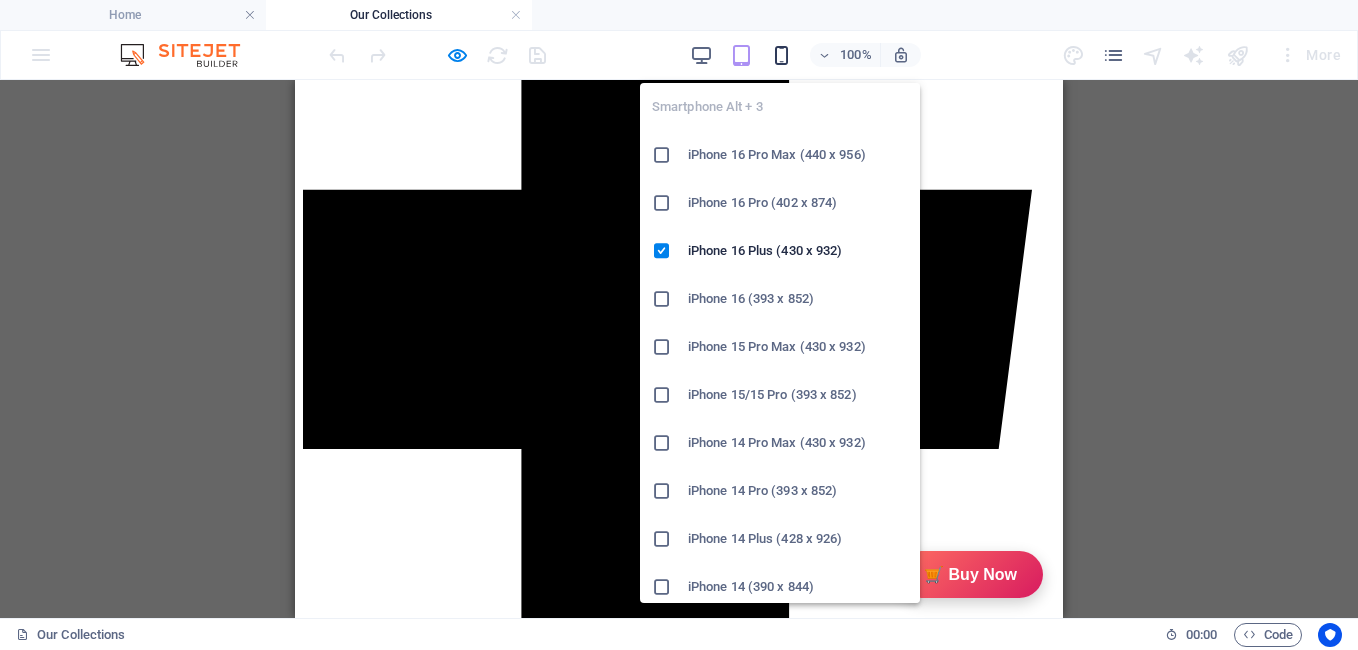 click at bounding box center (781, 55) 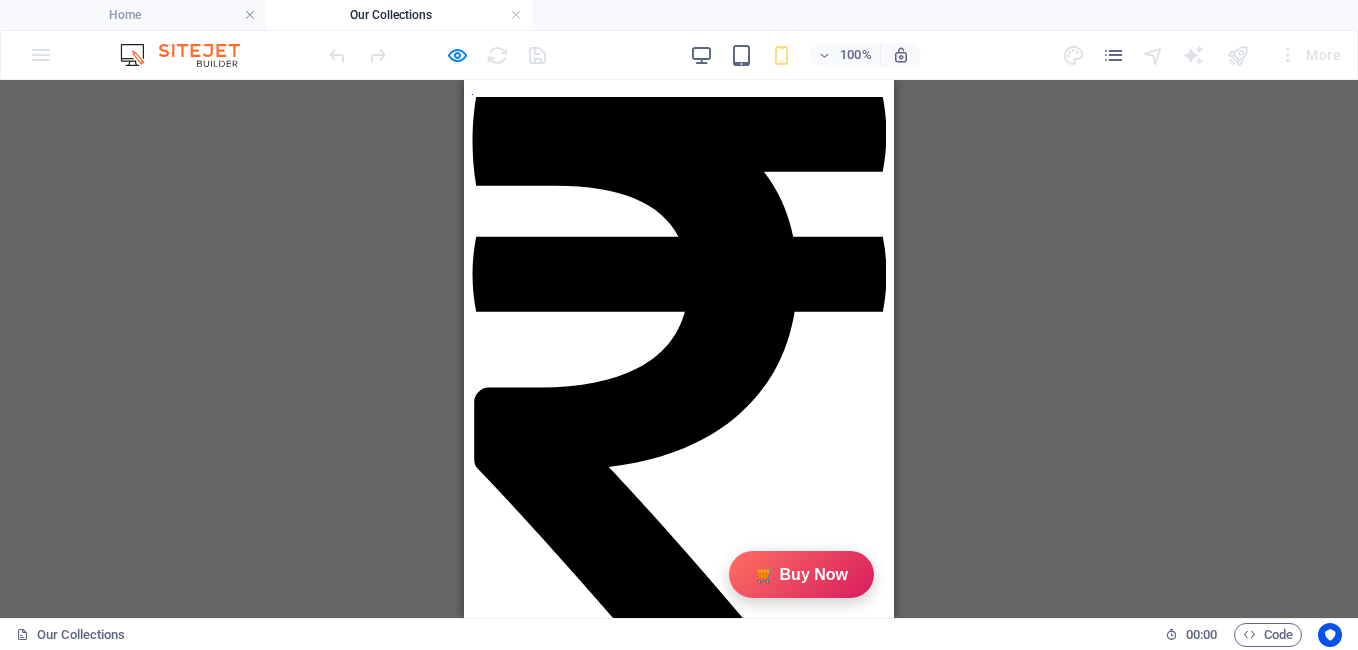 scroll, scrollTop: 2183, scrollLeft: 0, axis: vertical 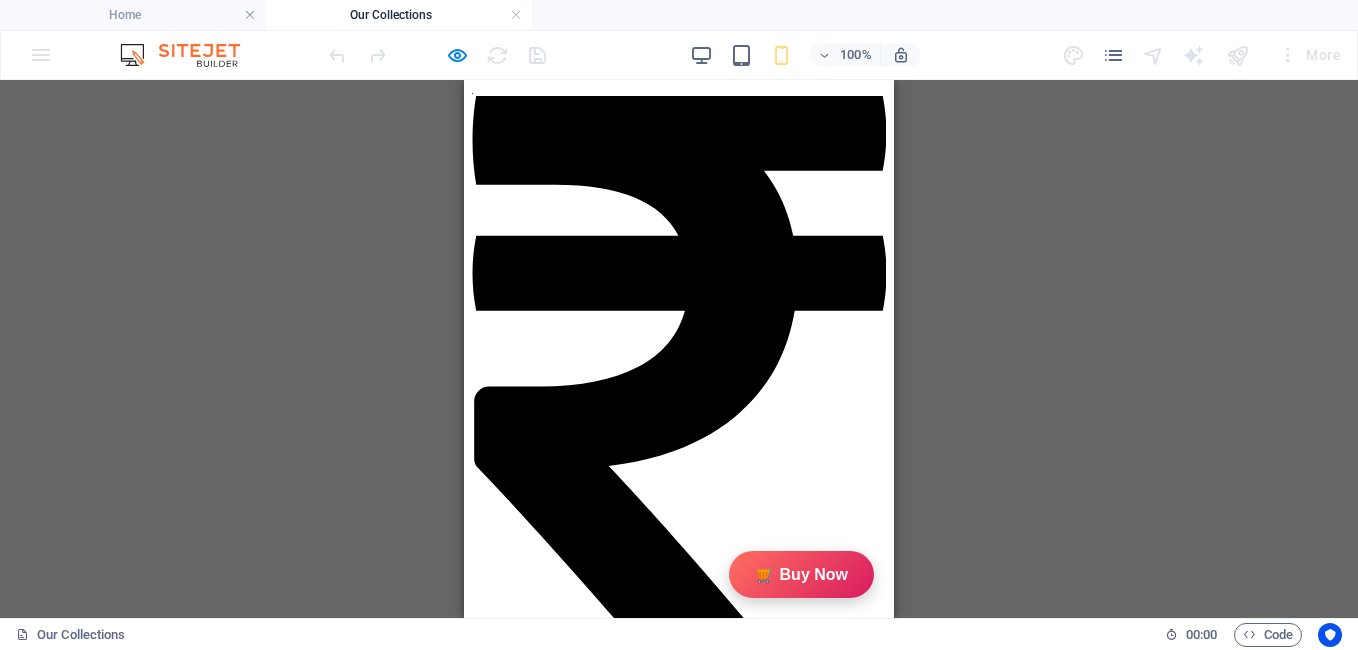 click on "Read our 16,564 reviews" at bounding box center [648, 3312] 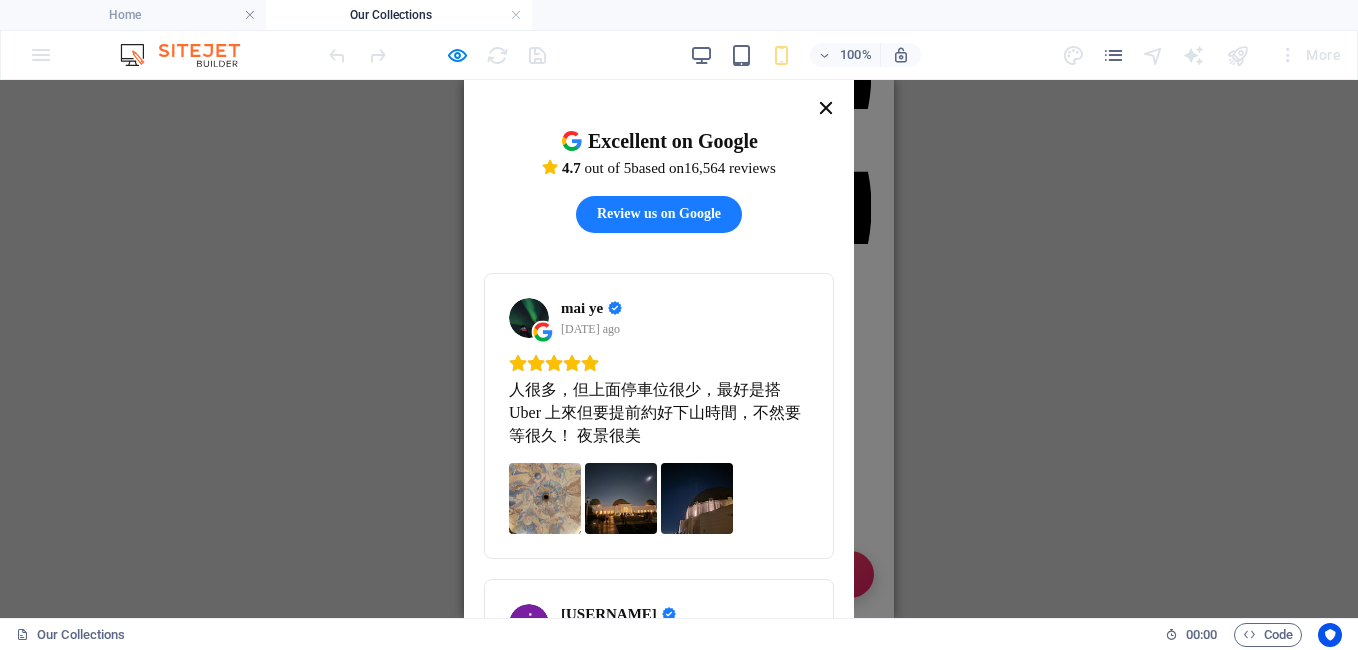 click 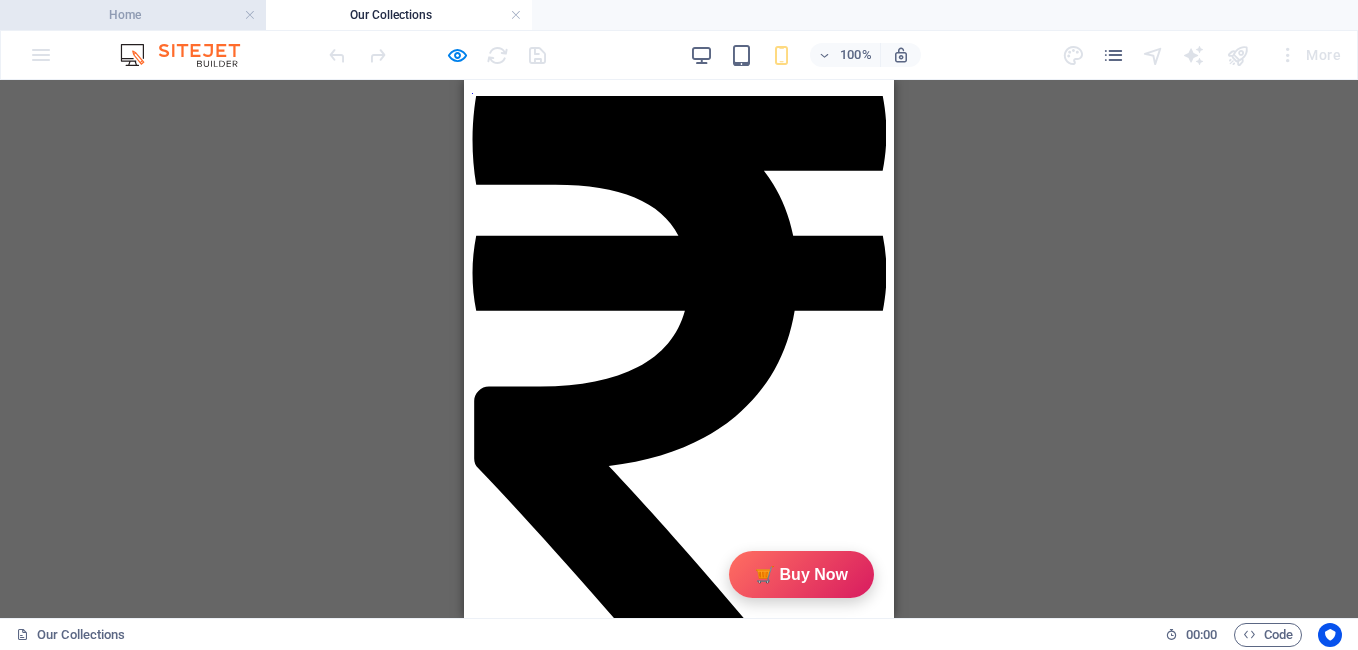 click on "Home" at bounding box center [133, 15] 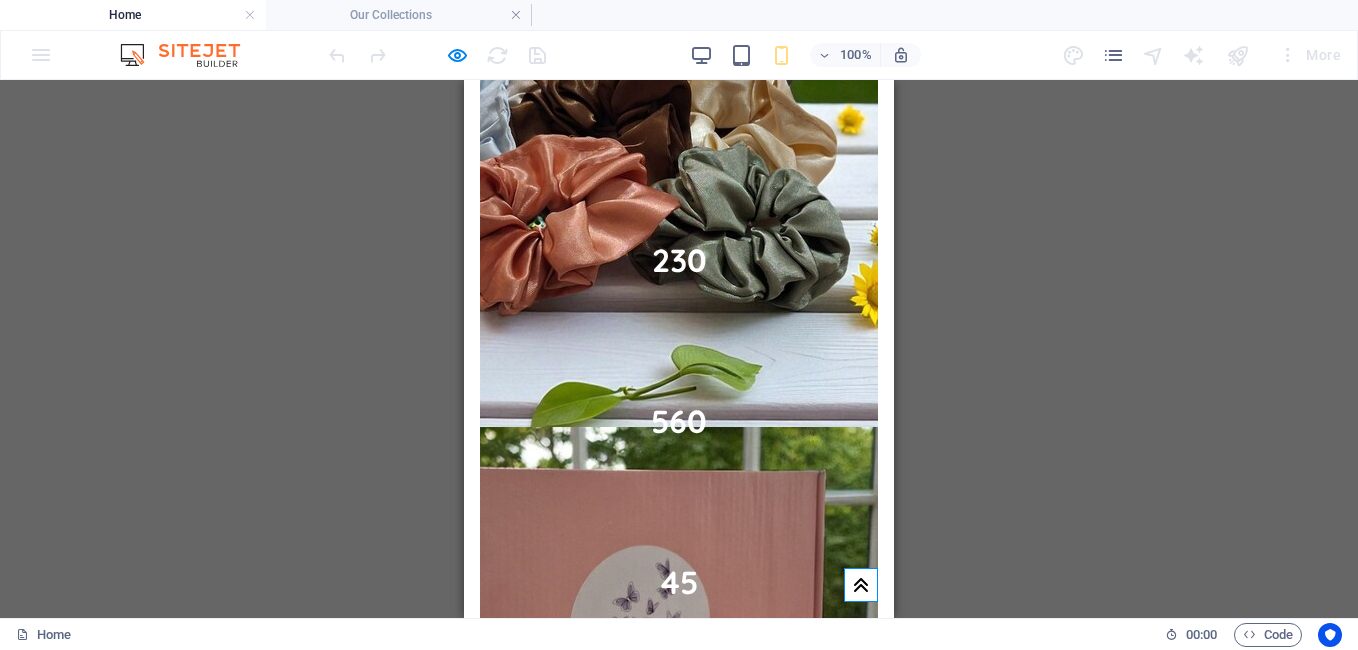 scroll, scrollTop: 4405, scrollLeft: 0, axis: vertical 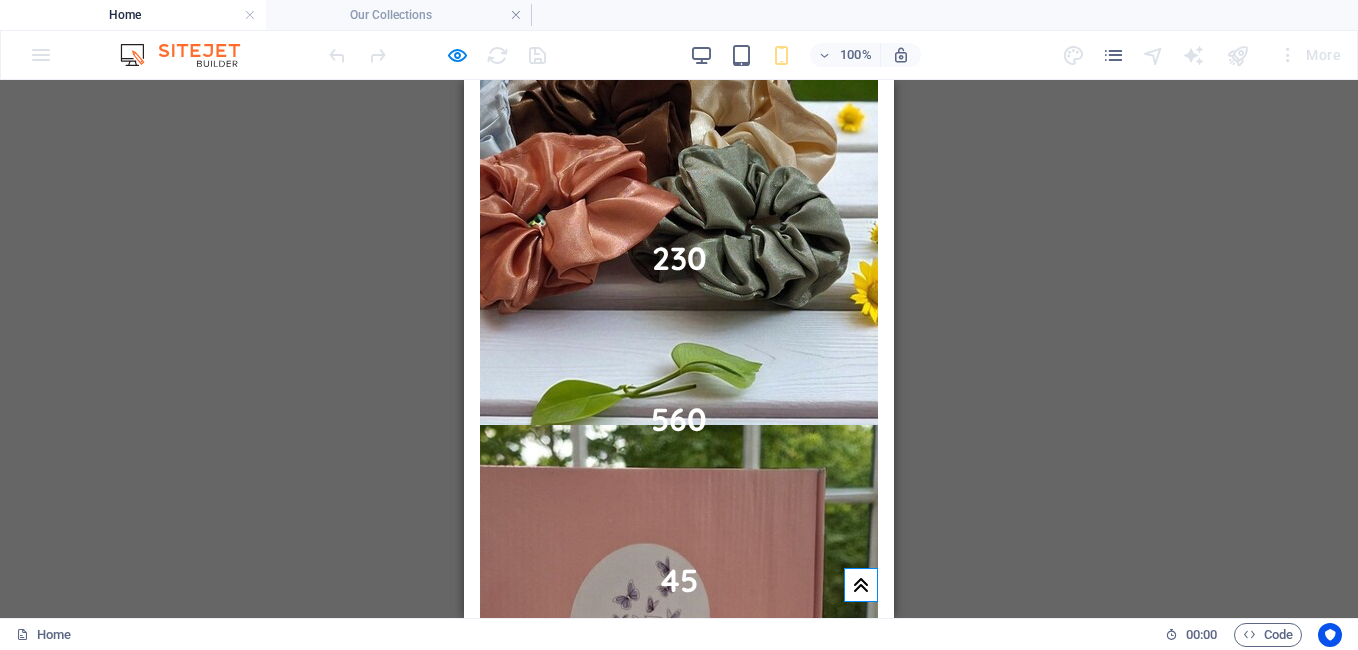 click on "(120 Reviews)" at bounding box center [720, 2208] 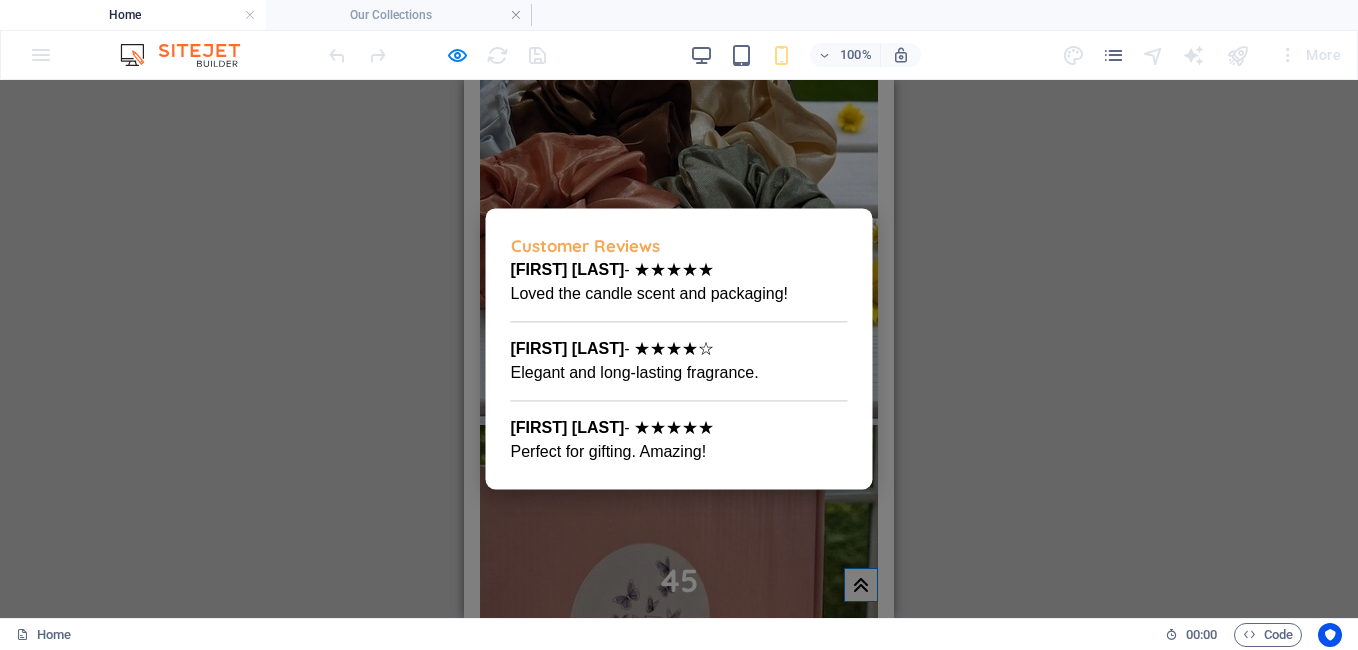click at bounding box center [679, 349] 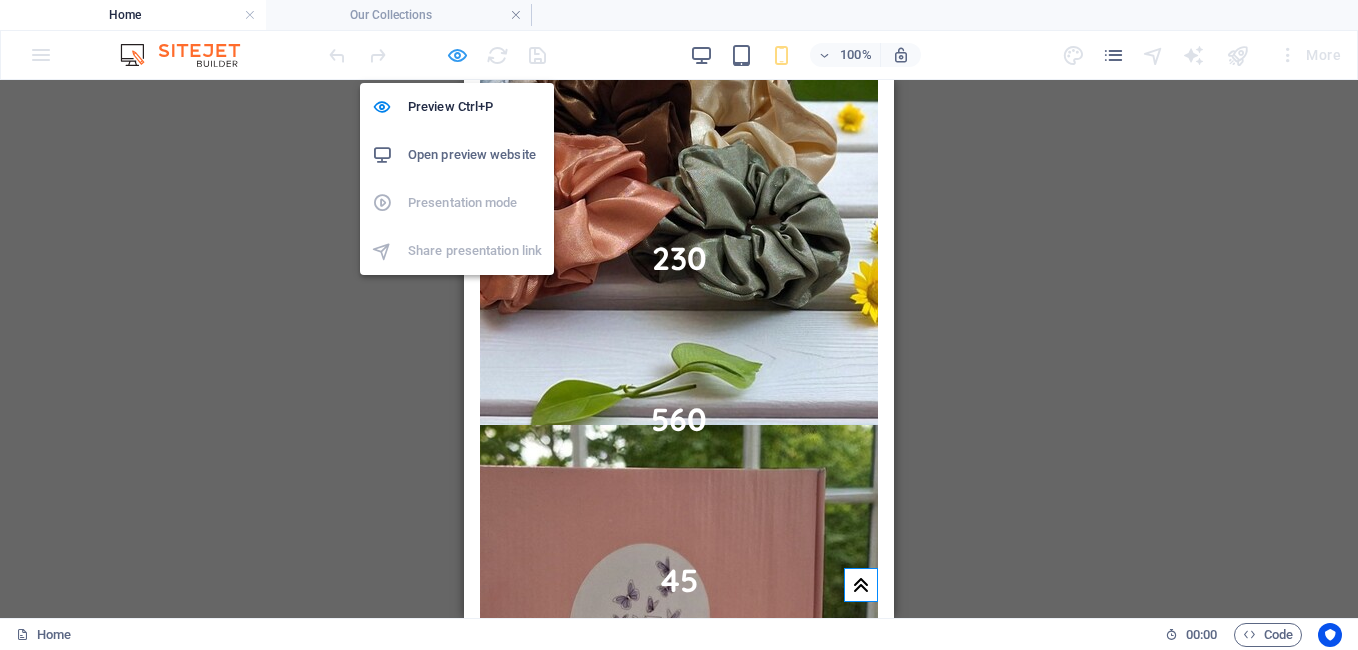 click at bounding box center (457, 55) 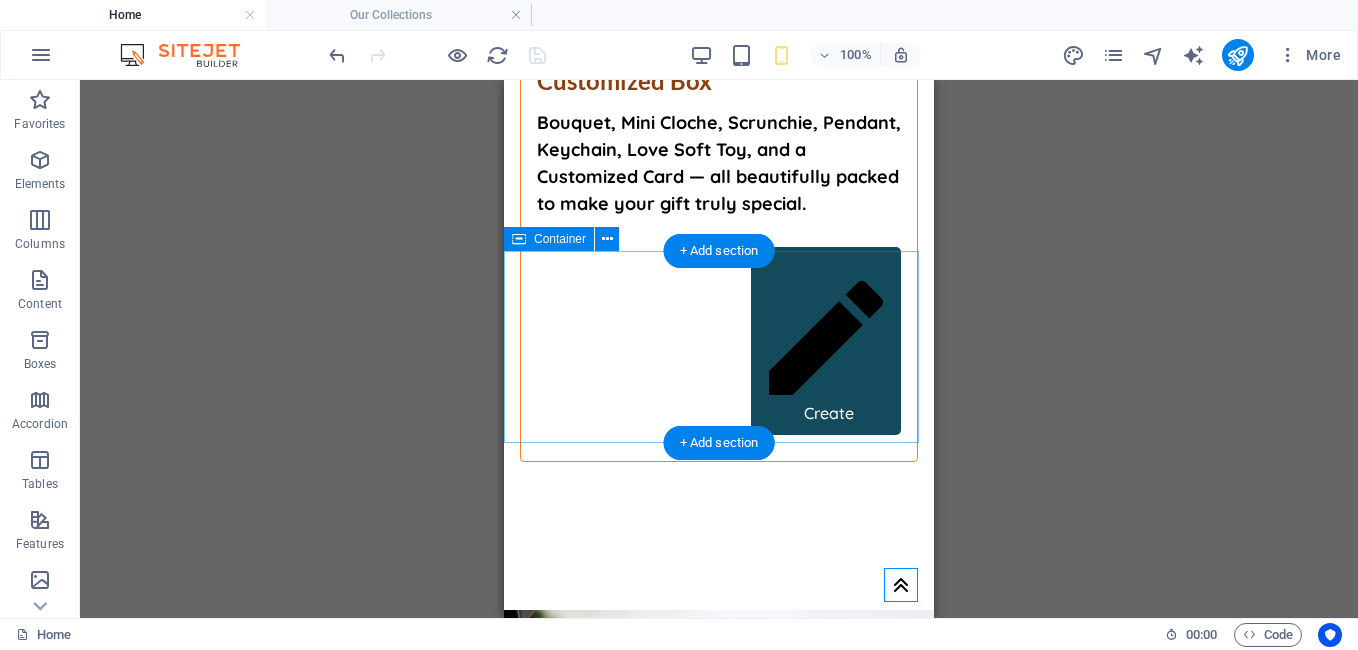 scroll, scrollTop: 10748, scrollLeft: 0, axis: vertical 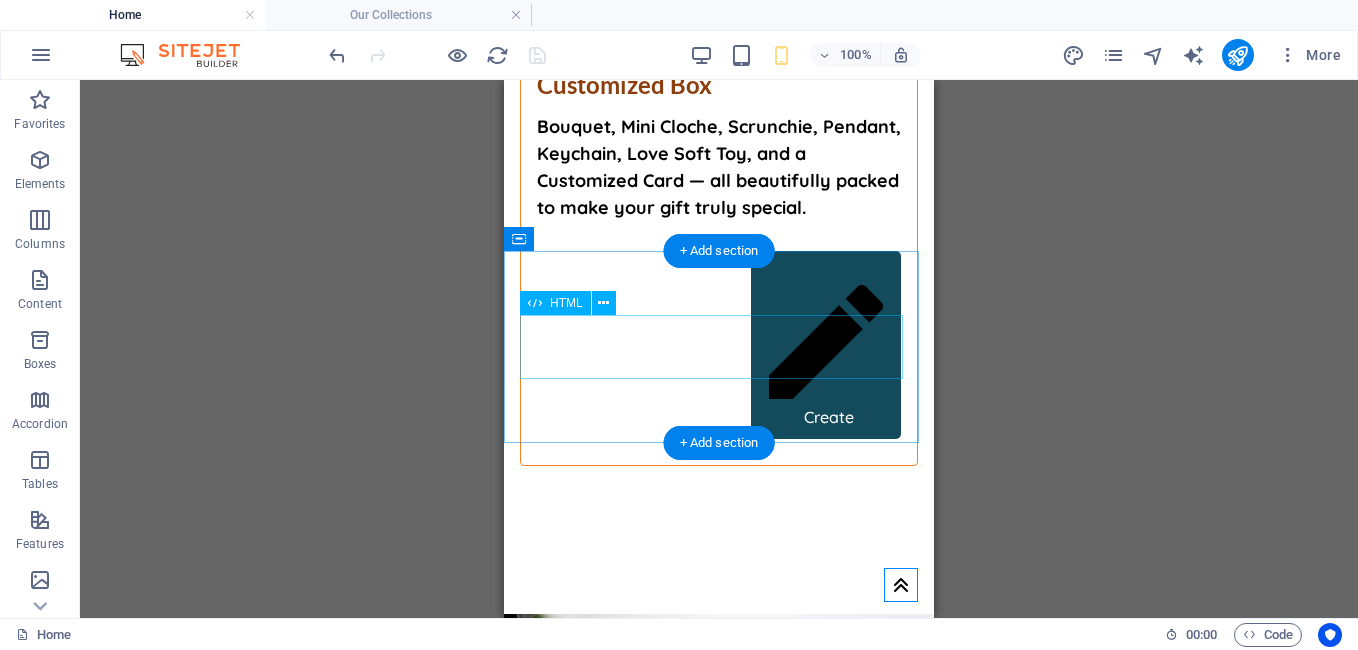 click on "★★★★☆
4.8/5.0
(120 Reviews)
Customer Reviews
Riya Sharma  - ★★★★★ Loved the candle scent and packaging!
Ajay Mehta  - ★★★★☆ Elegant and long-lasting fragrance.
Pooja Nair  - ★★★★★ Perfect for gifting. Amazing!" at bounding box center (719, 3632) 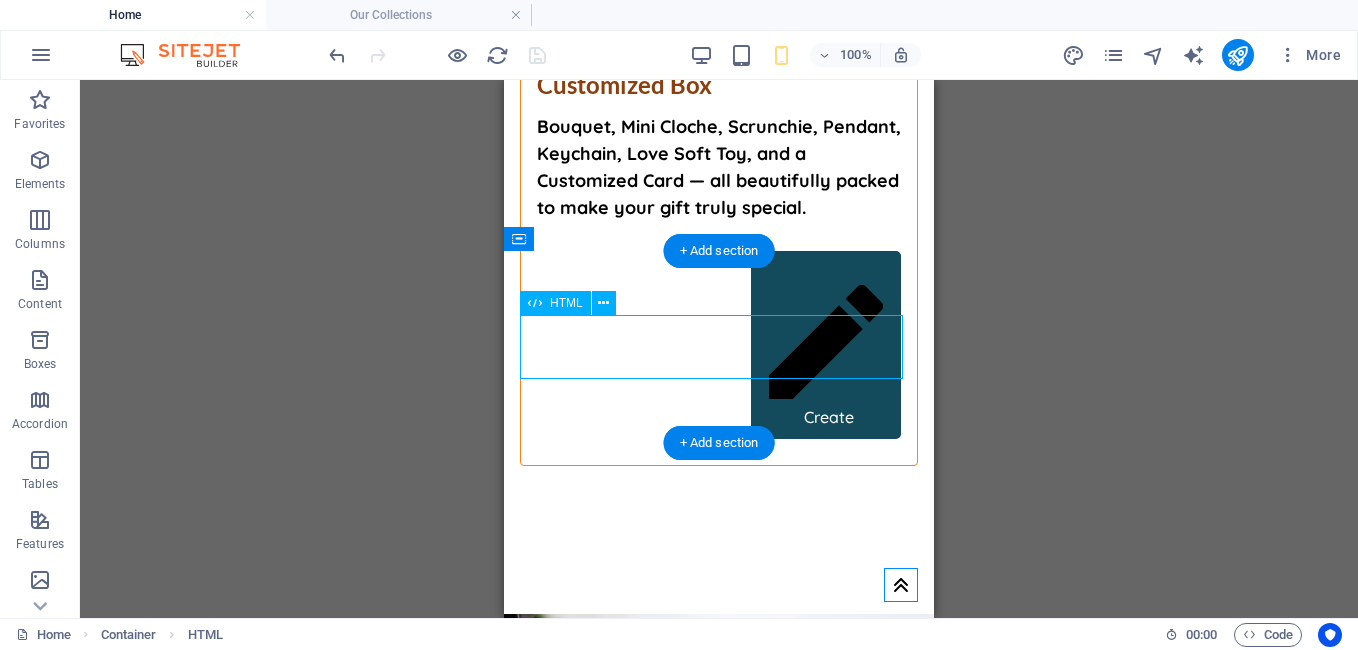 click on "★★★★☆
4.8/5.0
(120 Reviews)
Customer Reviews
Riya Sharma  - ★★★★★ Loved the candle scent and packaging!
Ajay Mehta  - ★★★★☆ Elegant and long-lasting fragrance.
Pooja Nair  - ★★★★★ Perfect for gifting. Amazing!" at bounding box center (719, 3632) 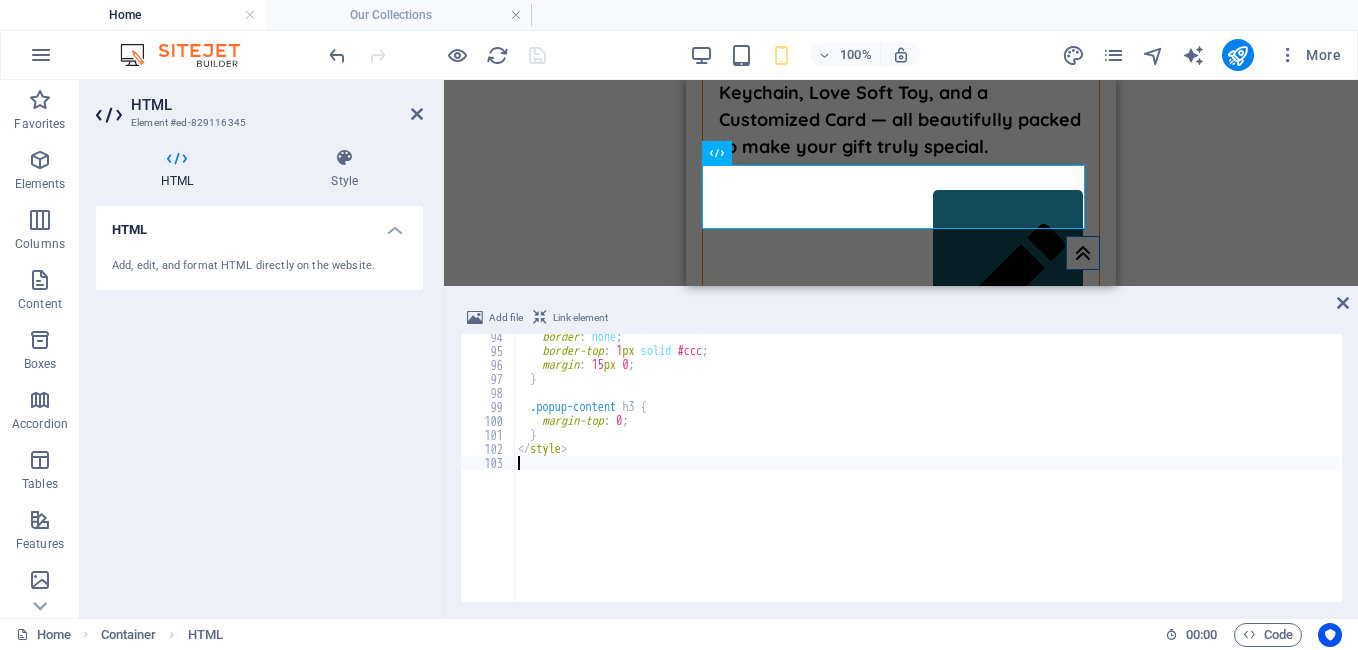 scroll, scrollTop: 10973, scrollLeft: 0, axis: vertical 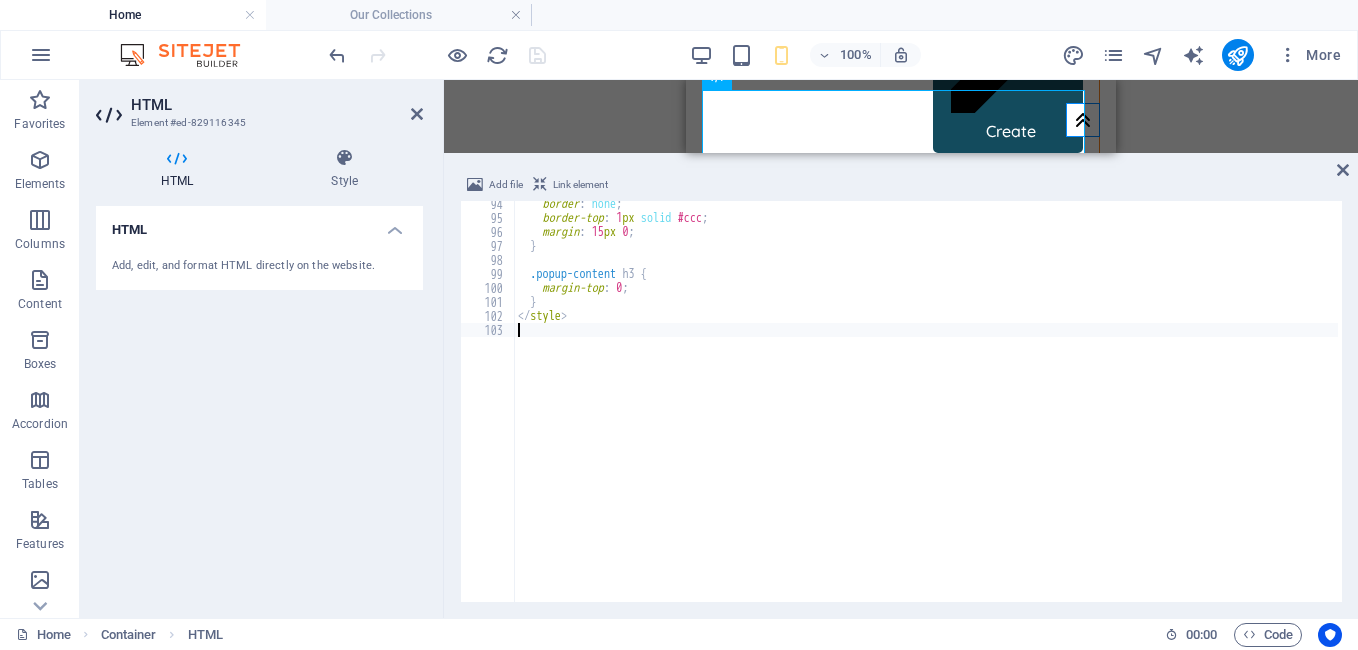 drag, startPoint x: 673, startPoint y: 419, endPoint x: 709, endPoint y: 141, distance: 280.32126 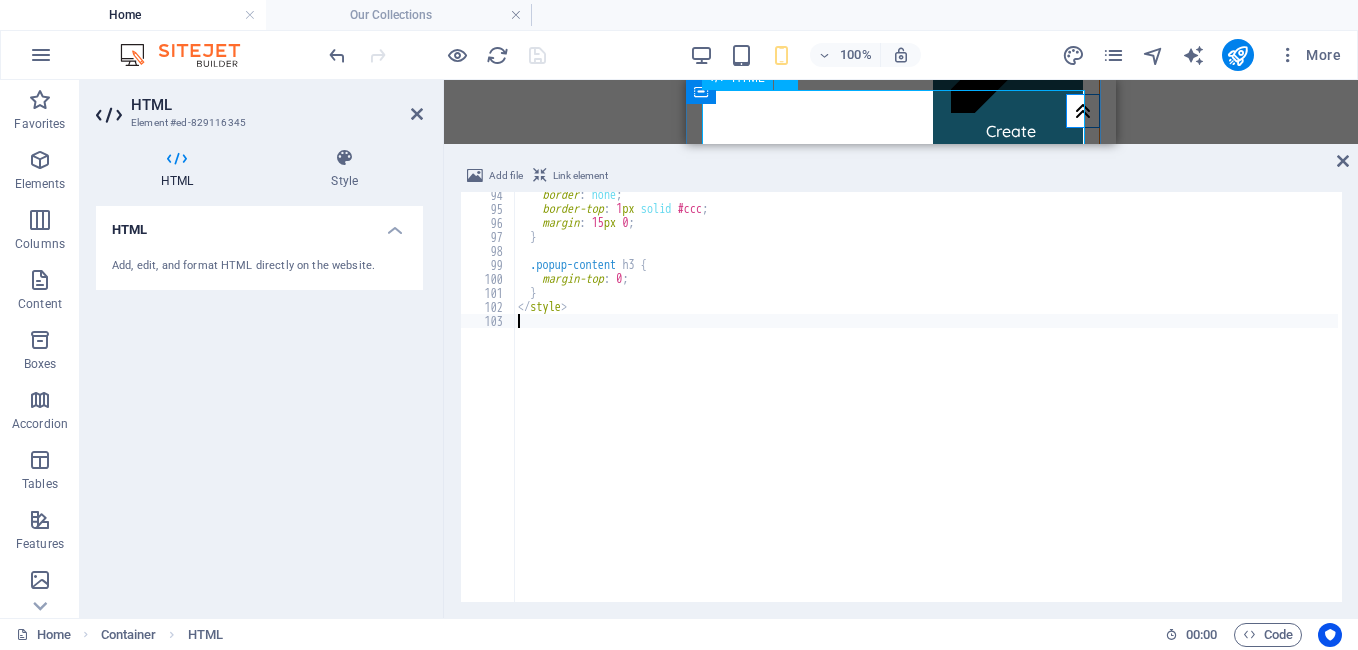 scroll, scrollTop: 1032, scrollLeft: 0, axis: vertical 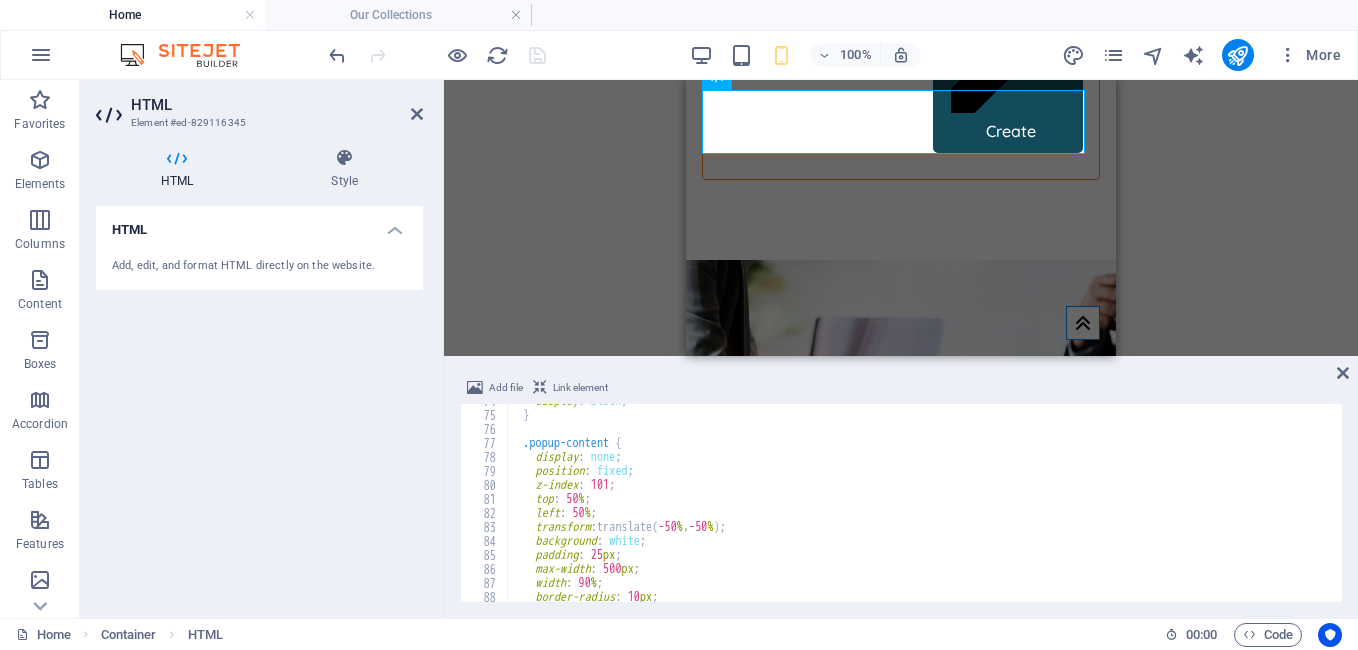 drag, startPoint x: 694, startPoint y: 145, endPoint x: 695, endPoint y: 353, distance: 208.00241 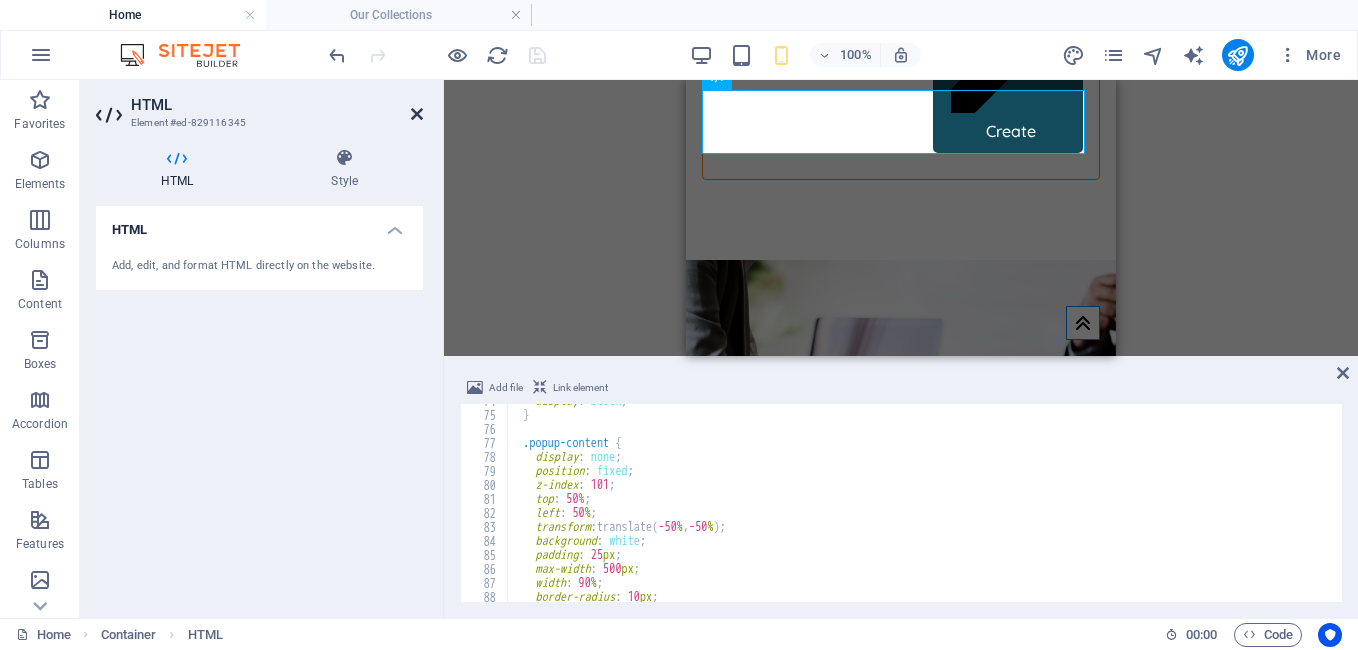 click at bounding box center (417, 114) 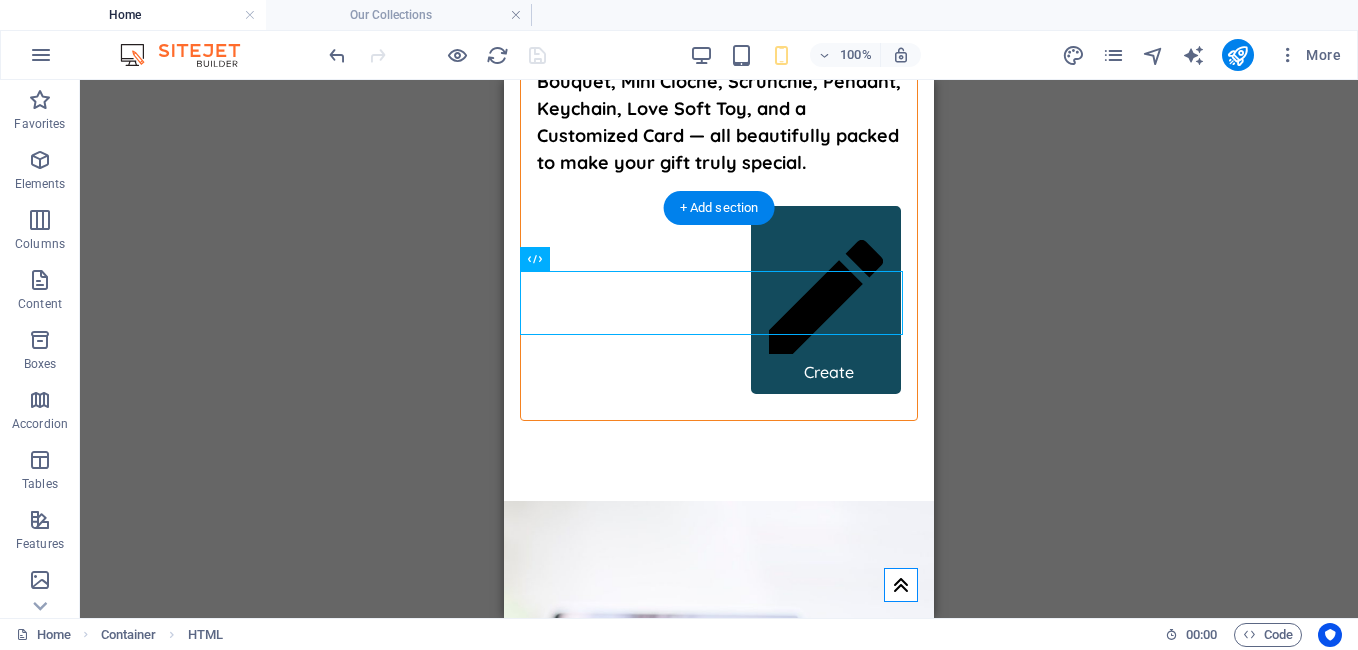 scroll, scrollTop: 10792, scrollLeft: 0, axis: vertical 